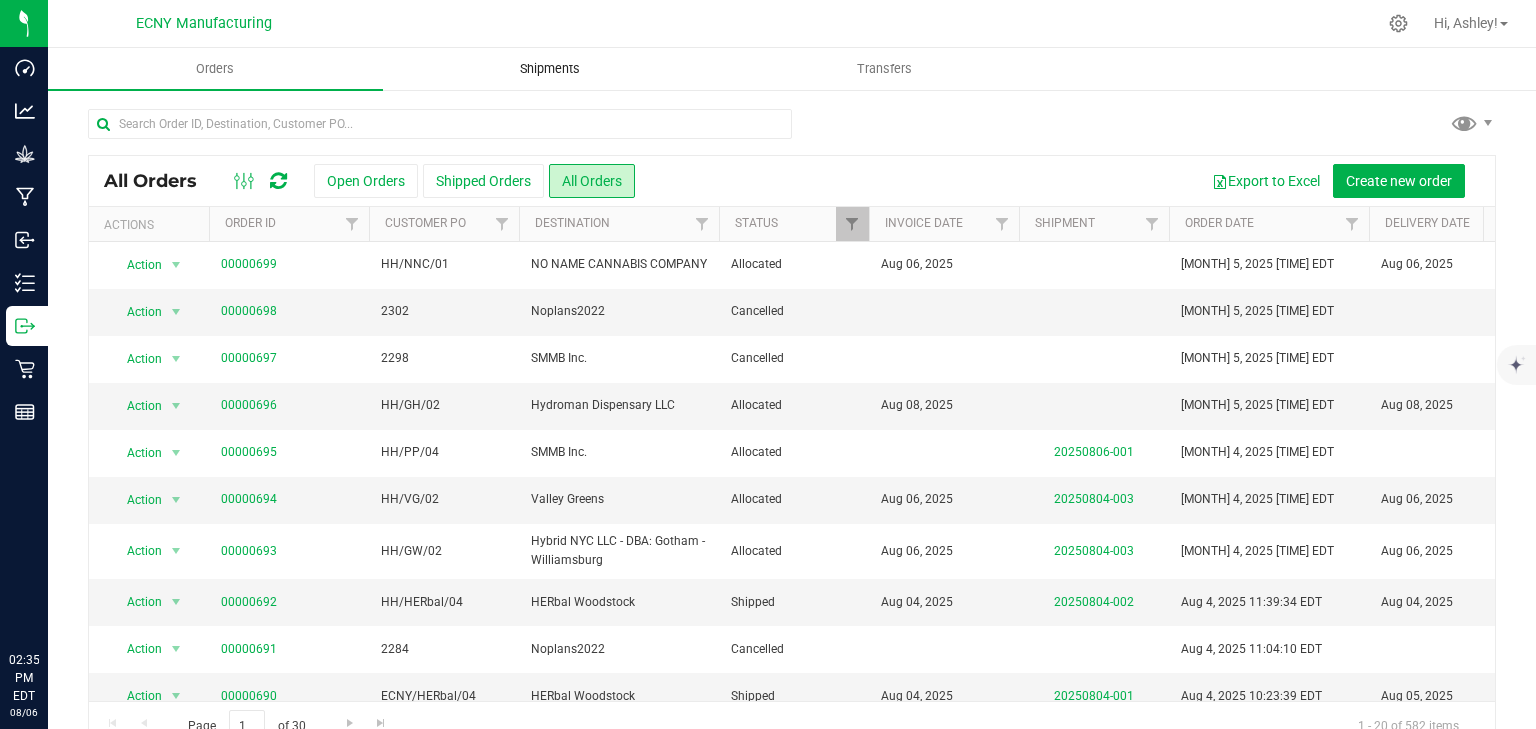 scroll, scrollTop: 0, scrollLeft: 0, axis: both 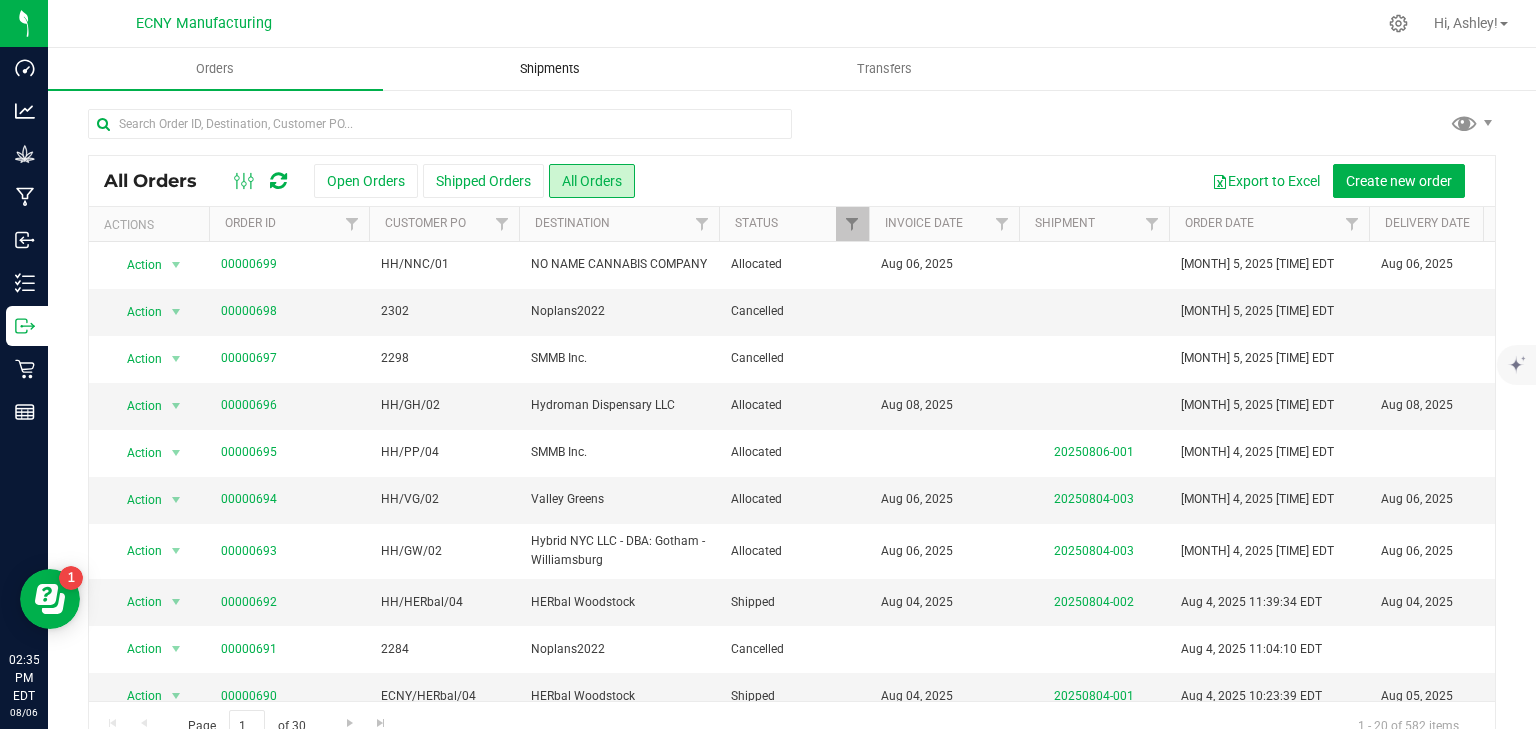 click on "Shipments" at bounding box center (550, 69) 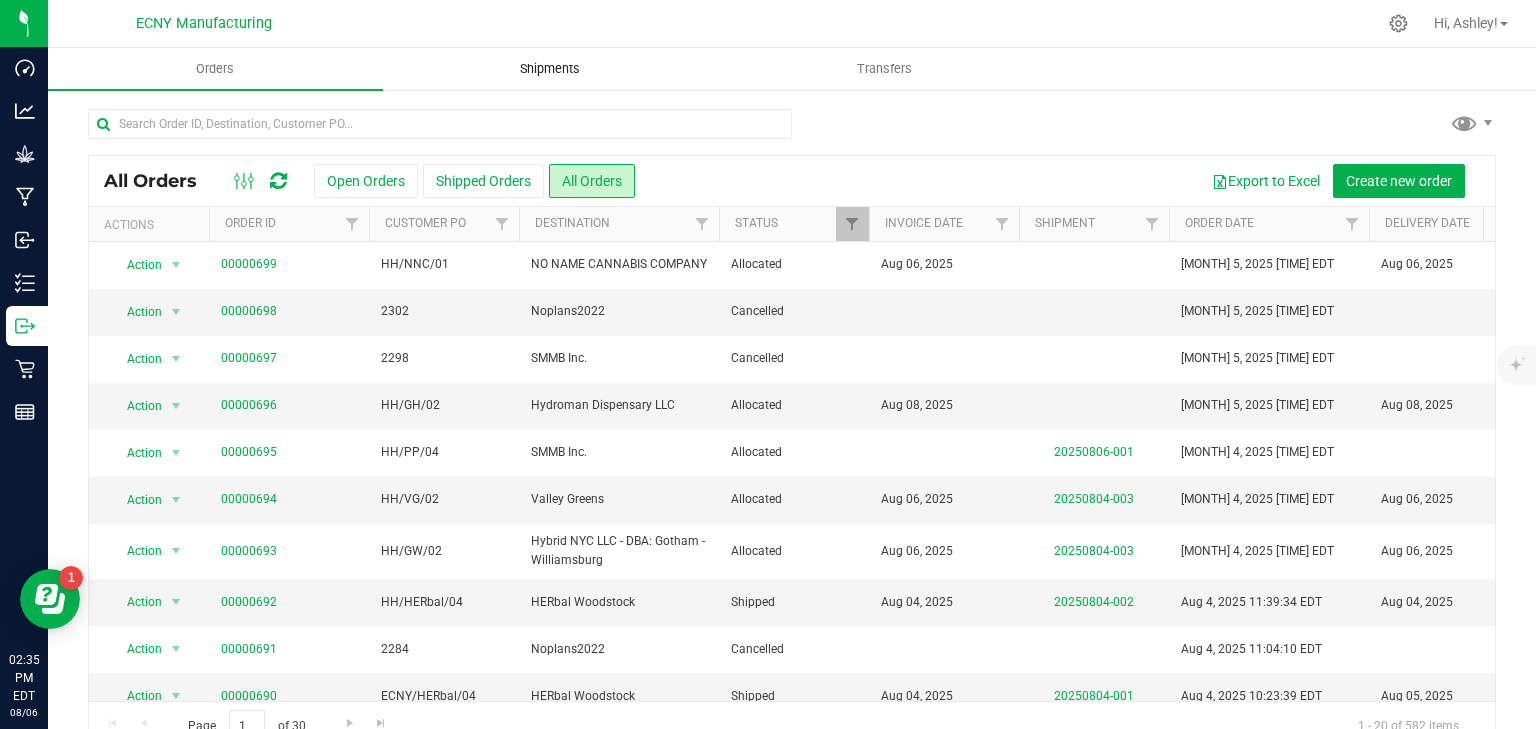 scroll, scrollTop: 0, scrollLeft: 0, axis: both 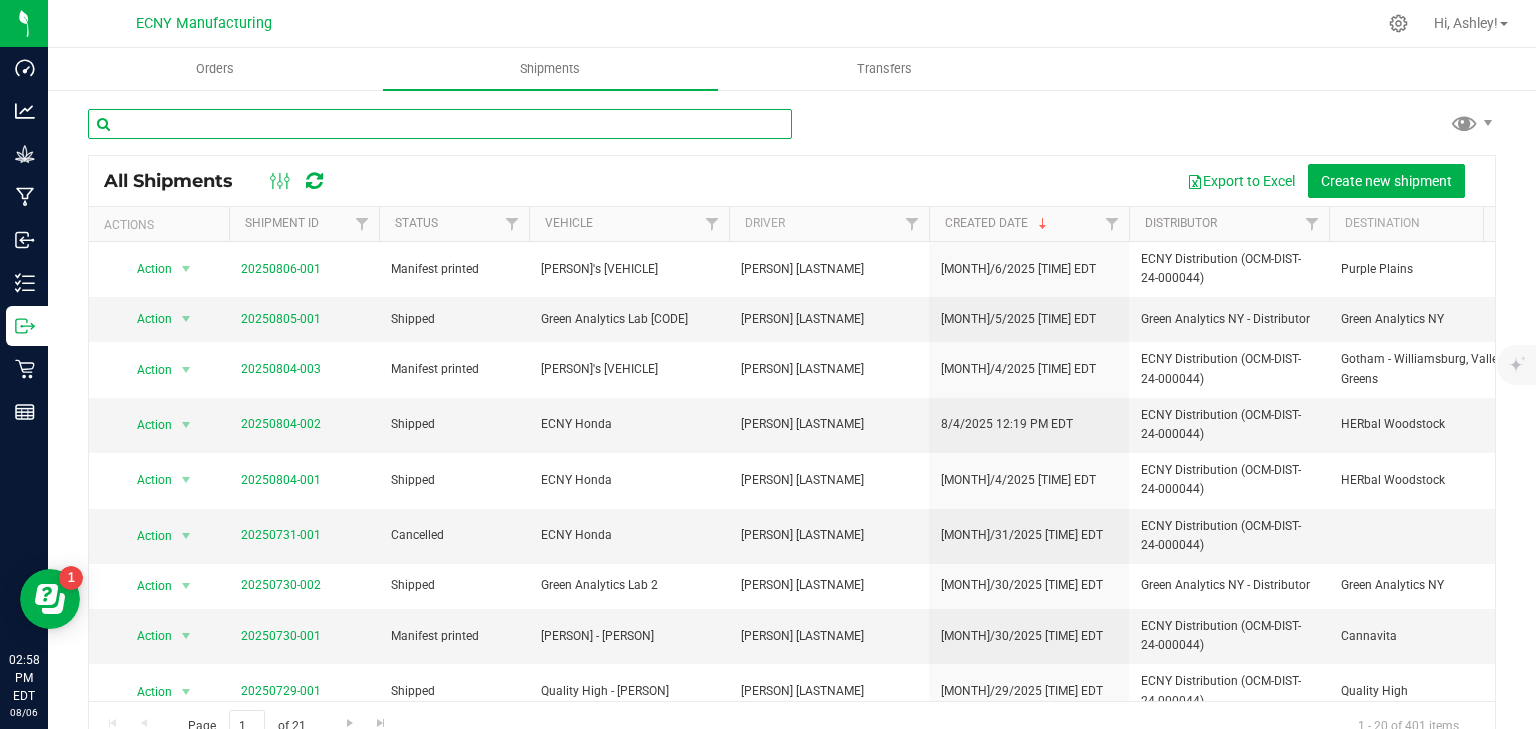 click at bounding box center (440, 124) 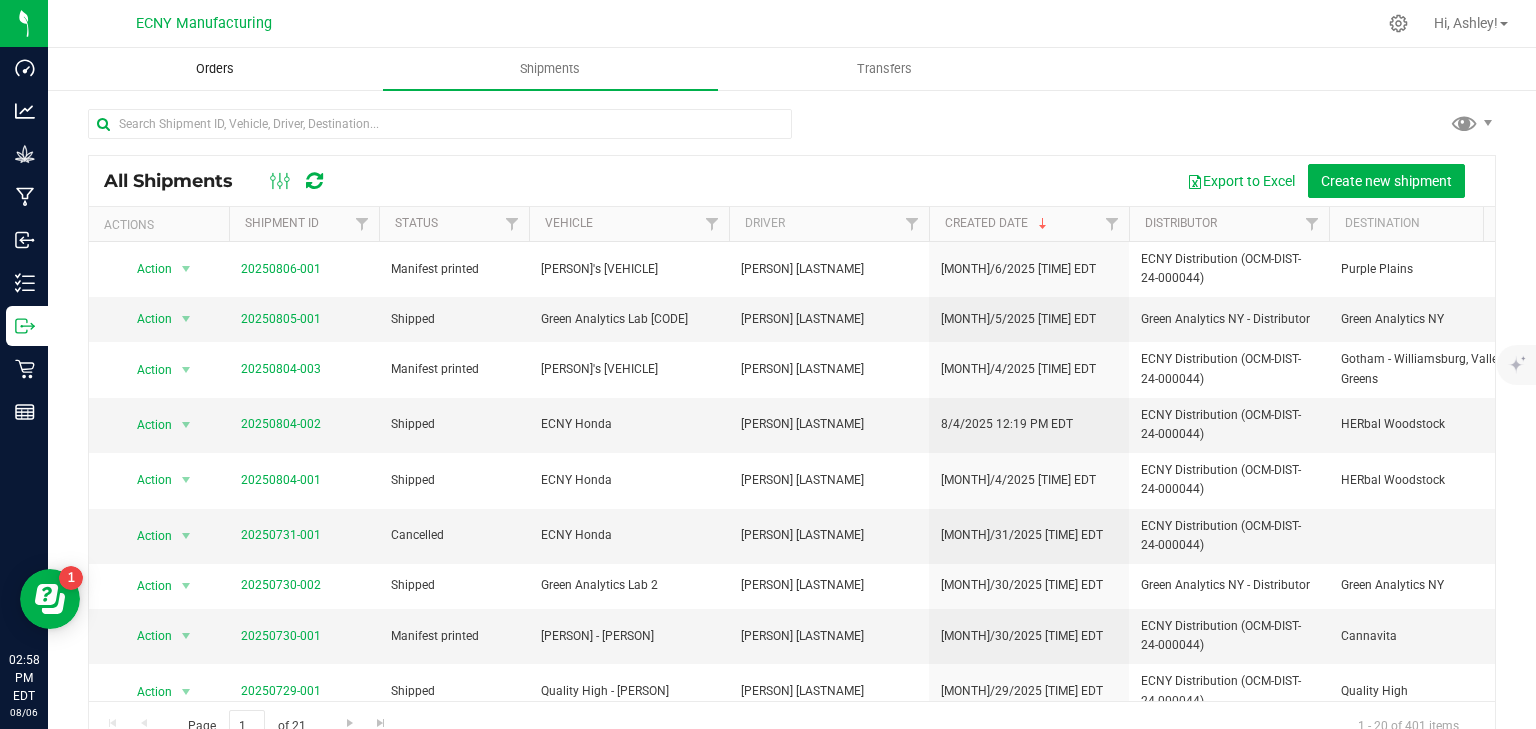 click on "Orders" at bounding box center [215, 69] 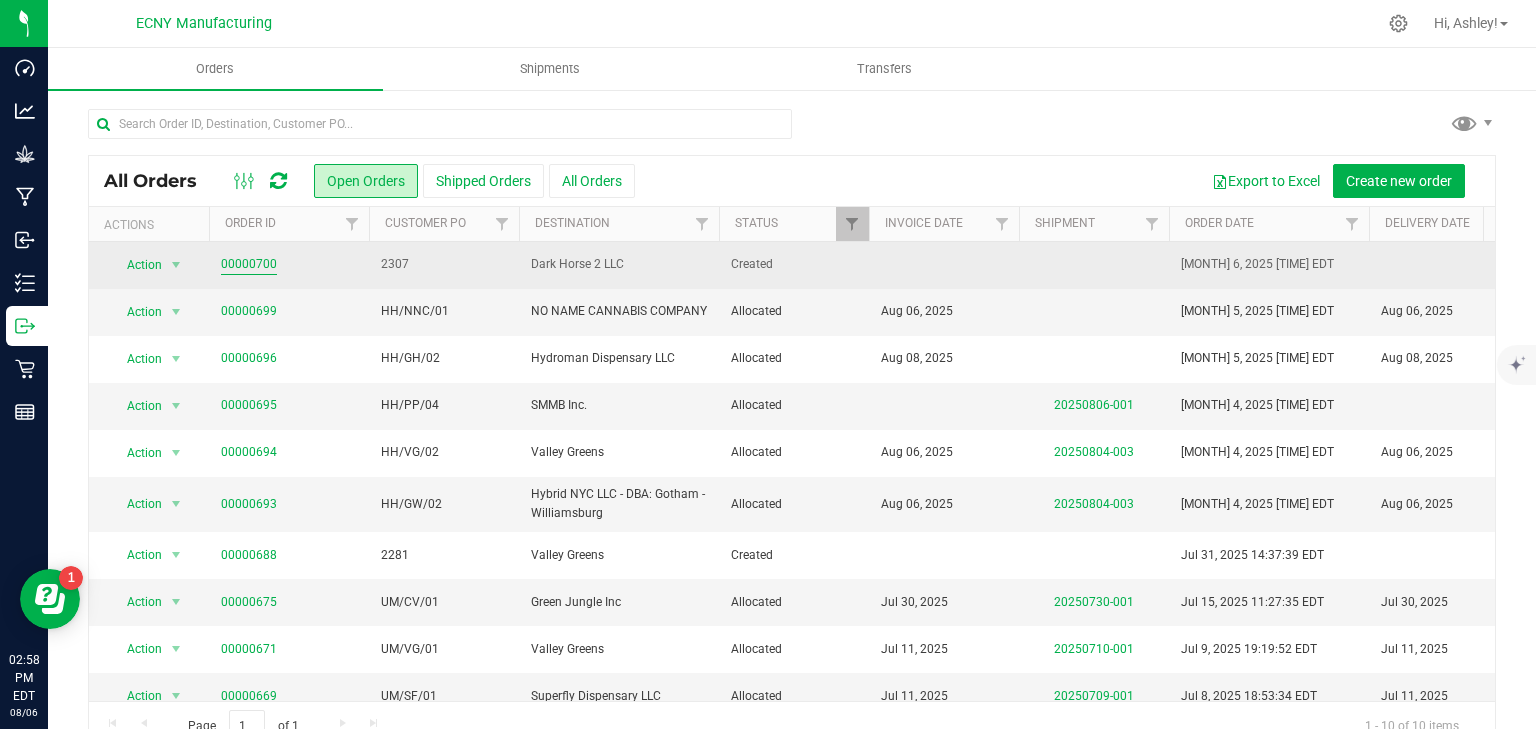 click on "00000700" at bounding box center (249, 264) 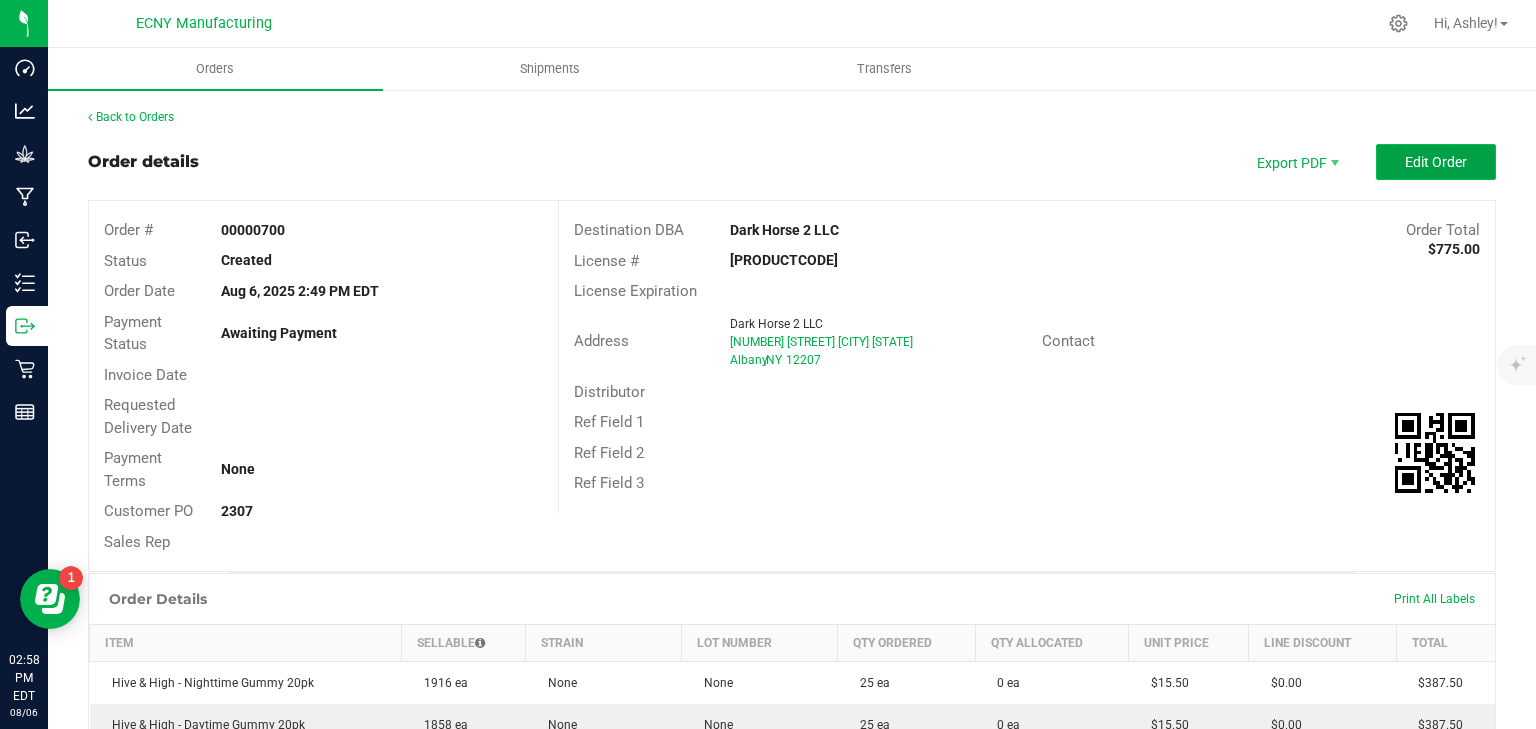 click on "Edit Order" at bounding box center [1436, 162] 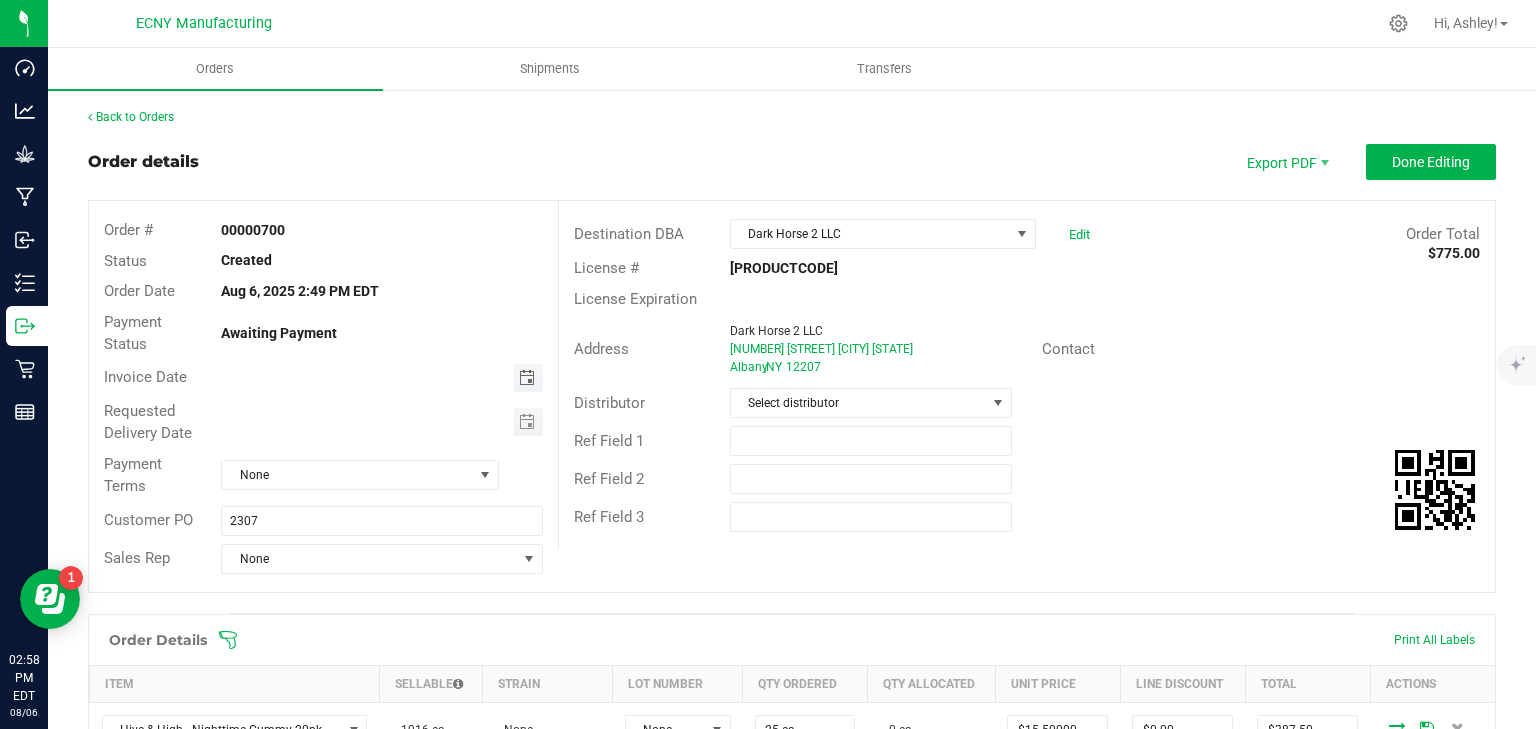 click at bounding box center (527, 378) 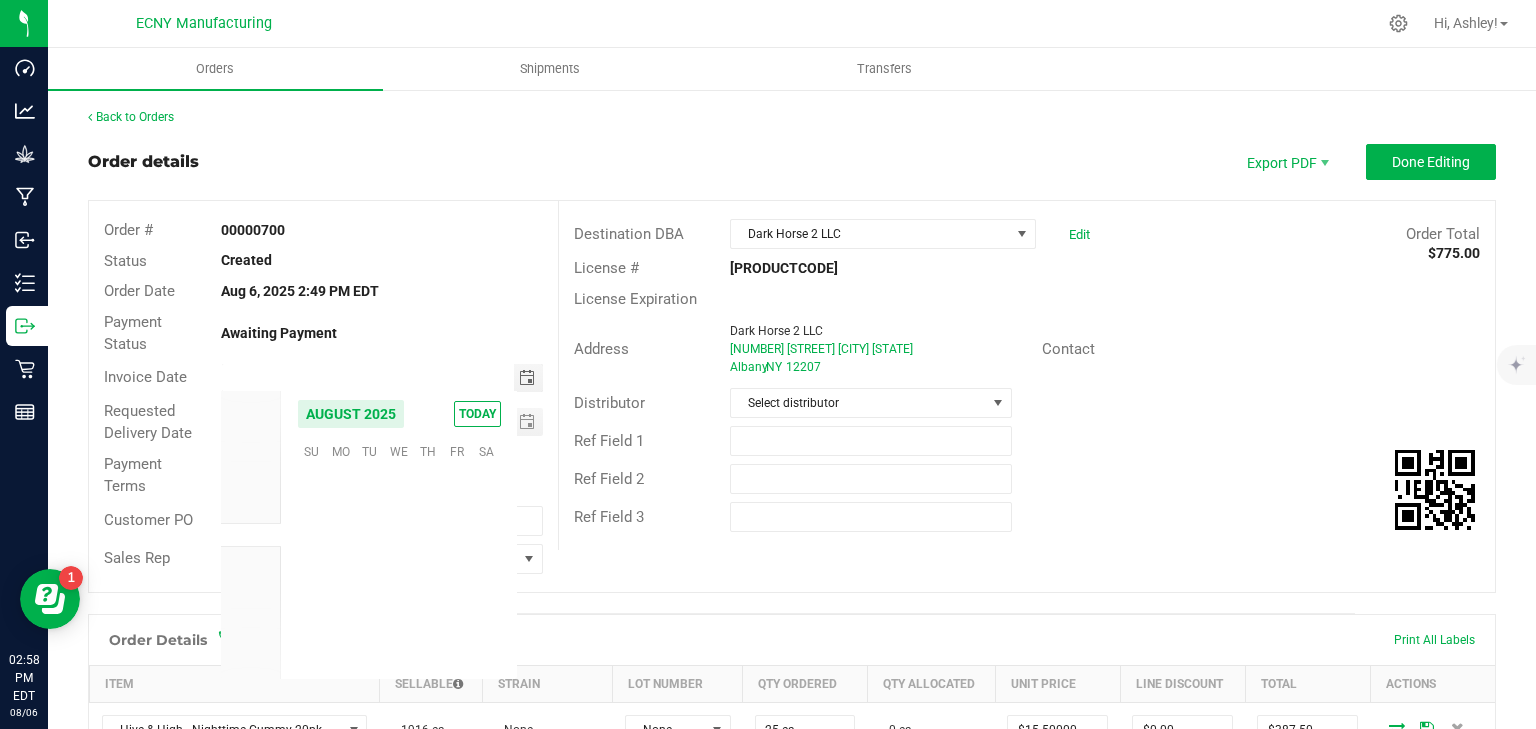scroll, scrollTop: 36168, scrollLeft: 0, axis: vertical 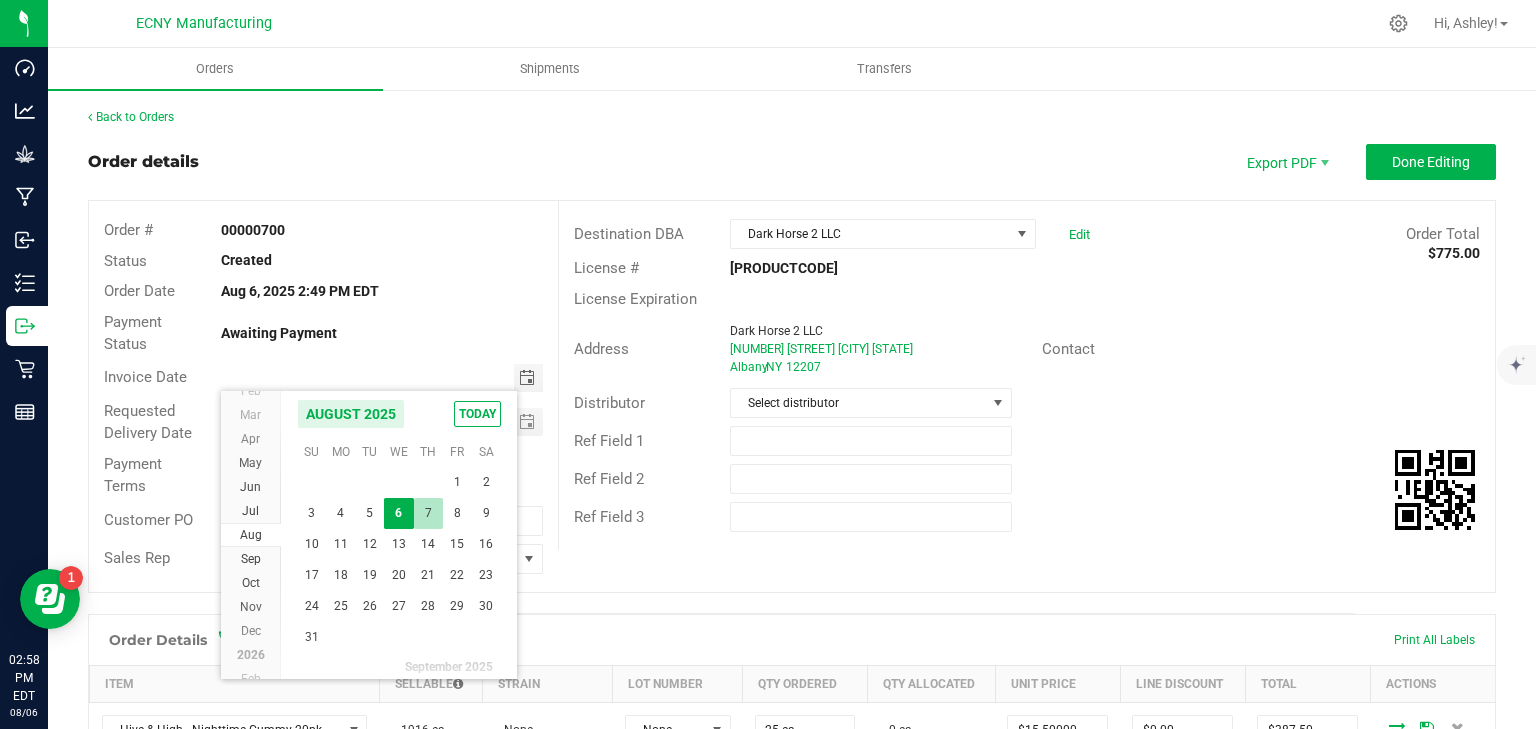 click on "7" at bounding box center [428, 513] 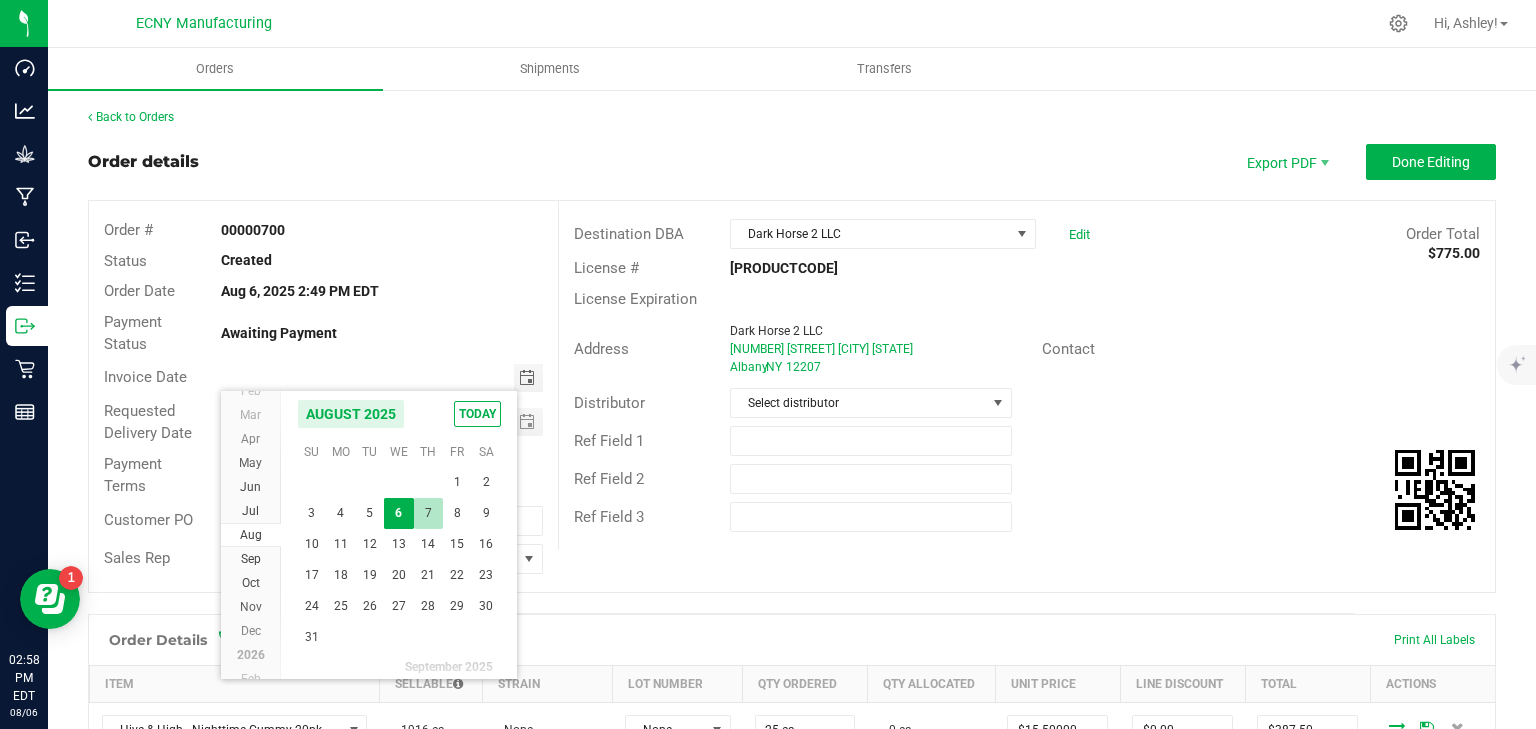 type on "08/07/2025" 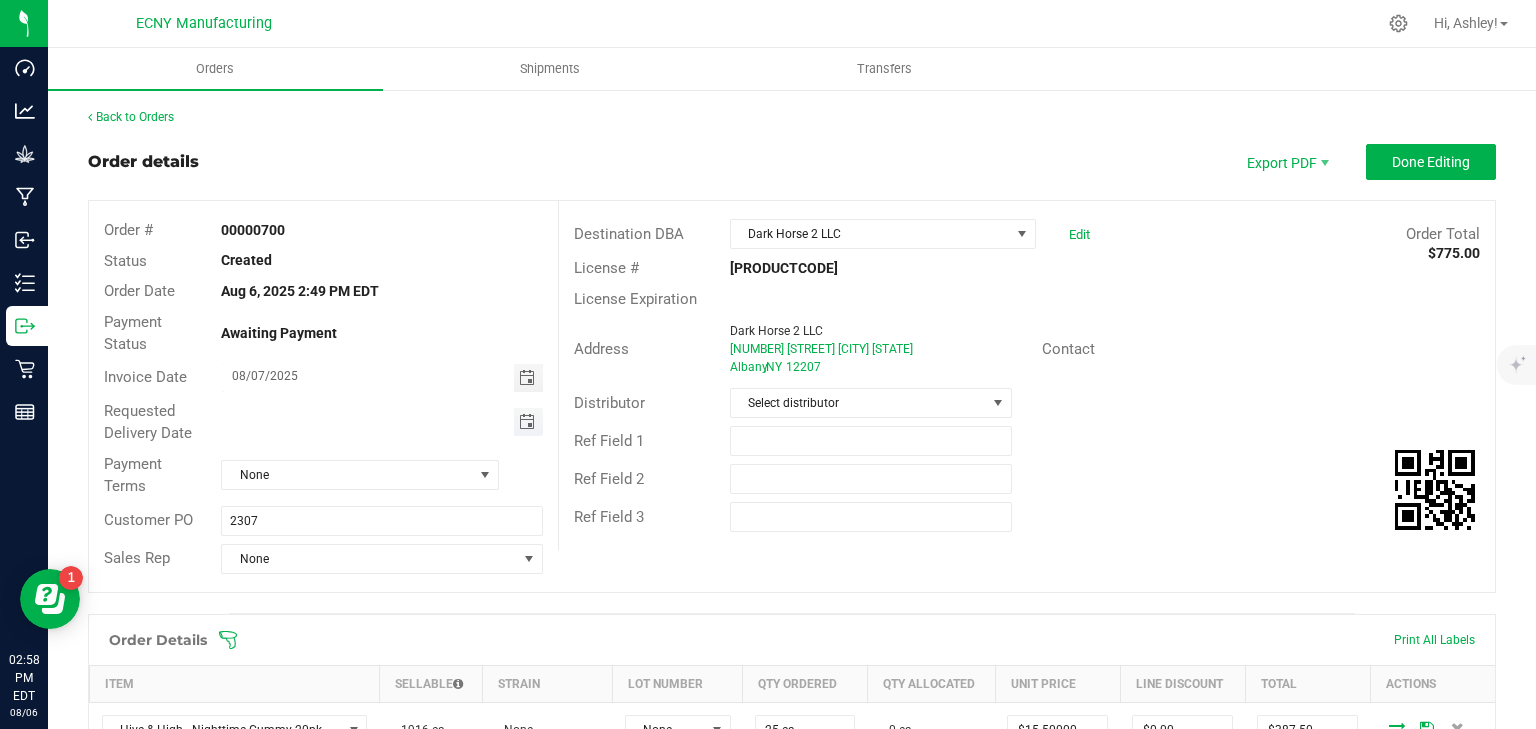 click at bounding box center (527, 422) 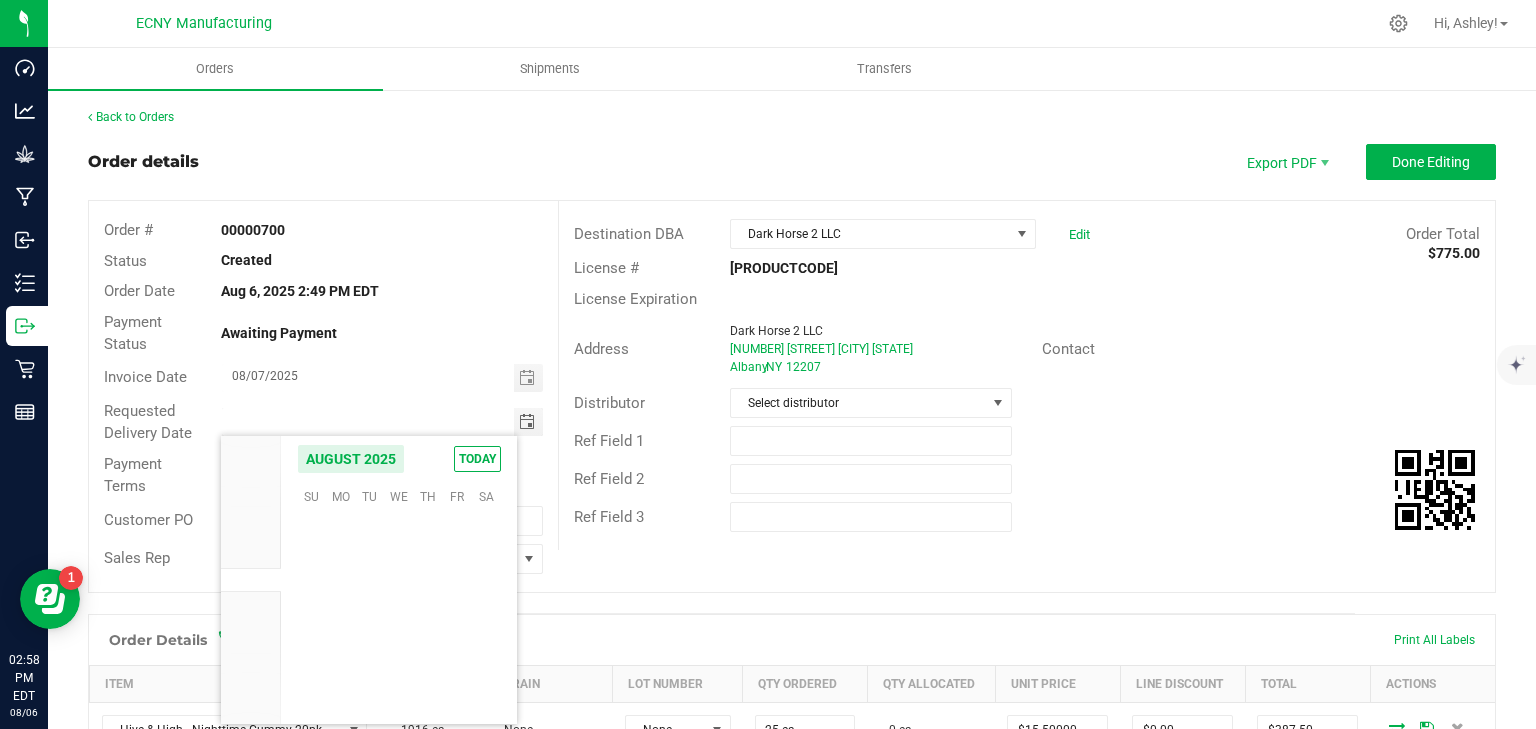 scroll, scrollTop: 36168, scrollLeft: 0, axis: vertical 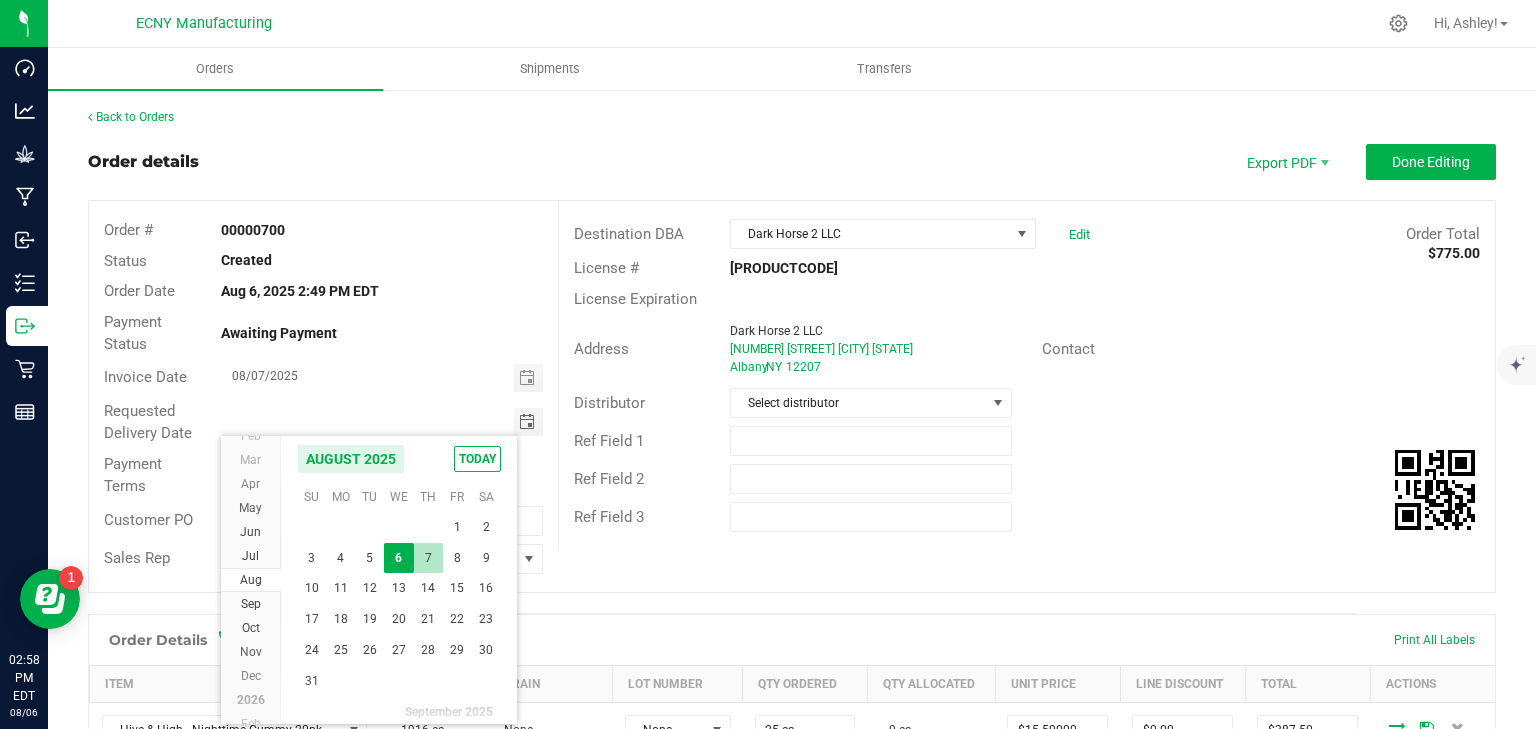 click on "7" at bounding box center [428, 558] 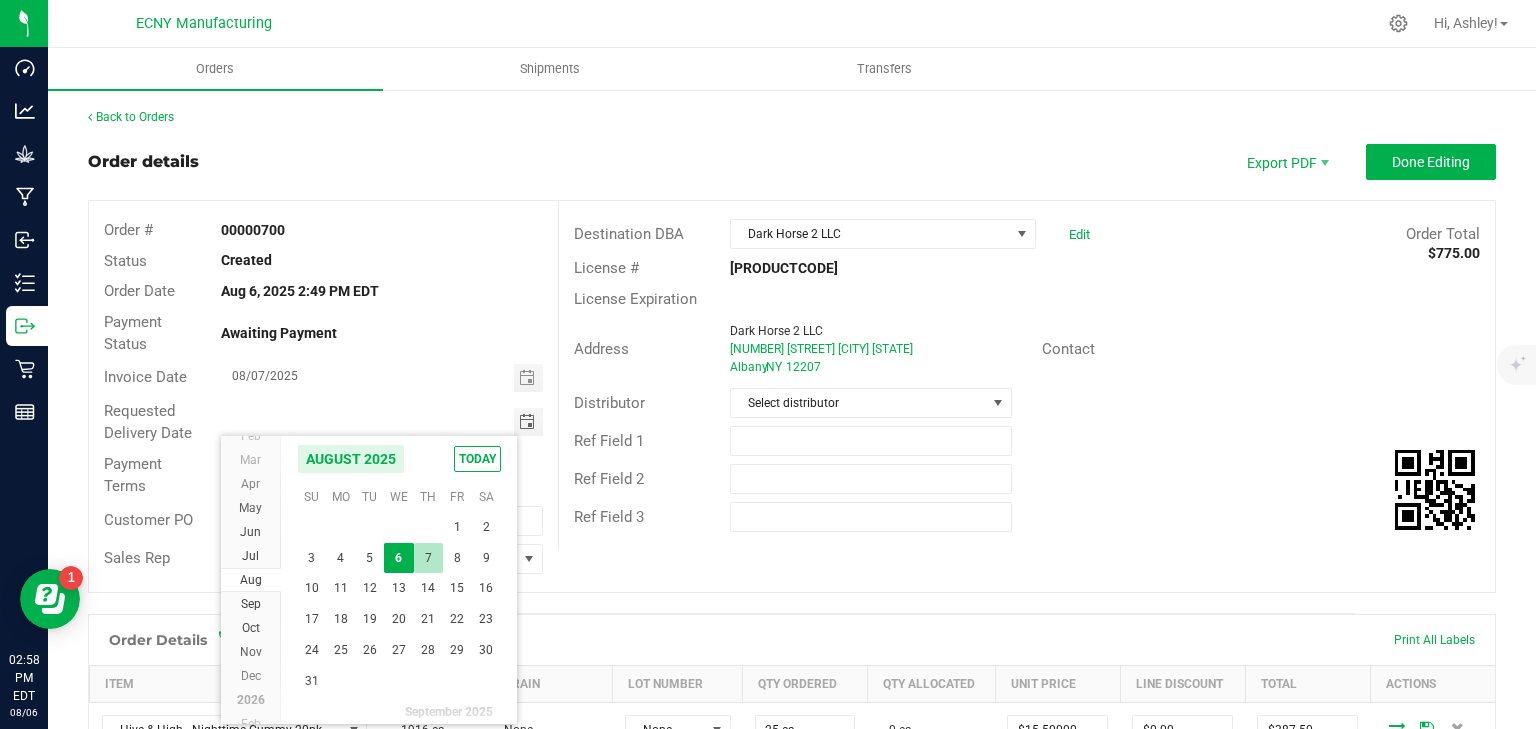 type on "08/07/2025" 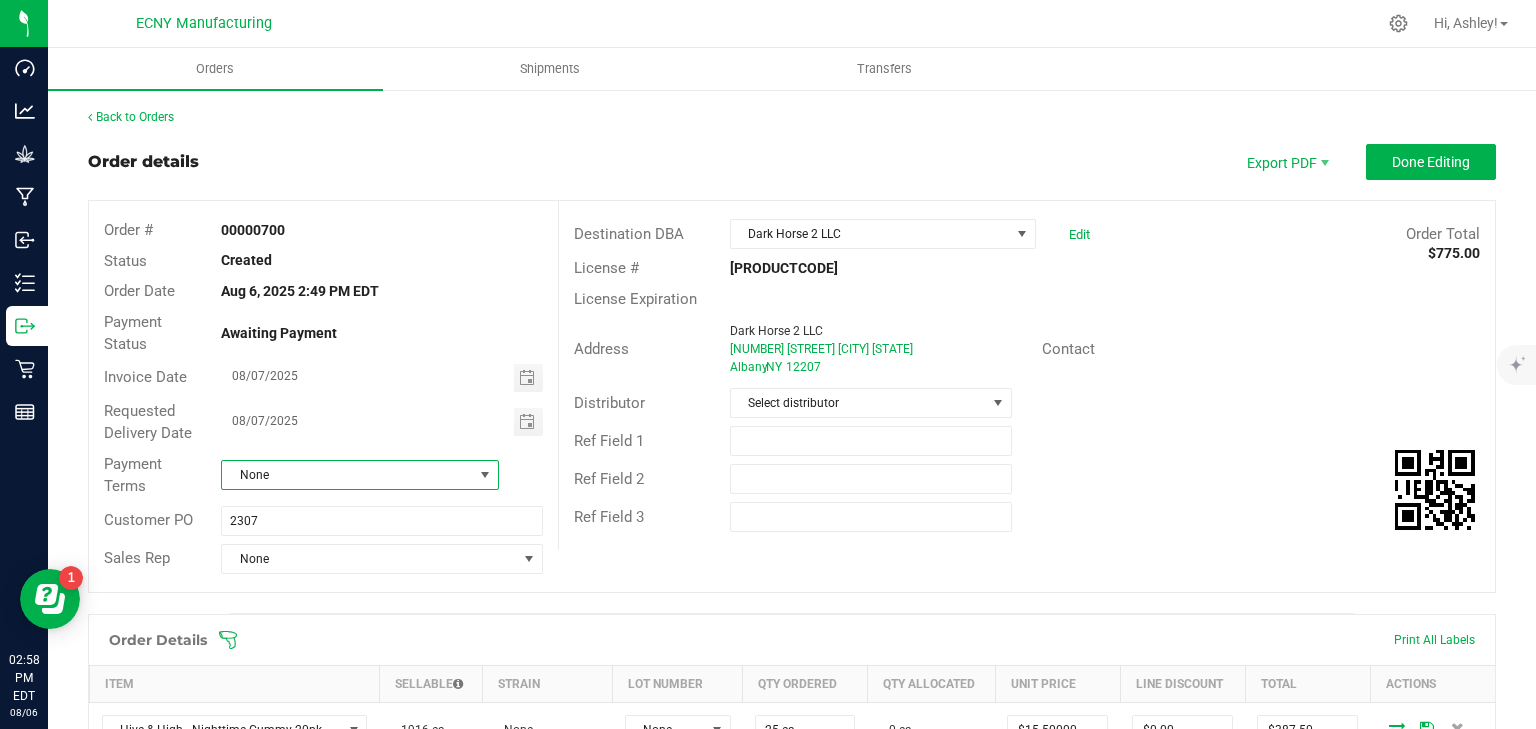 click on "None" at bounding box center (347, 475) 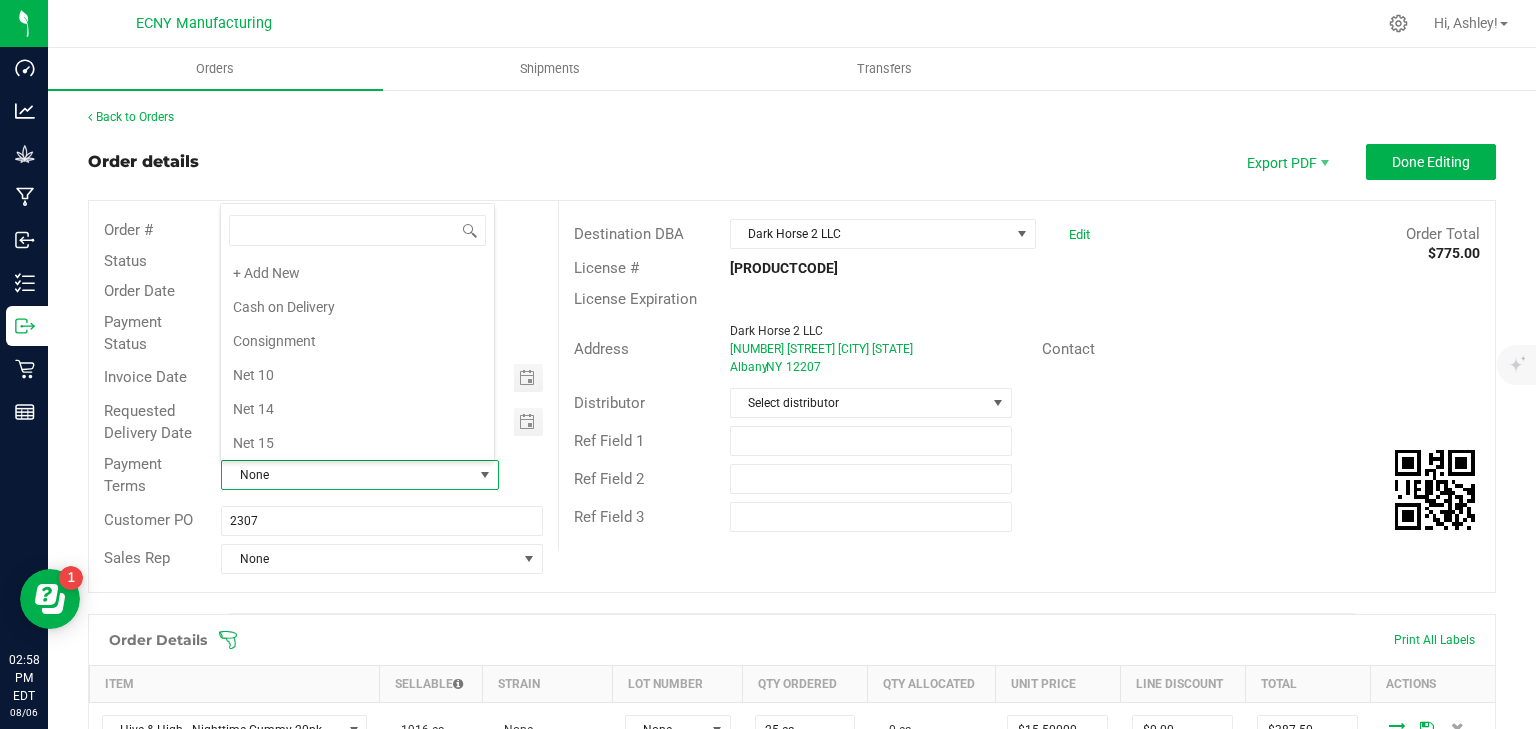 scroll, scrollTop: 236, scrollLeft: 0, axis: vertical 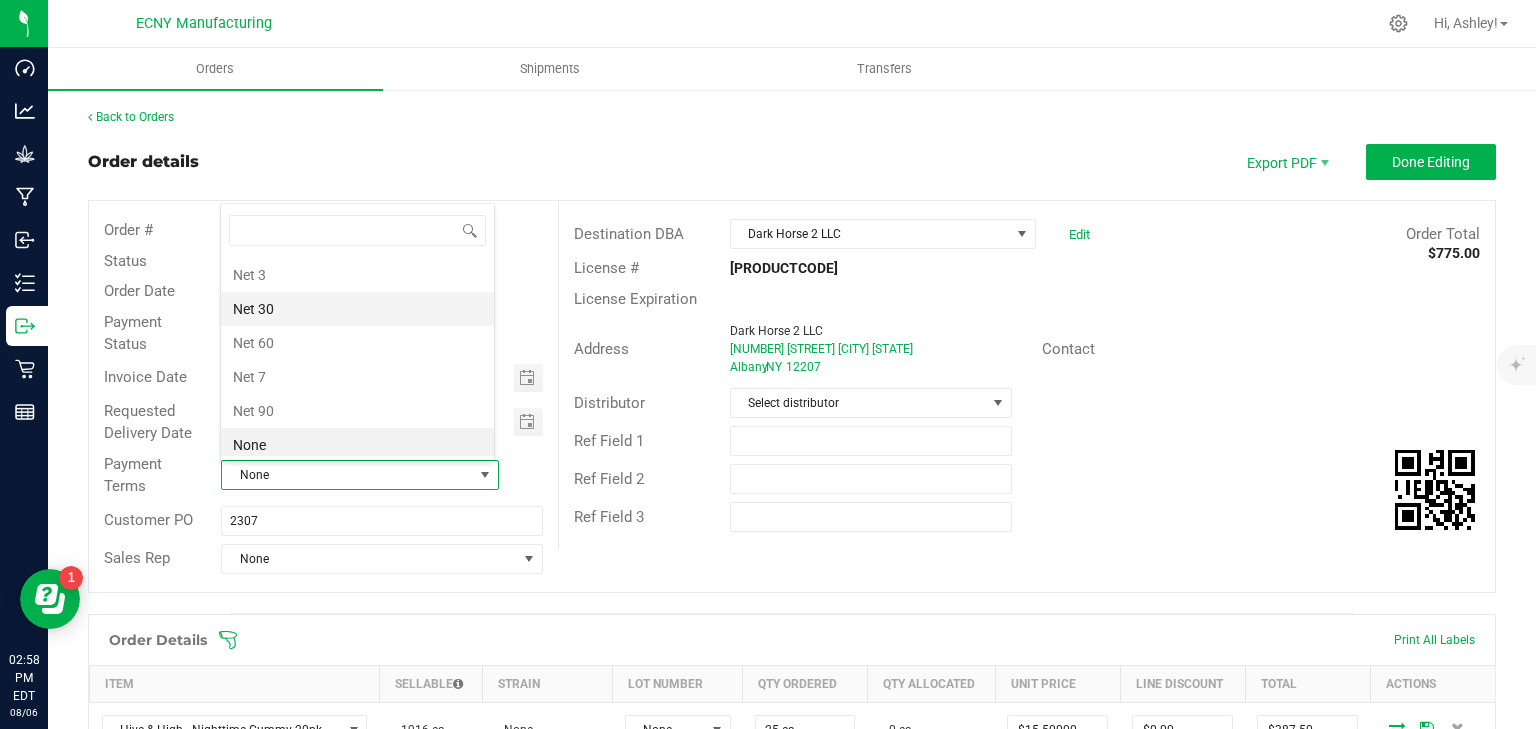 click on "Net 30" at bounding box center [357, 309] 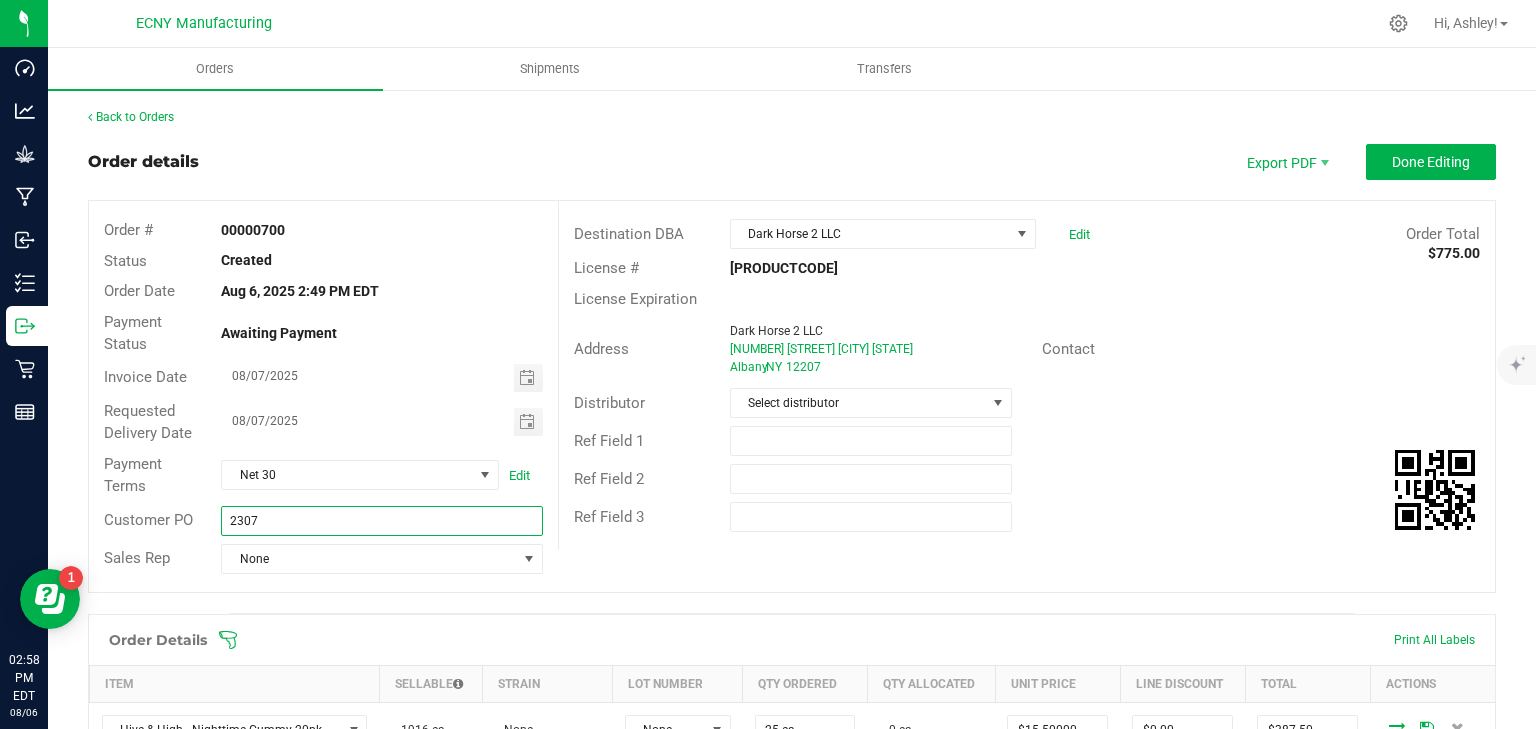 click on "2307" at bounding box center [381, 521] 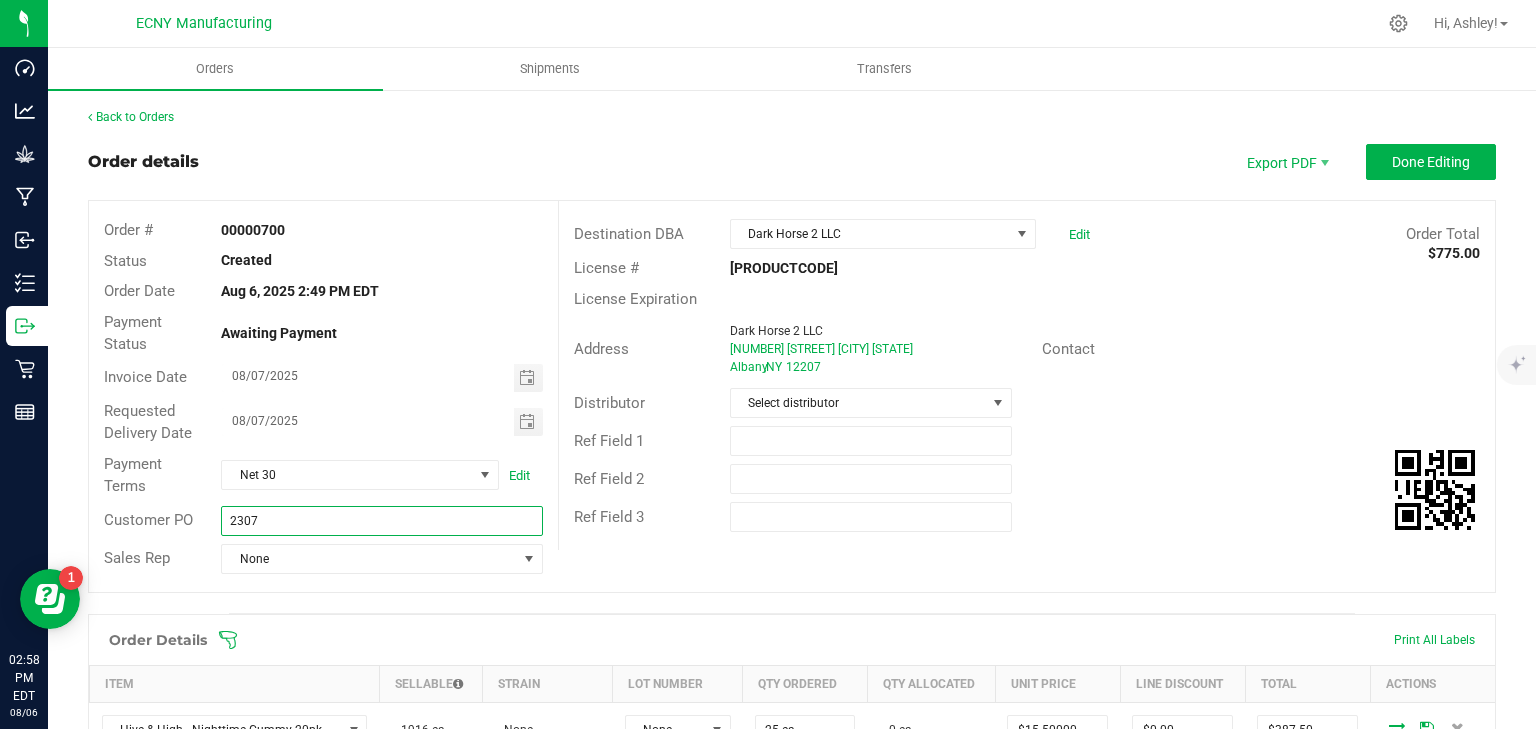 click on "2307" at bounding box center [381, 521] 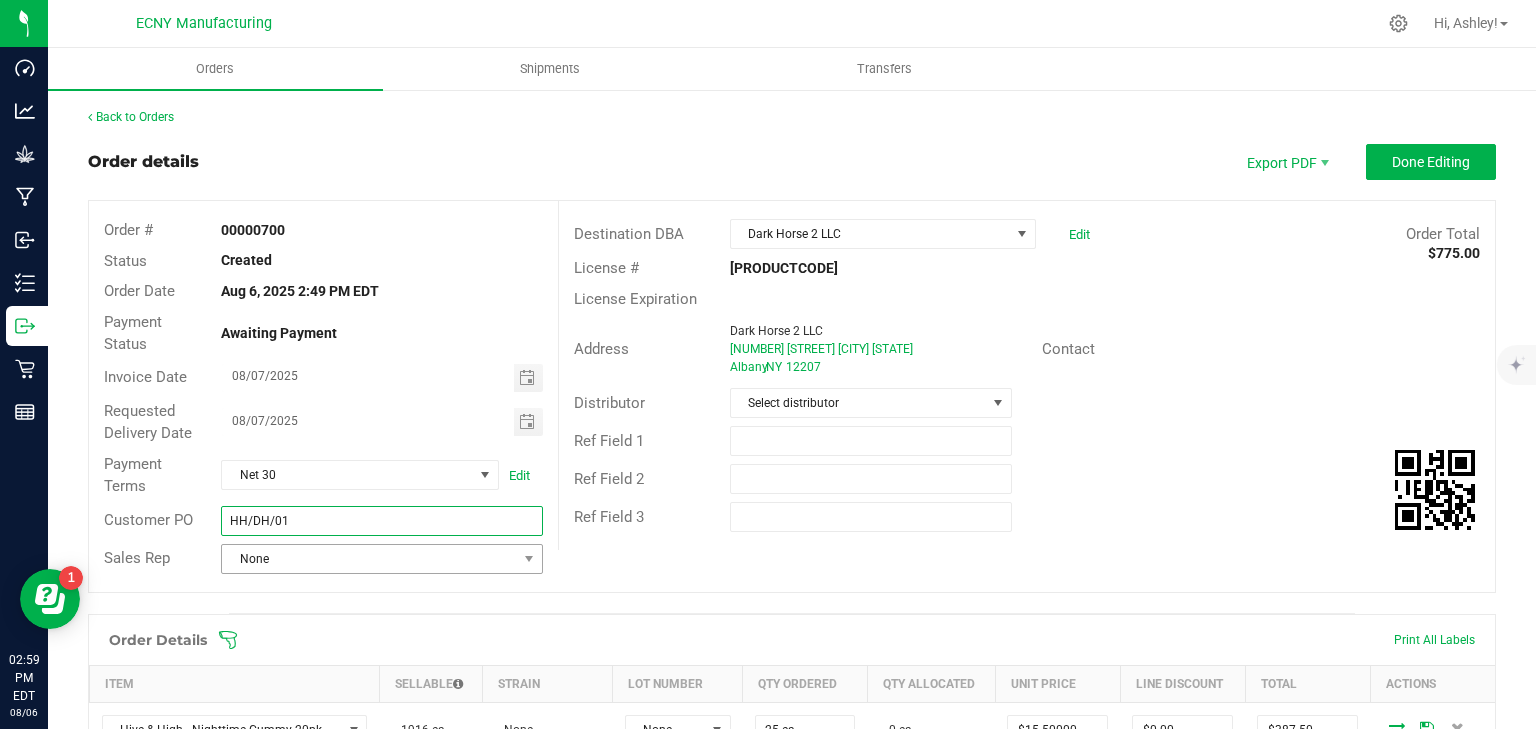 type on "HH/DH/01" 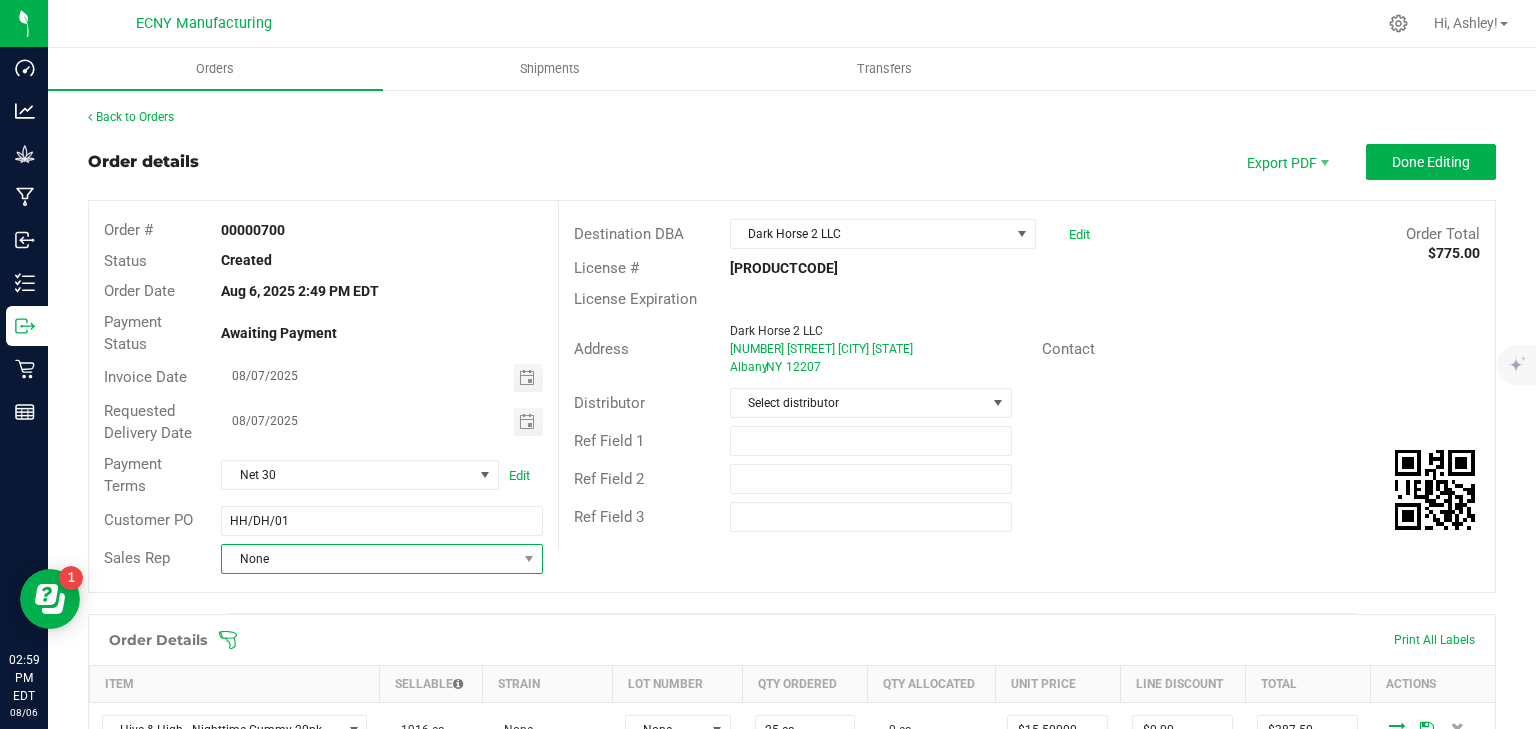 click on "None" at bounding box center (369, 559) 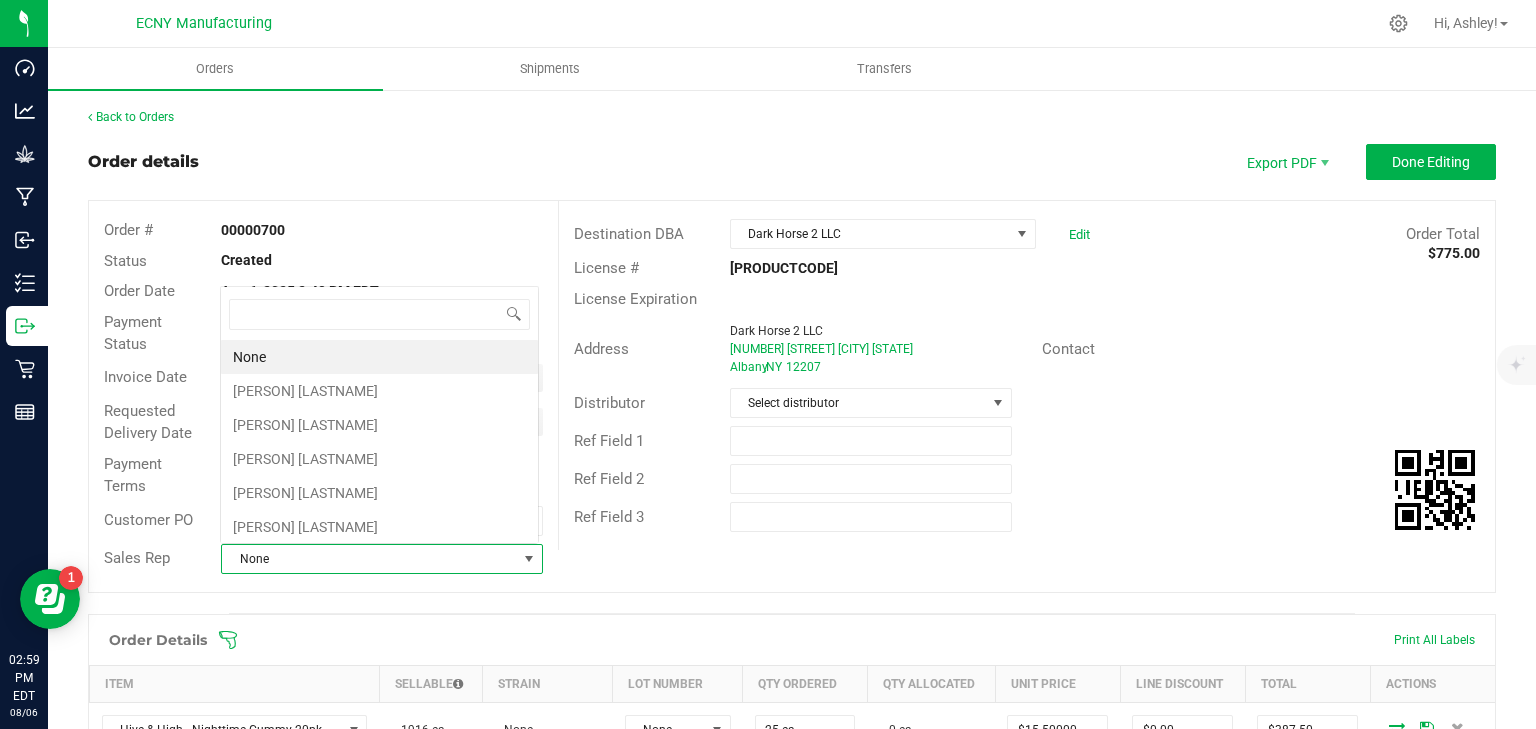 scroll, scrollTop: 0, scrollLeft: 0, axis: both 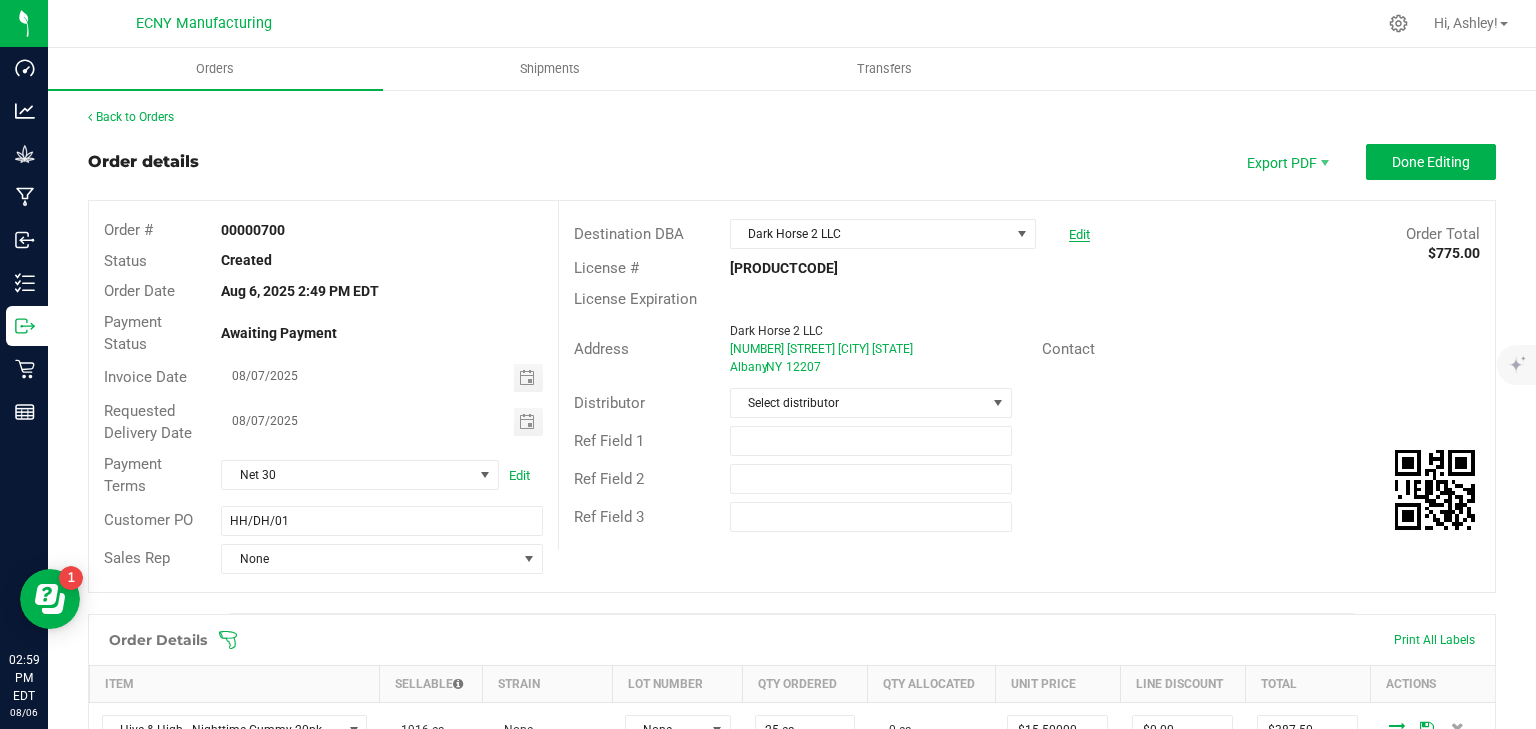 click on "Edit" at bounding box center (1079, 234) 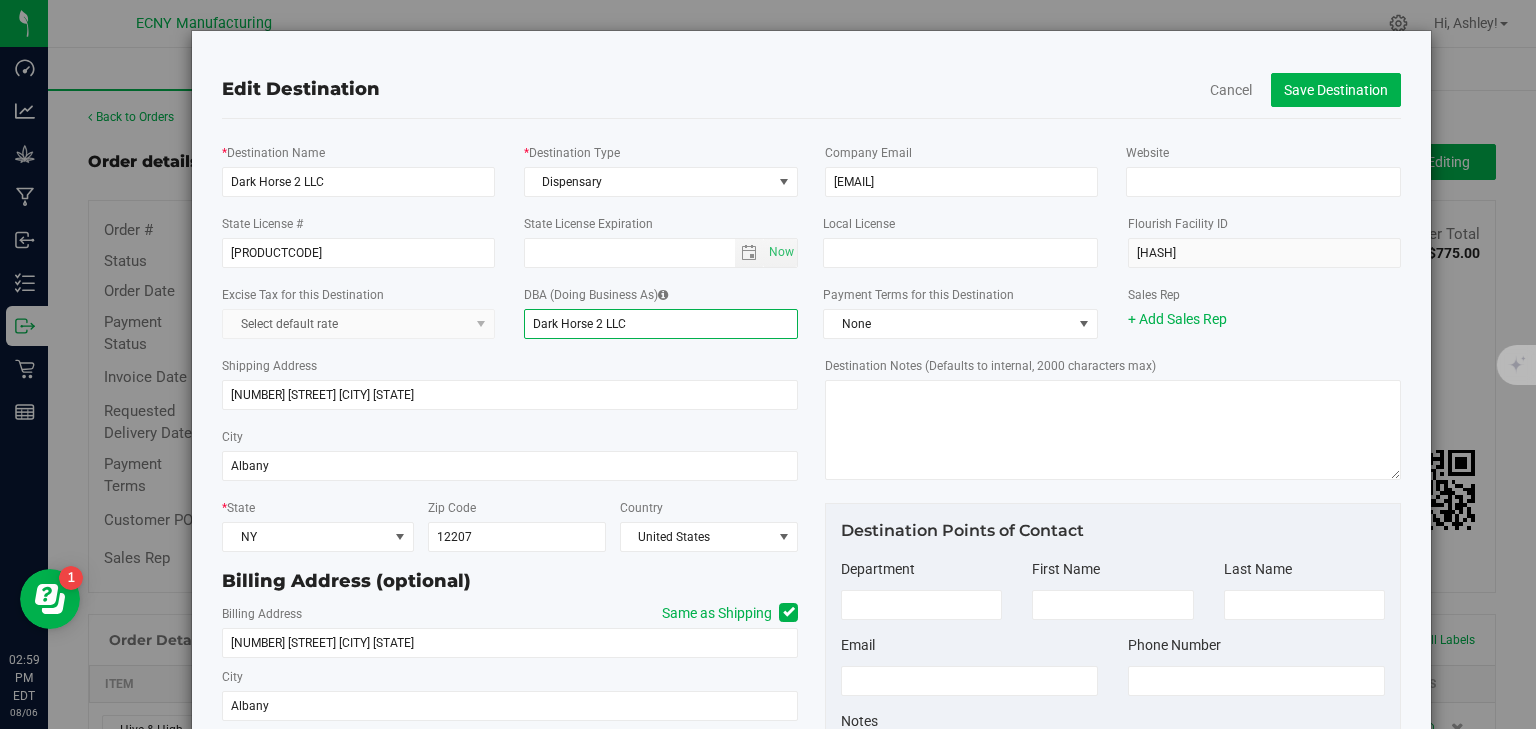 drag, startPoint x: 640, startPoint y: 324, endPoint x: 592, endPoint y: 334, distance: 49.0306 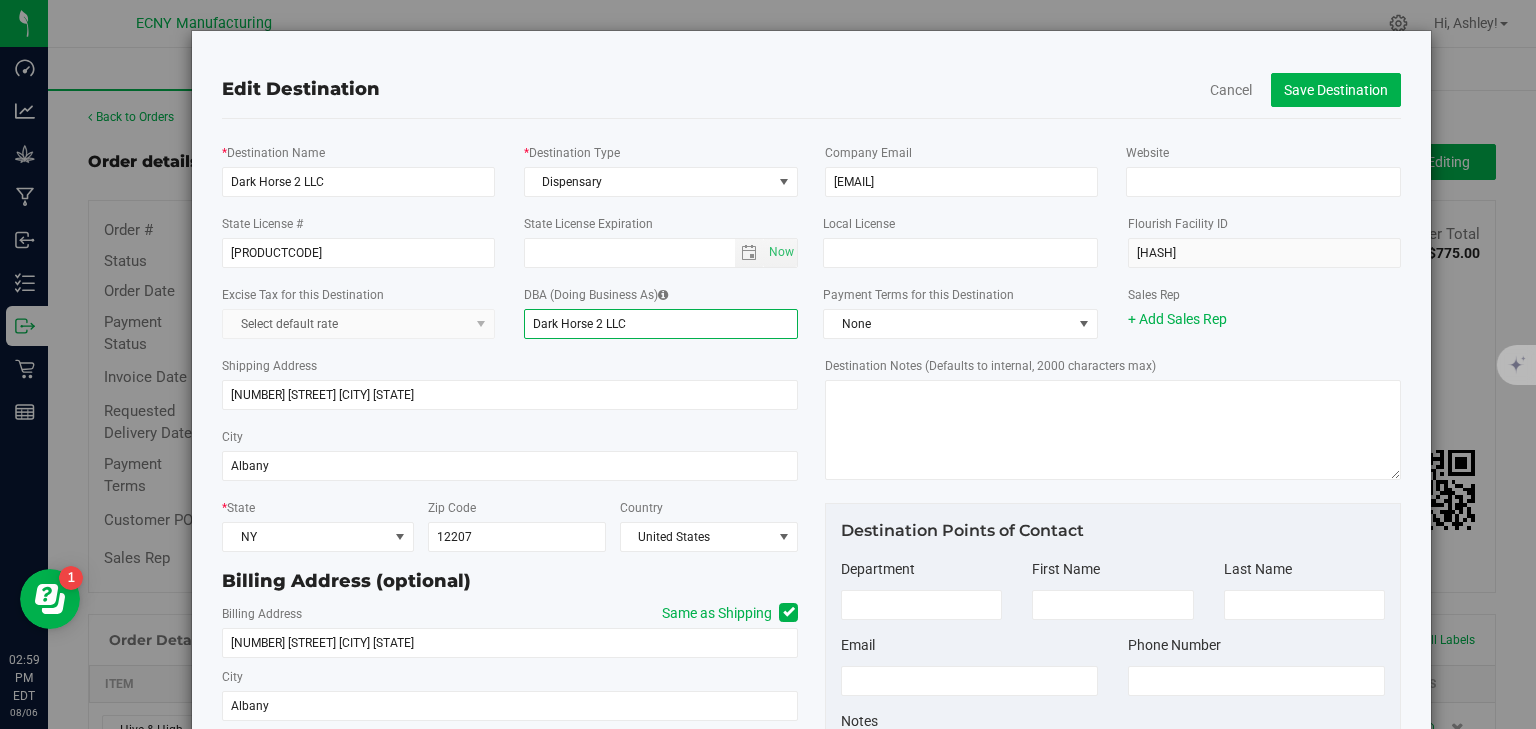 click on "Dark Horse 2 LLC" at bounding box center [661, 324] 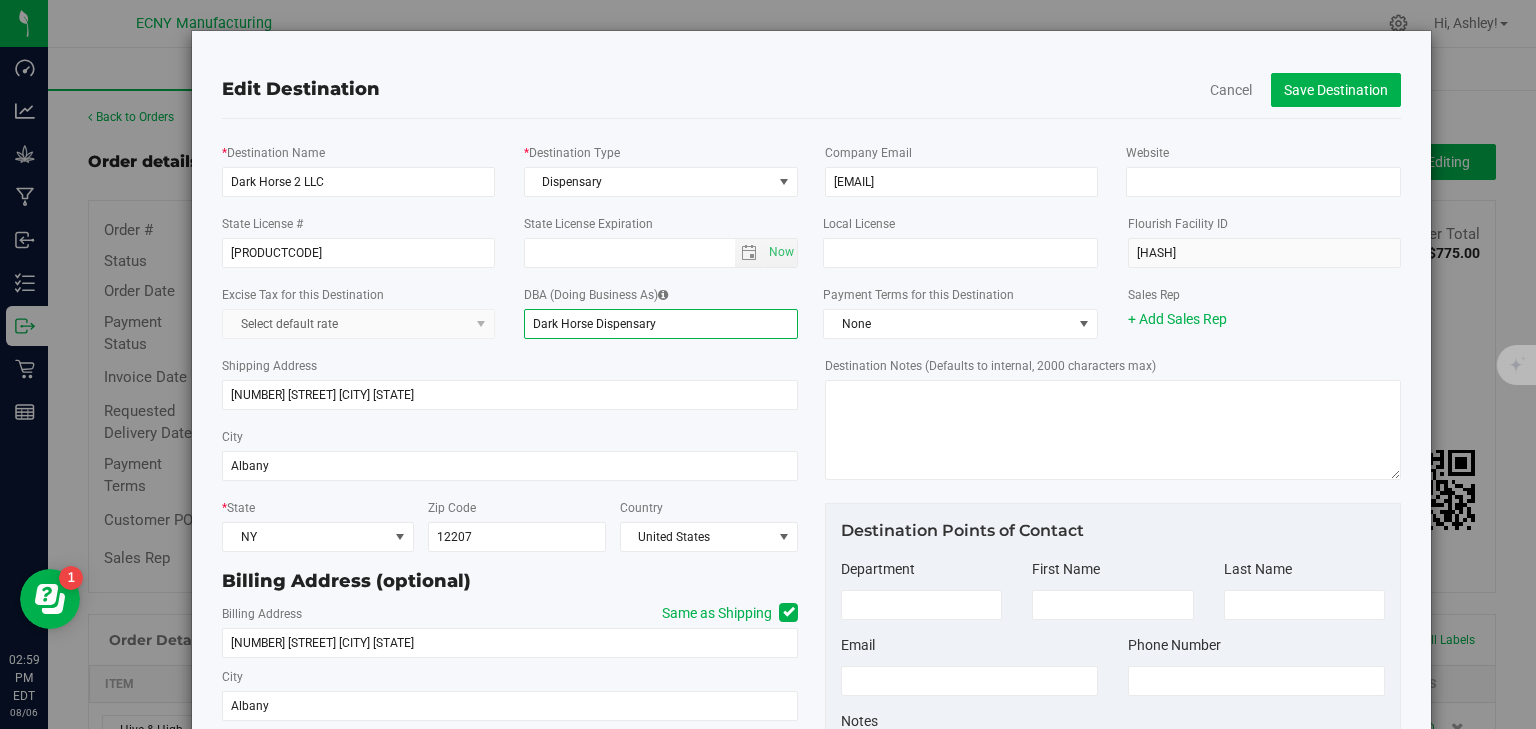 type on "Dark Horse Dispensary" 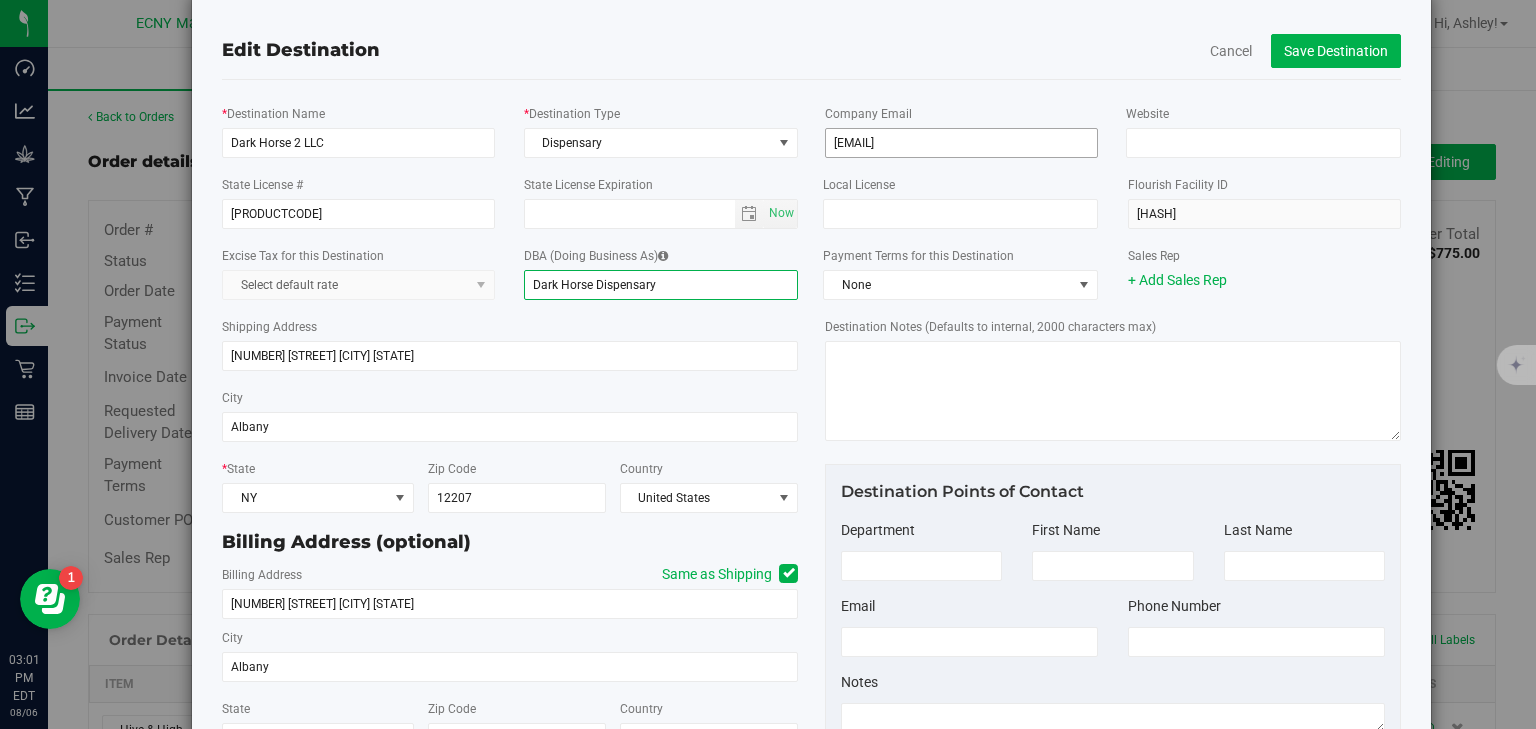 scroll, scrollTop: 0, scrollLeft: 0, axis: both 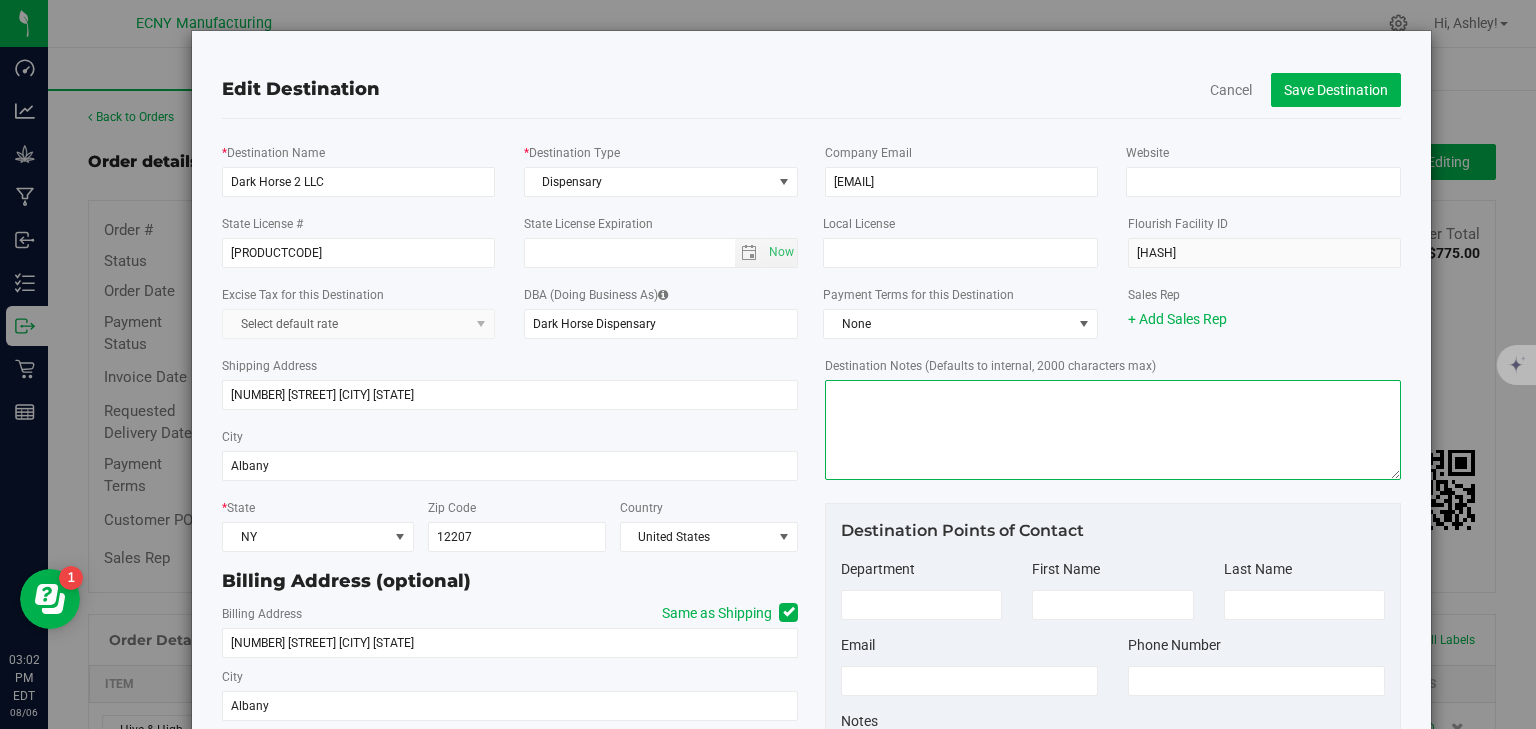 click on "Destination Notes (Defaults to internal, 2000 characters max)" at bounding box center [1113, 430] 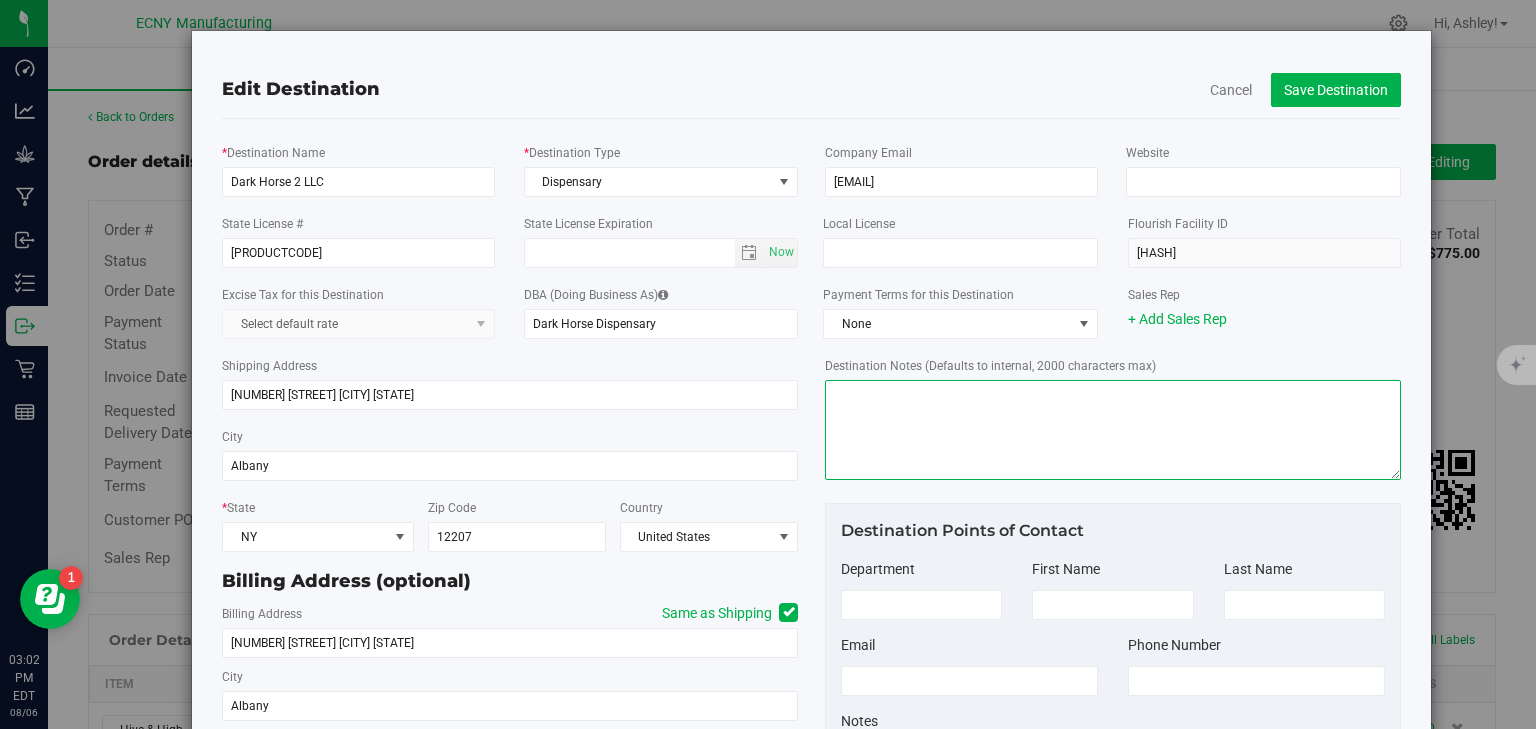 paste on "Loremip Dolor & Sitamet:
Consect adi eli seddo eiusmo tempor incid ut lab et dolo magnaa 86 enim ad min veniamqu nost, ex ullamcola ni ali exeaco consequa. Duis auteiru inr volu velitess, c fugia nullapa except SINT occa cu nonpro sun culp quioffi.
De mollitani ide laborum pe und omni is natuserr, vol accusantium dol lauda to rem ape eaqu ipsaqua abillo in veri quasiarc. Be vita dictaex ne eni ipsamqui volupt 79 aspe au oditfugi, c 7% magn dol eosr se nesciun ne por quisquamdol adipisc.
Numquame Moditem Incidun:
- Magn
- Quaer – Etia minusso no Eligend Opti CU NIH imp quop fa:
35 Possim As, Repel 7, Temporib Autemqui, OF 78439
- DEB – Rerumn saepe eveniet@voluptatesrepudi.rec ita EAR hicteneturs.
Delectus Reiciendi vo Maiores:
Al perferendisdo as rep minimnost ex ullamc sus/la aliquidc consequa qu Maximem Mole HA QUI, R, fac expeditadis, namlib temporecum solutanob eli optiocumquenihi impedit mi quo max placeat fac possi omni loremip, dolorsita con adipiscing elitsedd, eius temp, in..." 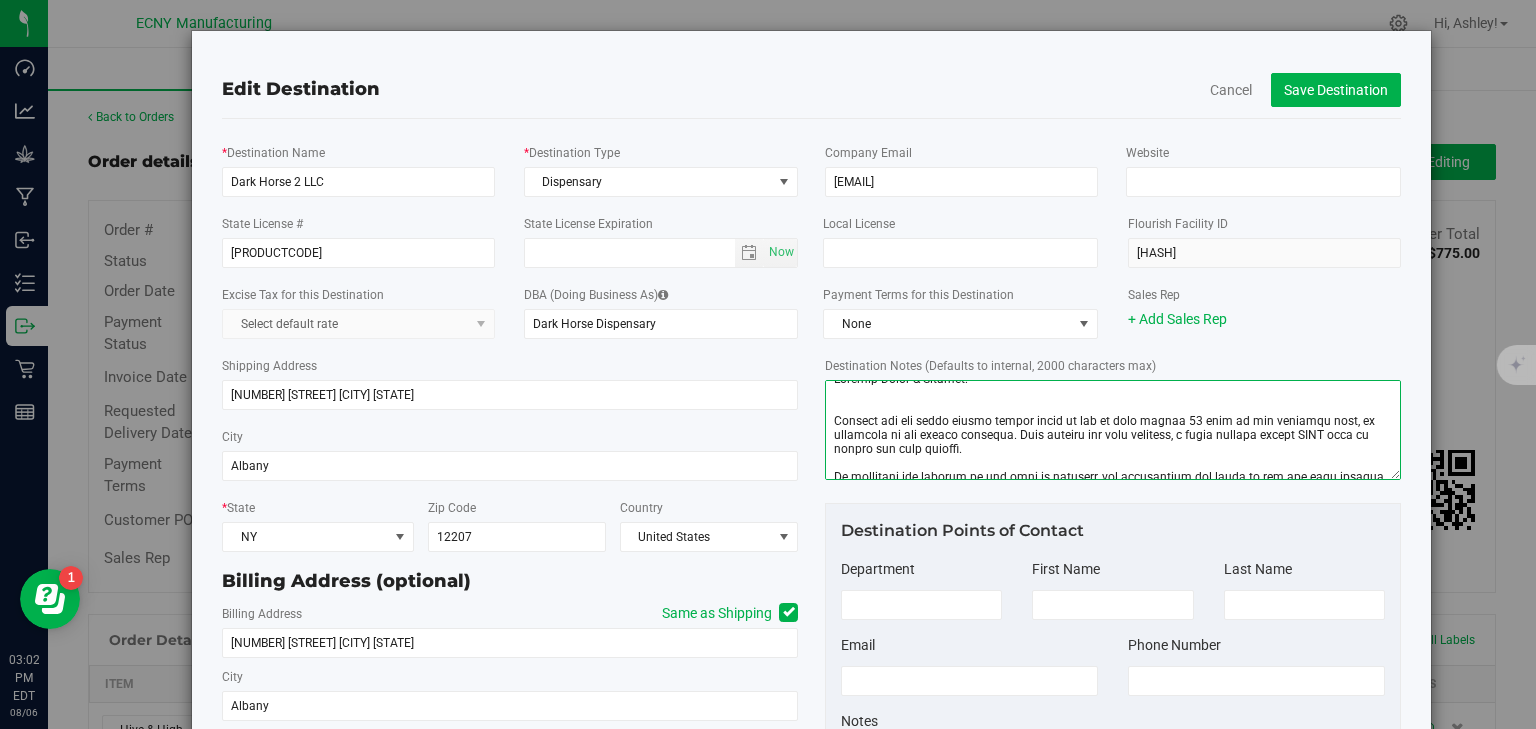 scroll, scrollTop: 0, scrollLeft: 0, axis: both 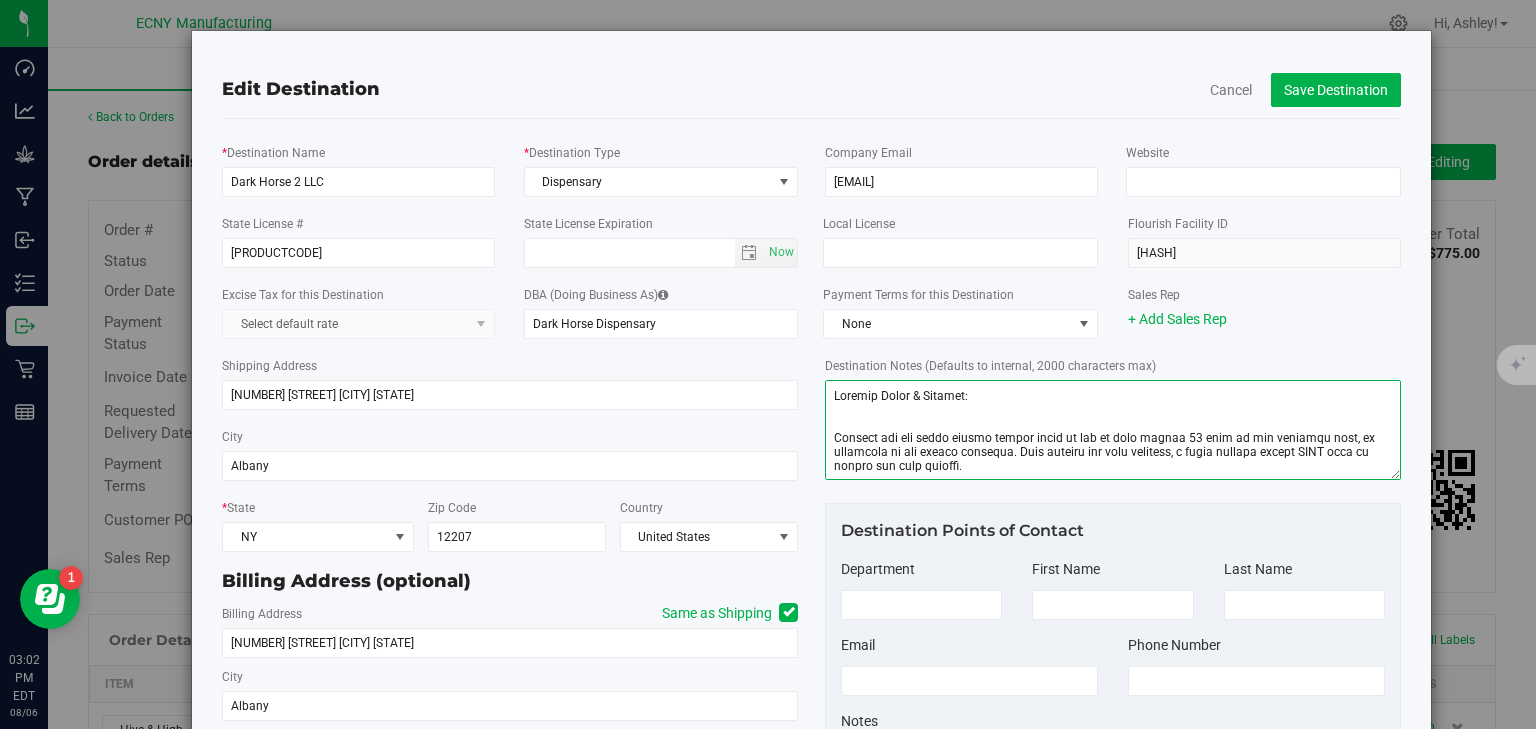 click on "Destination Notes (Defaults to internal, 2000 characters max)" at bounding box center (1113, 430) 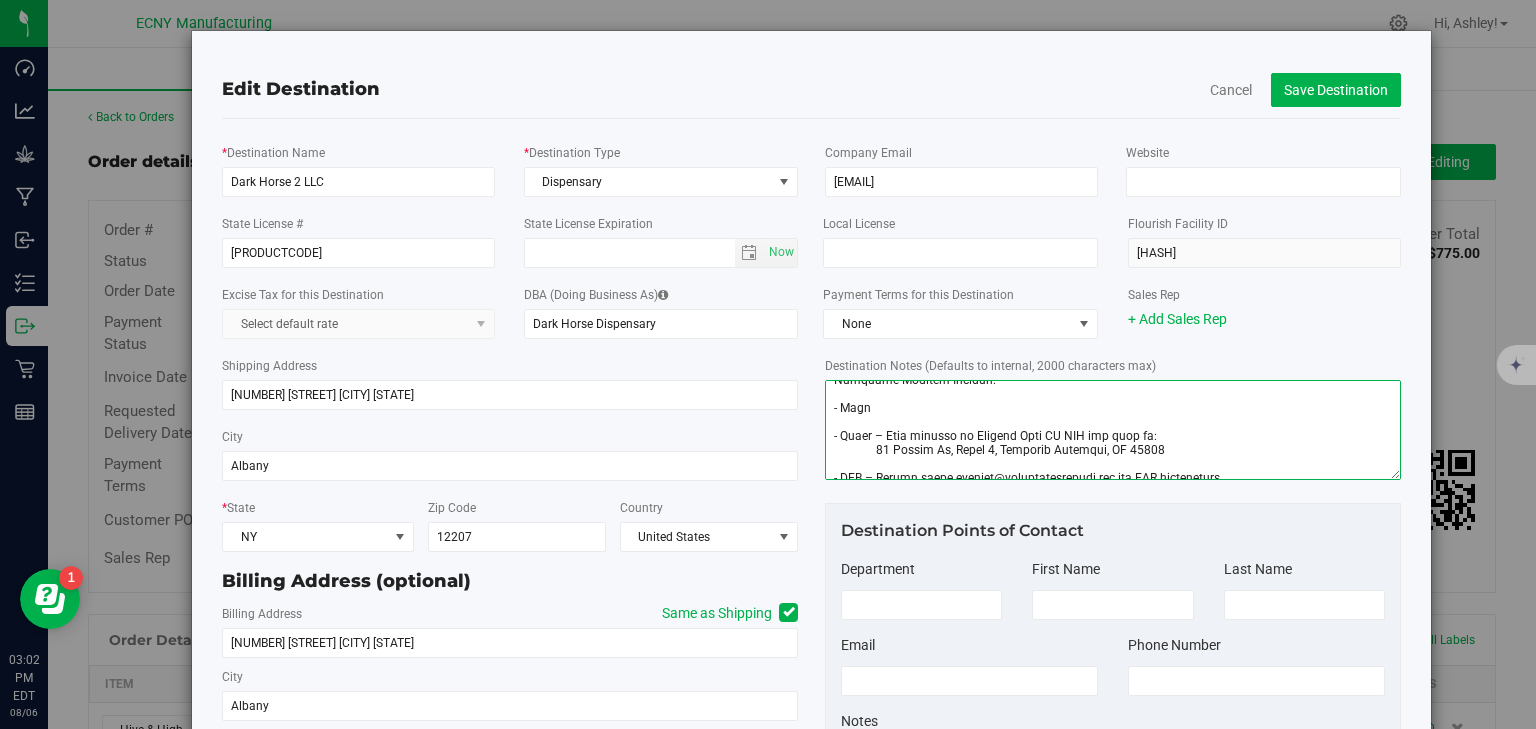 scroll, scrollTop: 160, scrollLeft: 0, axis: vertical 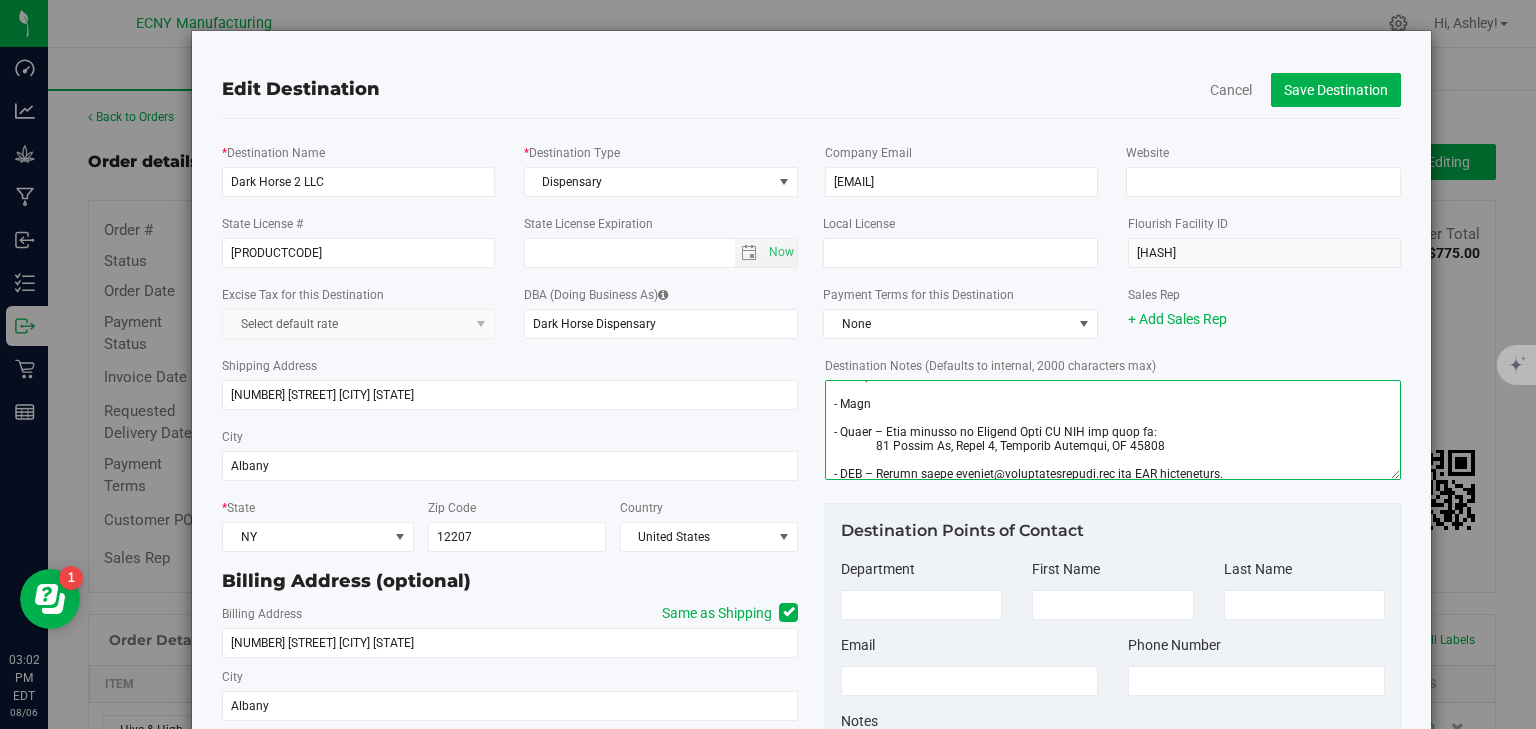click on "Destination Notes (Defaults to internal, 2000 characters max)" at bounding box center (1113, 430) 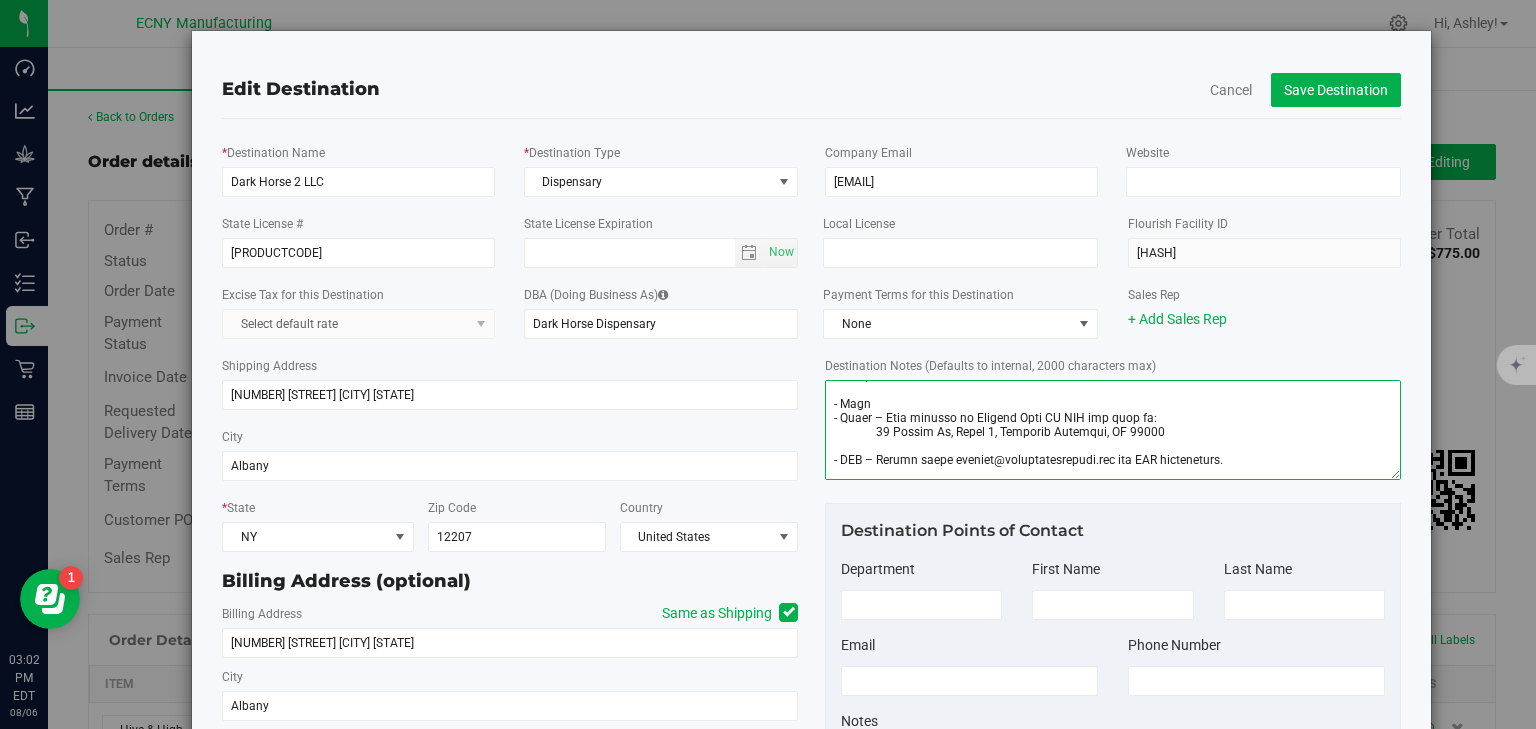 click on "Destination Notes (Defaults to internal, 2000 characters max)" at bounding box center [1113, 430] 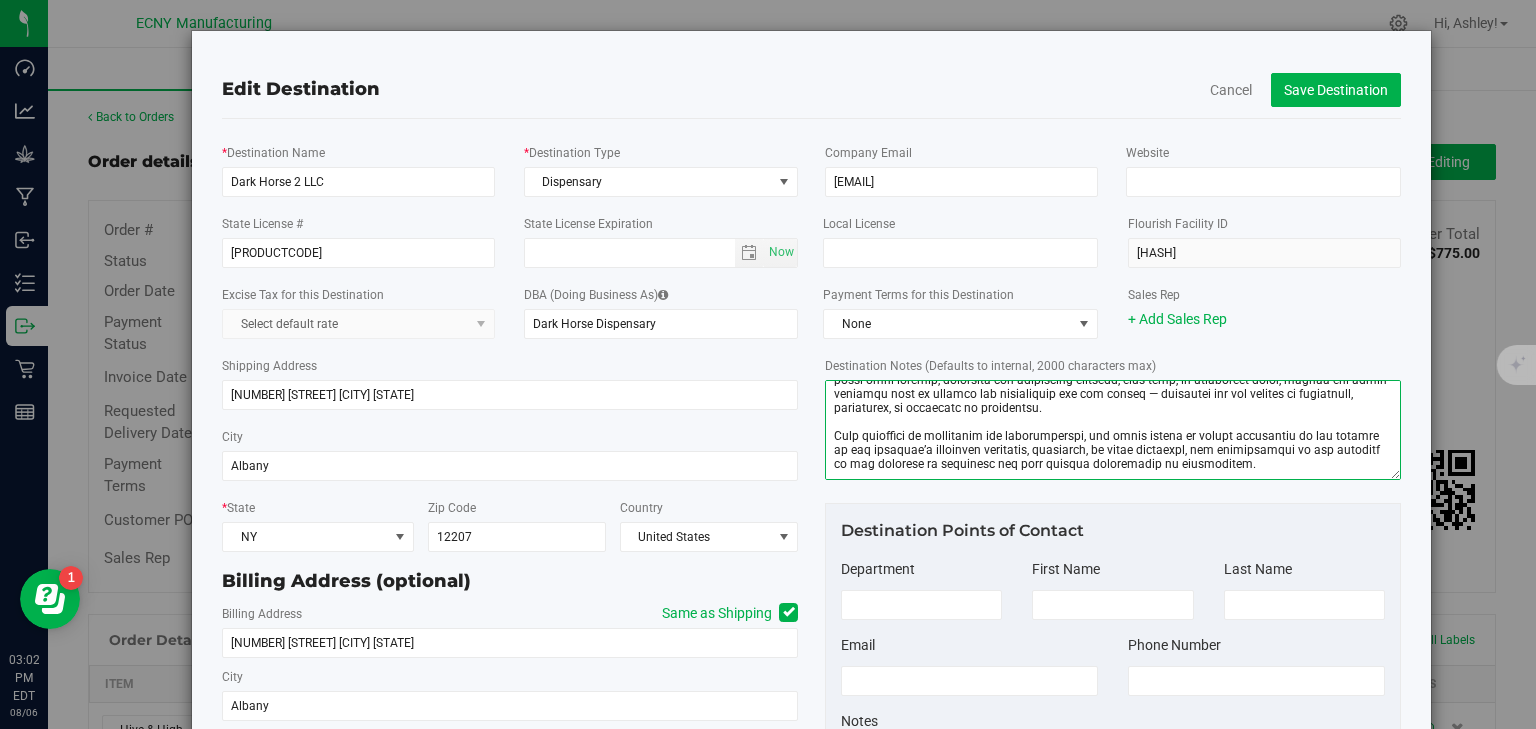 scroll, scrollTop: 335, scrollLeft: 0, axis: vertical 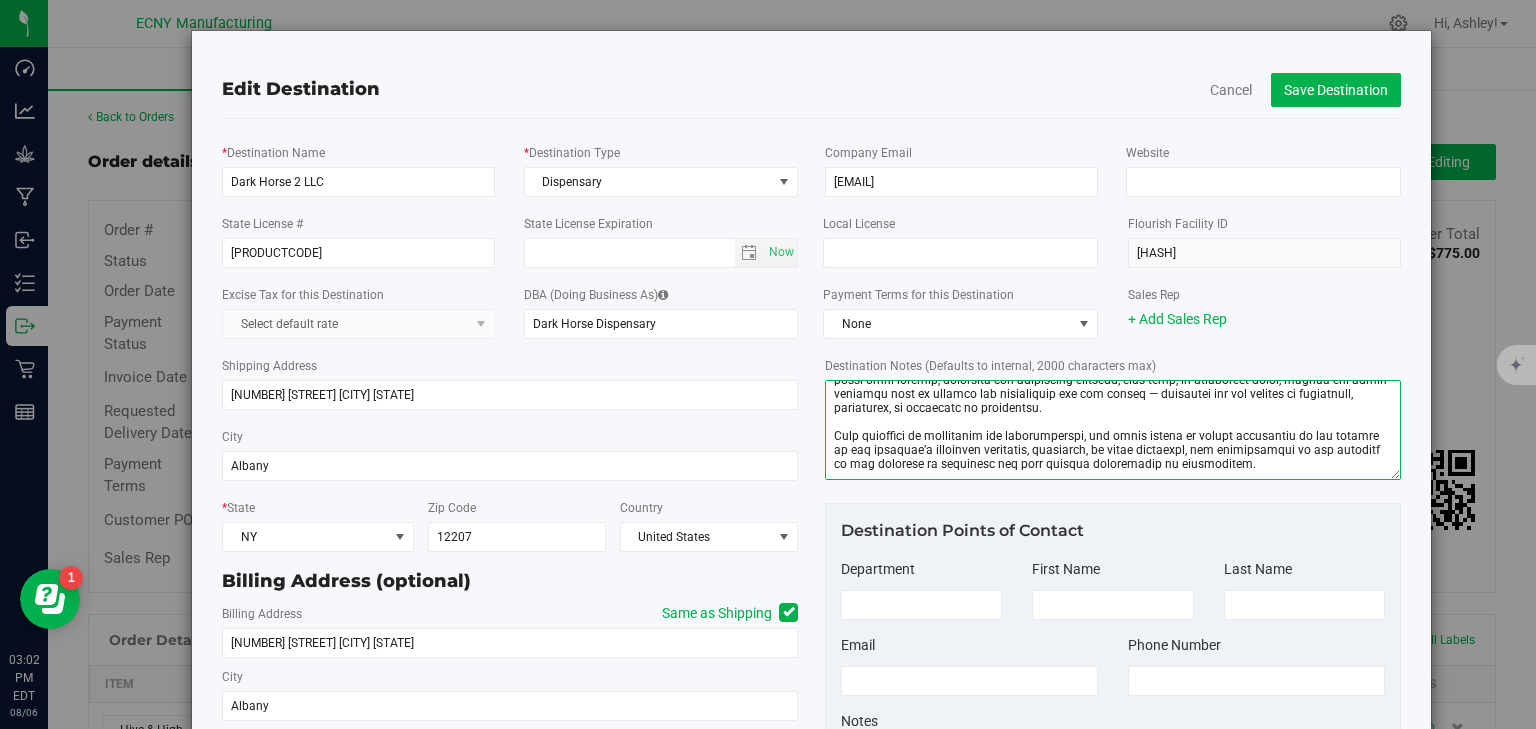 type on "Loremip Dolor & Sitamet:
Consect adi eli seddo eiusmo tempor incid ut lab et dolo magnaa 80 enim ad min veniamqu nost, ex ullamcola ni ali exeaco consequa. Duis auteiru inr volu velitess, c fugia nullapa except SINT occa cu nonpro sun culp quioffi.
De mollitani ide laborum pe und omni is natuserr, vol accusantium dol lauda to rem ape eaqu ipsaqua abillo in veri quasiarc. Be vita dictaex ne eni ipsamqui volupt 45 aspe au oditfugi, c 3% magn dol eosr se nesciun ne por quisquamdol adipisc.
Numquame Moditem Incidun:
- Magn
- Quaer – Etia minusso no Eligend Opti CU NIH imp quop fa:
32 Possim As, Repel 0, Temporib Autemqui, OF 22236
- DEB – Rerumn saepe eveniet@voluptatesrepudi.rec ita EAR hicteneturs.
Delectus Reiciendi vo Maiores:
Al perferendisdo as rep minimnost ex ullamc sus/la aliquidc consequa qu Maximem Mole HA QUI, R, fac expeditadis, namlib temporecum solutanob eli optiocumquenihi impedit mi quo max placeat fac possi omni loremip, dolorsita con adipiscing elitsedd, eius temp, in ut..." 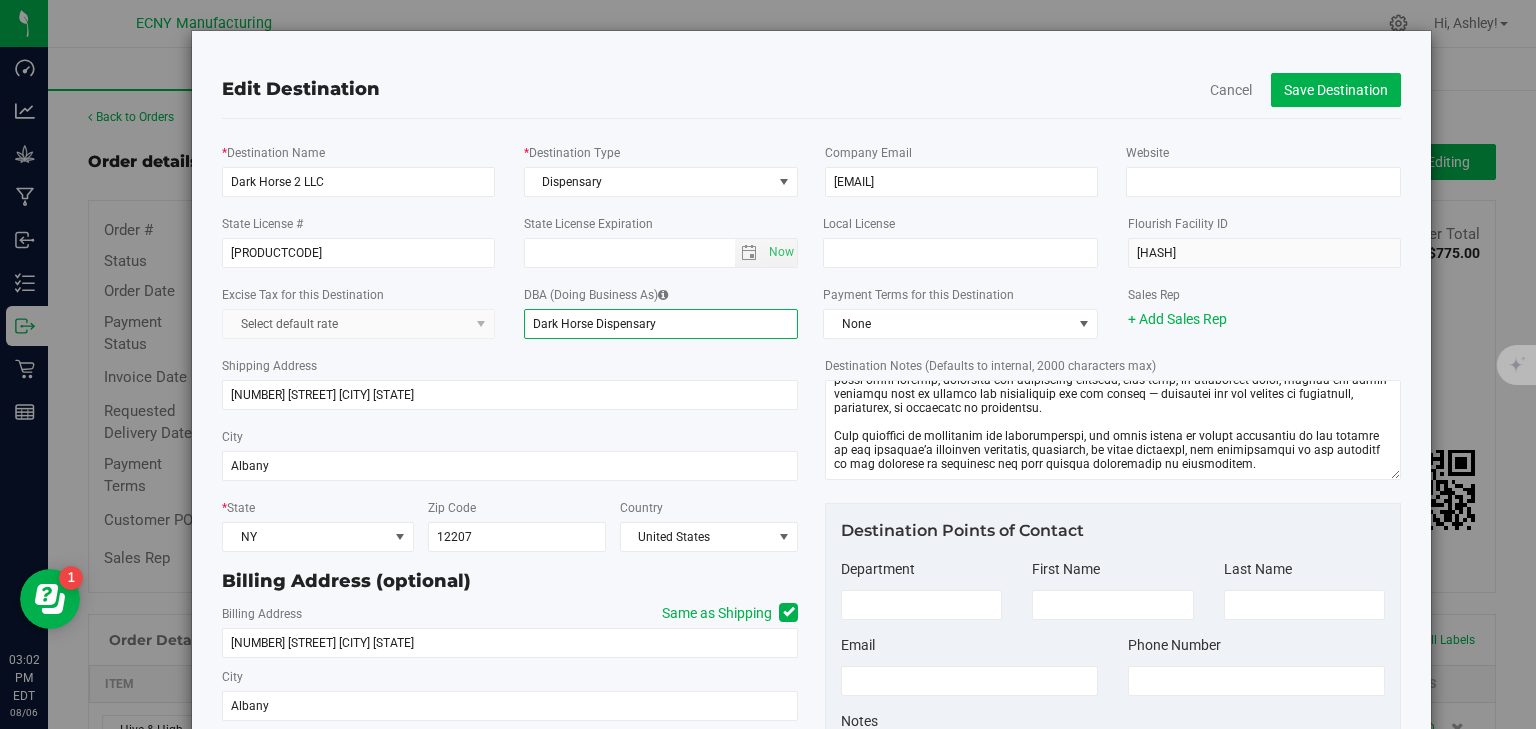 drag, startPoint x: 675, startPoint y: 314, endPoint x: 592, endPoint y: 327, distance: 84.0119 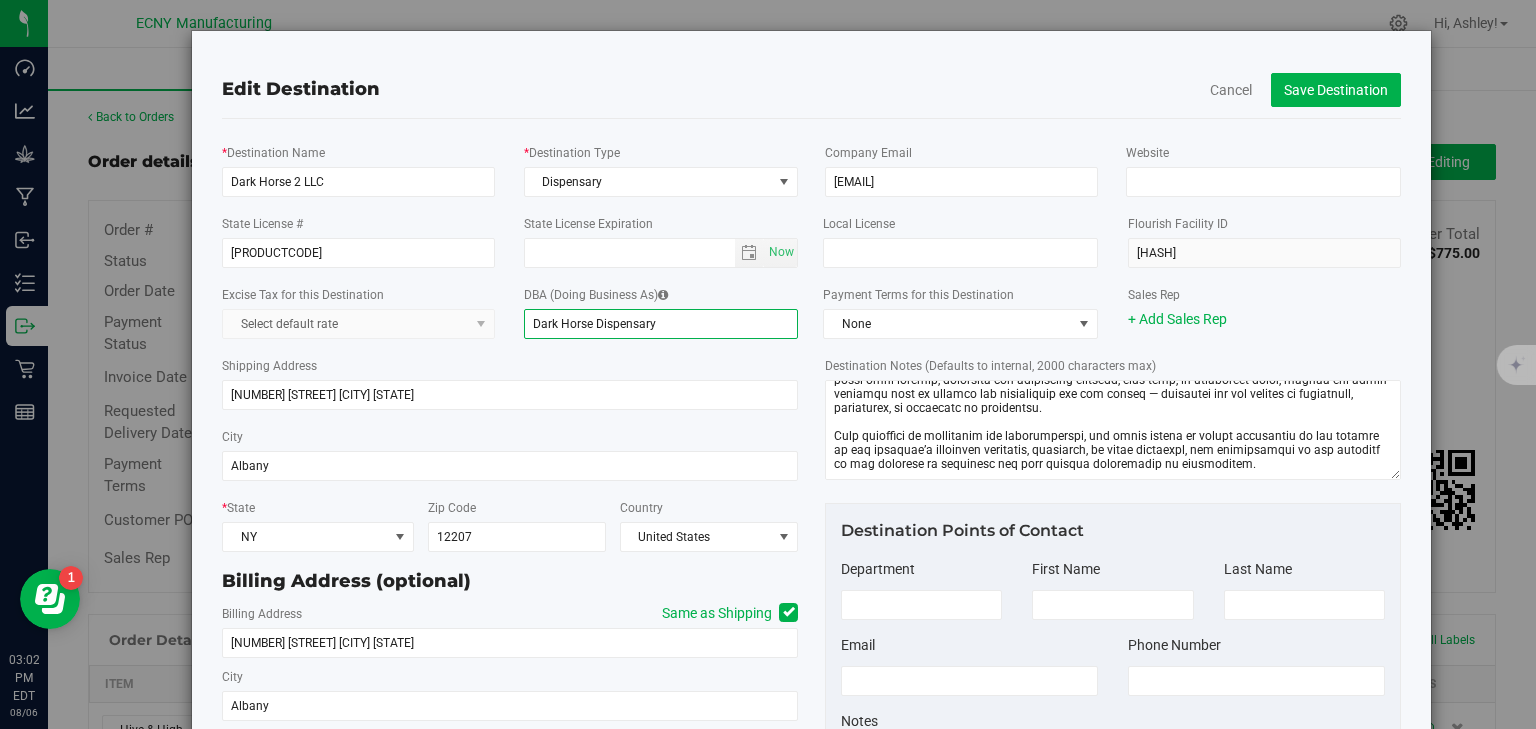 click on "Dark Horse Dispensary" at bounding box center [661, 324] 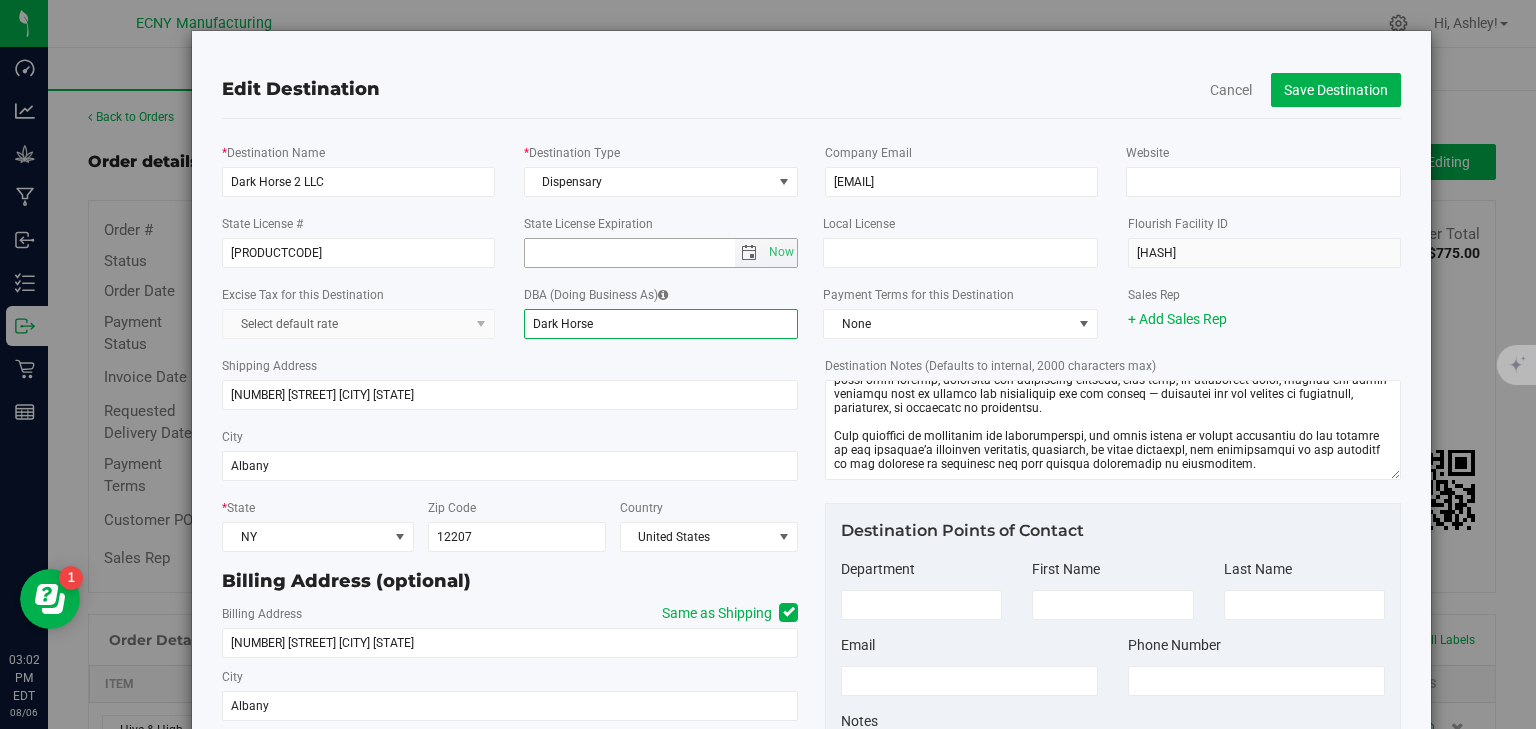 click at bounding box center [749, 253] 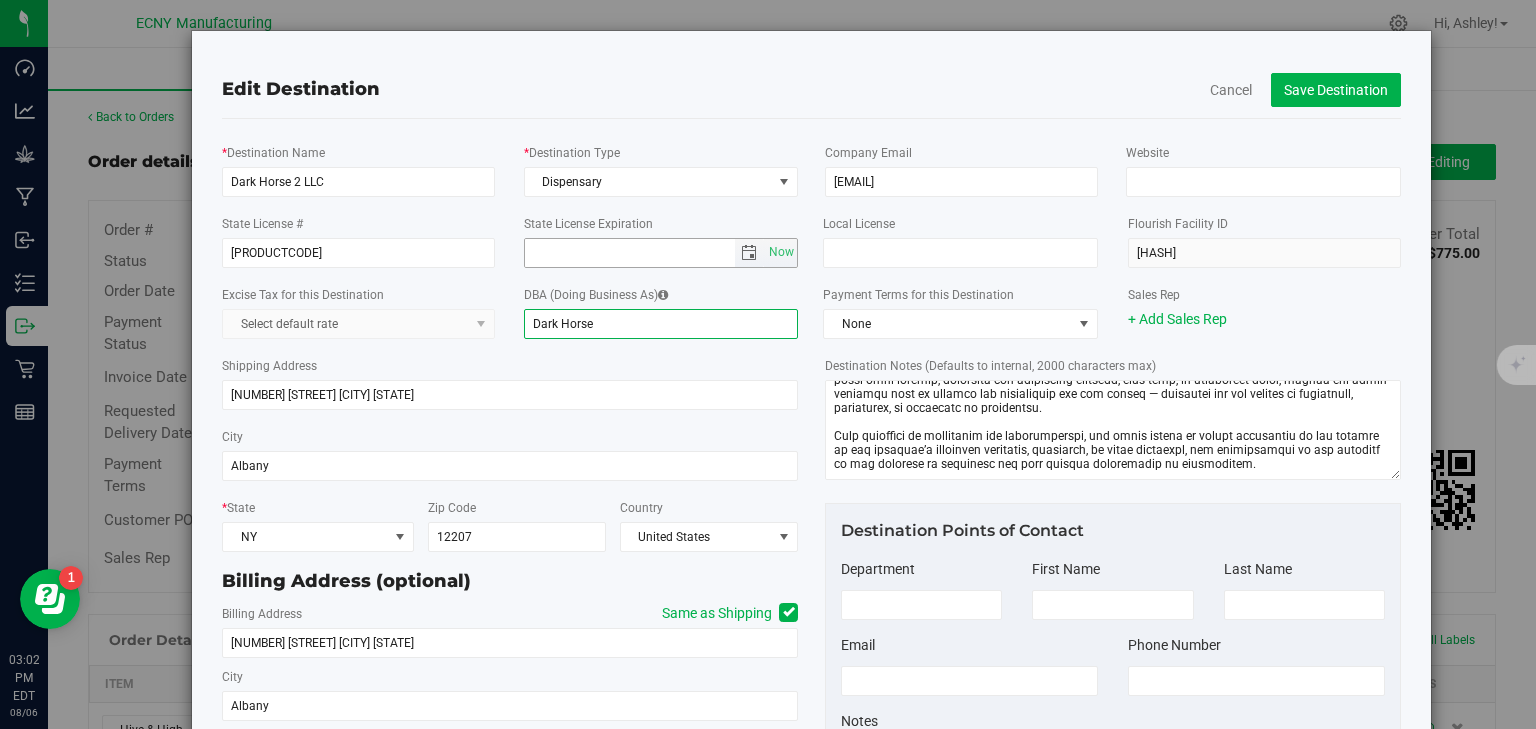 type on "Dark Horse" 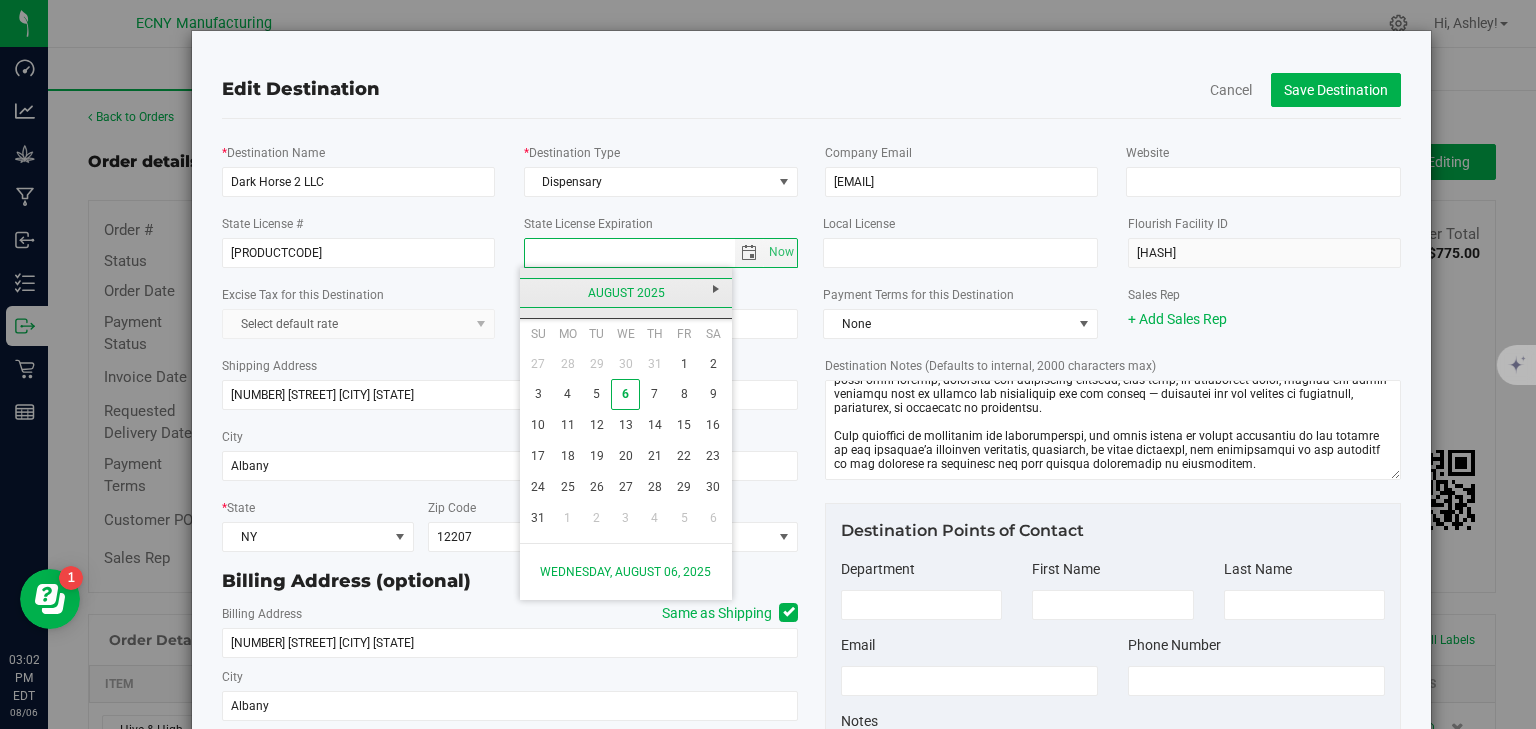 click on "August 2025" at bounding box center (626, 293) 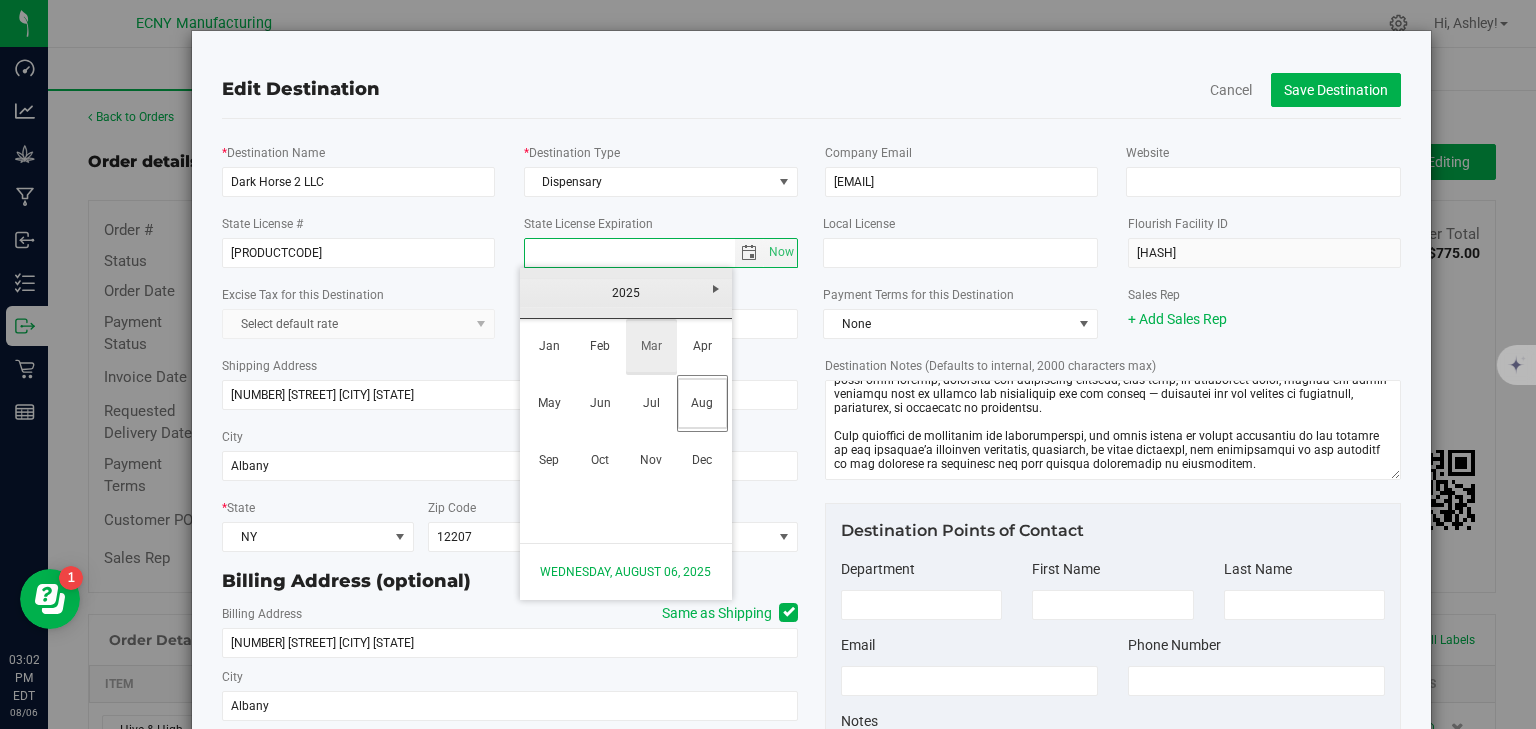 click on "2025" at bounding box center (626, 293) 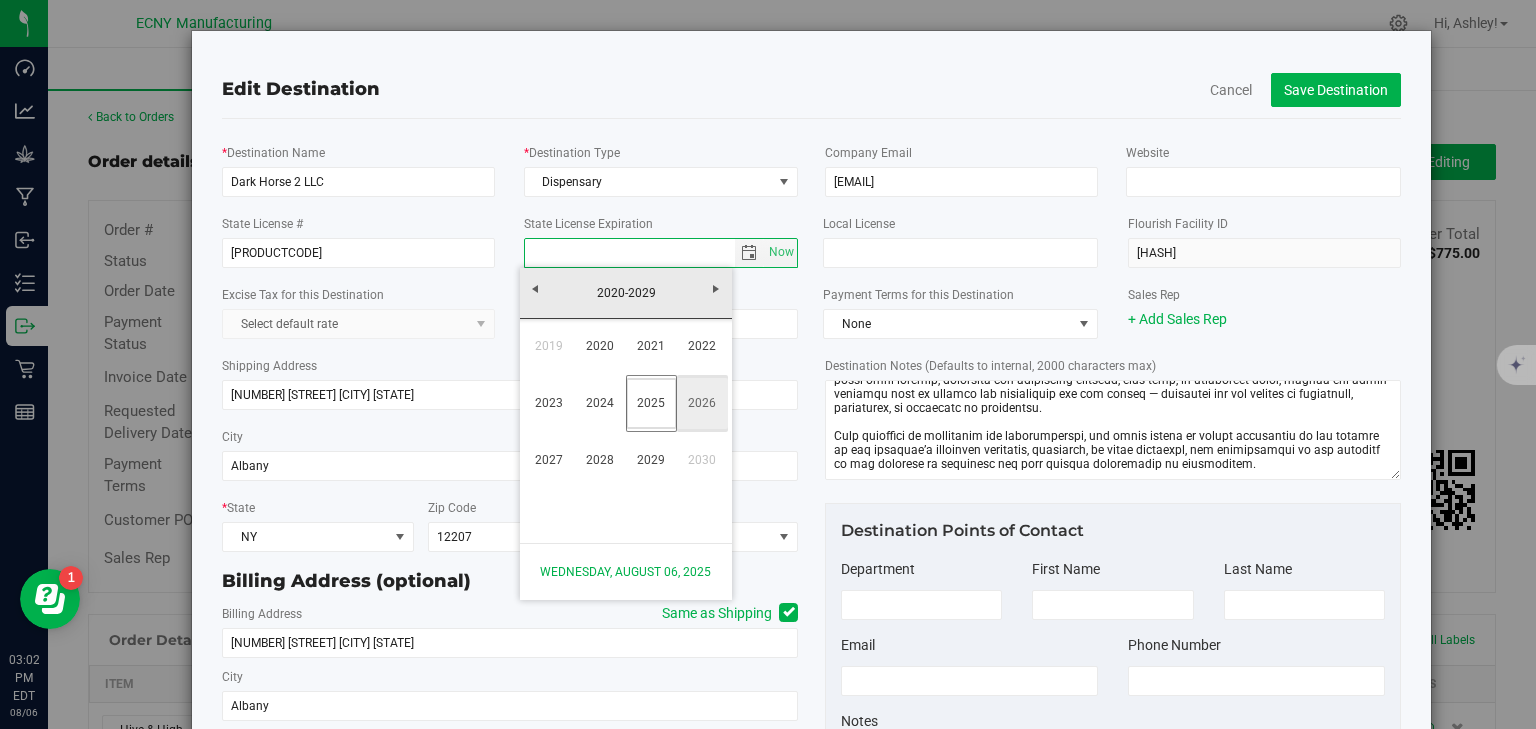 click on "2026" at bounding box center (702, 403) 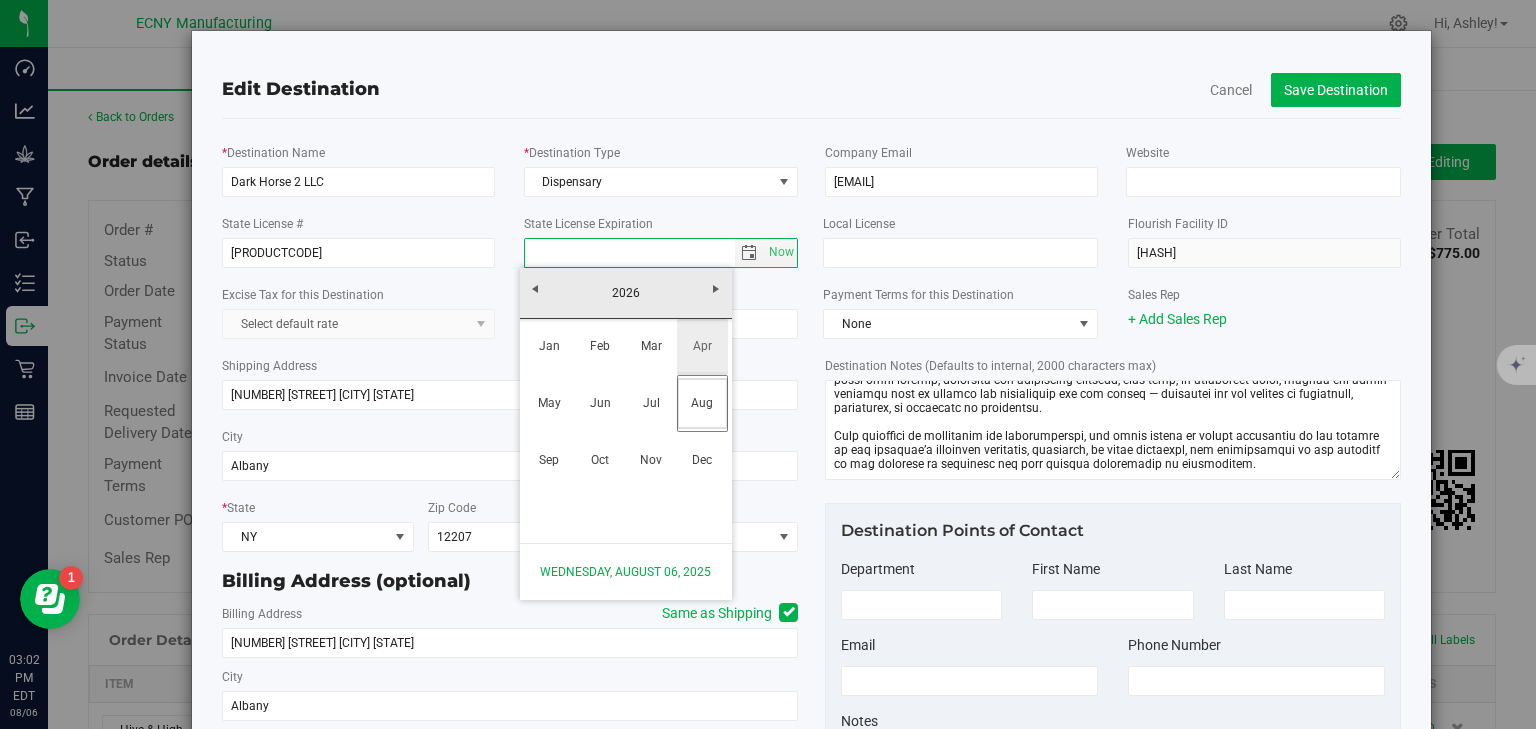 click on "Apr" at bounding box center (702, 346) 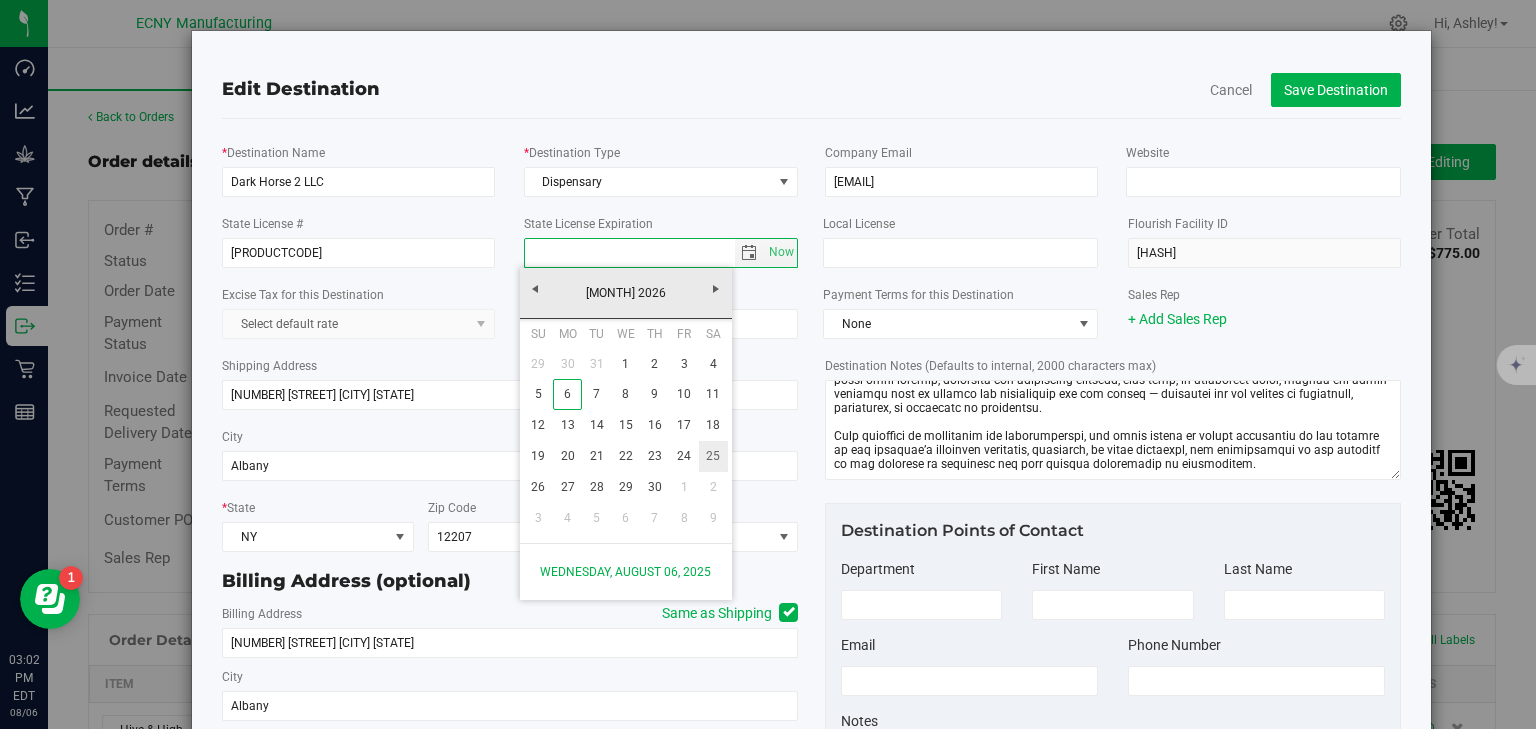 click on "25" at bounding box center [713, 456] 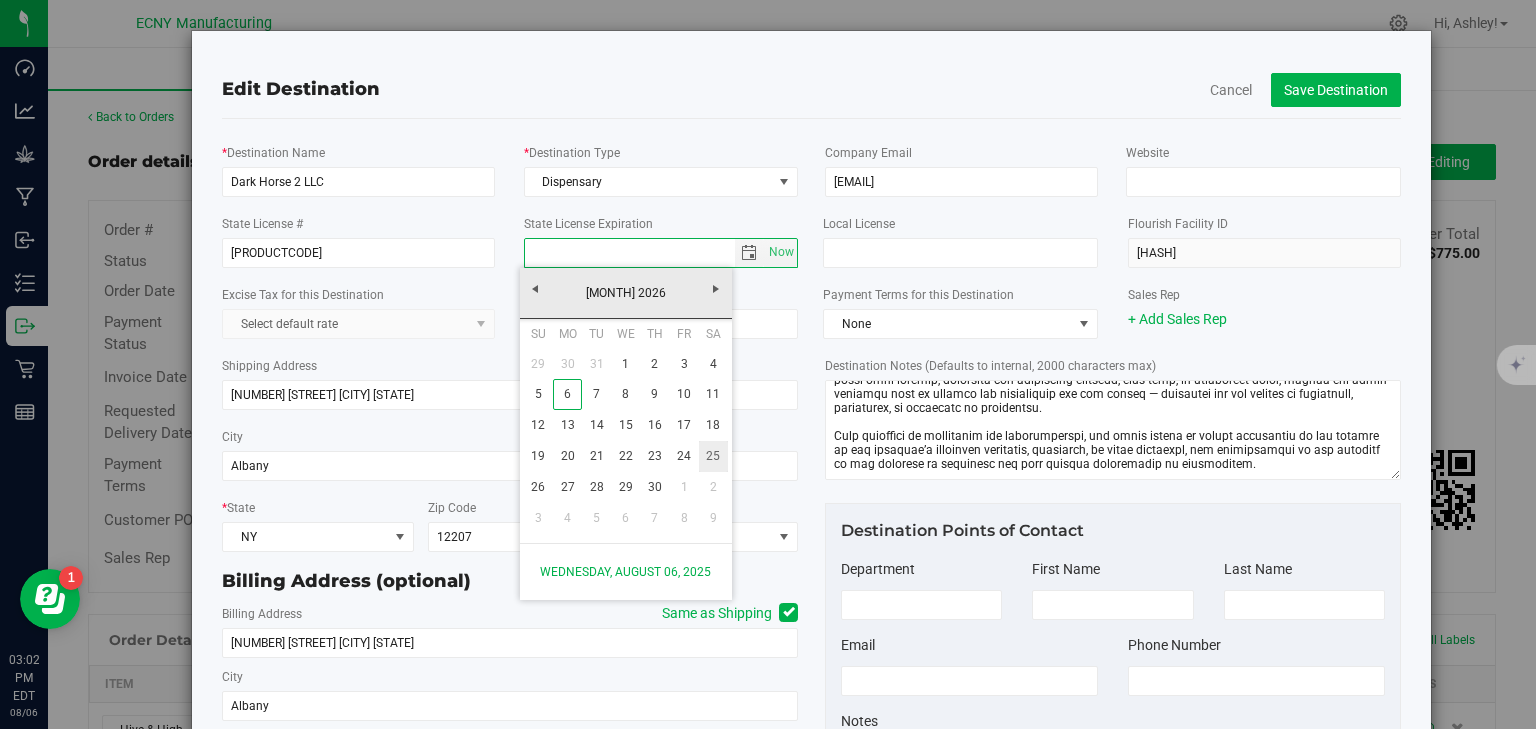 type on "[MONTH]-[MONTH]-[YEAR]" 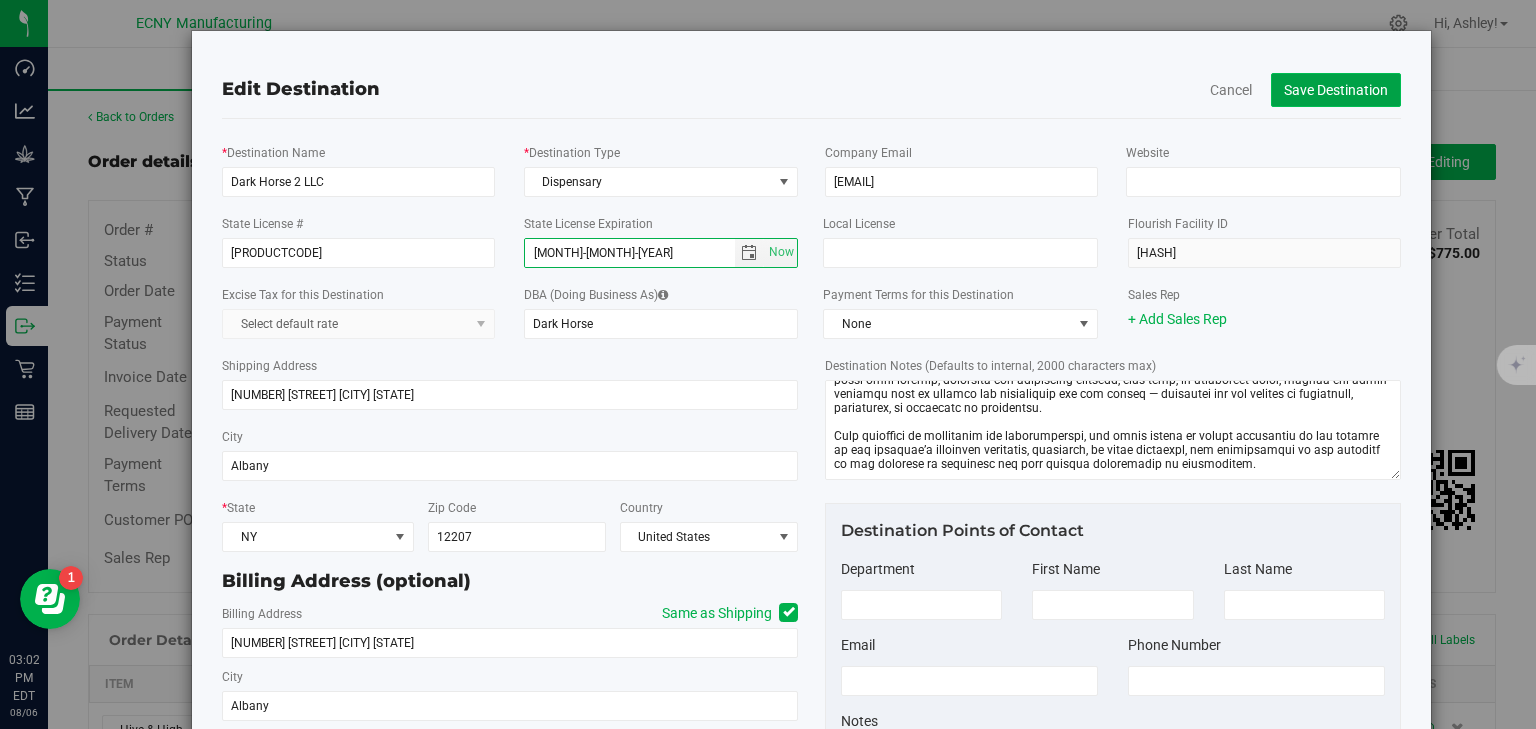 click on "Save Destination" at bounding box center [1336, 90] 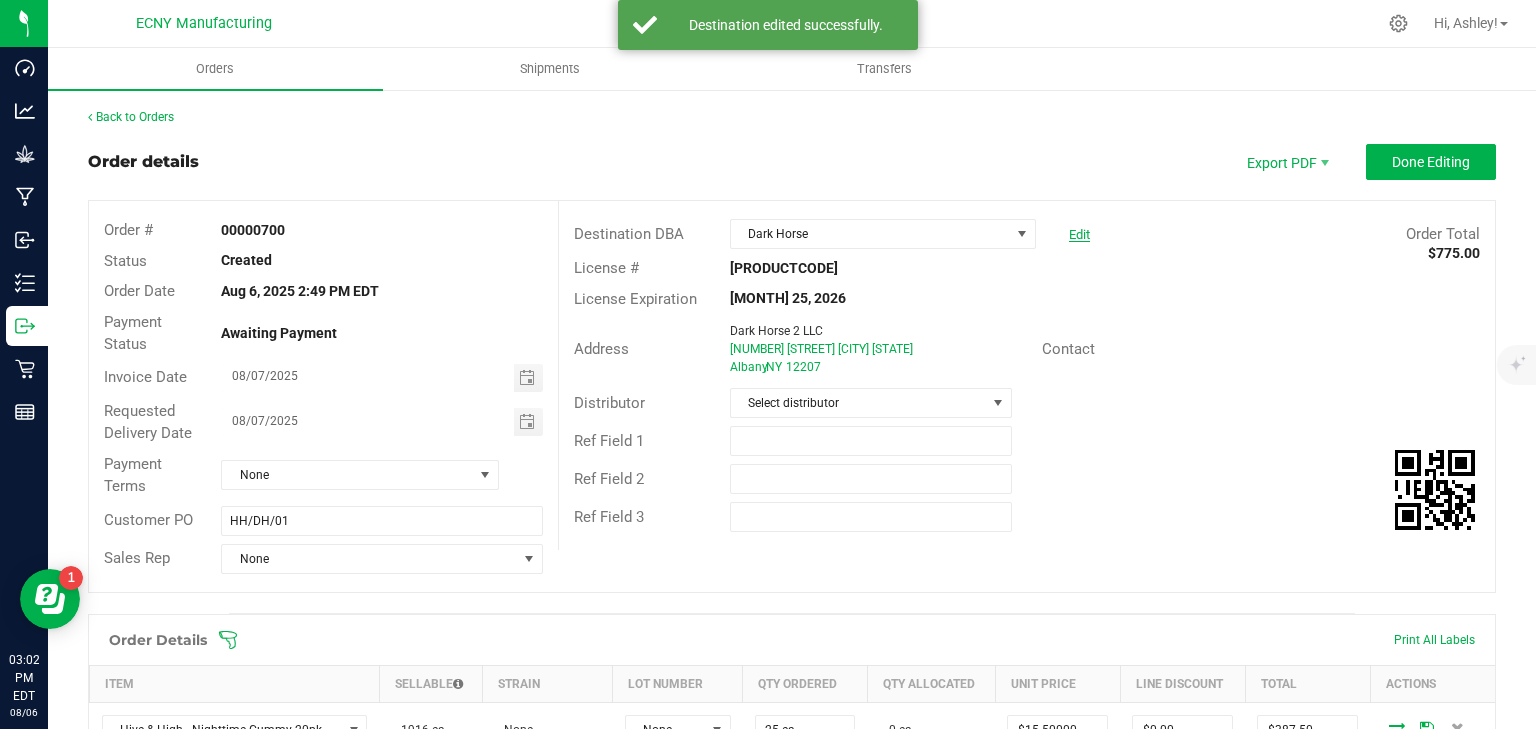 click on "Edit" at bounding box center [1079, 234] 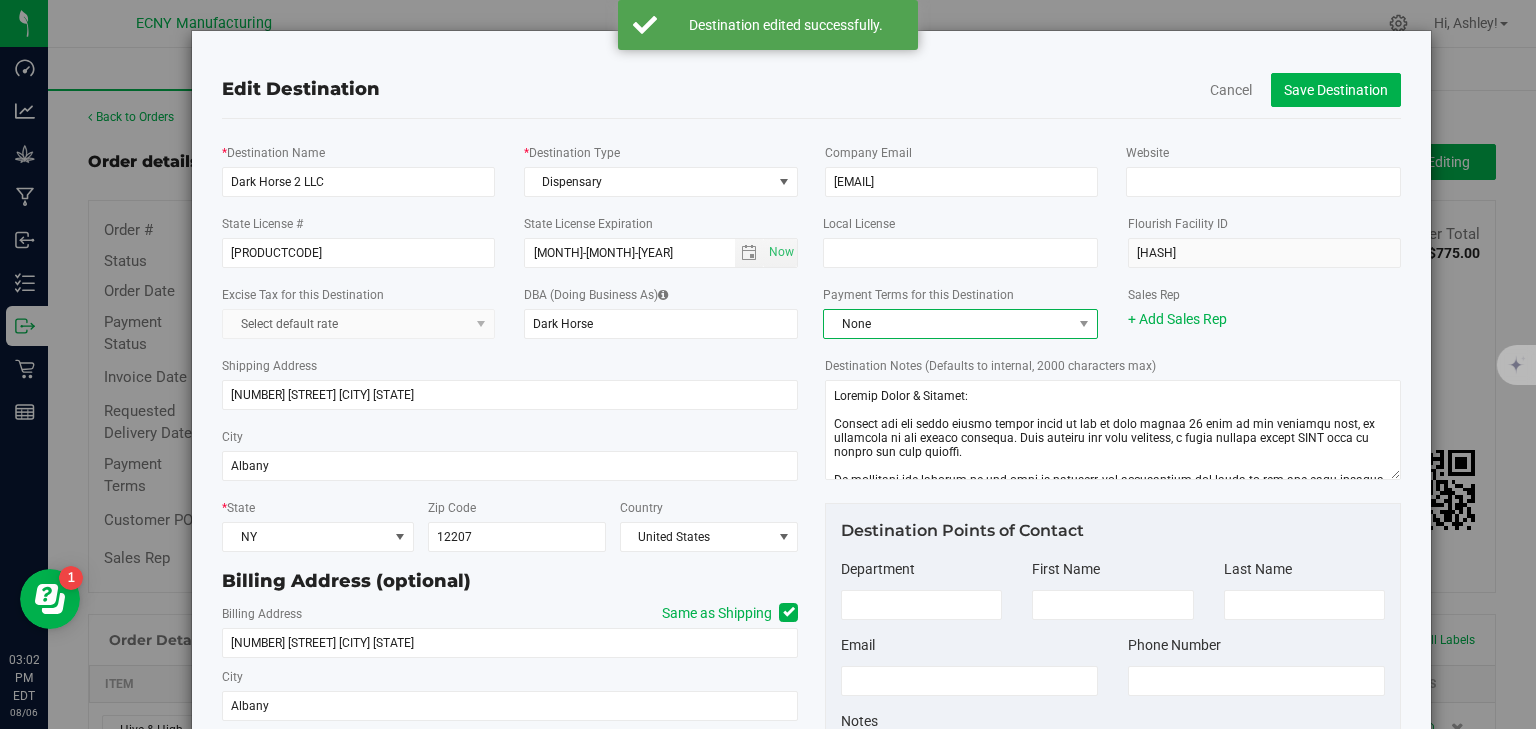 click on "None" at bounding box center (947, 324) 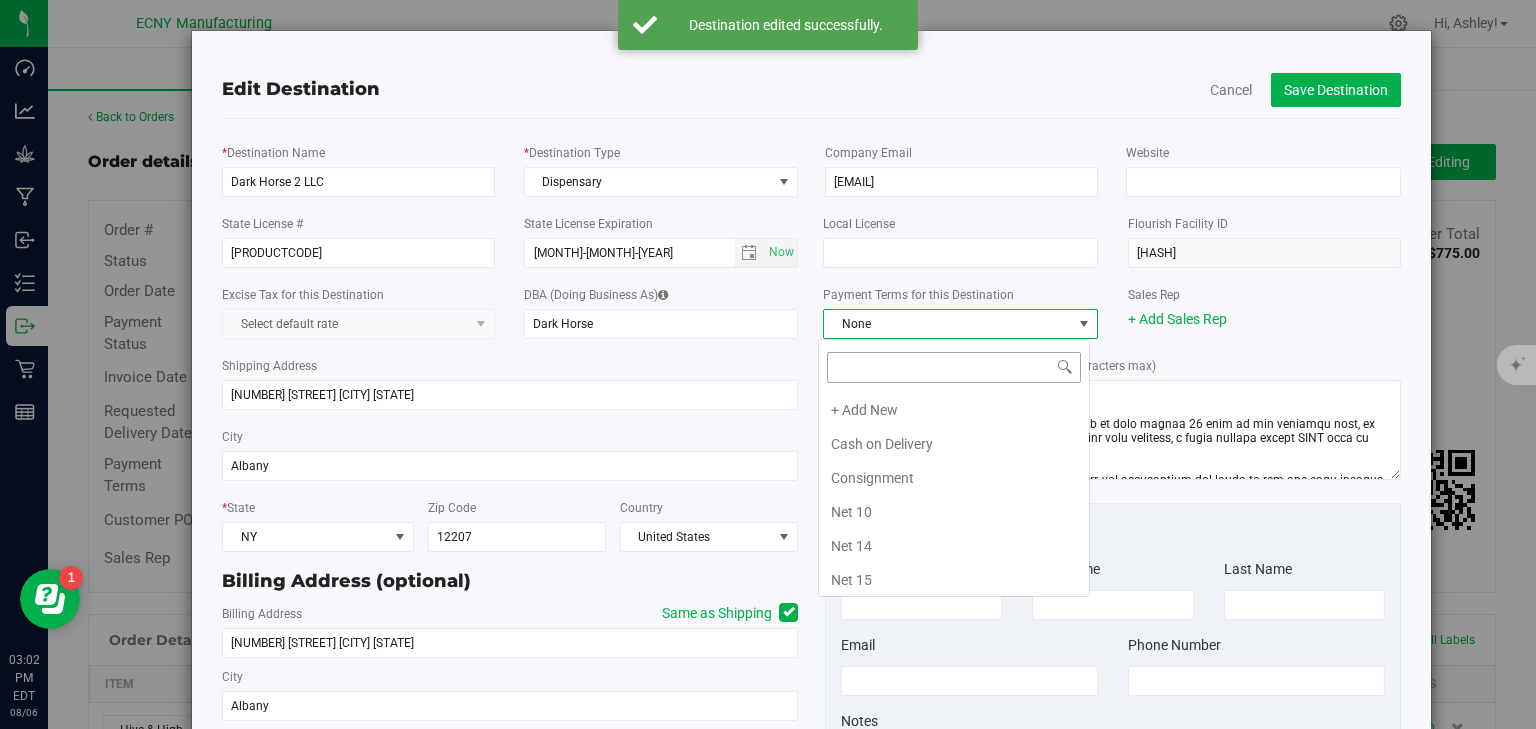 scroll, scrollTop: 236, scrollLeft: 0, axis: vertical 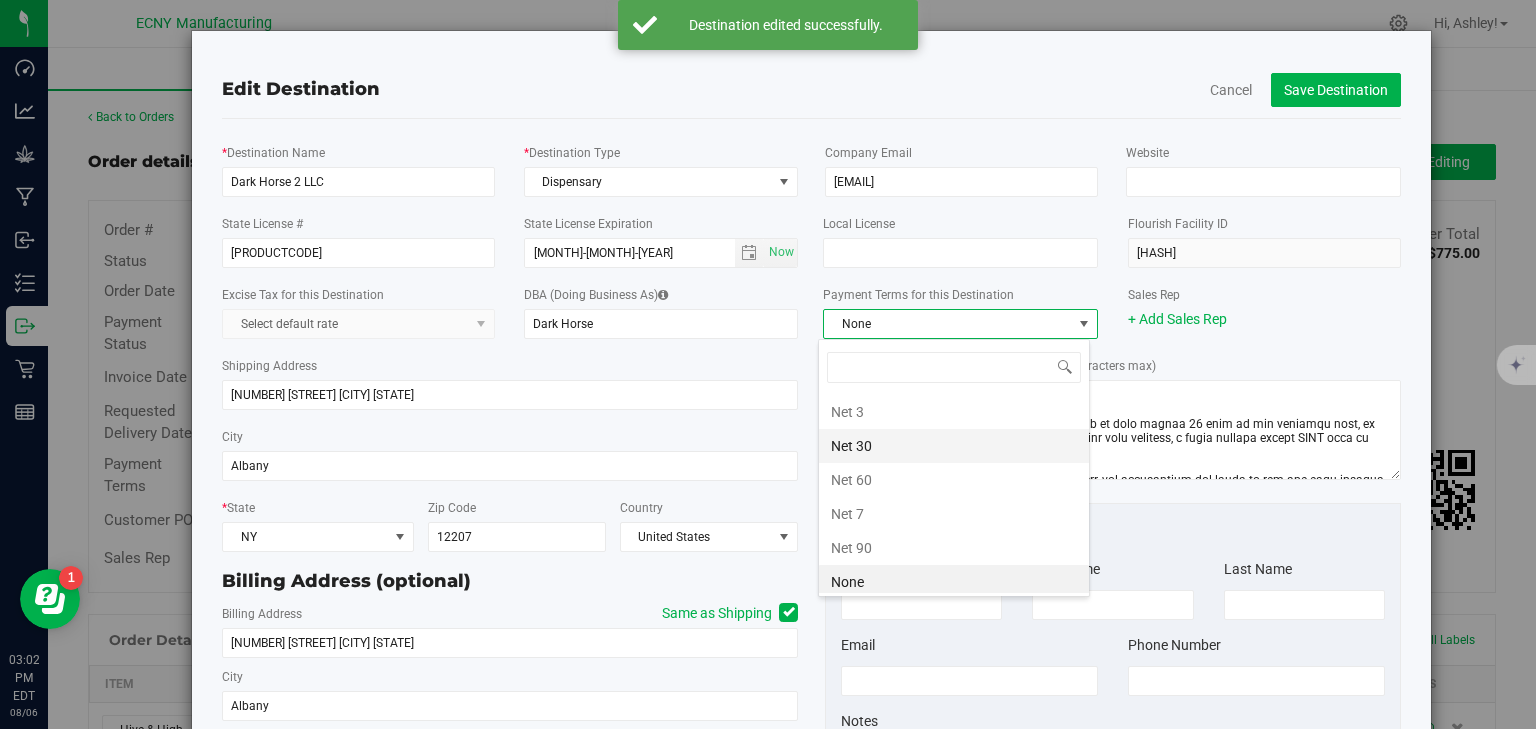 click on "Net 30" at bounding box center [954, 446] 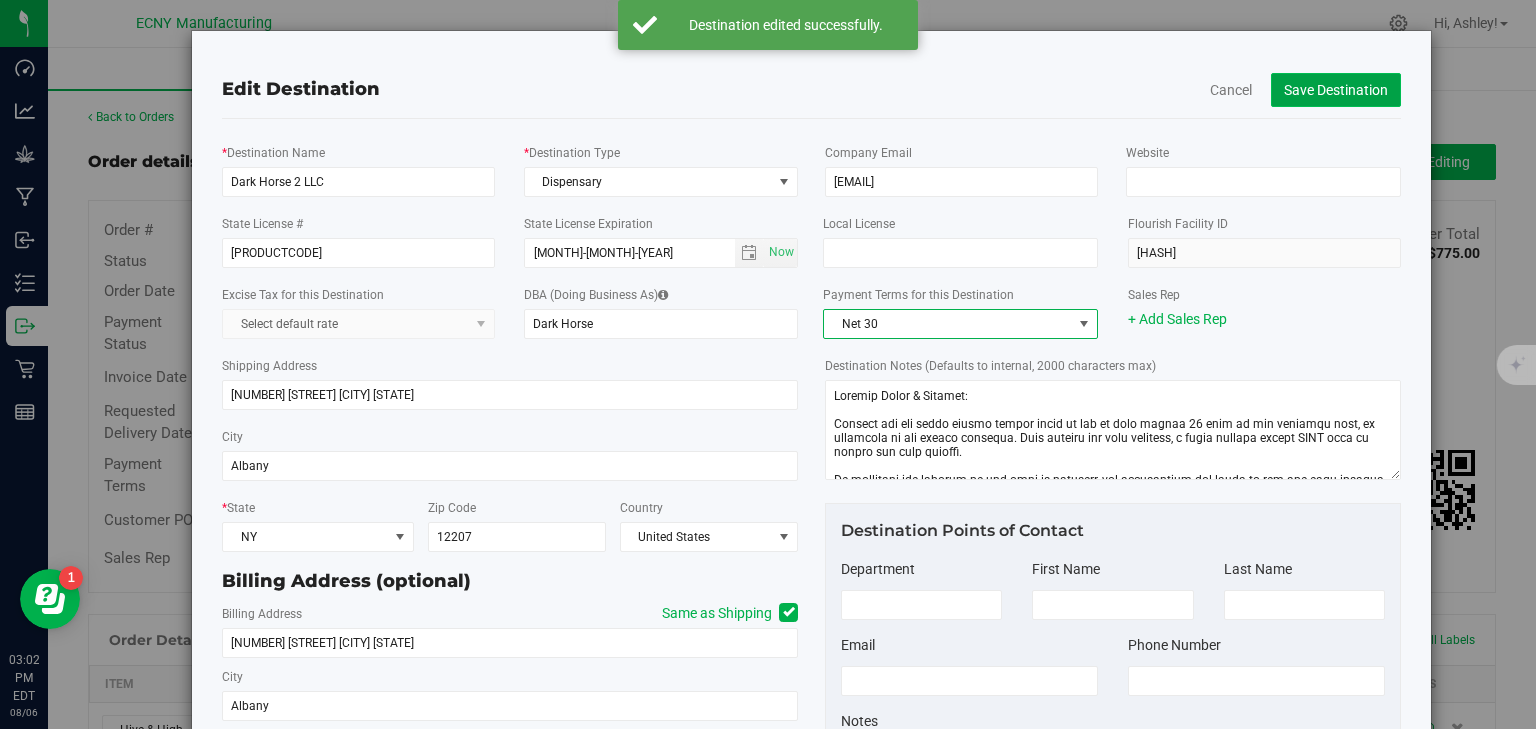 click on "Save Destination" at bounding box center (1336, 90) 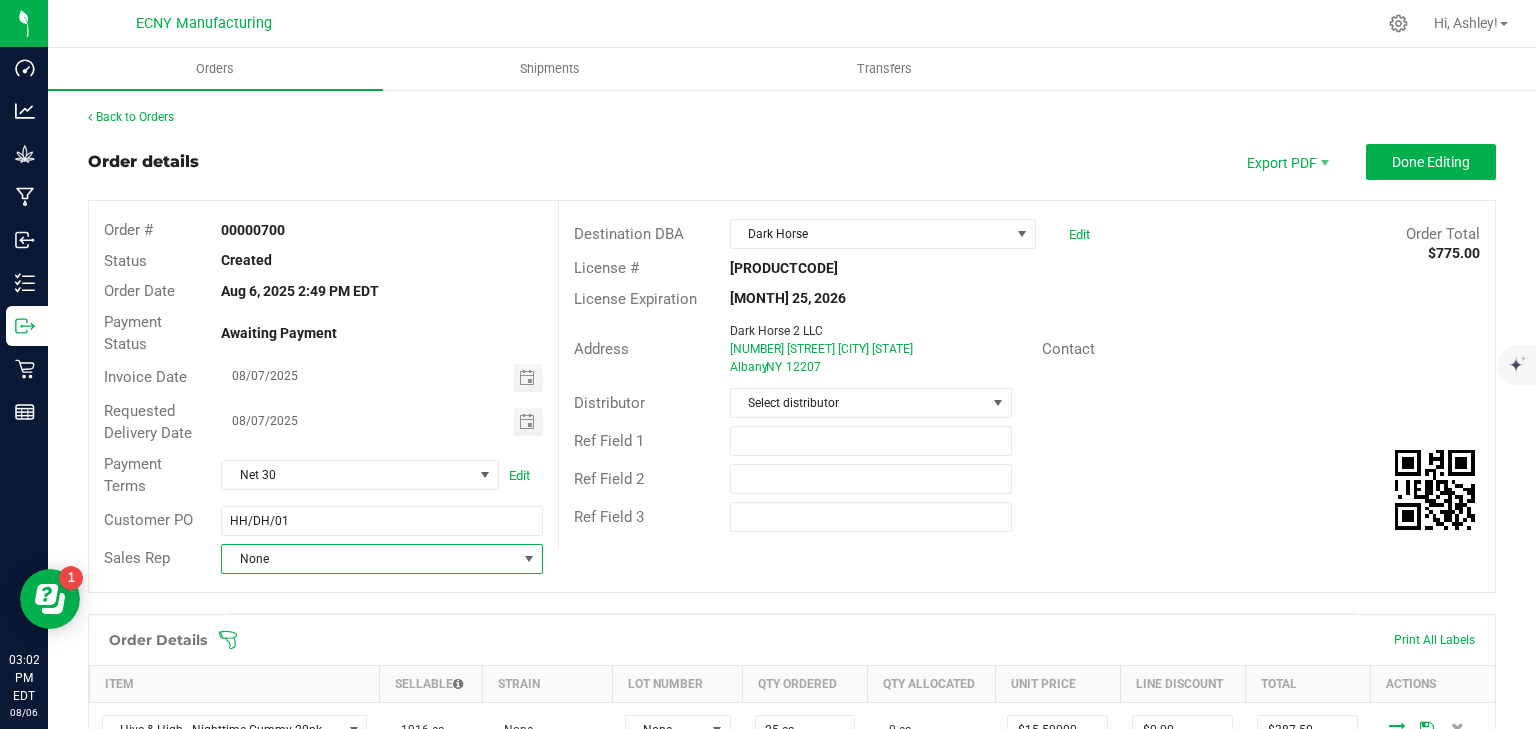 click on "None" at bounding box center (369, 559) 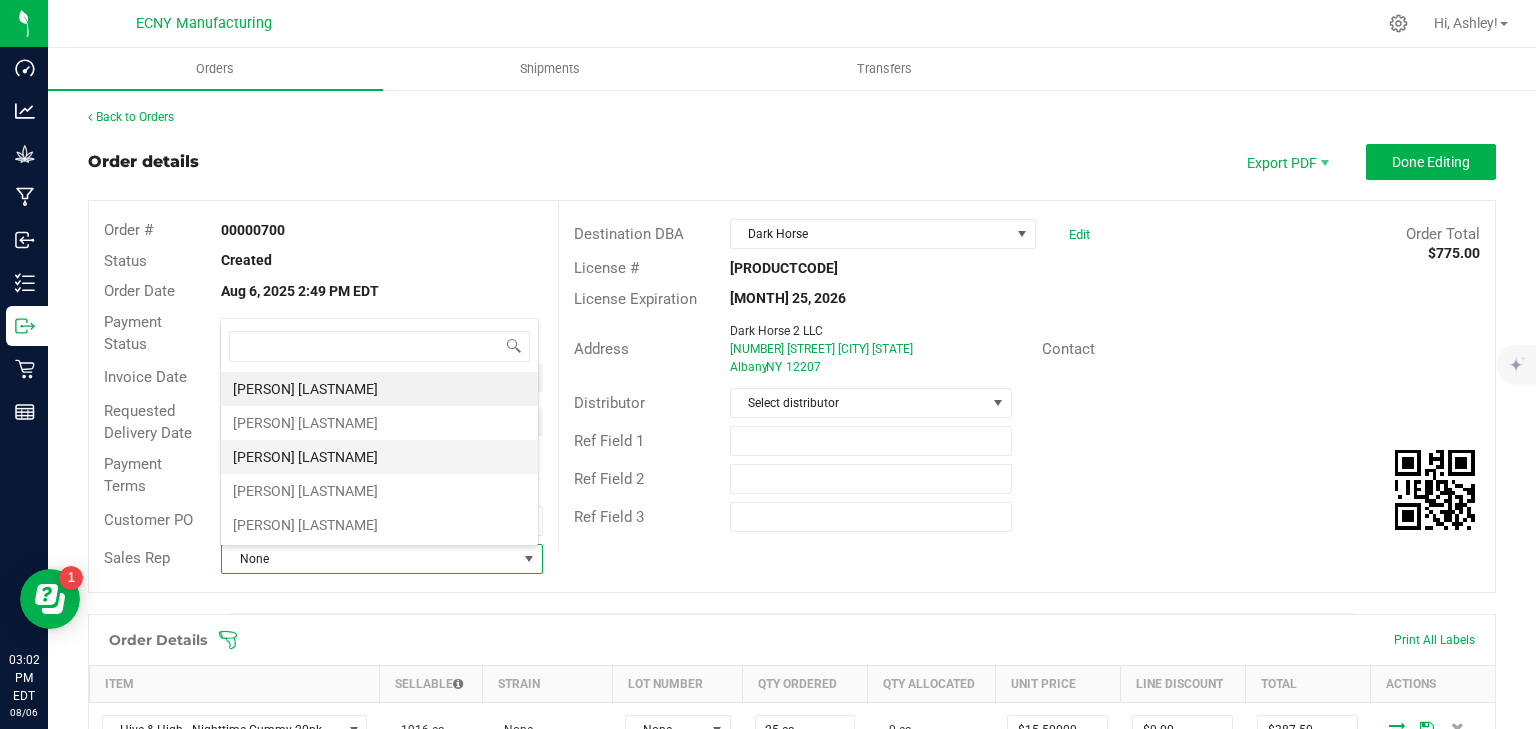 scroll, scrollTop: 99970, scrollLeft: 99681, axis: both 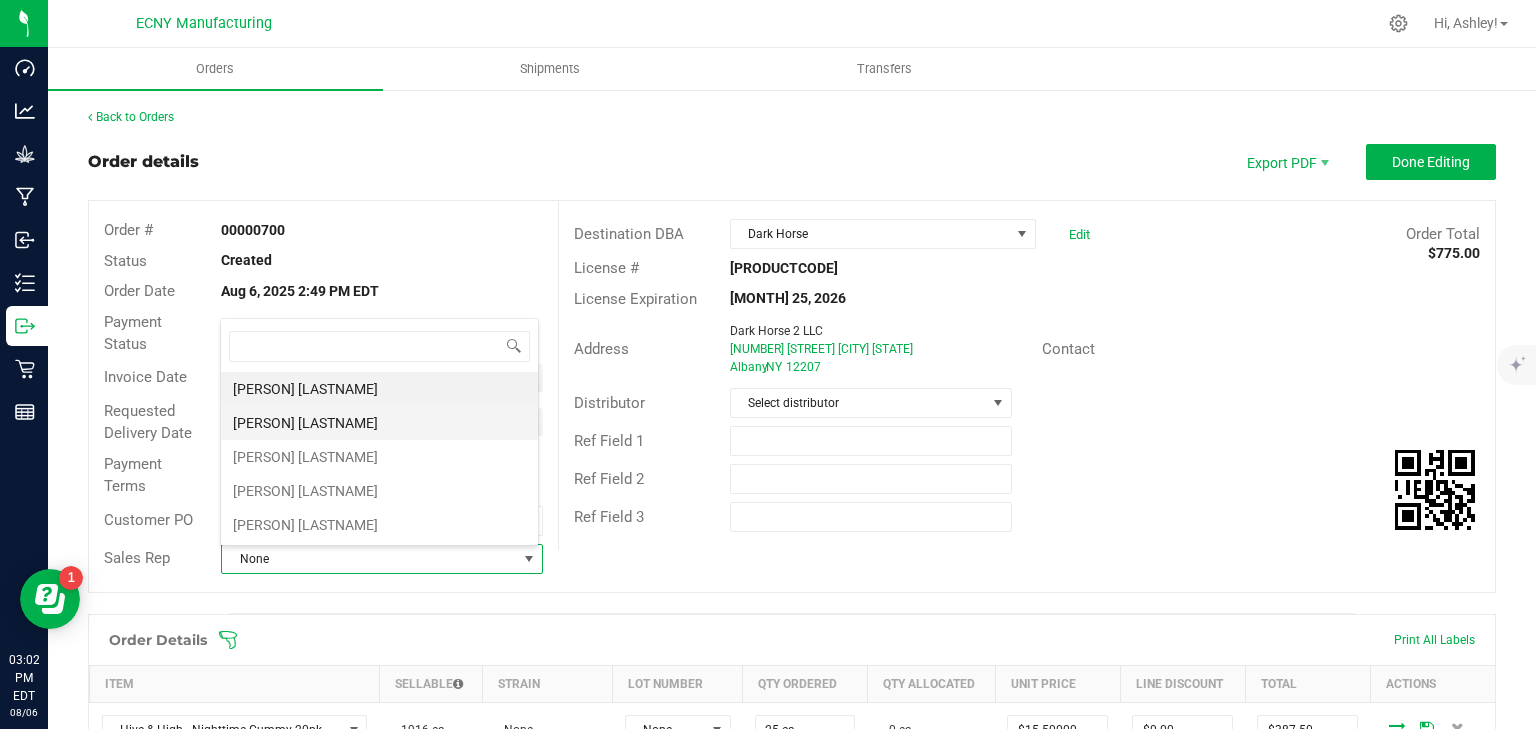 click on "[PERSON] [LASTNAME]" at bounding box center (379, 423) 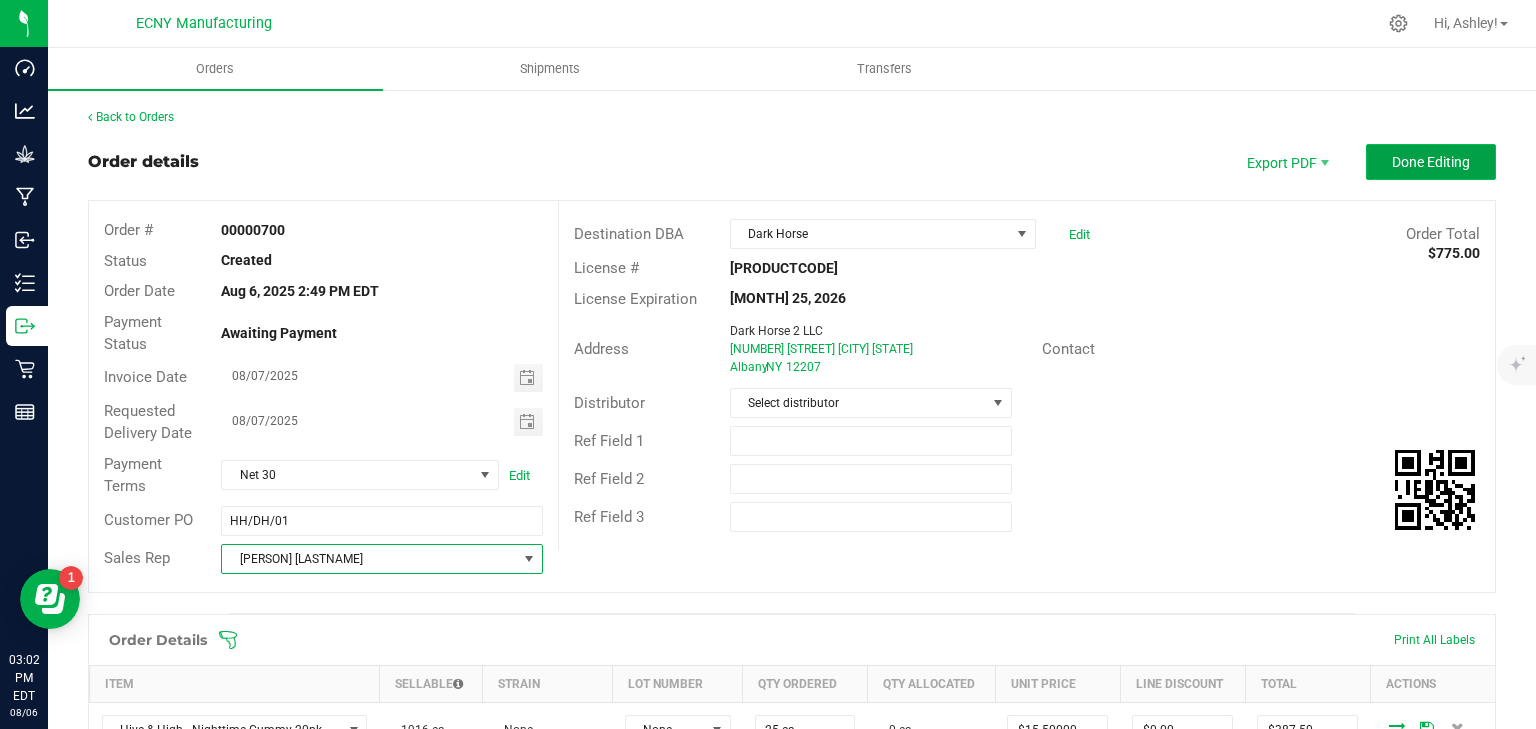 click on "Done Editing" at bounding box center [1431, 162] 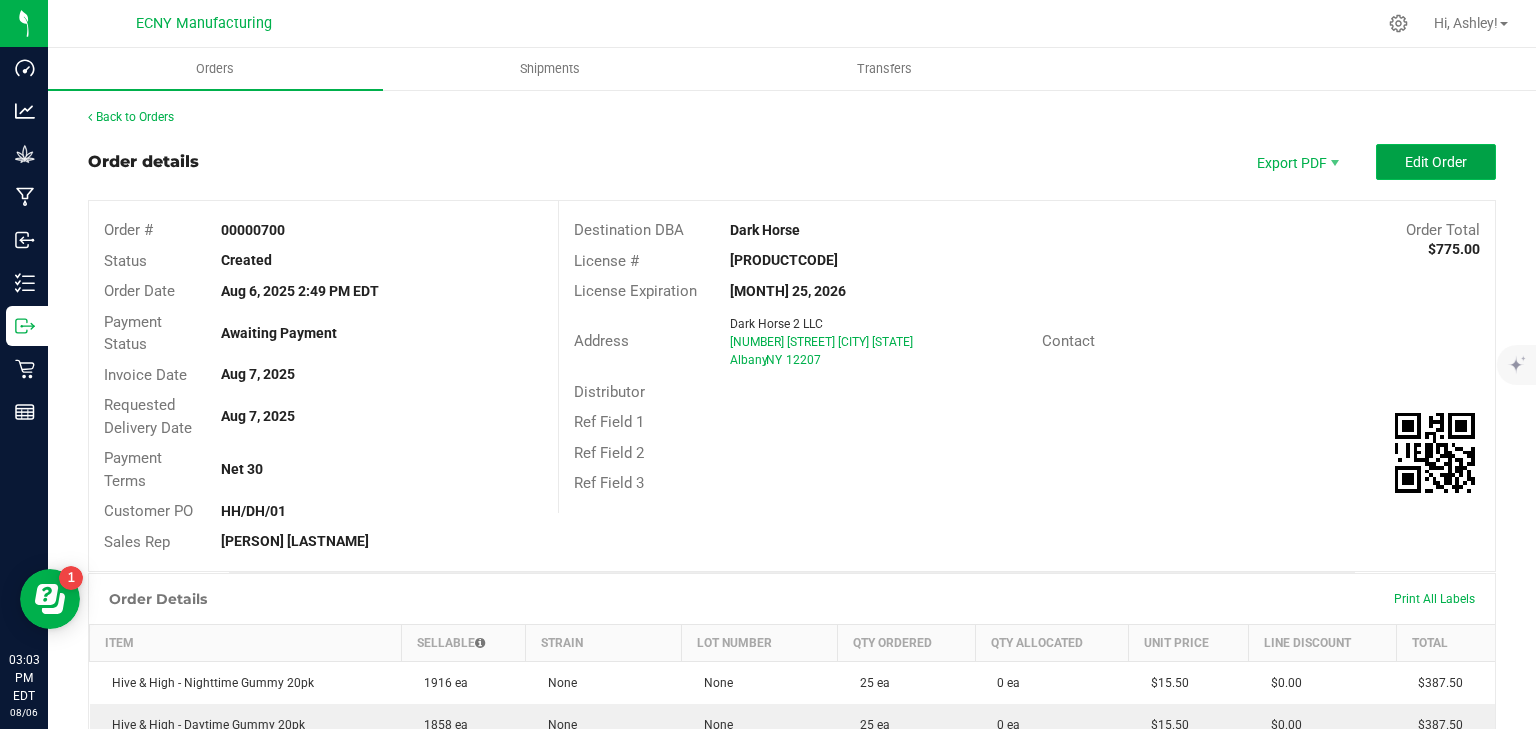 click on "Edit Order" at bounding box center [1436, 162] 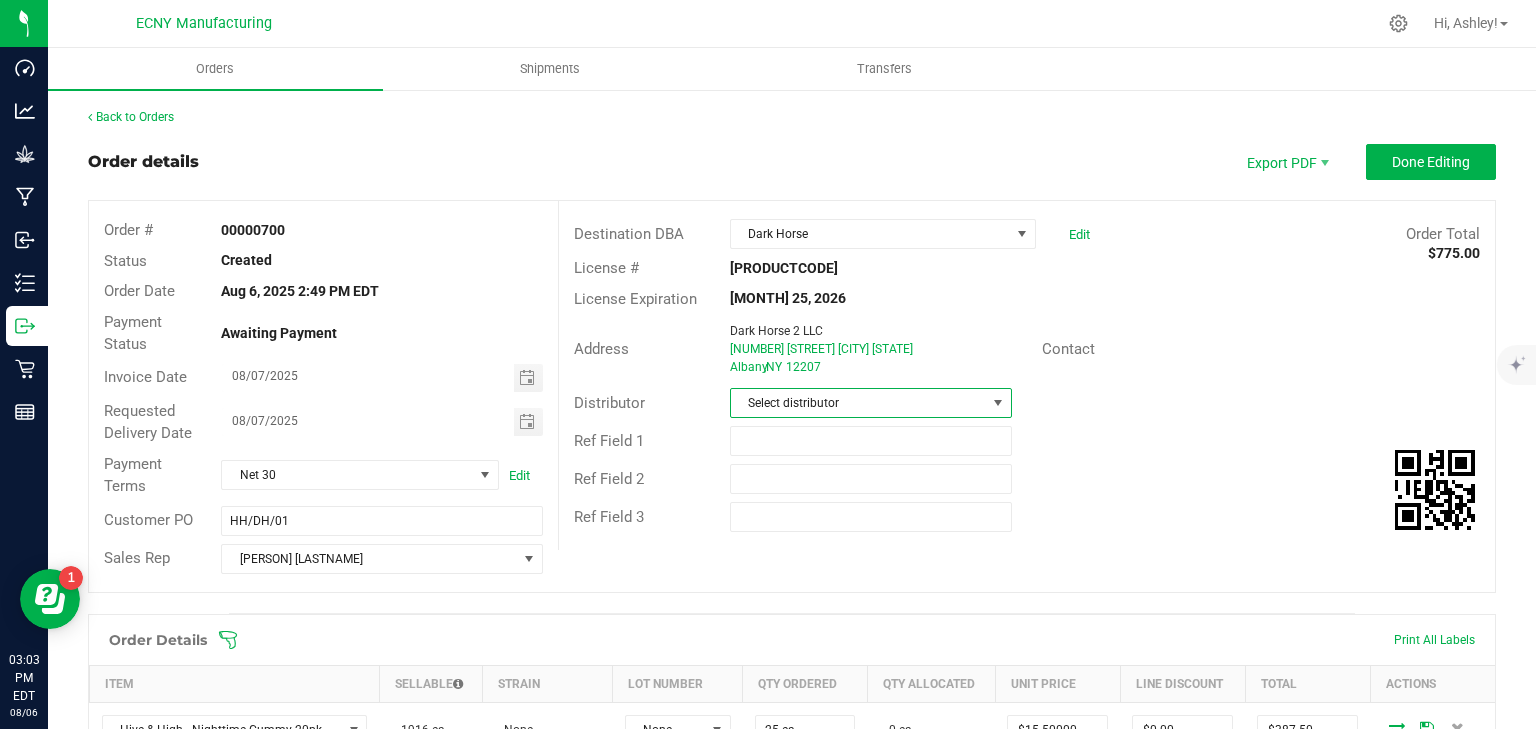 click on "Select distributor" at bounding box center (858, 403) 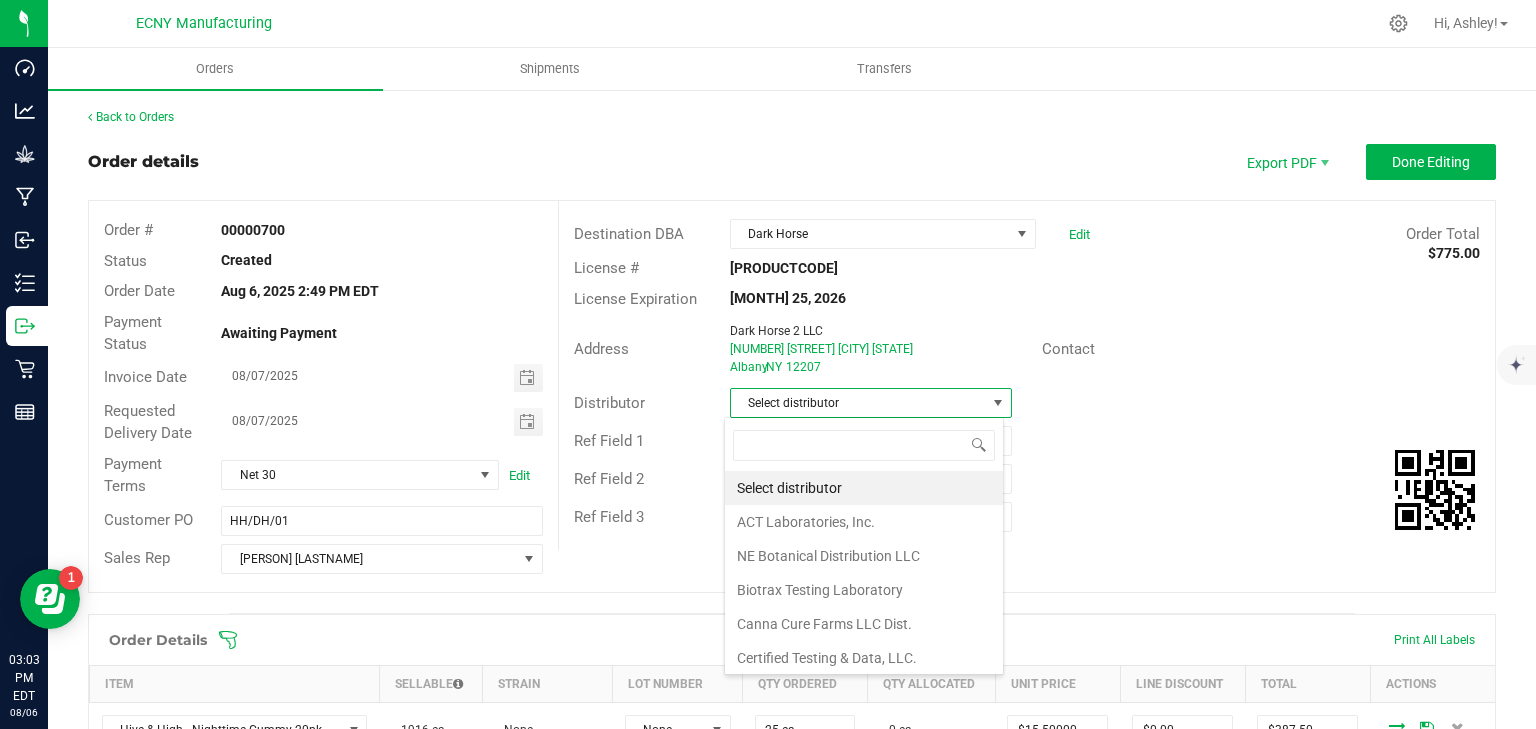 scroll, scrollTop: 99970, scrollLeft: 99720, axis: both 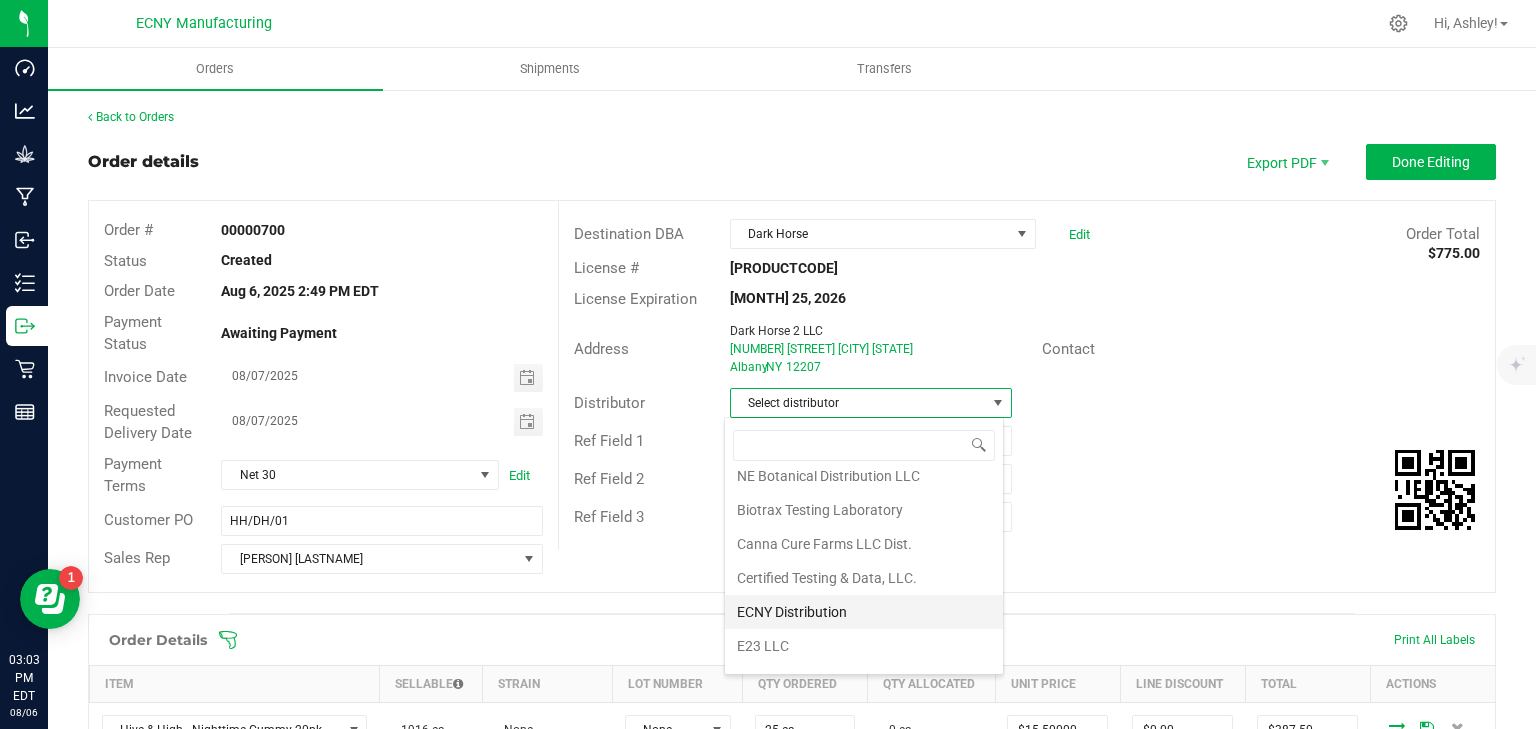 click on "ECNY Distribution" at bounding box center (864, 612) 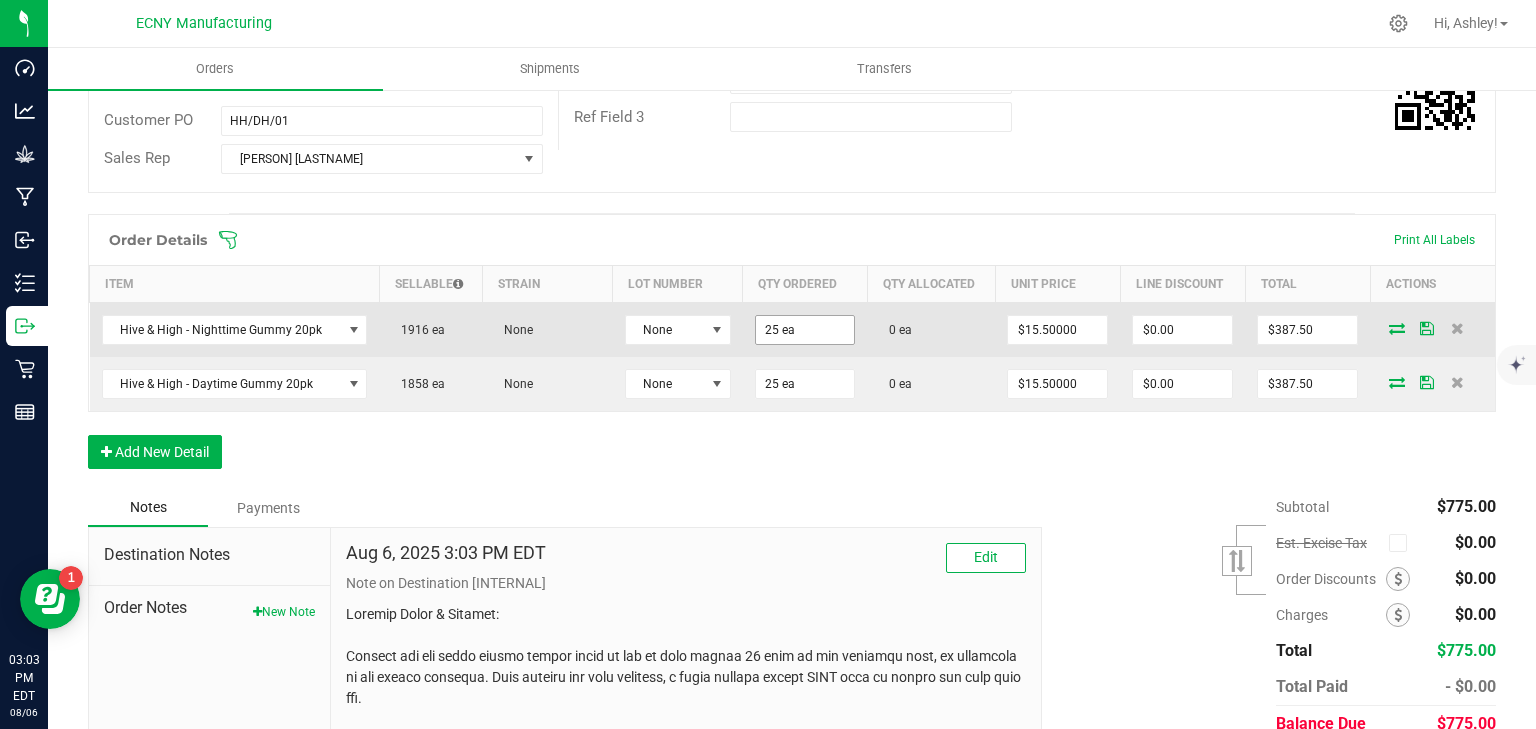 scroll, scrollTop: 0, scrollLeft: 0, axis: both 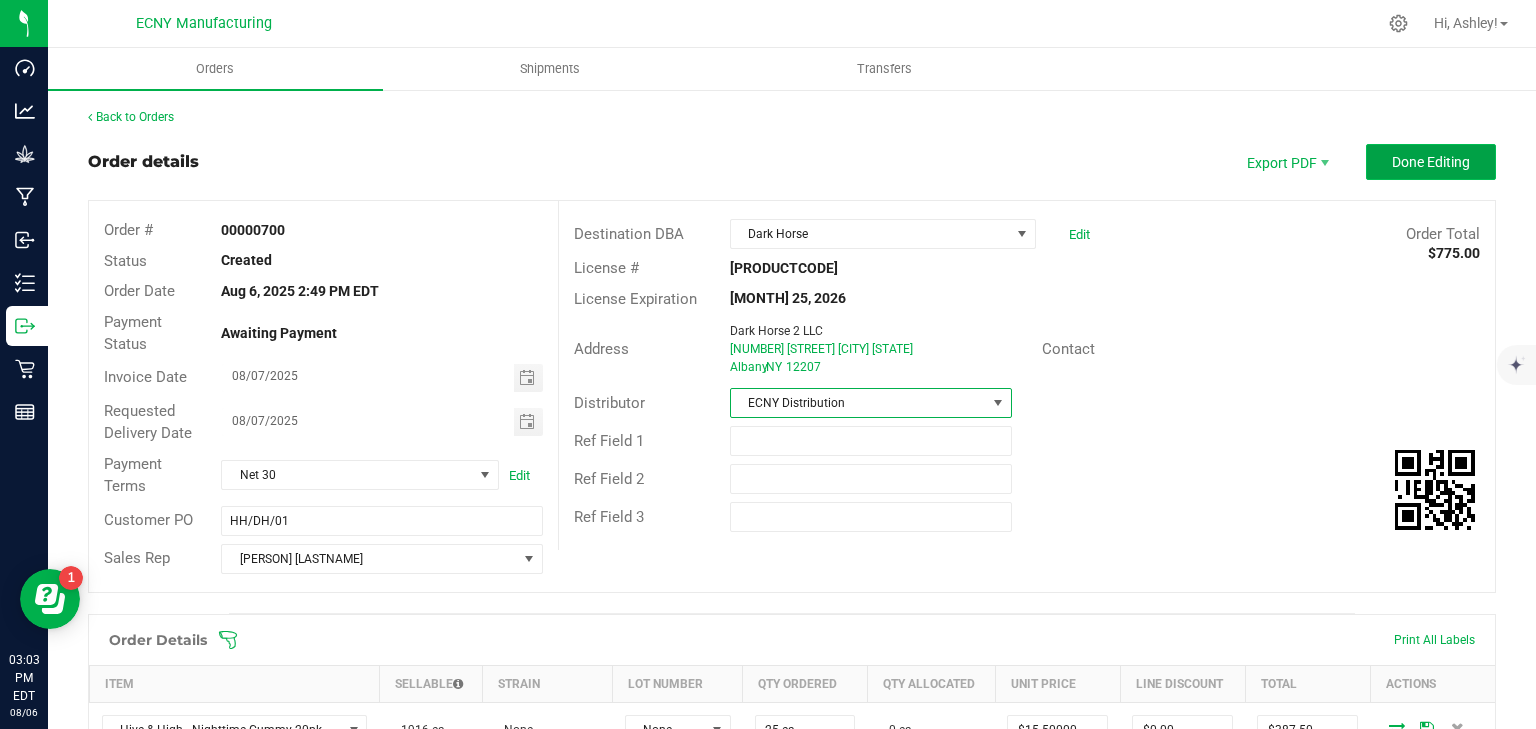 click on "Done Editing" at bounding box center [1431, 162] 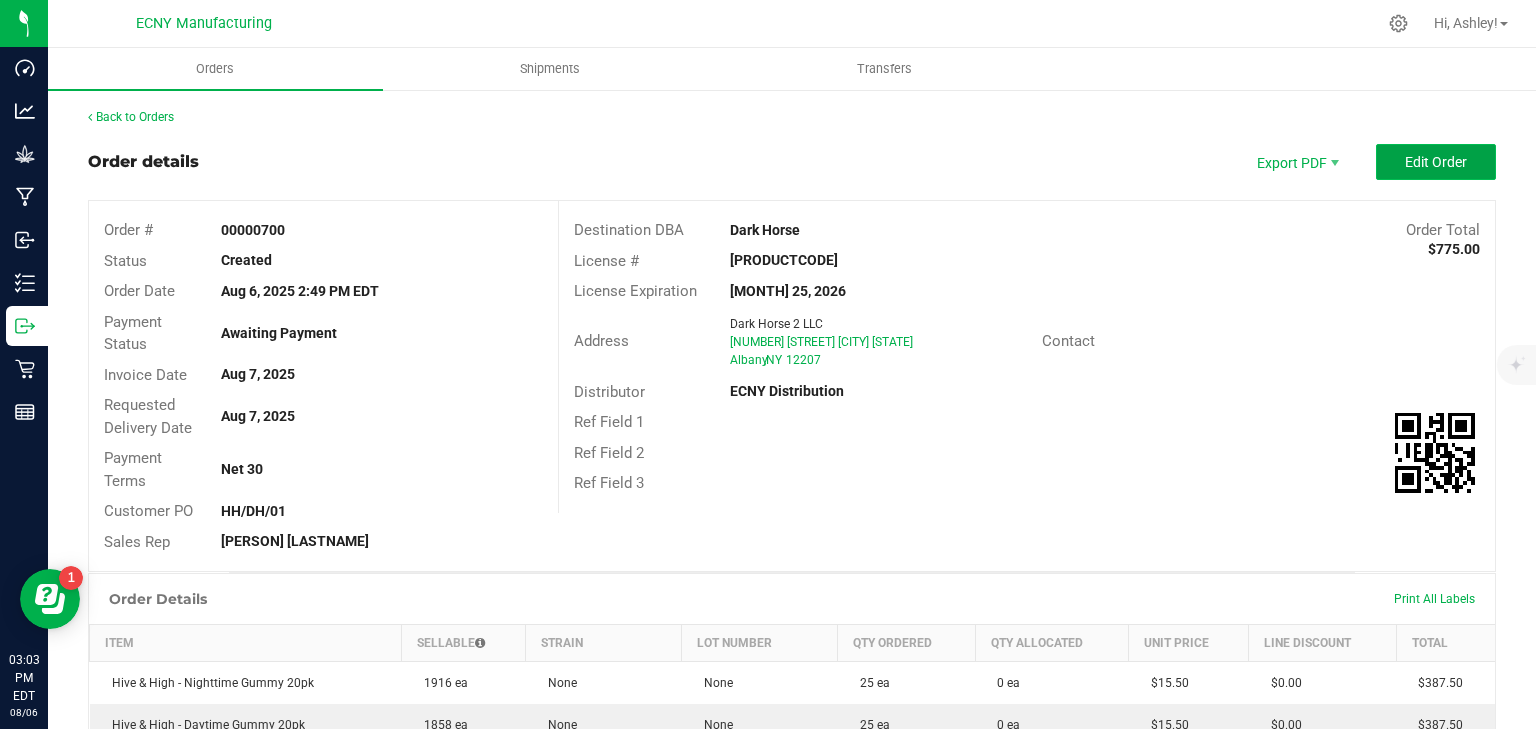 click on "Edit Order" at bounding box center [1436, 162] 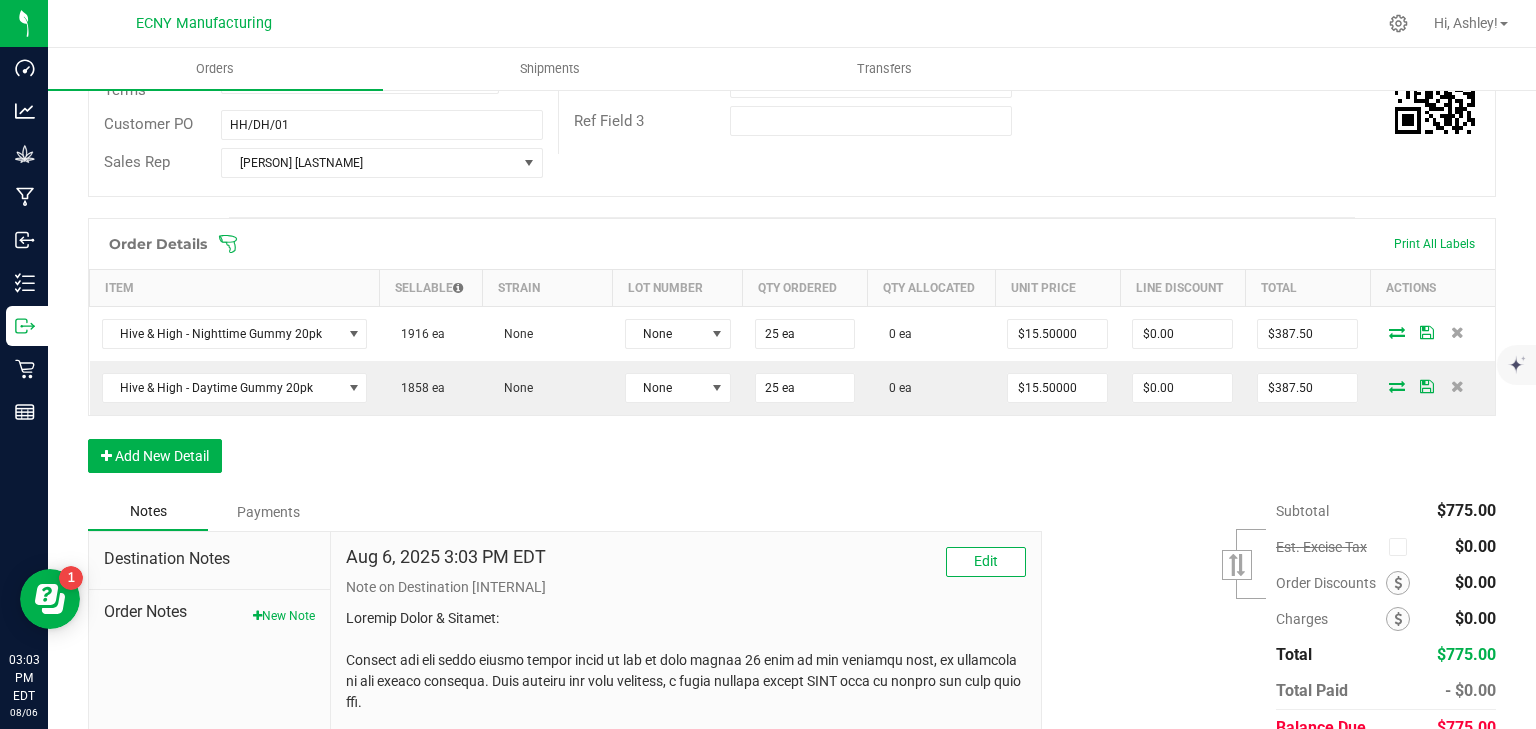 scroll, scrollTop: 400, scrollLeft: 0, axis: vertical 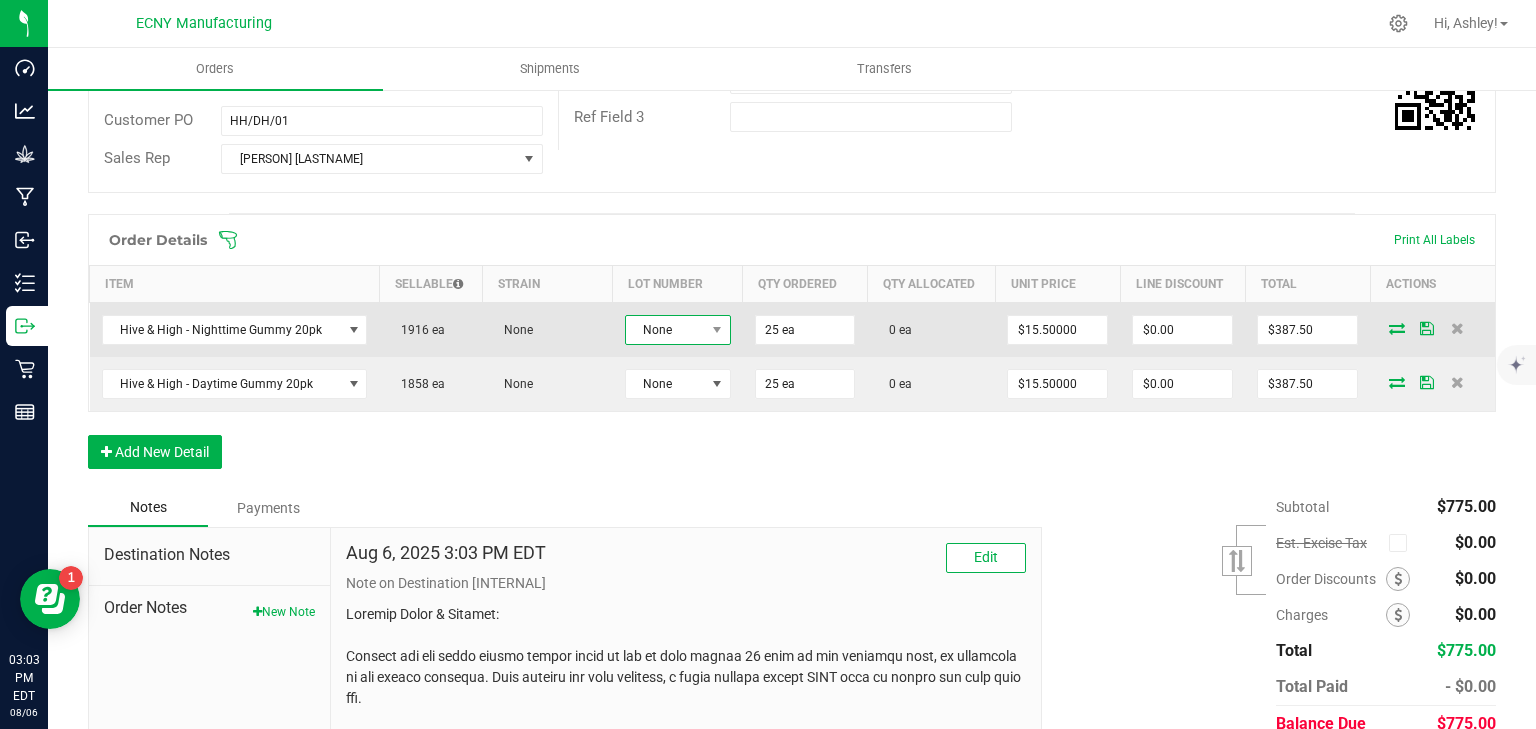 click on "None" at bounding box center [665, 330] 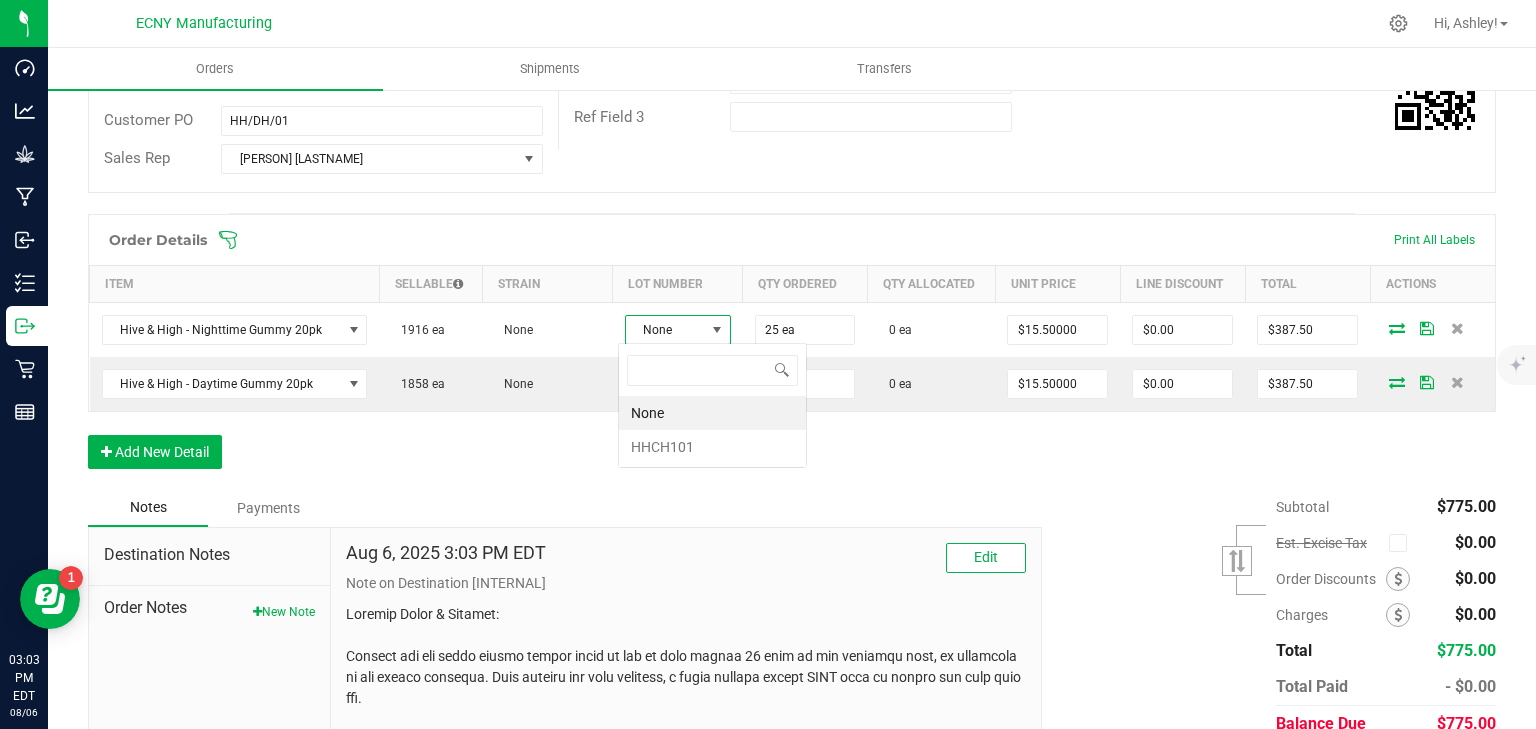 scroll, scrollTop: 99970, scrollLeft: 99894, axis: both 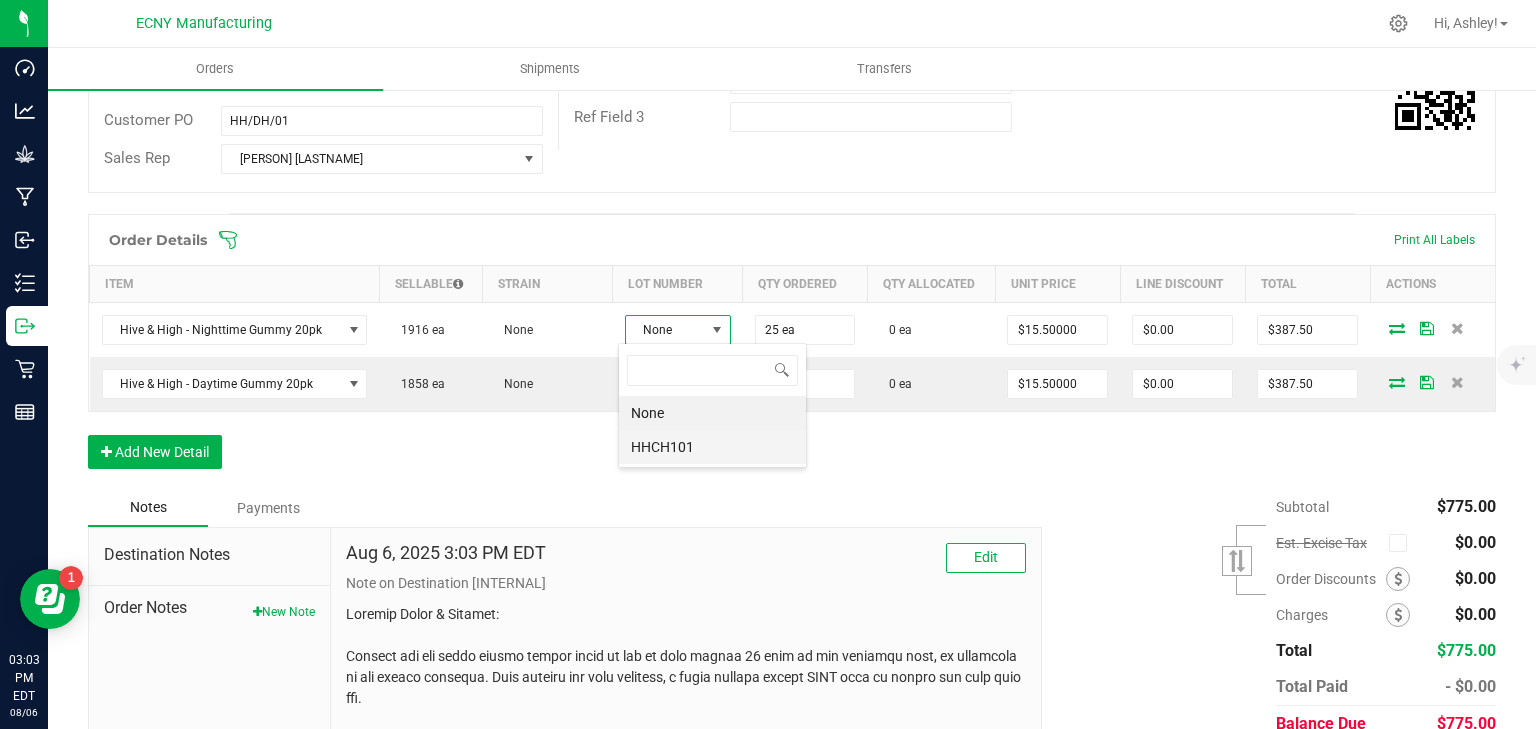 click on "HHCH101" at bounding box center (712, 447) 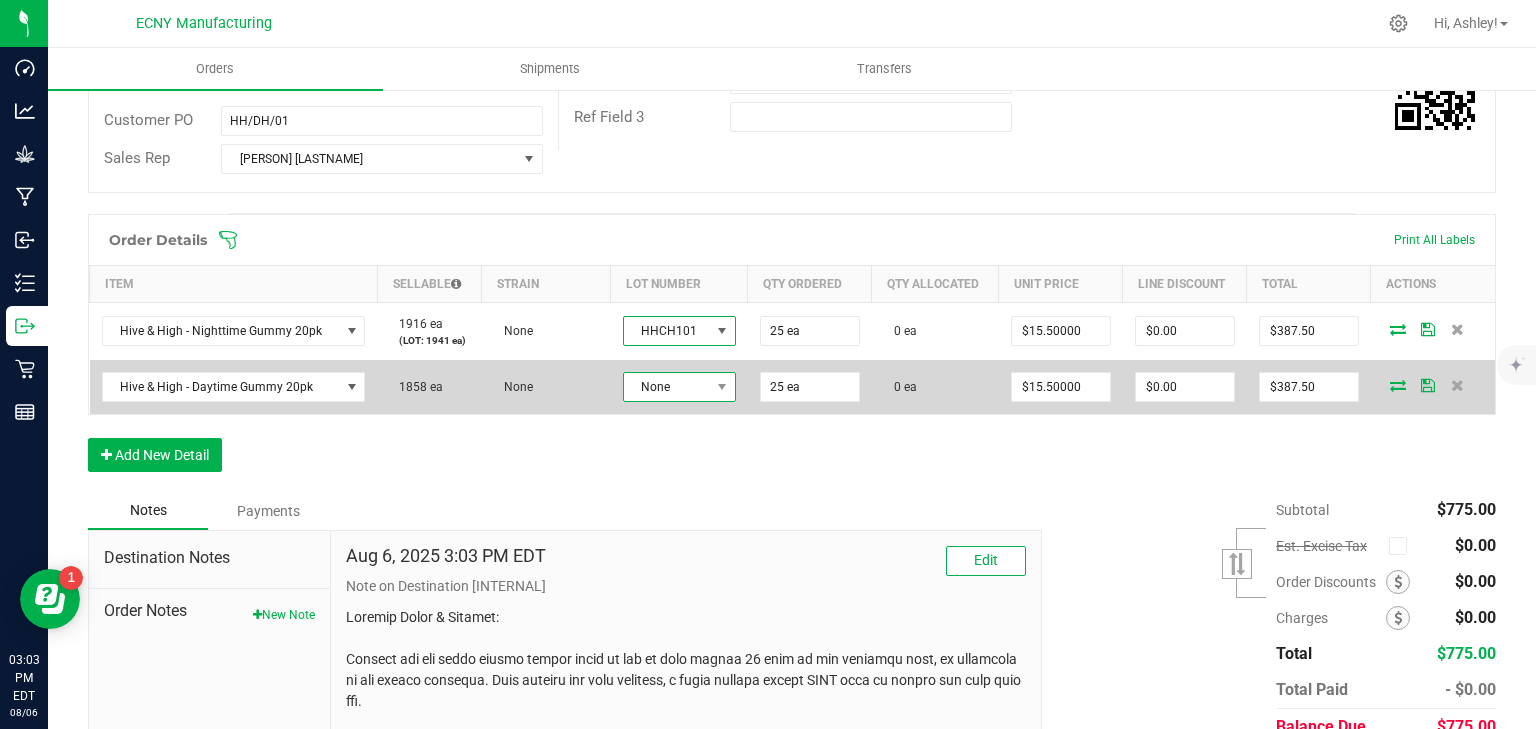 click on "None" at bounding box center (667, 387) 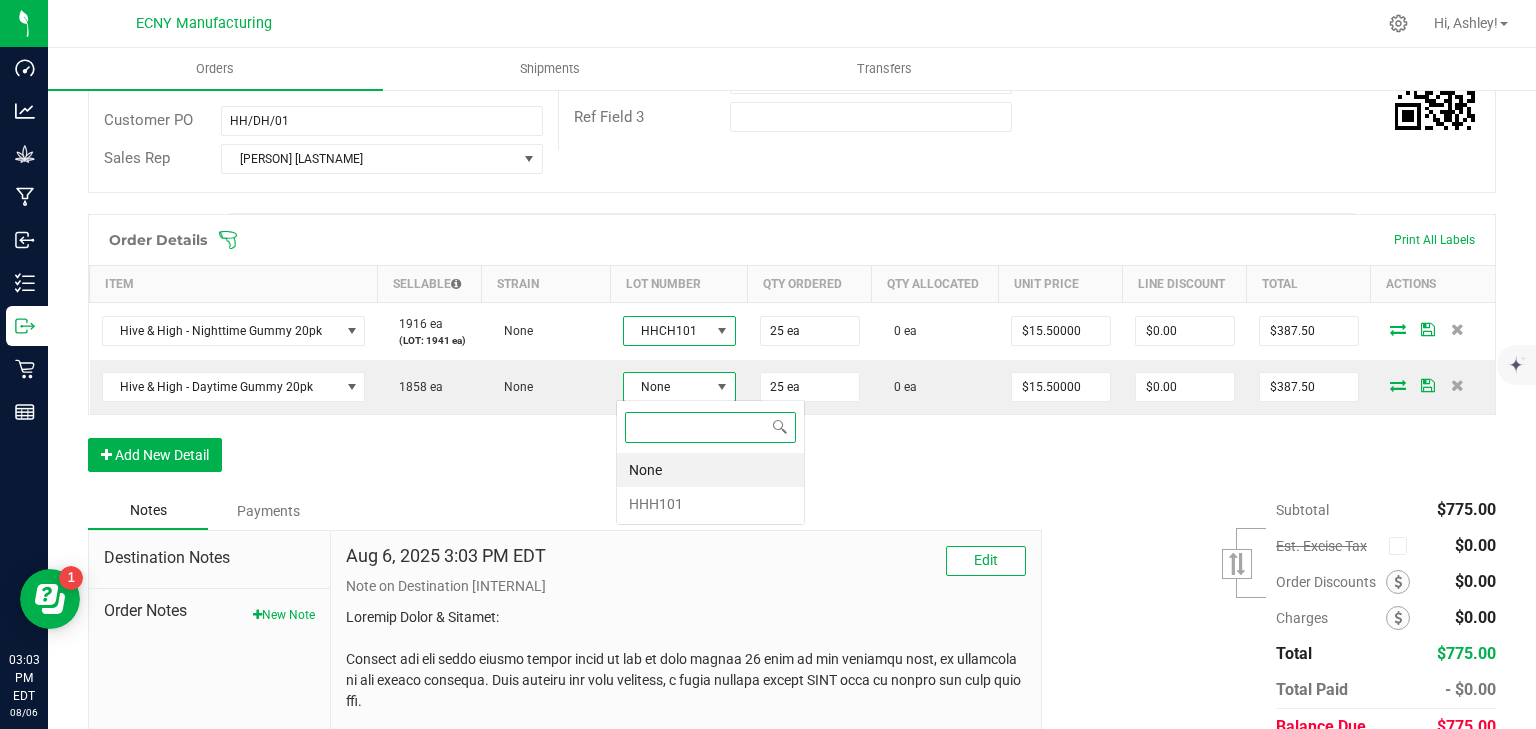 scroll, scrollTop: 99970, scrollLeft: 99890, axis: both 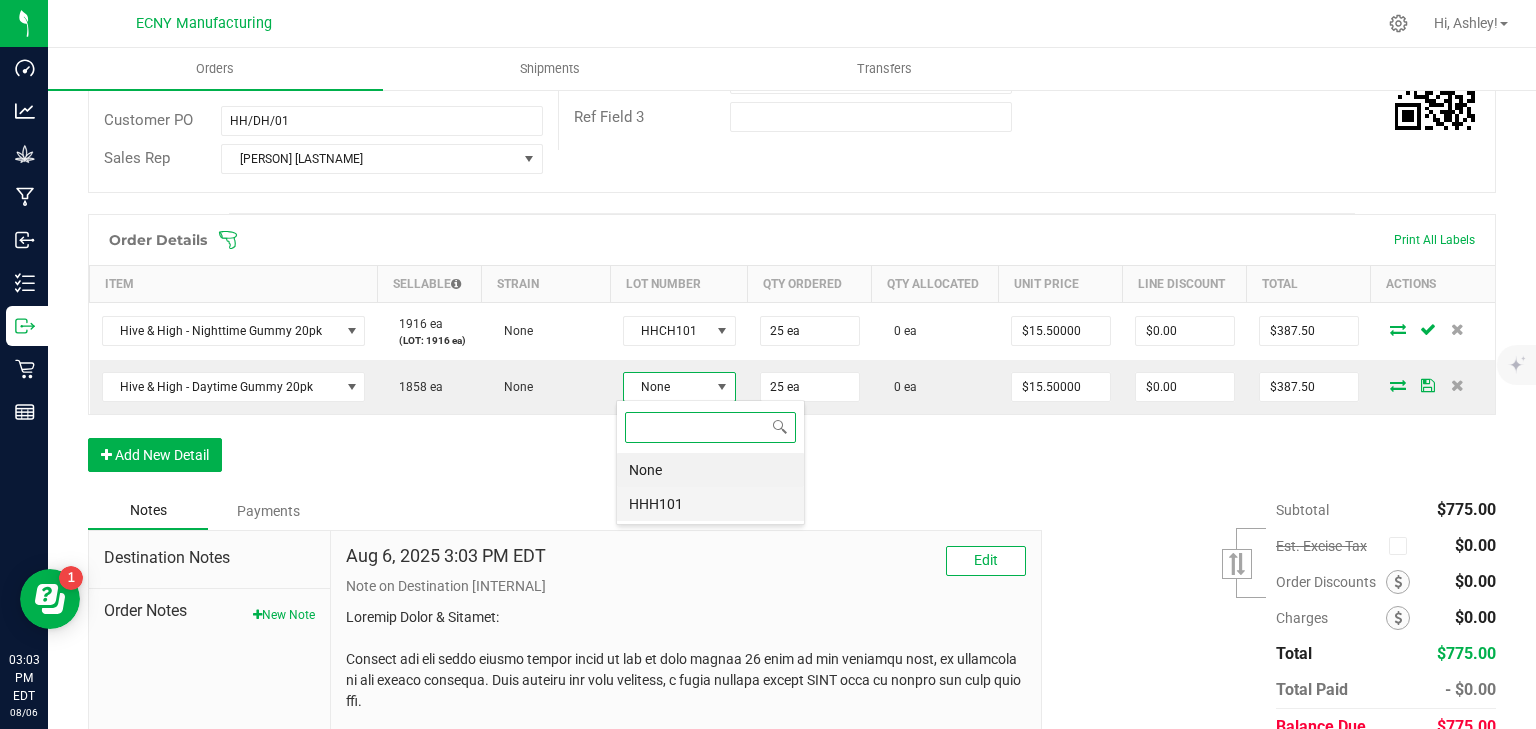 click on "HHH101" at bounding box center [710, 504] 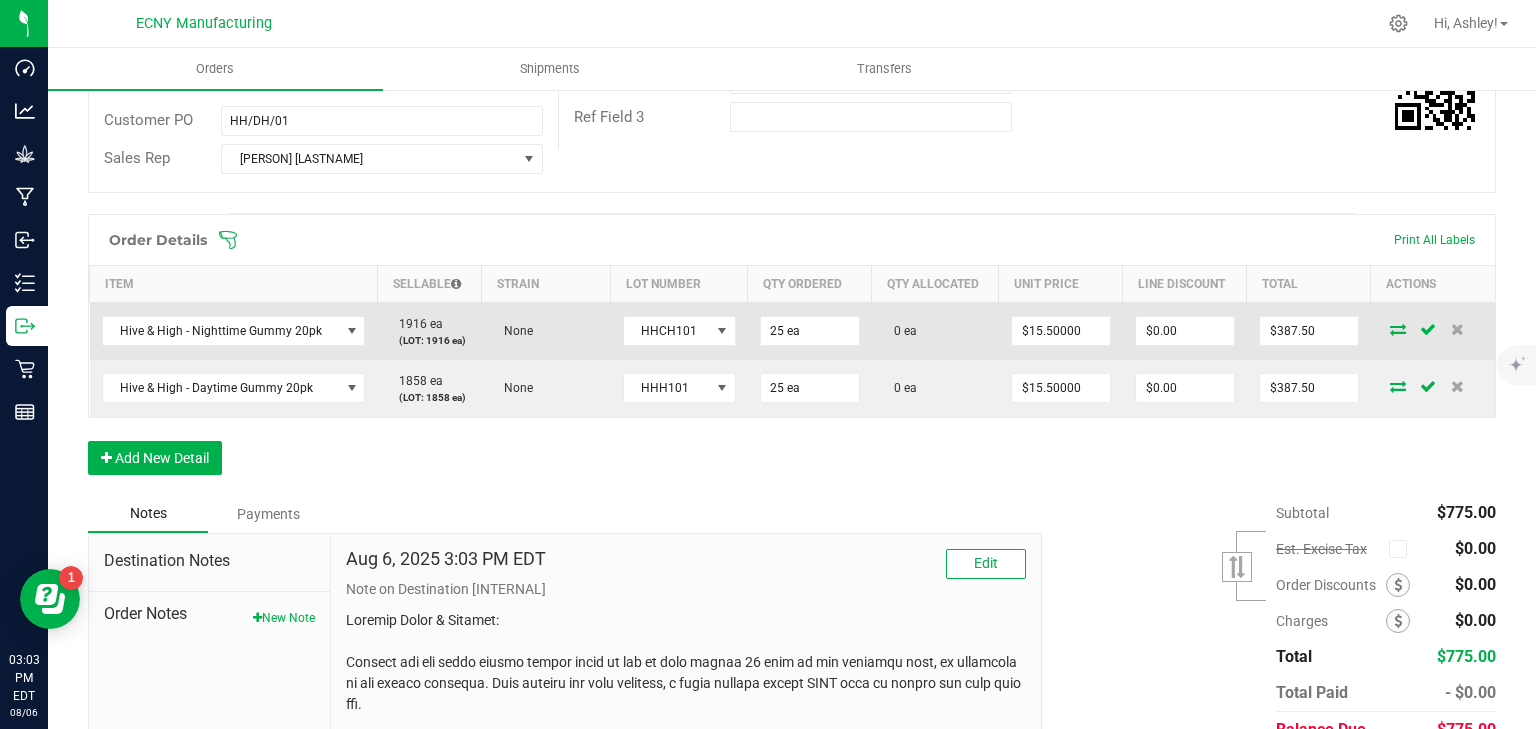 click at bounding box center (1398, 329) 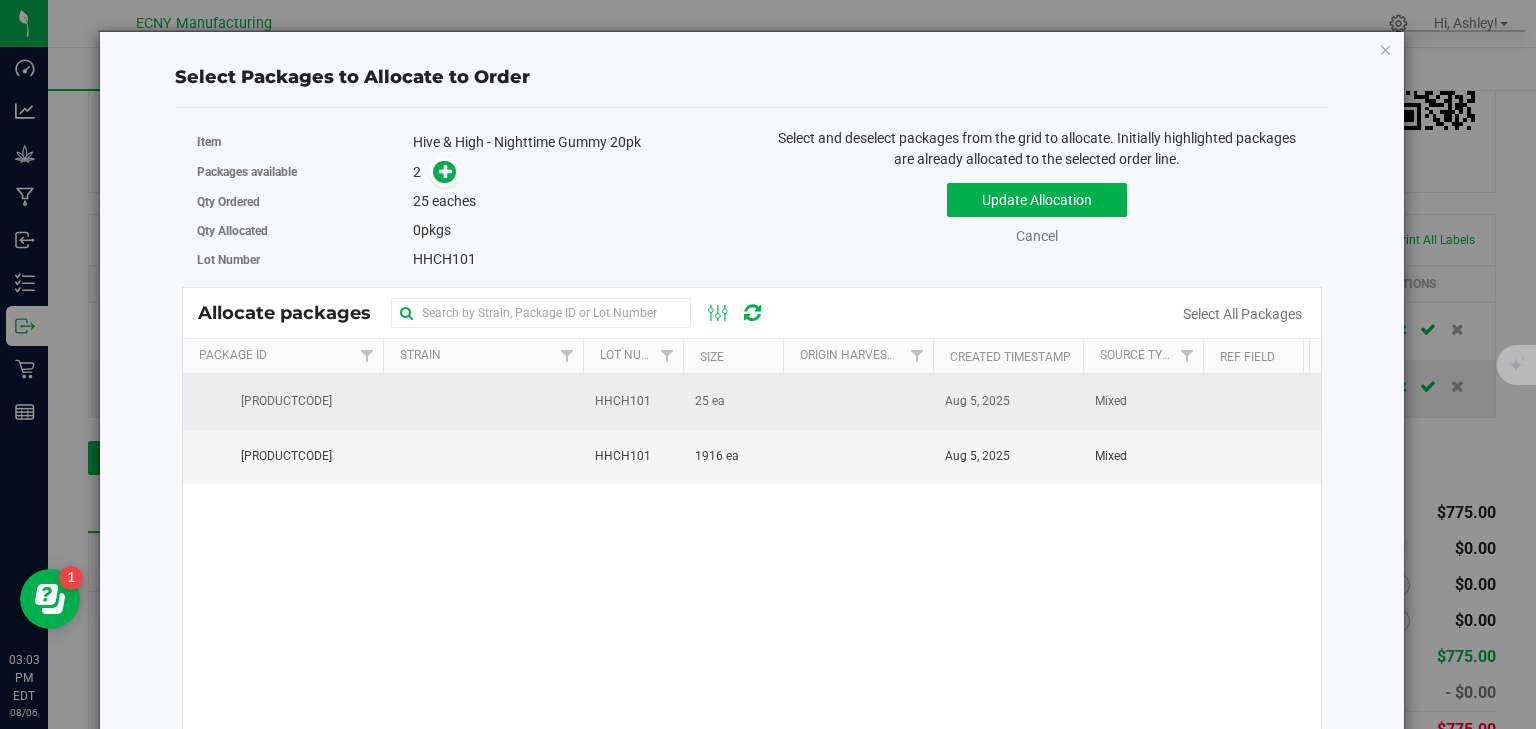 click on "25 ea" at bounding box center [710, 401] 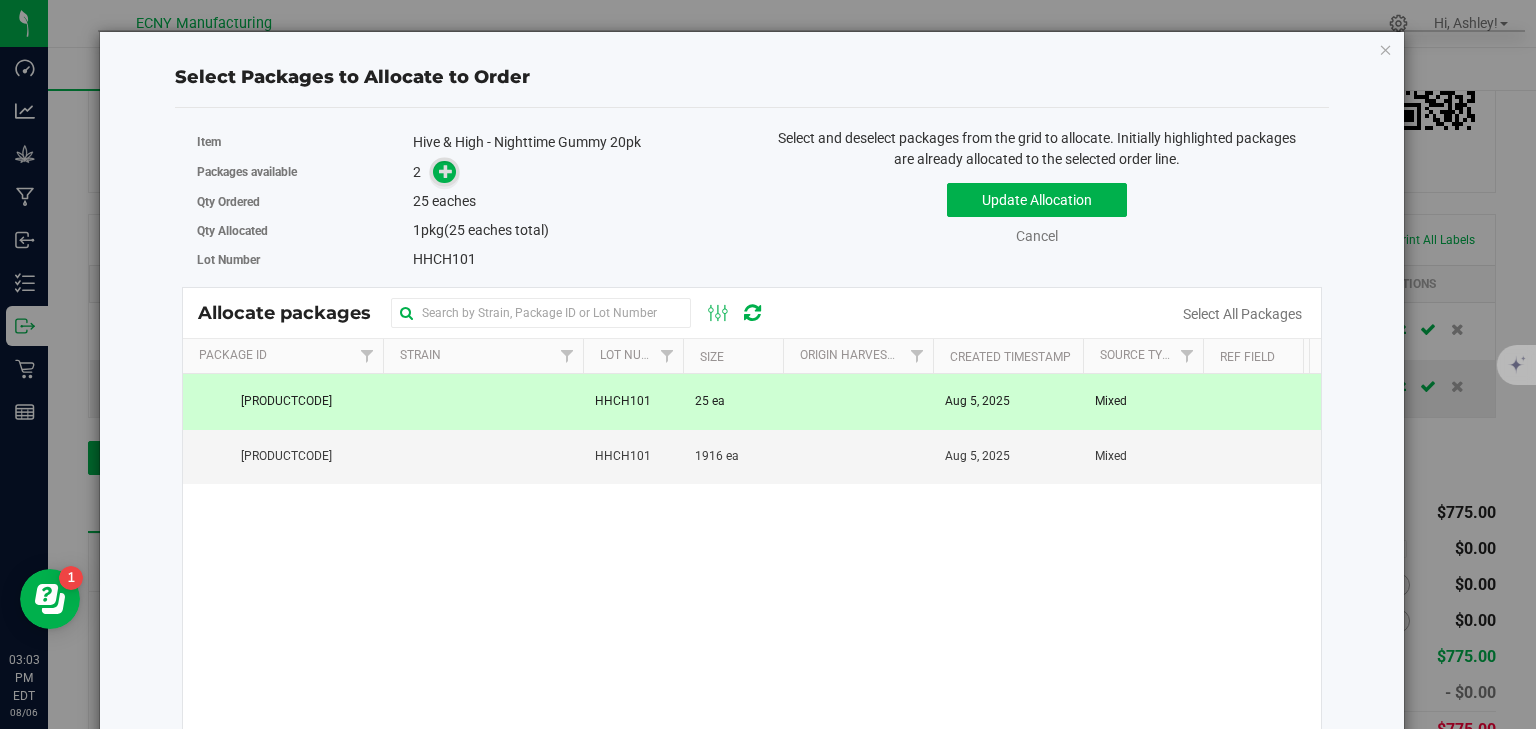 click at bounding box center (446, 171) 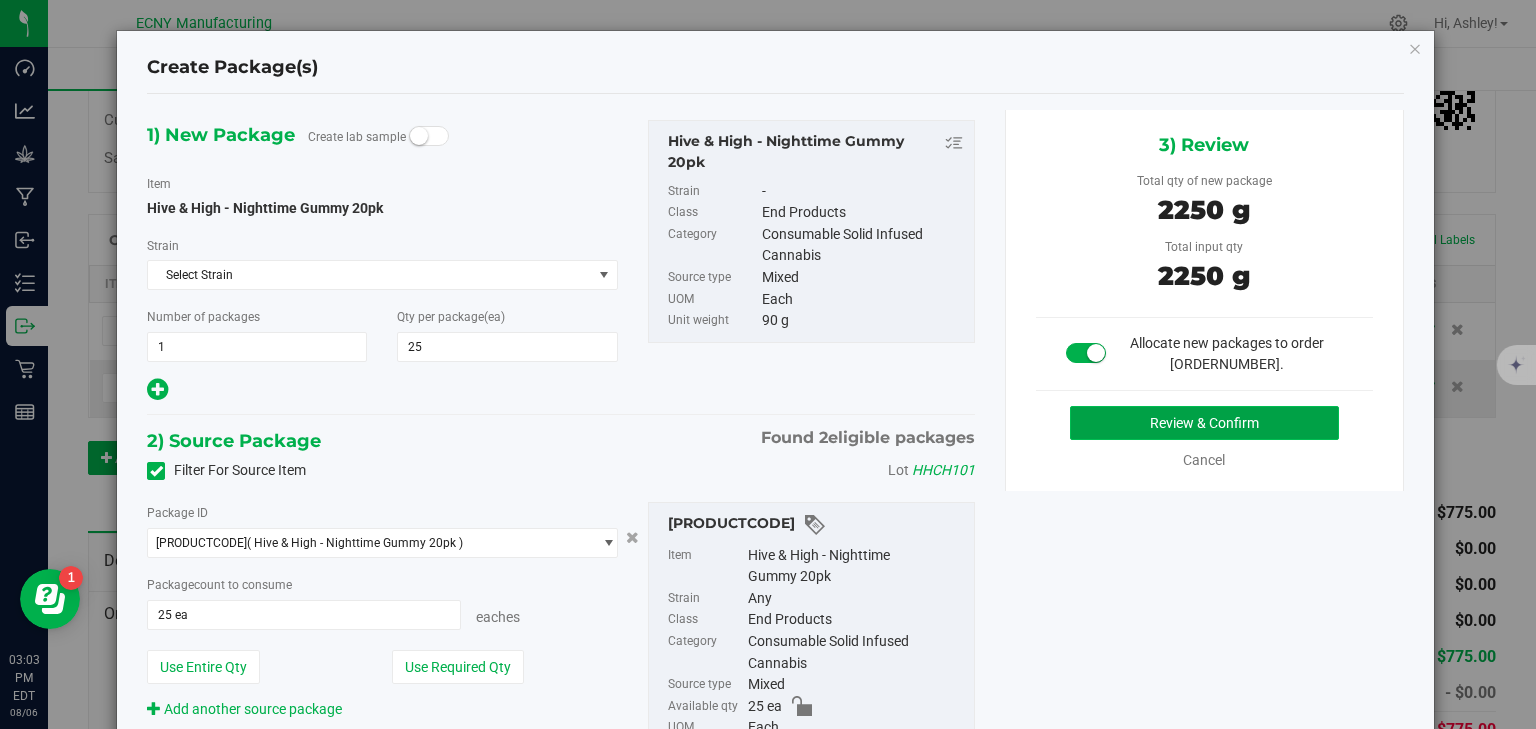 click on "Review & Confirm" at bounding box center (1204, 423) 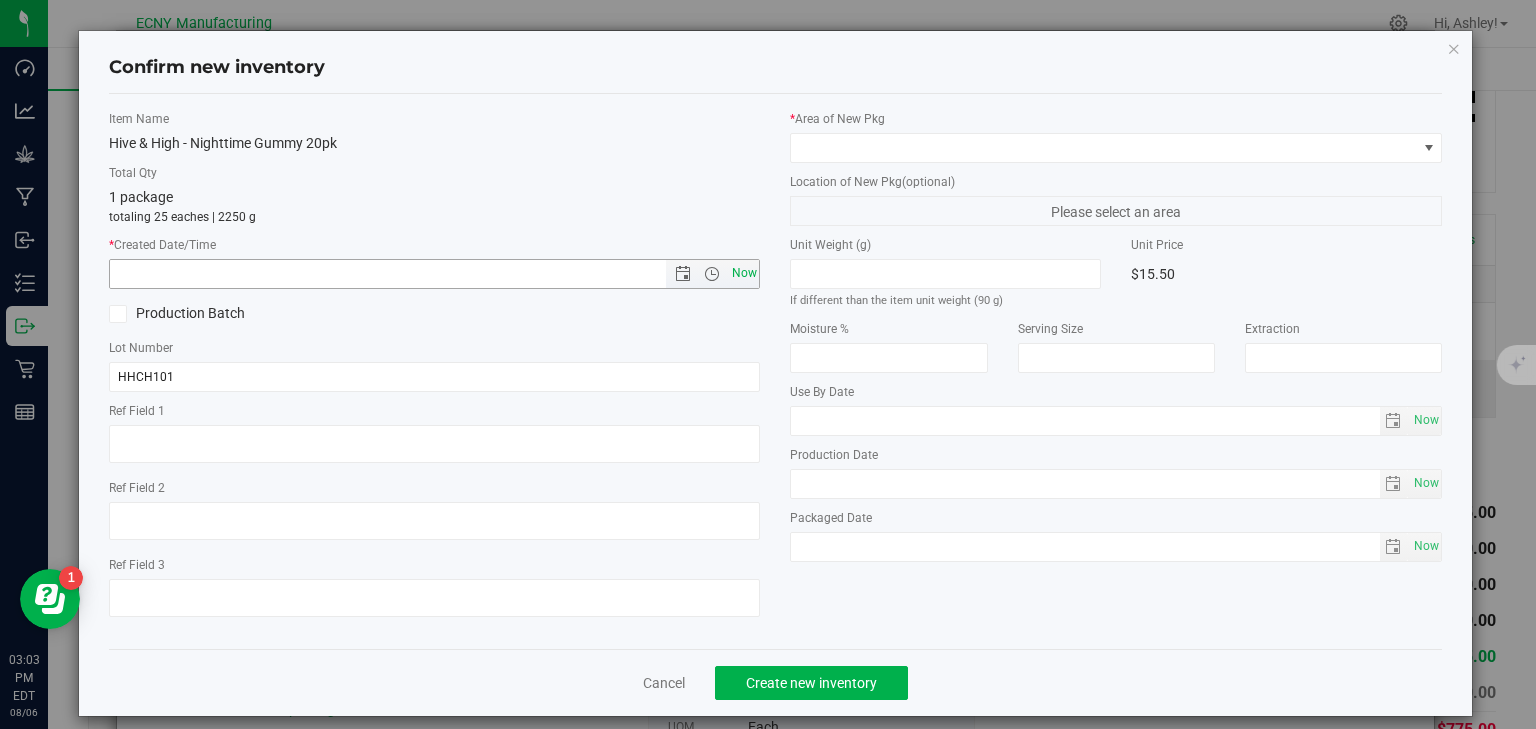 click on "Now" at bounding box center (744, 273) 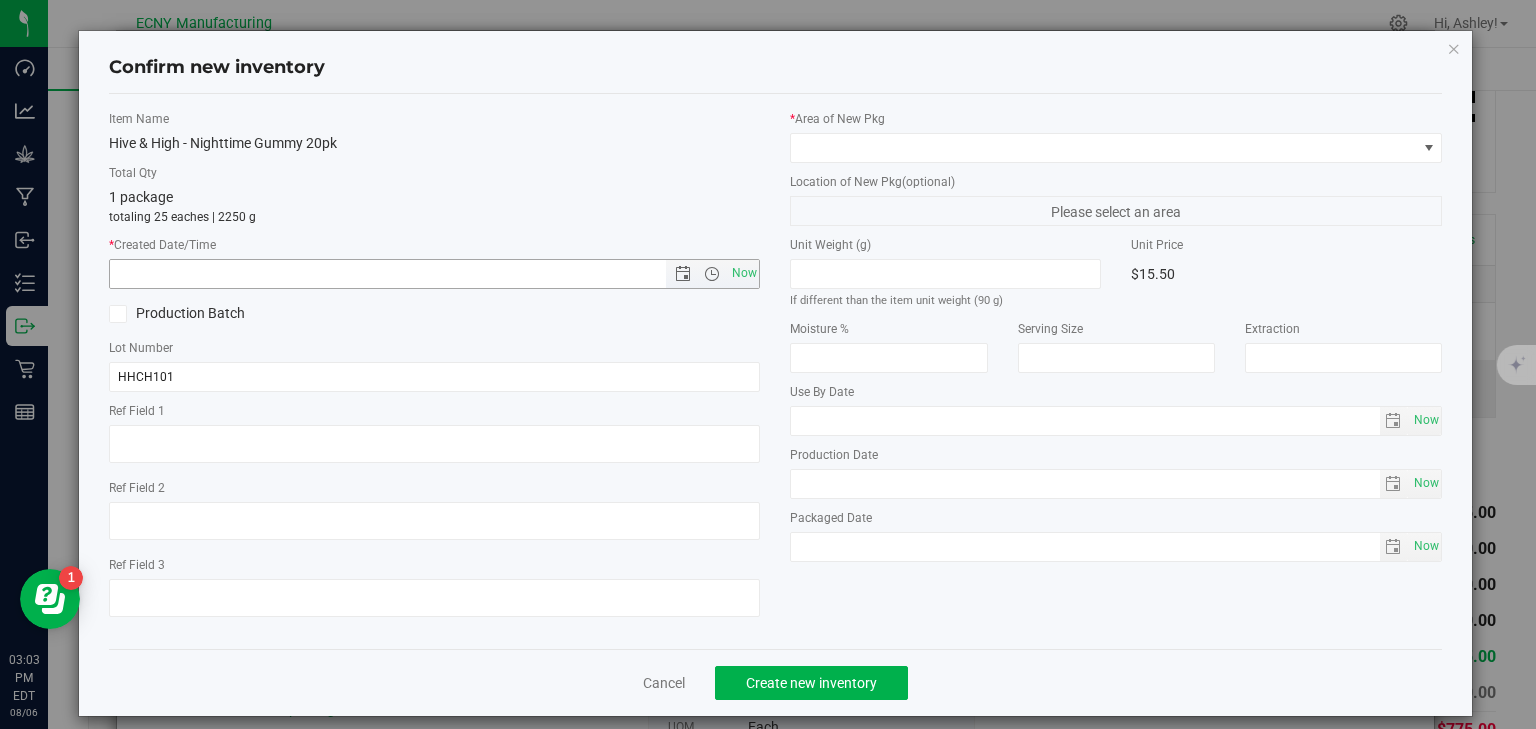 type on "[MONTH]/6/2025 [TIME]" 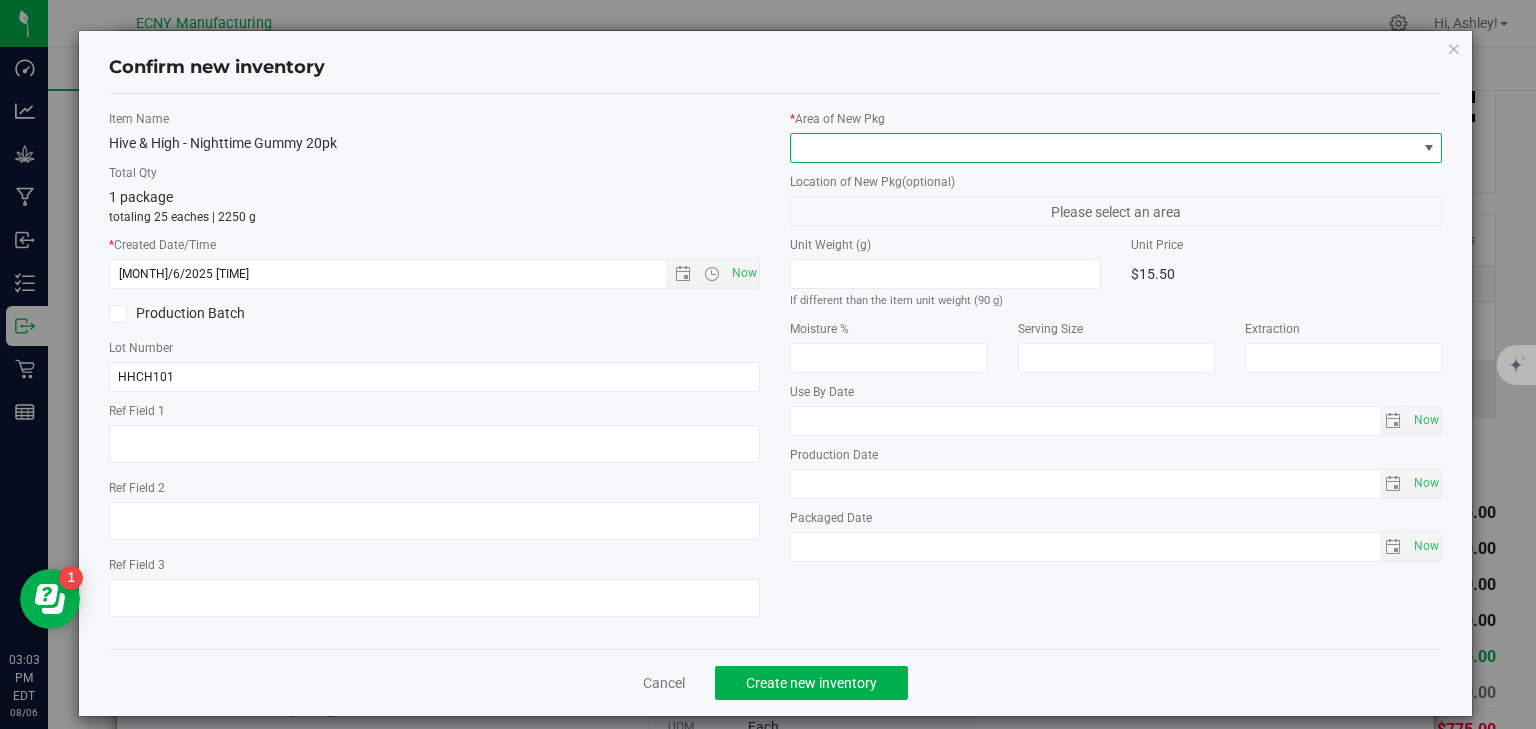 click at bounding box center (1103, 148) 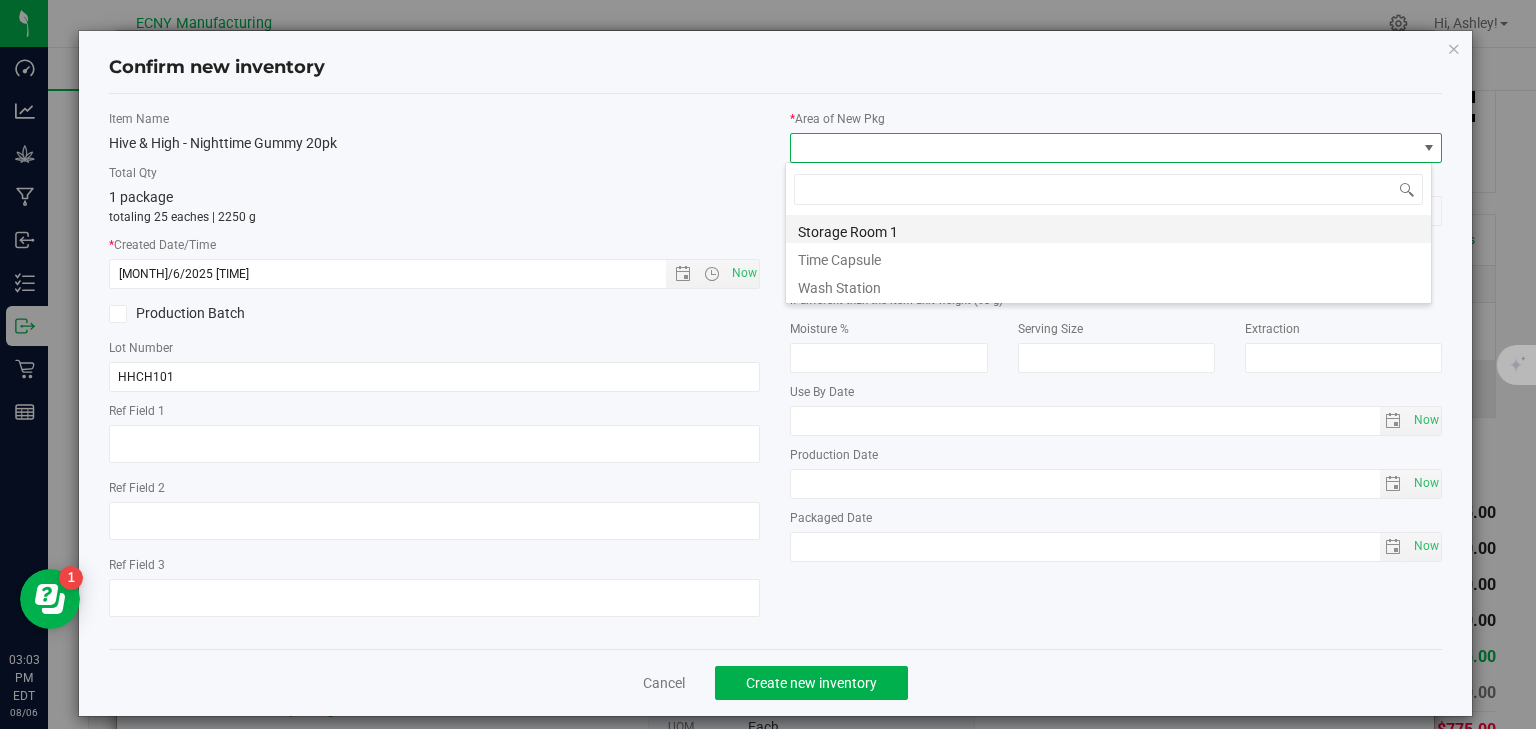 scroll, scrollTop: 99970, scrollLeft: 99353, axis: both 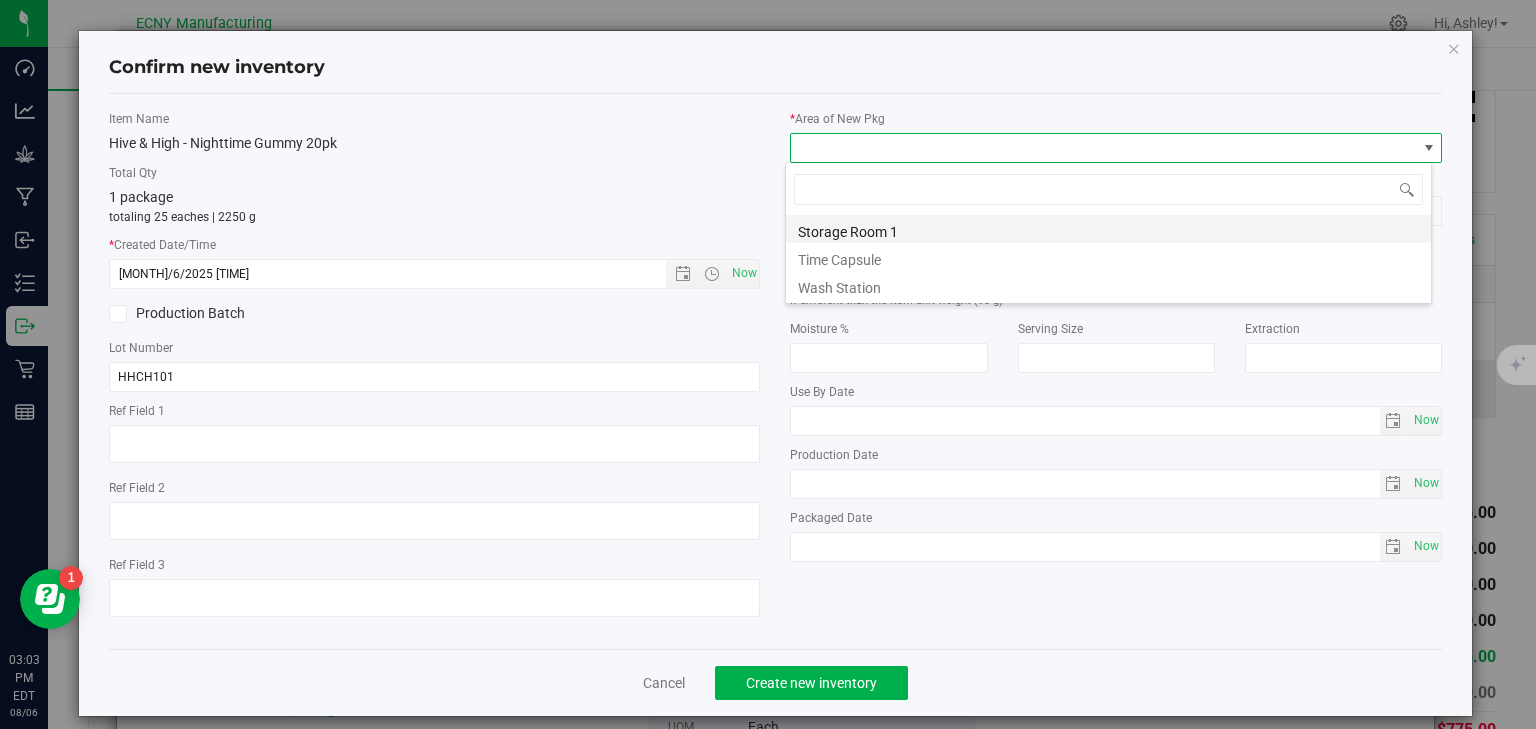 click on "Storage Room 1" at bounding box center (1108, 229) 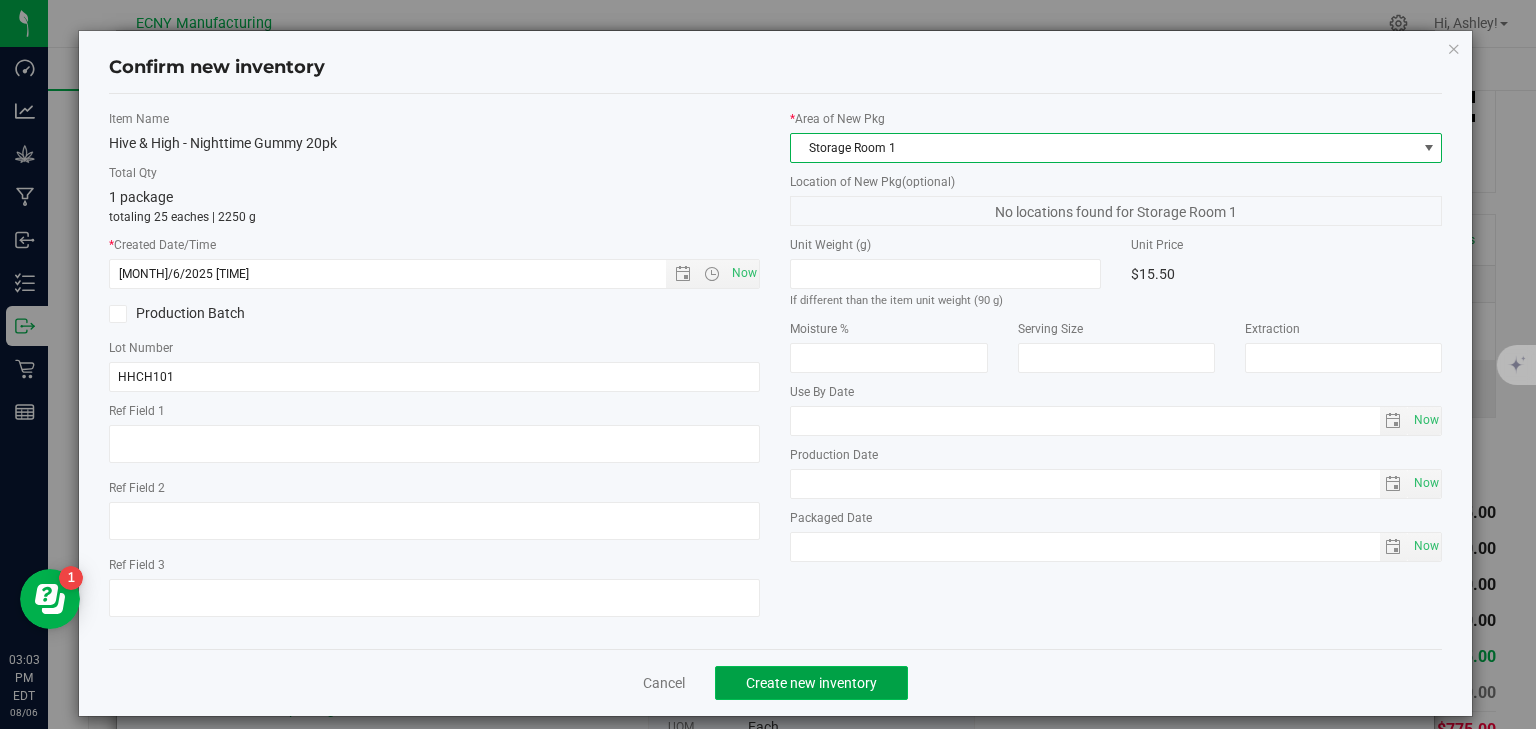 click on "Create new inventory" 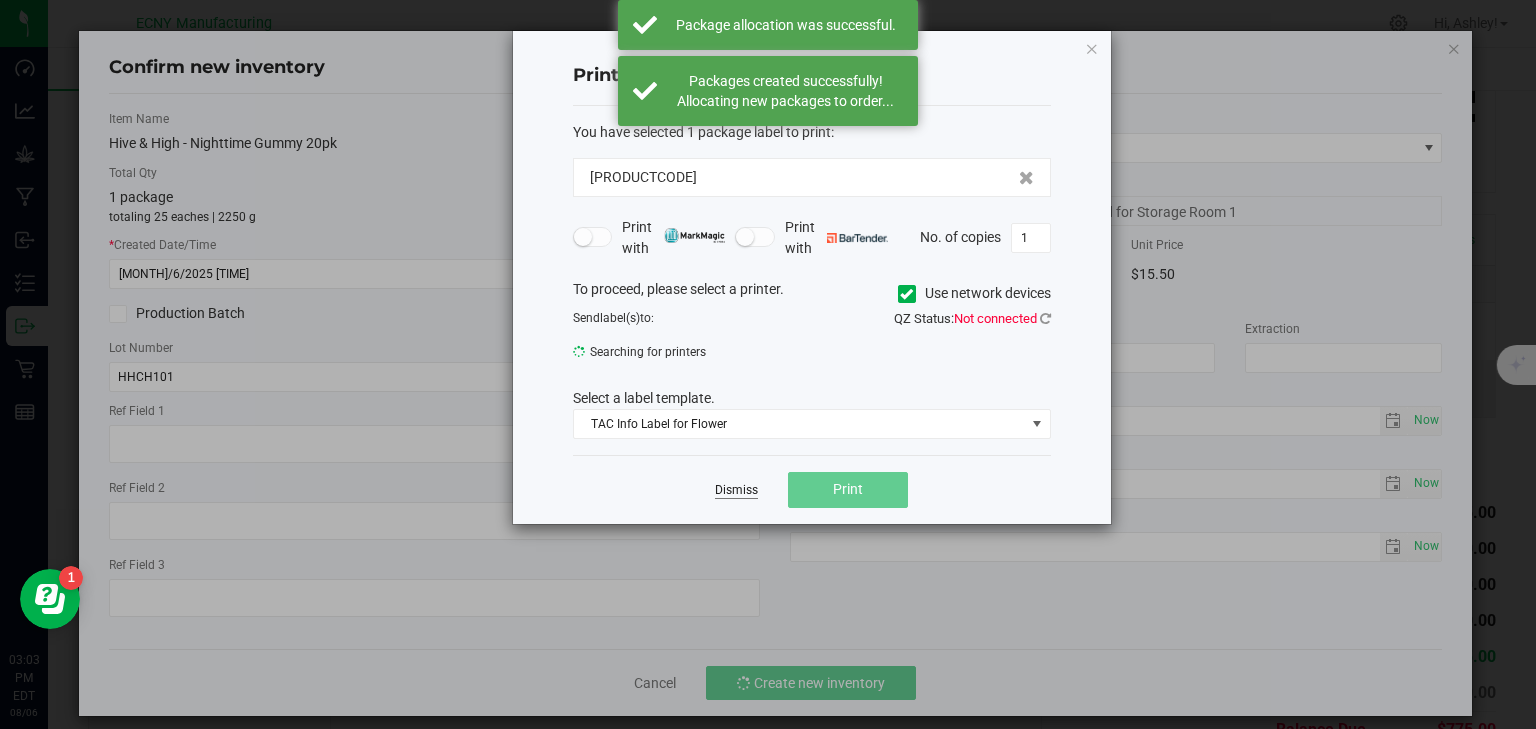 click on "Dismiss" 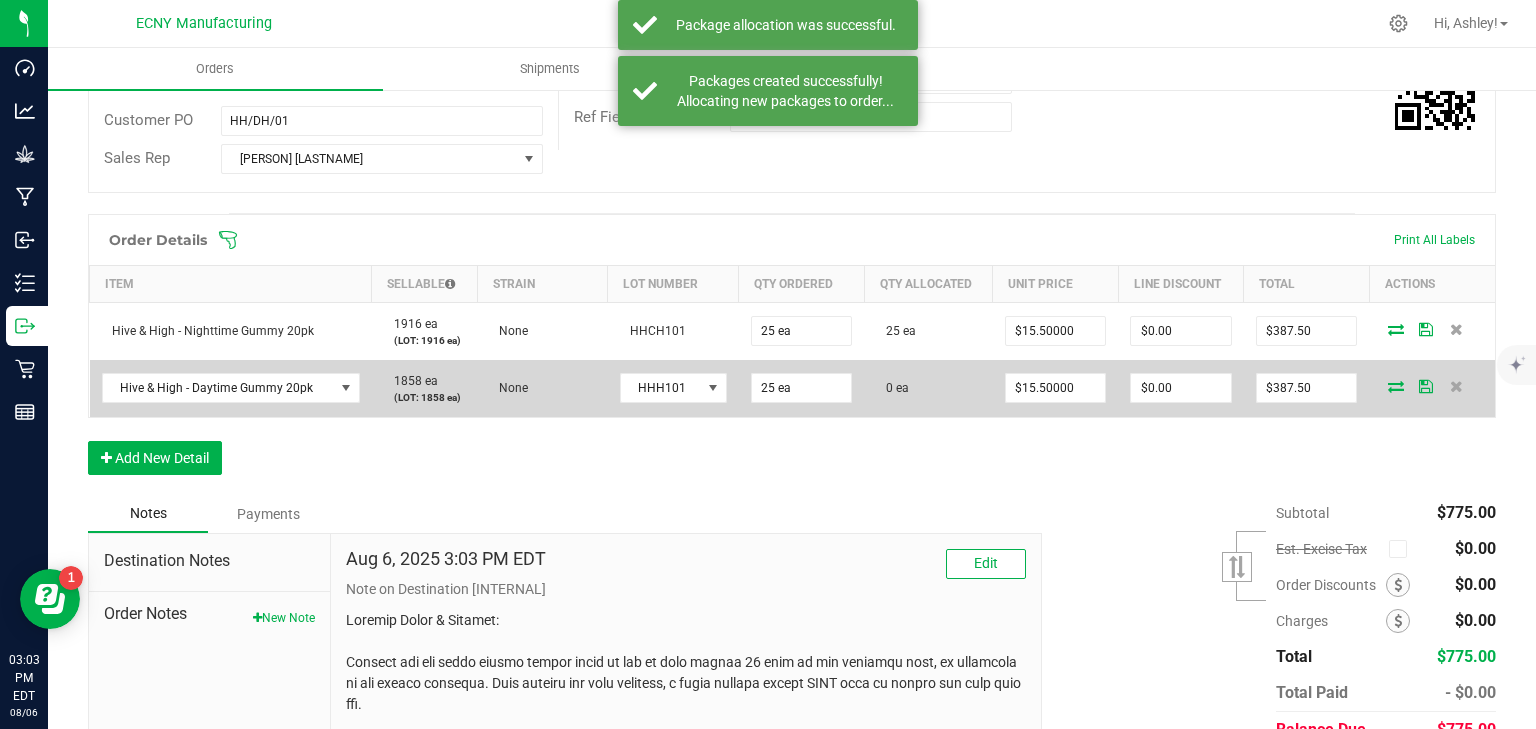 click at bounding box center (1396, 386) 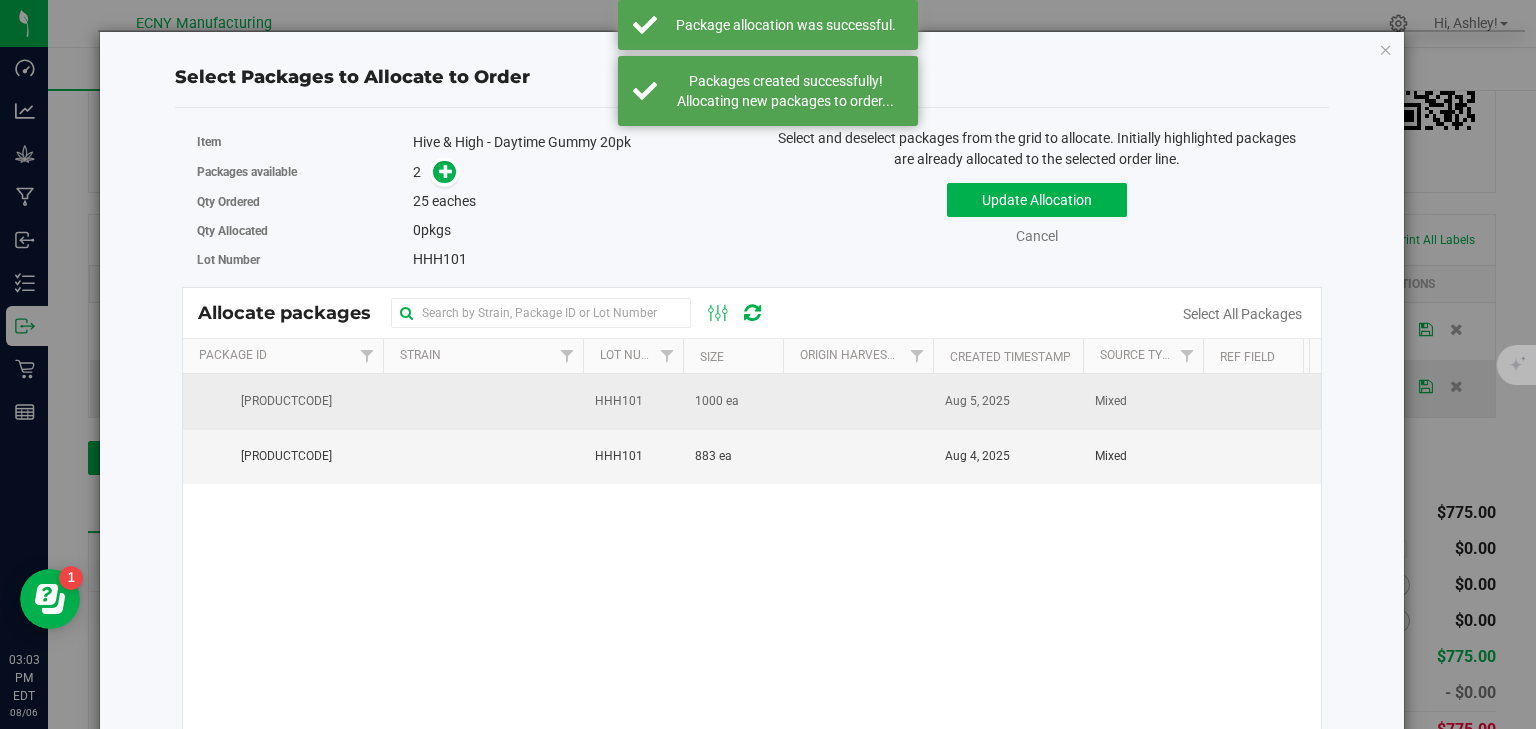 click on "1000 ea" at bounding box center (733, 401) 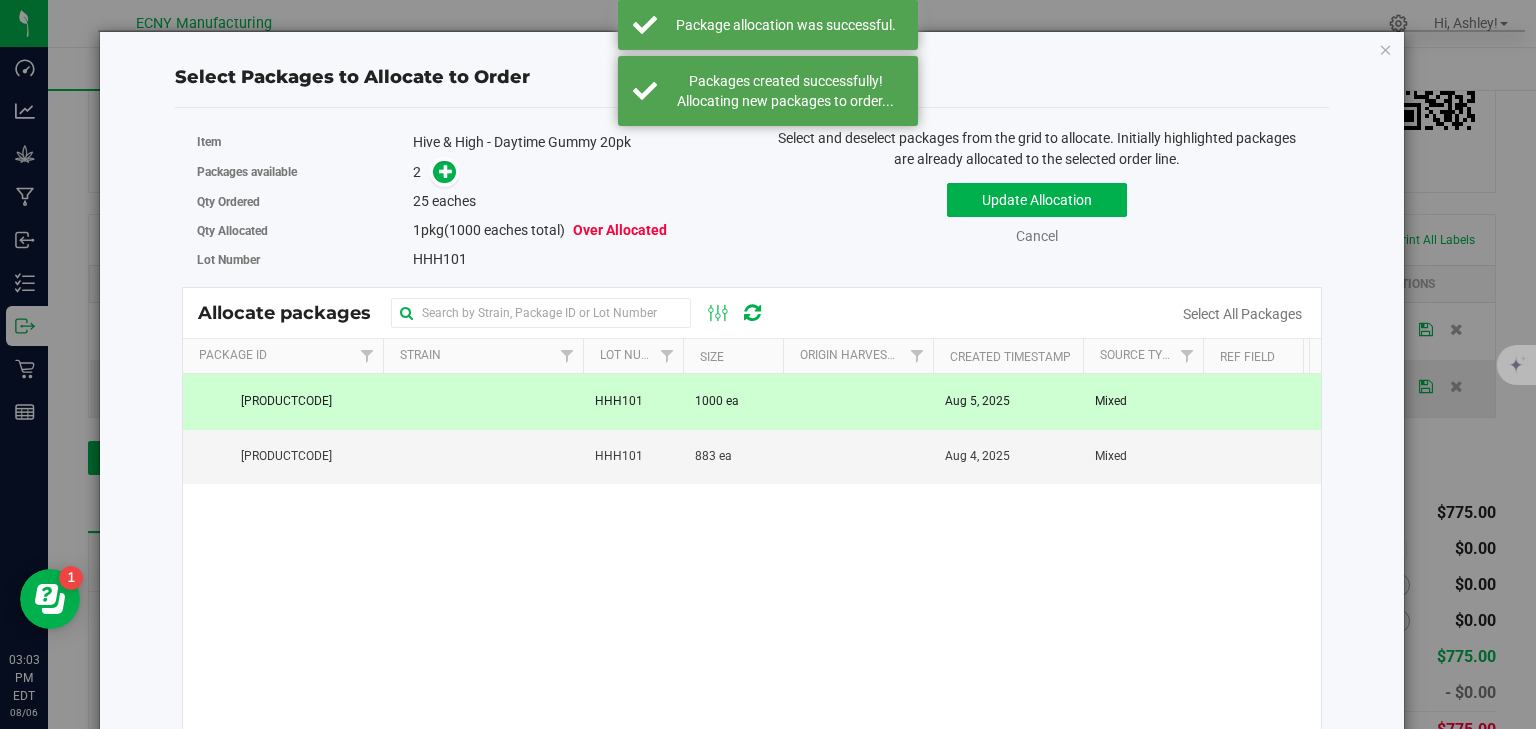 click on "1000 ea" at bounding box center (733, 401) 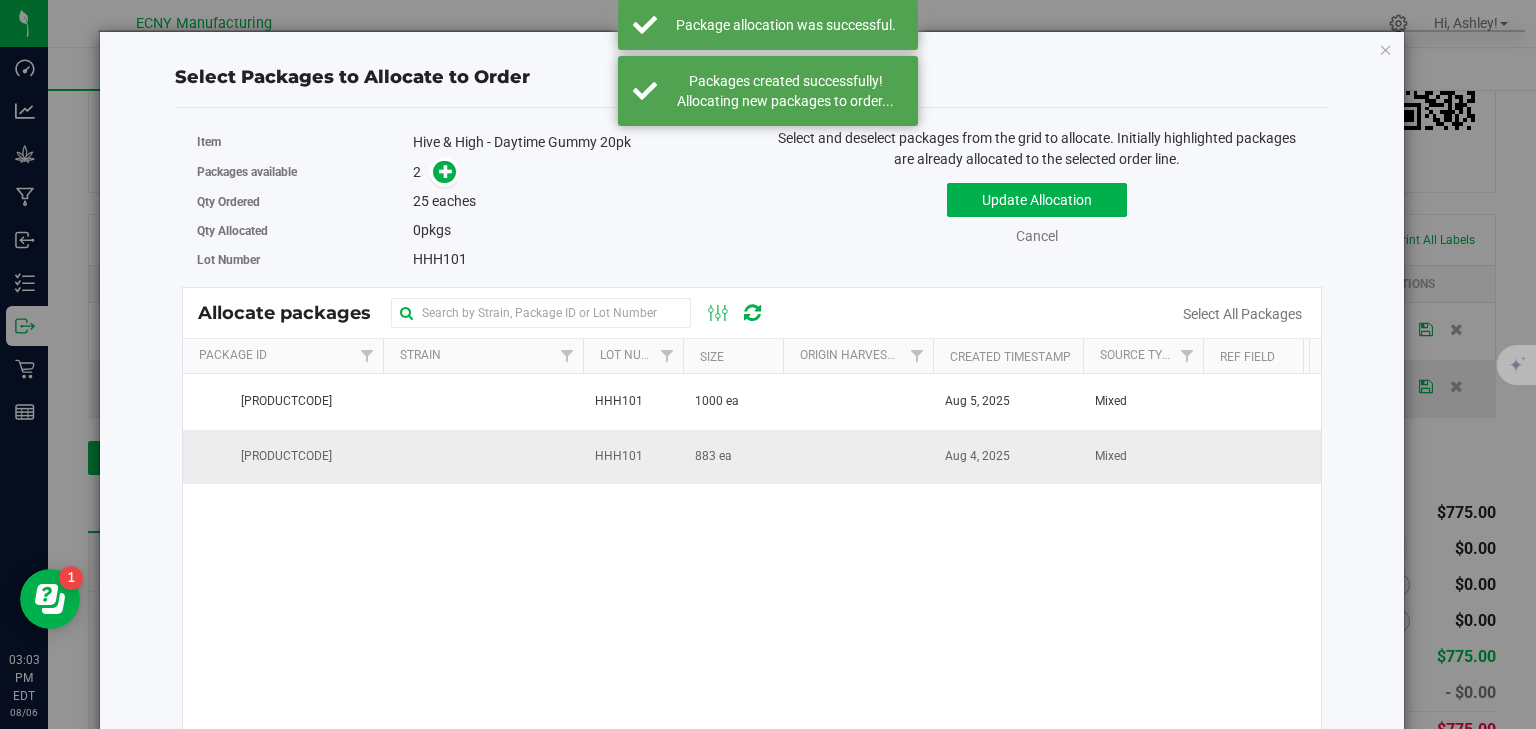click on "883 ea" at bounding box center (713, 456) 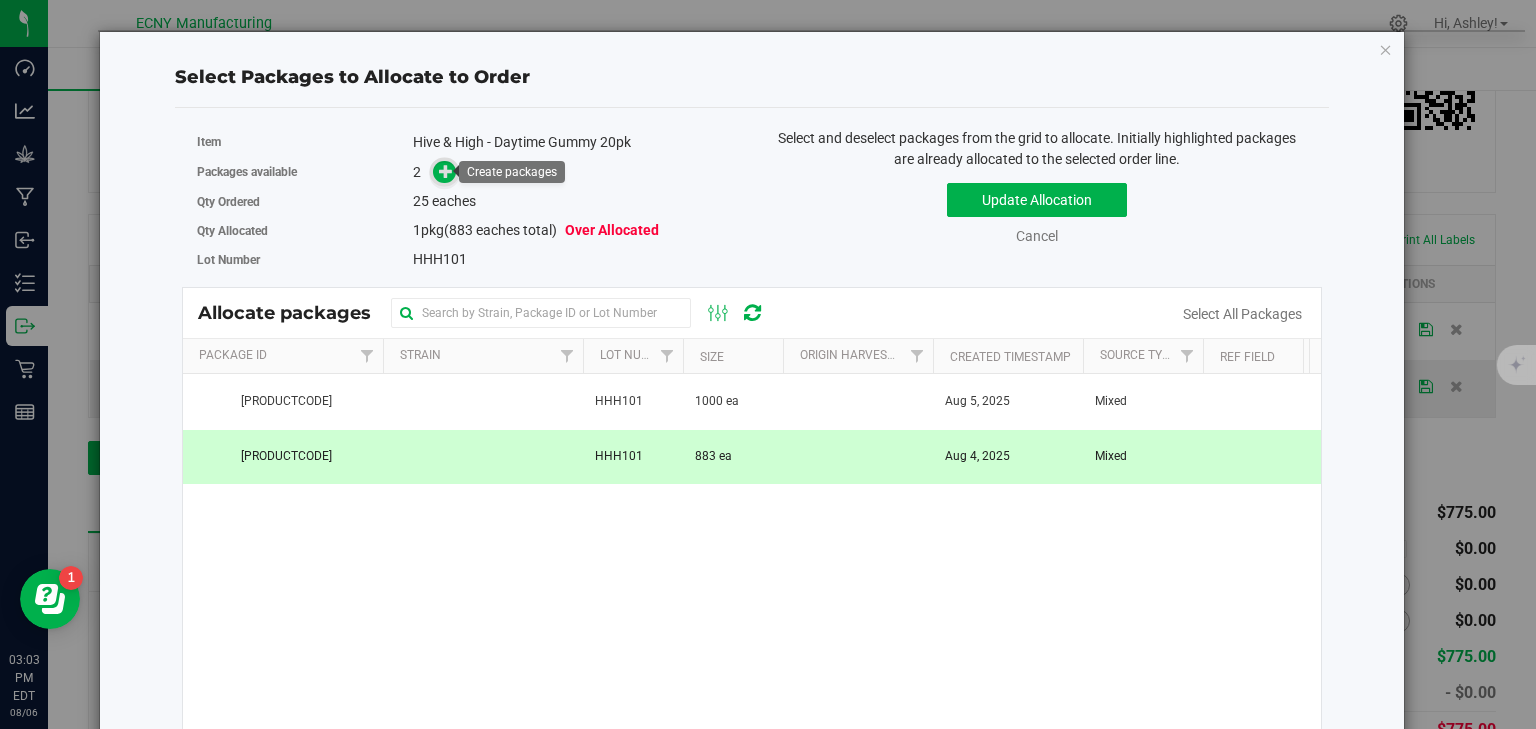 click at bounding box center [446, 171] 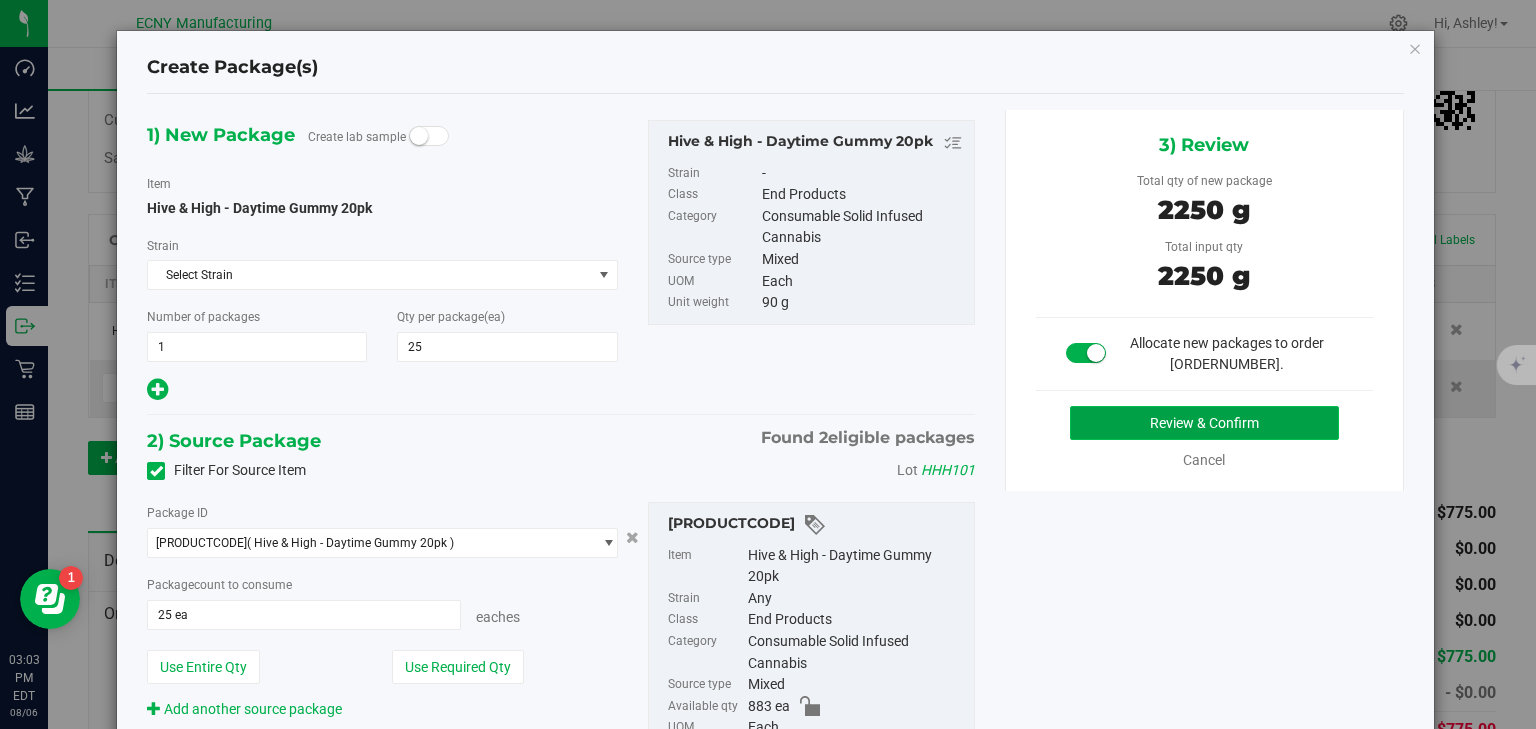 click on "Review & Confirm" at bounding box center (1204, 423) 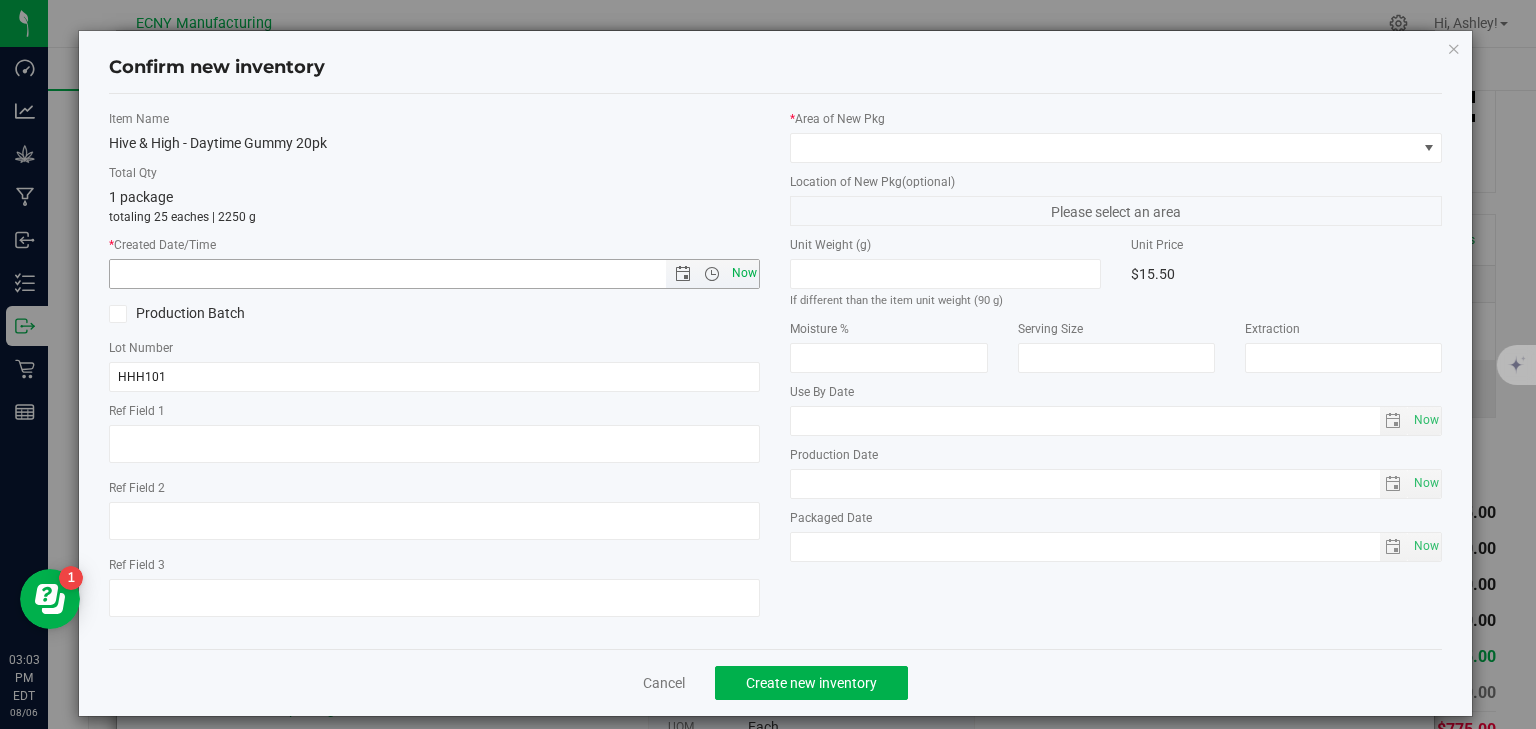 click on "Now" at bounding box center (744, 273) 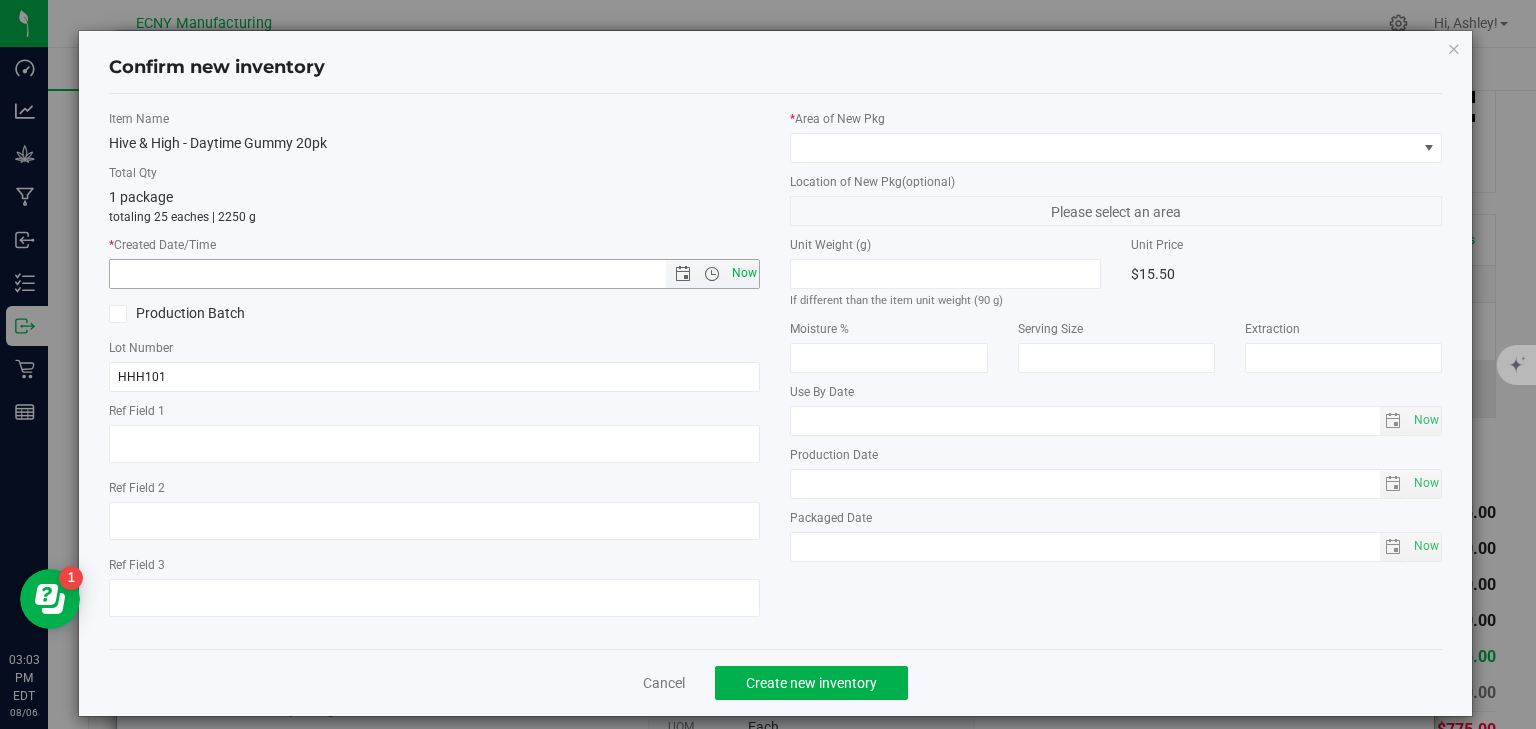 type on "[MONTH]/6/2025 [TIME]" 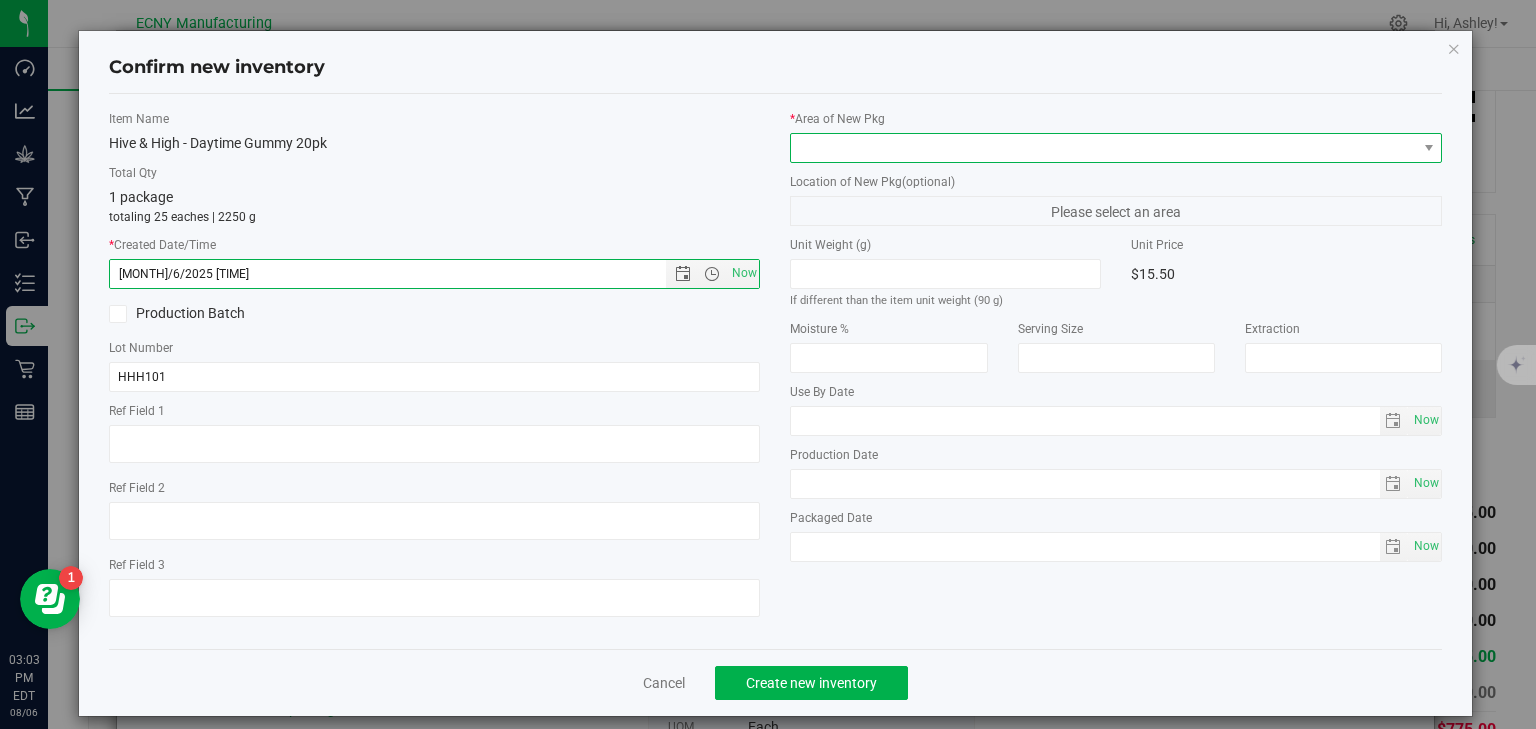 click at bounding box center [1103, 148] 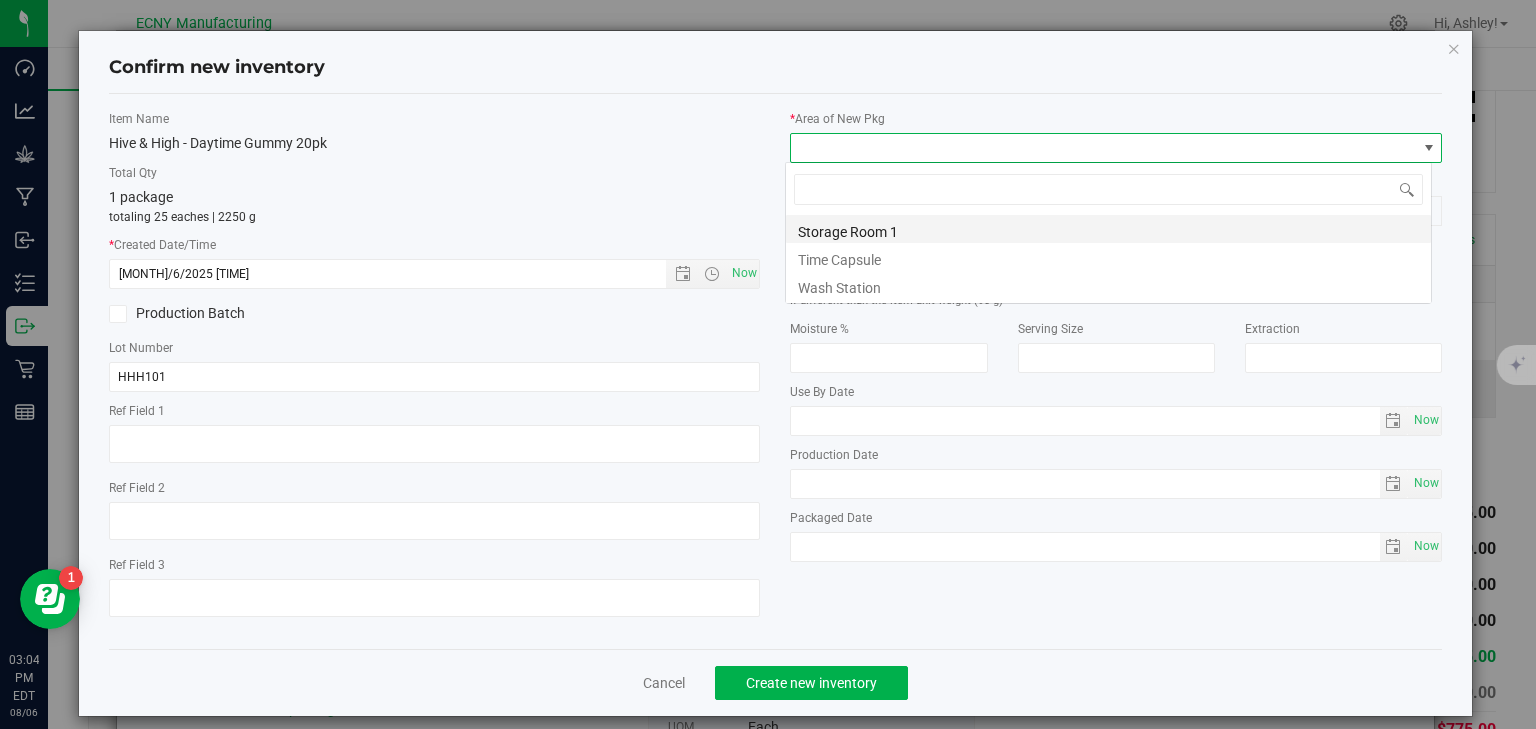 scroll, scrollTop: 99970, scrollLeft: 99353, axis: both 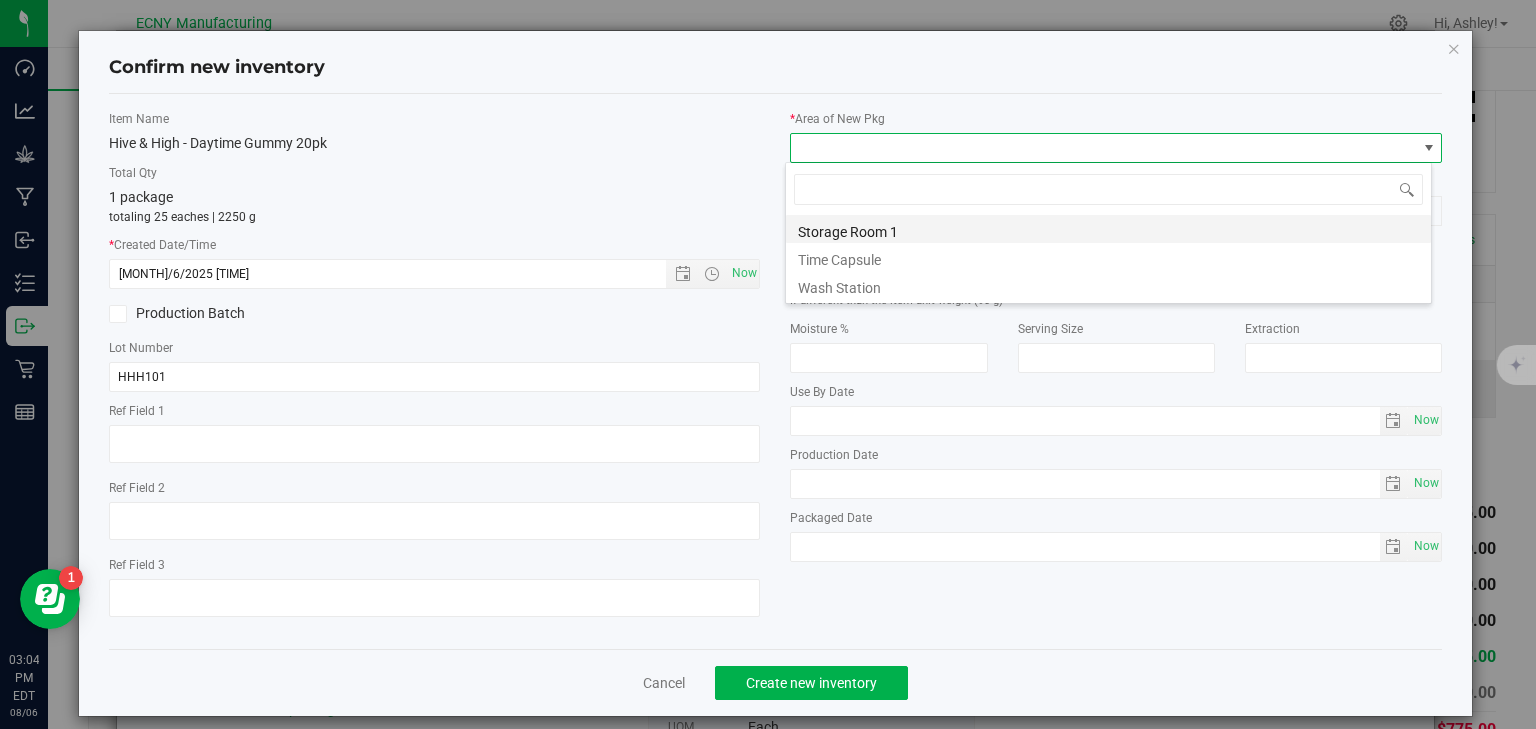 click on "Storage Room 1" at bounding box center [1108, 229] 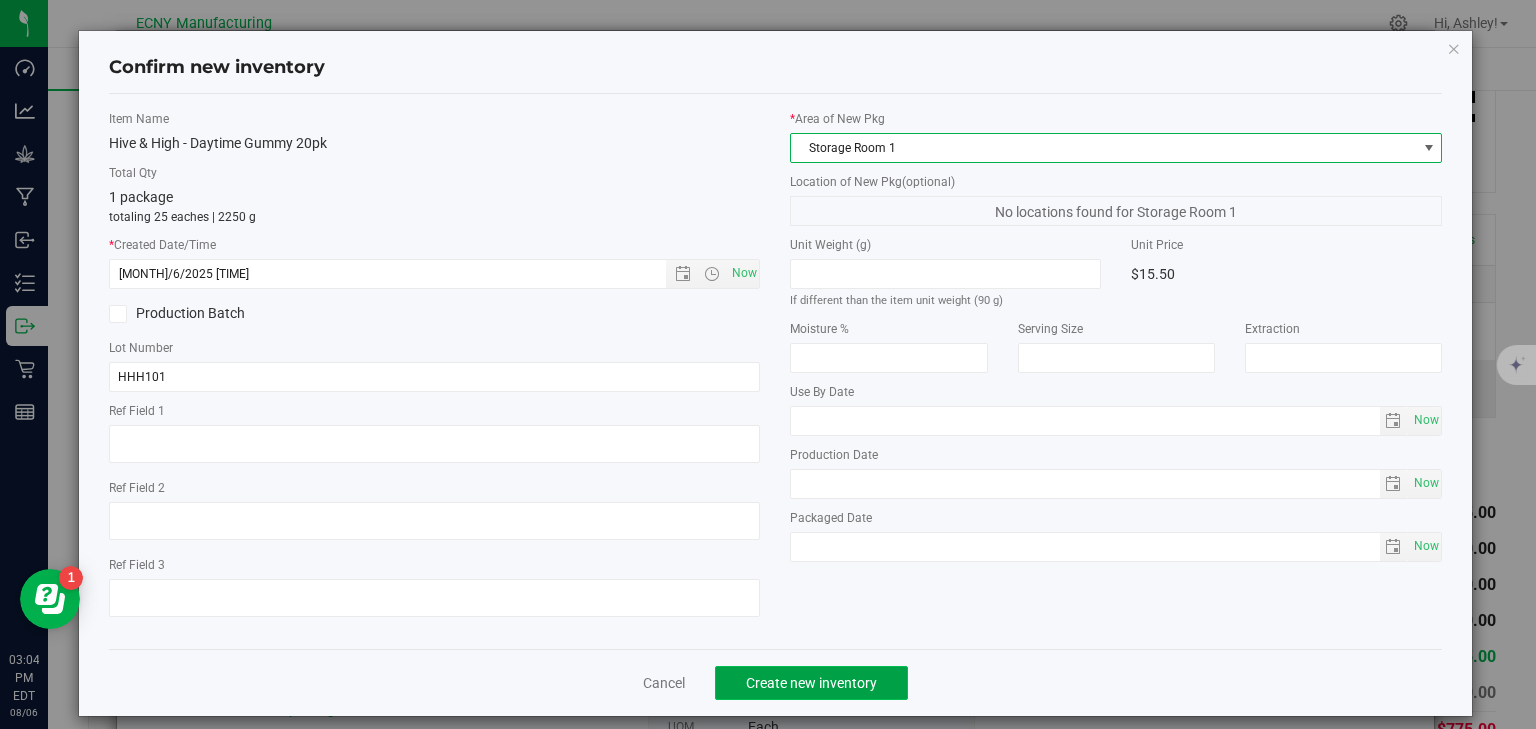 click on "Create new inventory" 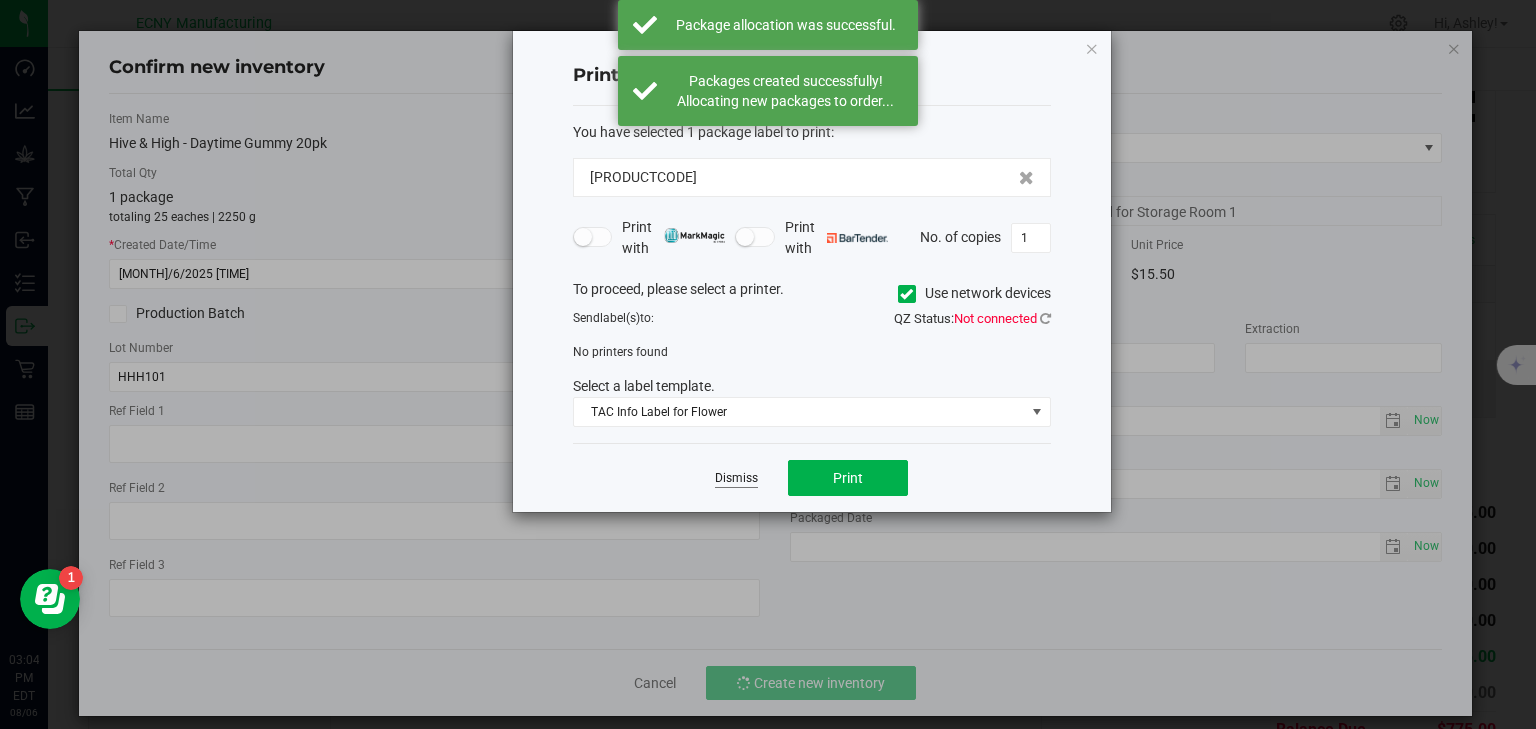 click on "Dismiss" 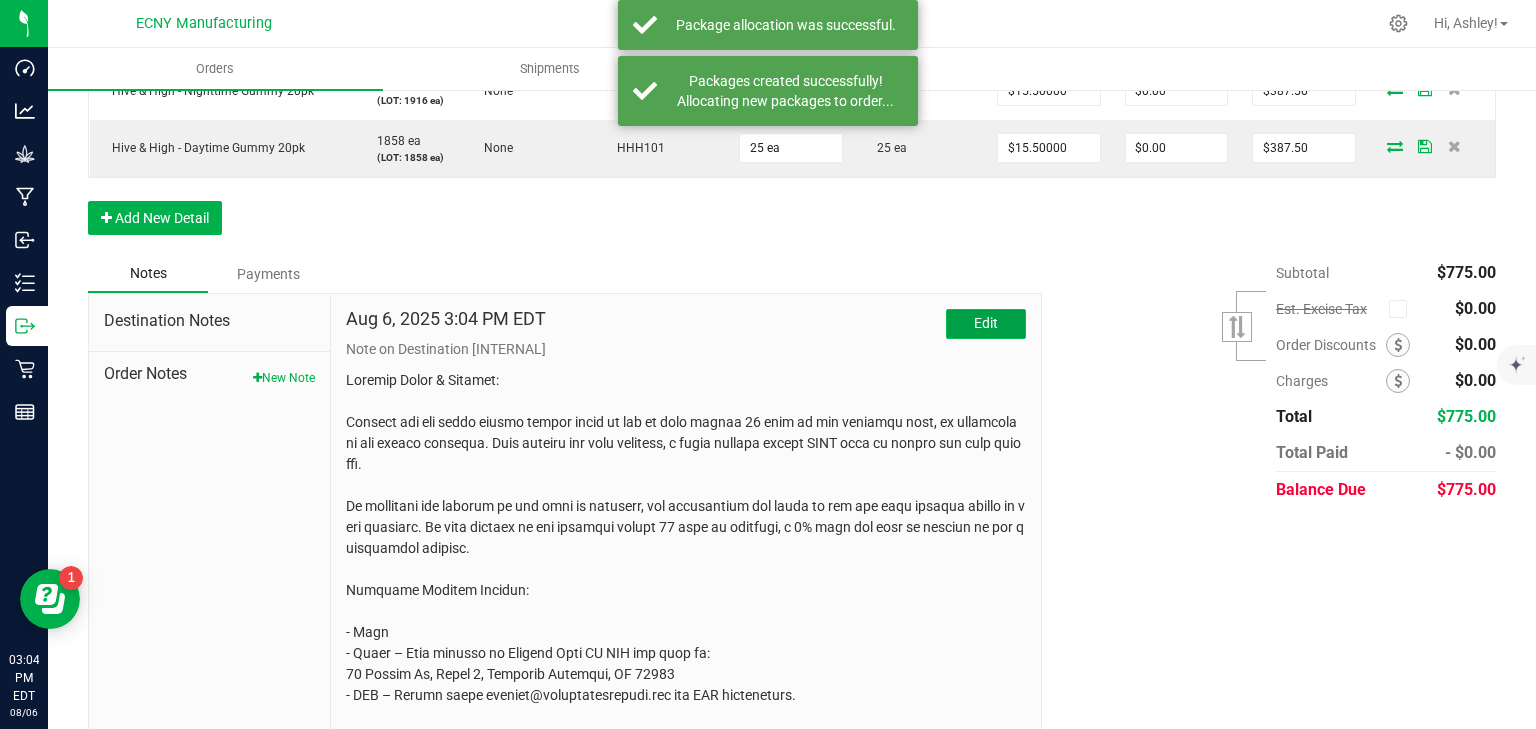 click on "Edit" at bounding box center (986, 323) 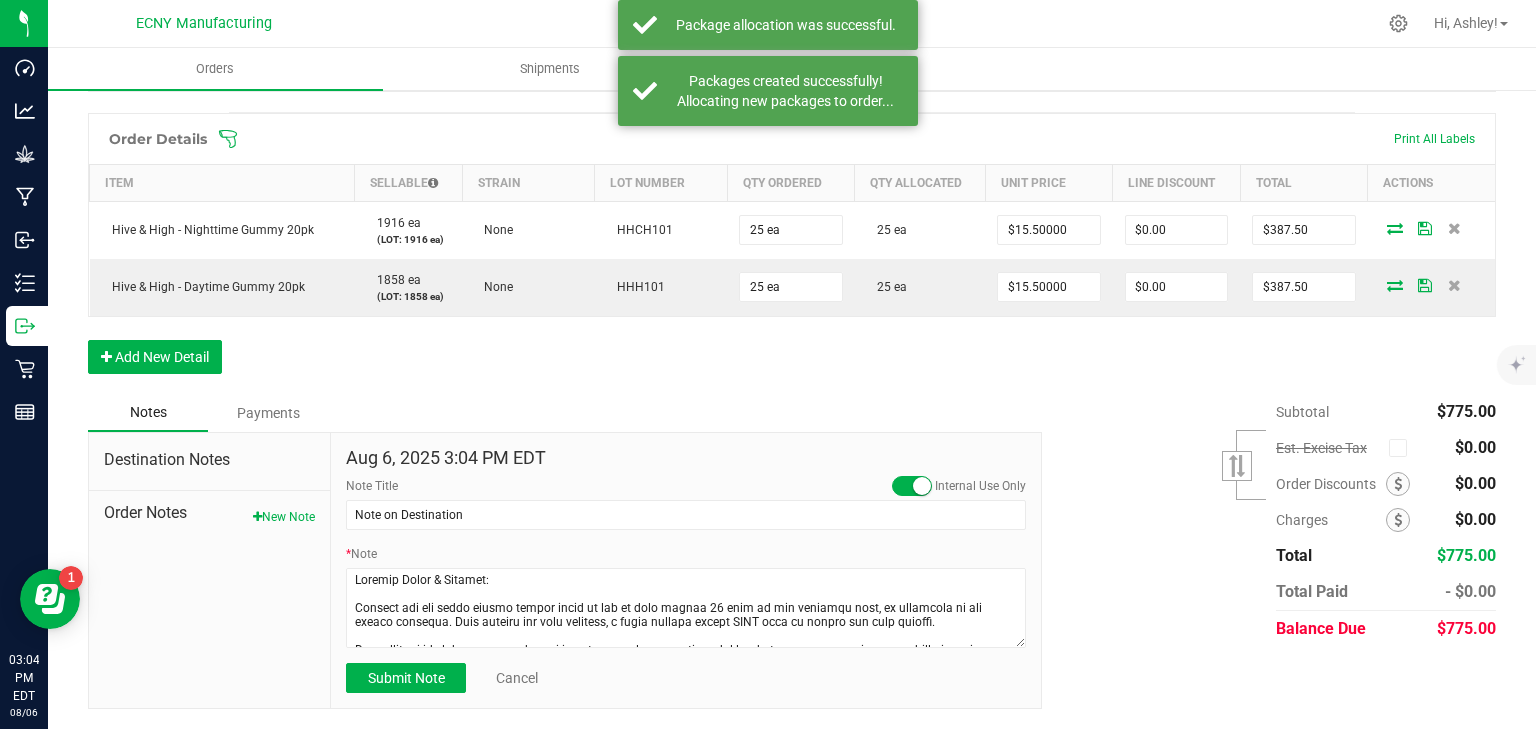 scroll, scrollTop: 500, scrollLeft: 0, axis: vertical 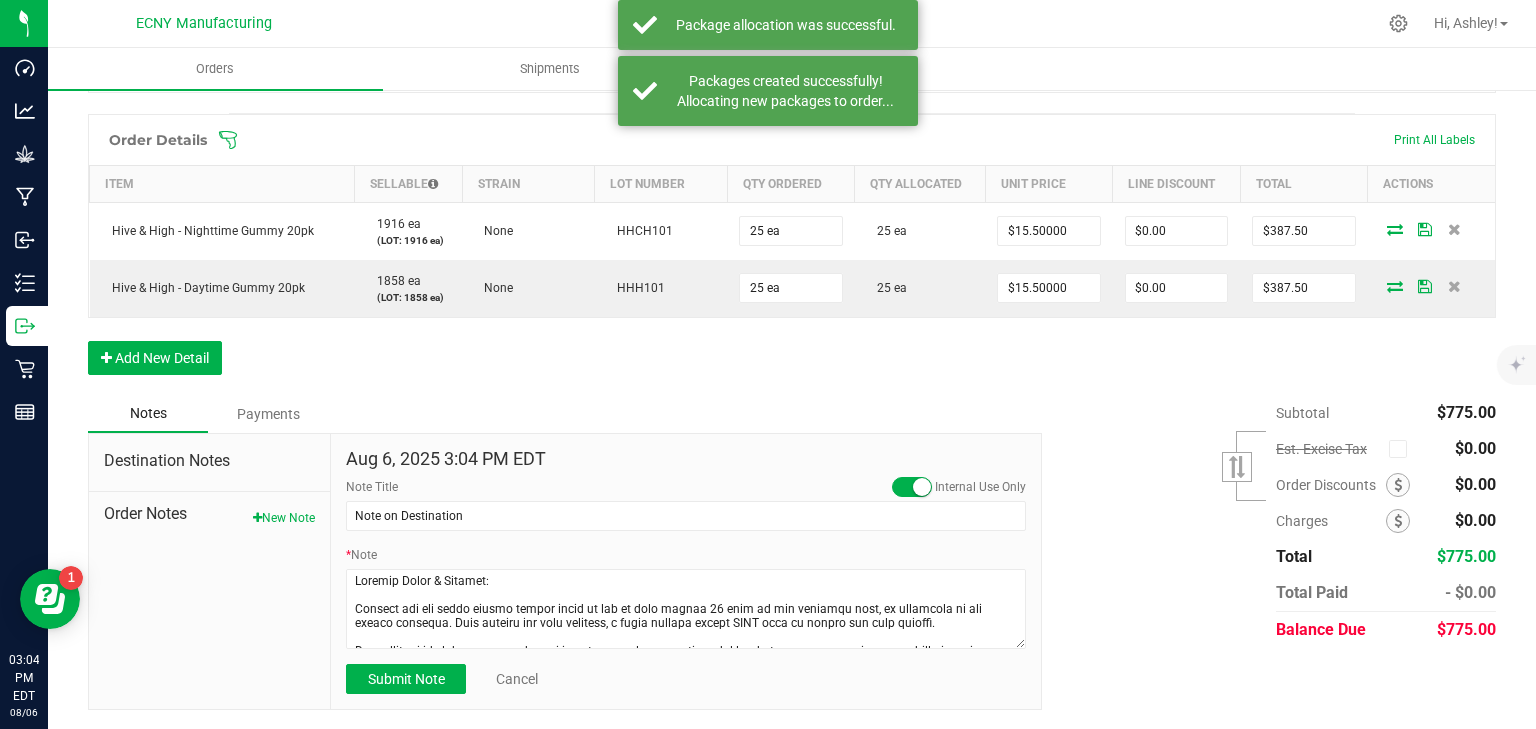 click on "[MONTH] 6, 2025 [TIME] EDT
Internal Use Only
Note Title
Note on Destination
*
Note
Submit Note
Cancel" at bounding box center [686, 572] 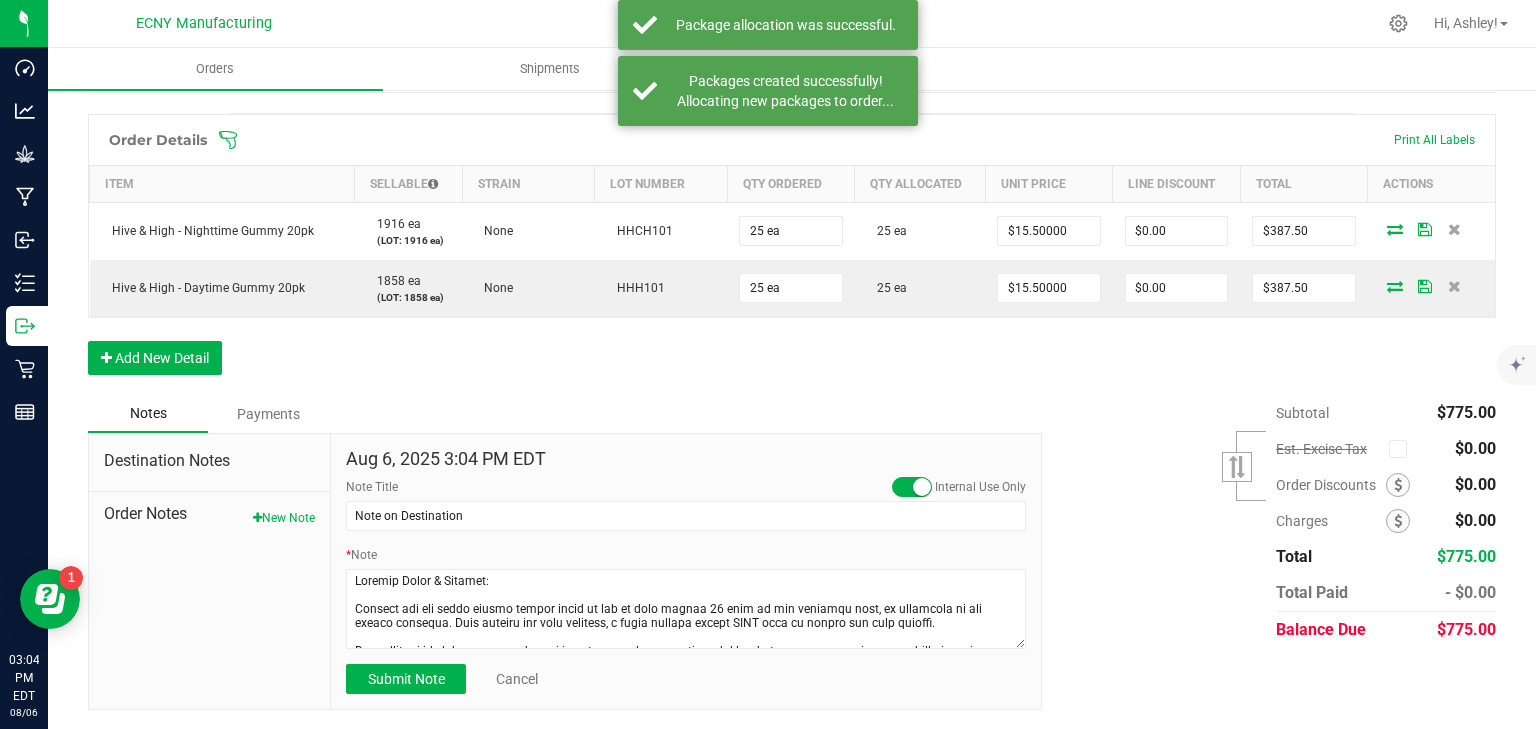 click at bounding box center (912, 487) 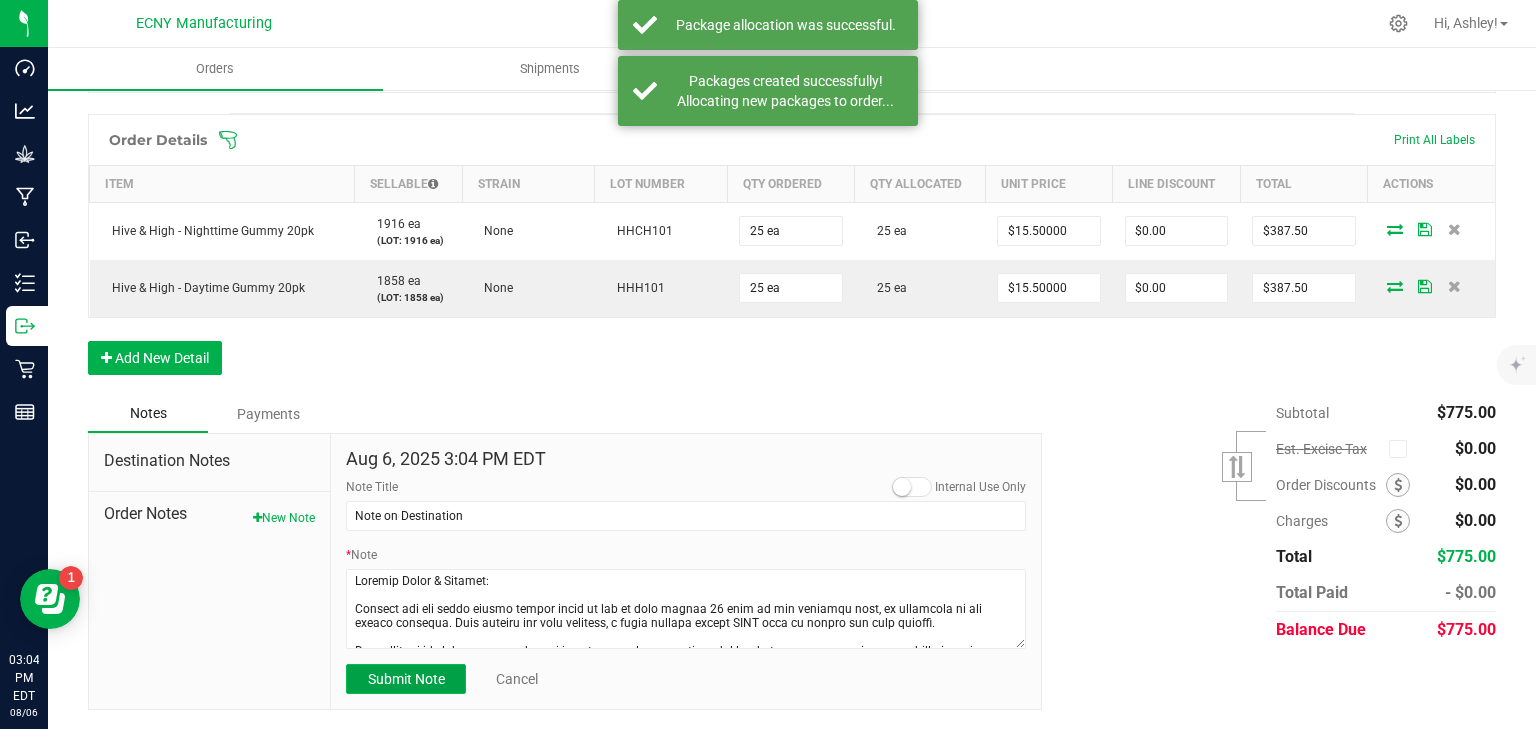 click on "Submit Note" at bounding box center [406, 679] 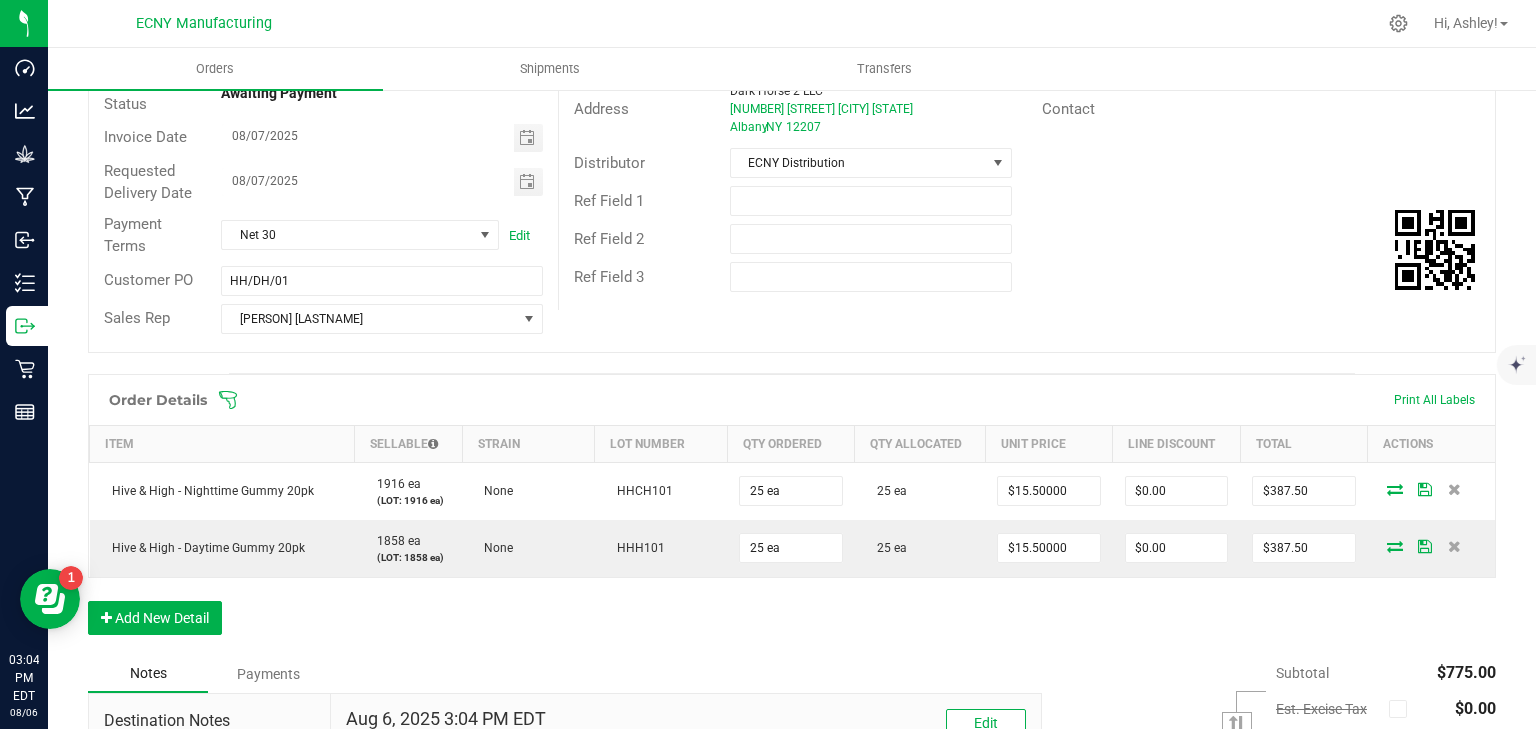 scroll, scrollTop: 0, scrollLeft: 0, axis: both 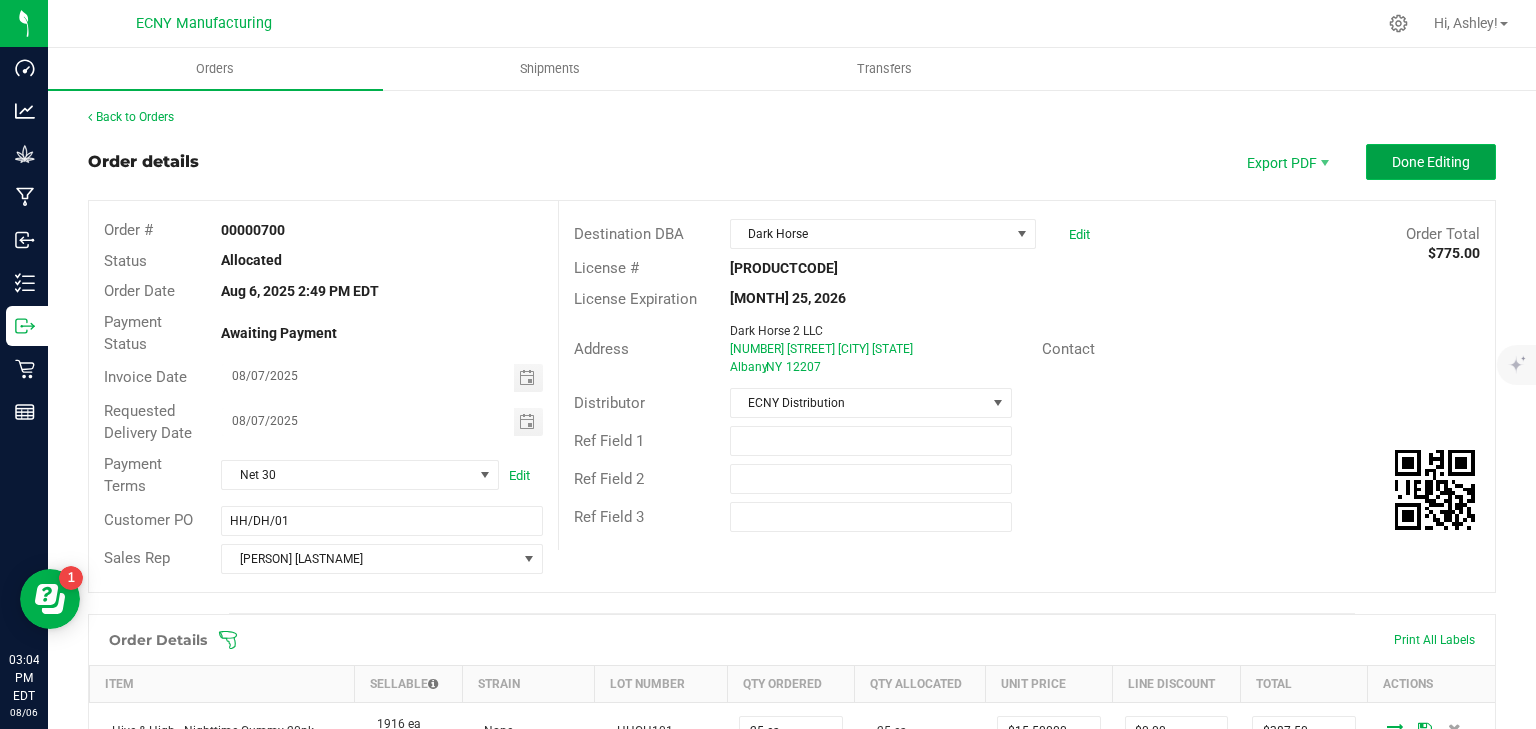click on "Done Editing" at bounding box center (1431, 162) 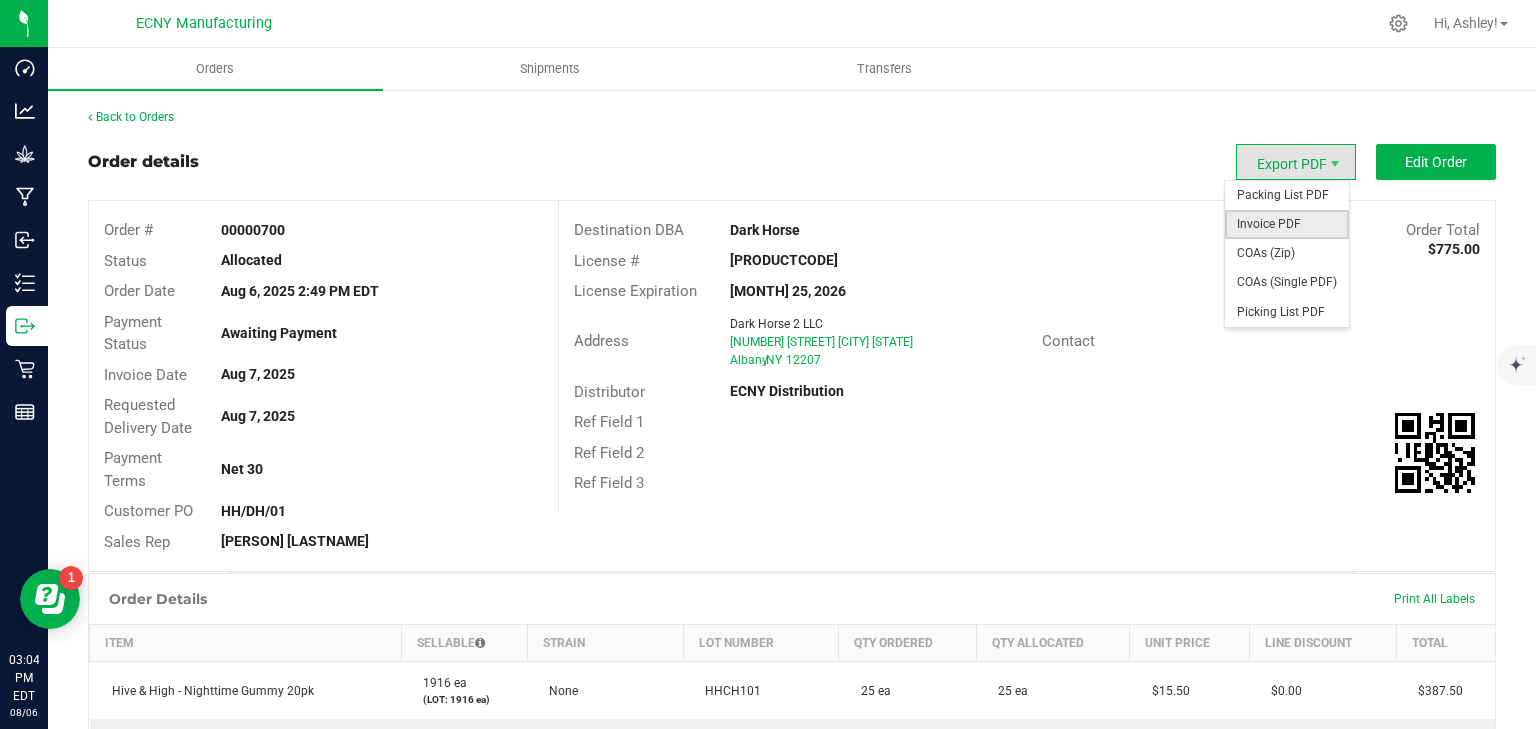 click on "Invoice PDF" at bounding box center [1287, 224] 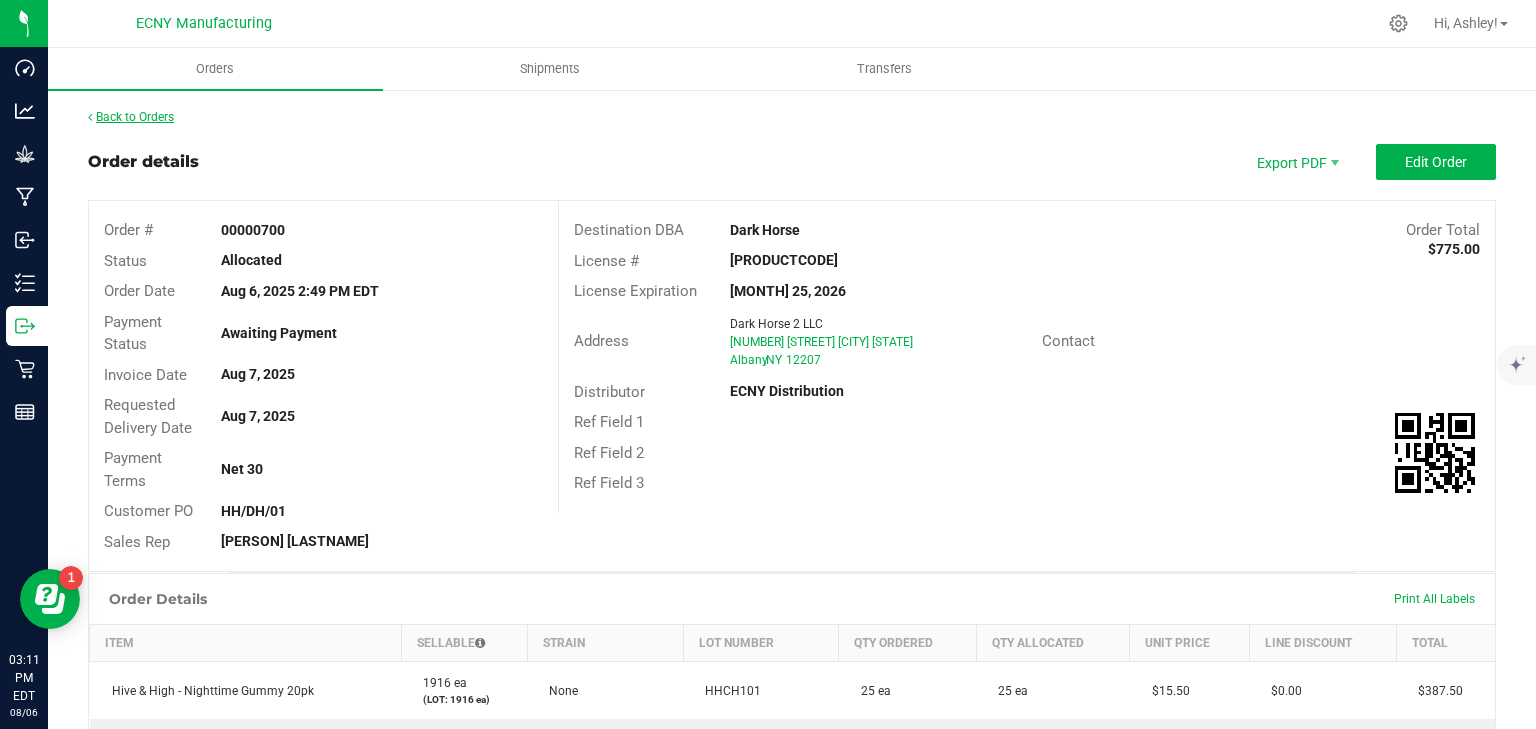 click on "Back to Orders" at bounding box center [131, 117] 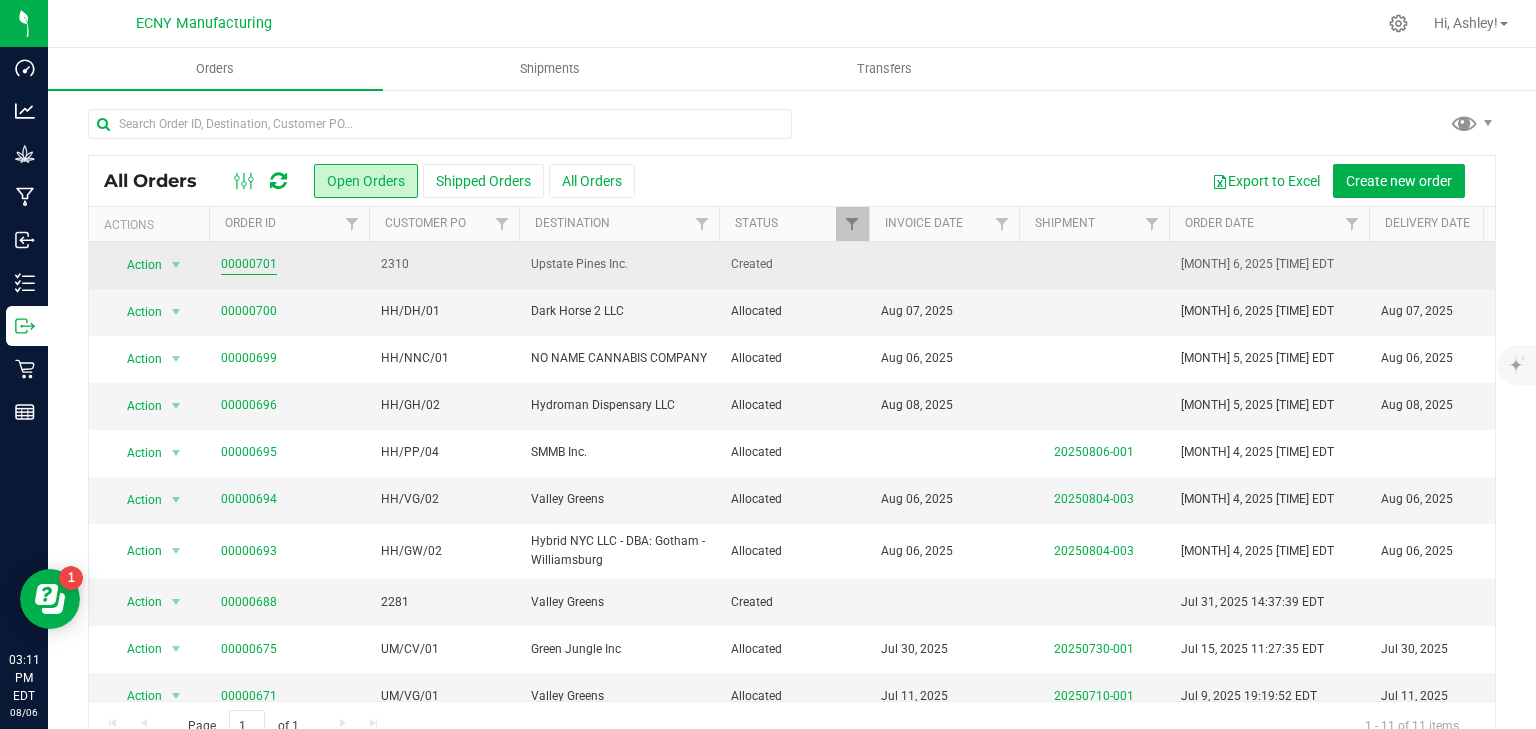 click on "00000701" at bounding box center [249, 264] 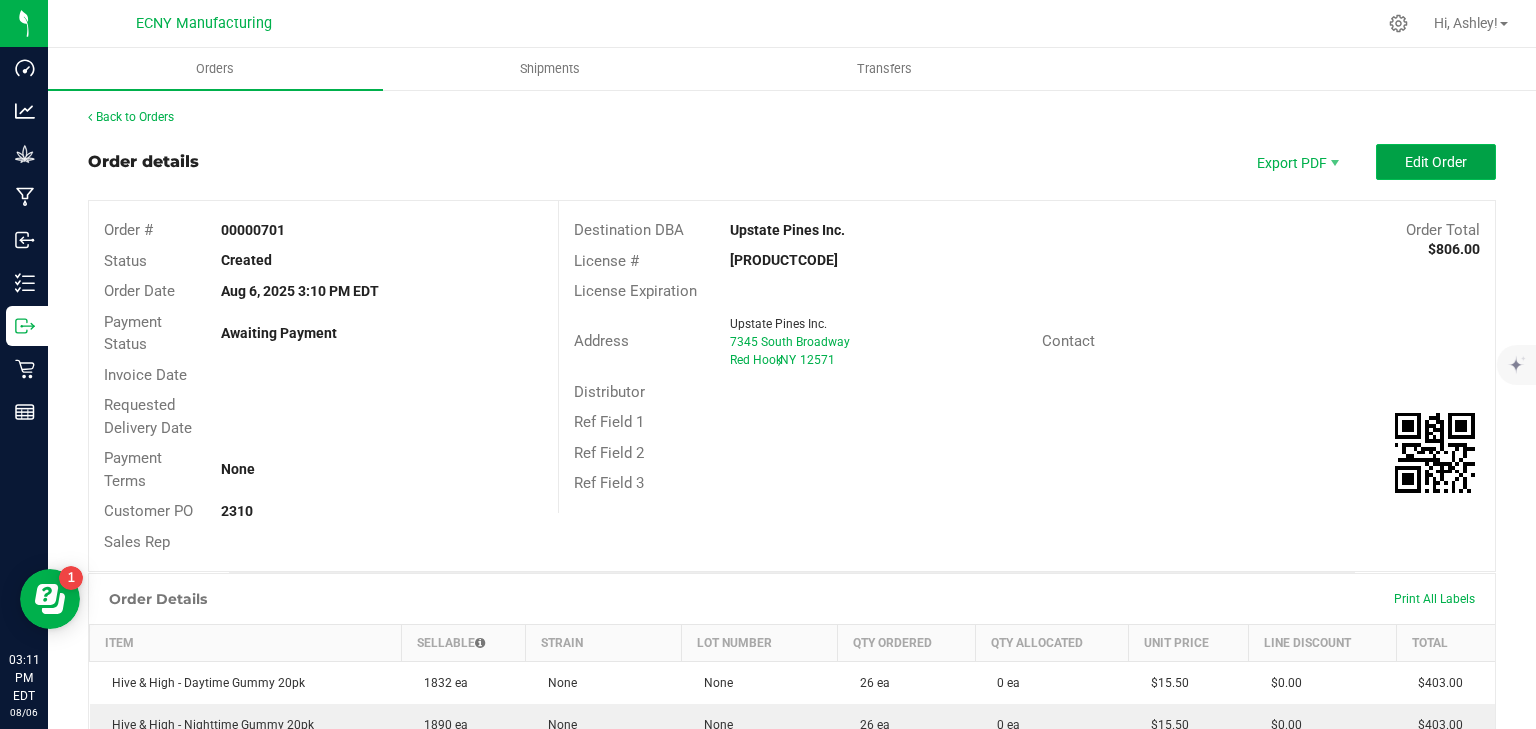 click on "Edit Order" at bounding box center (1436, 162) 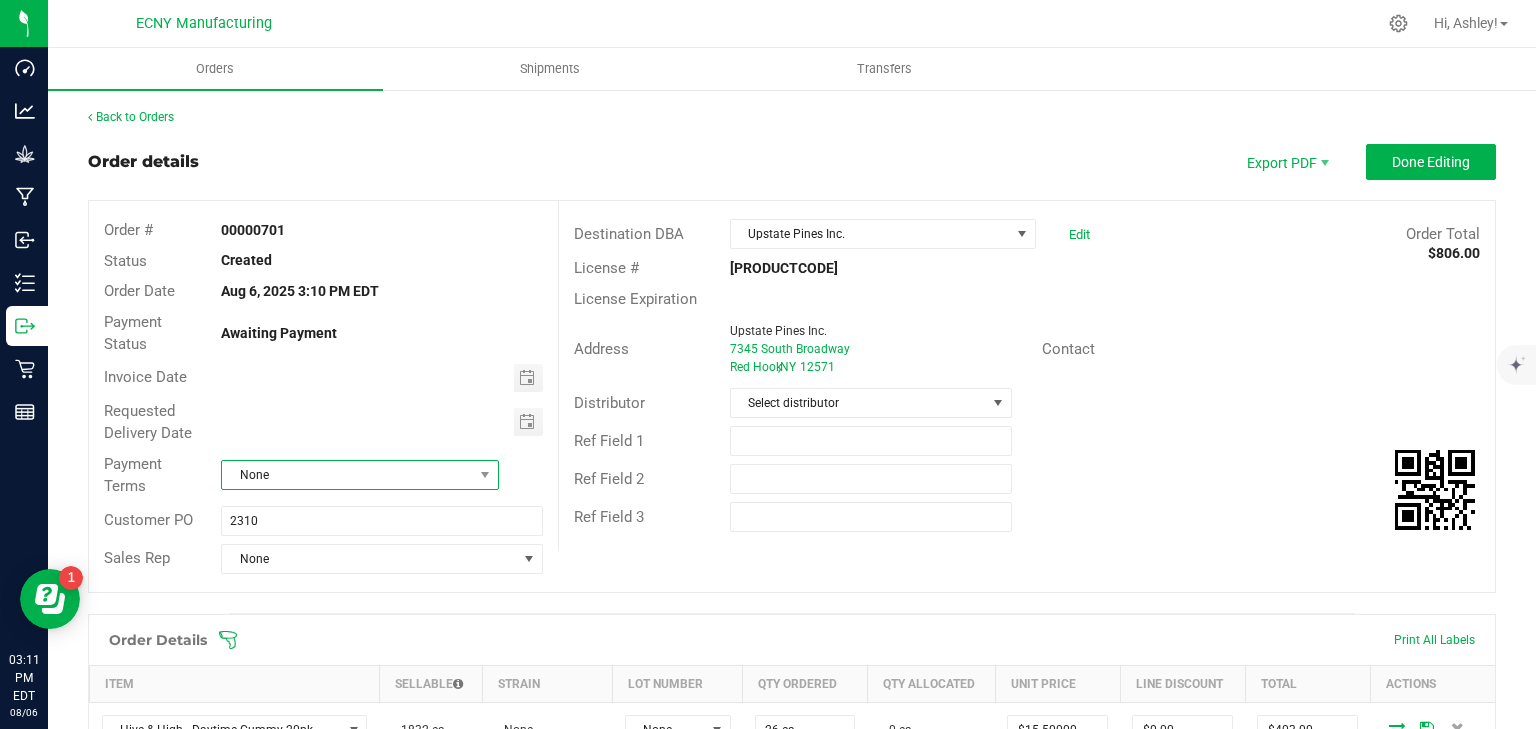 click on "None" at bounding box center [347, 475] 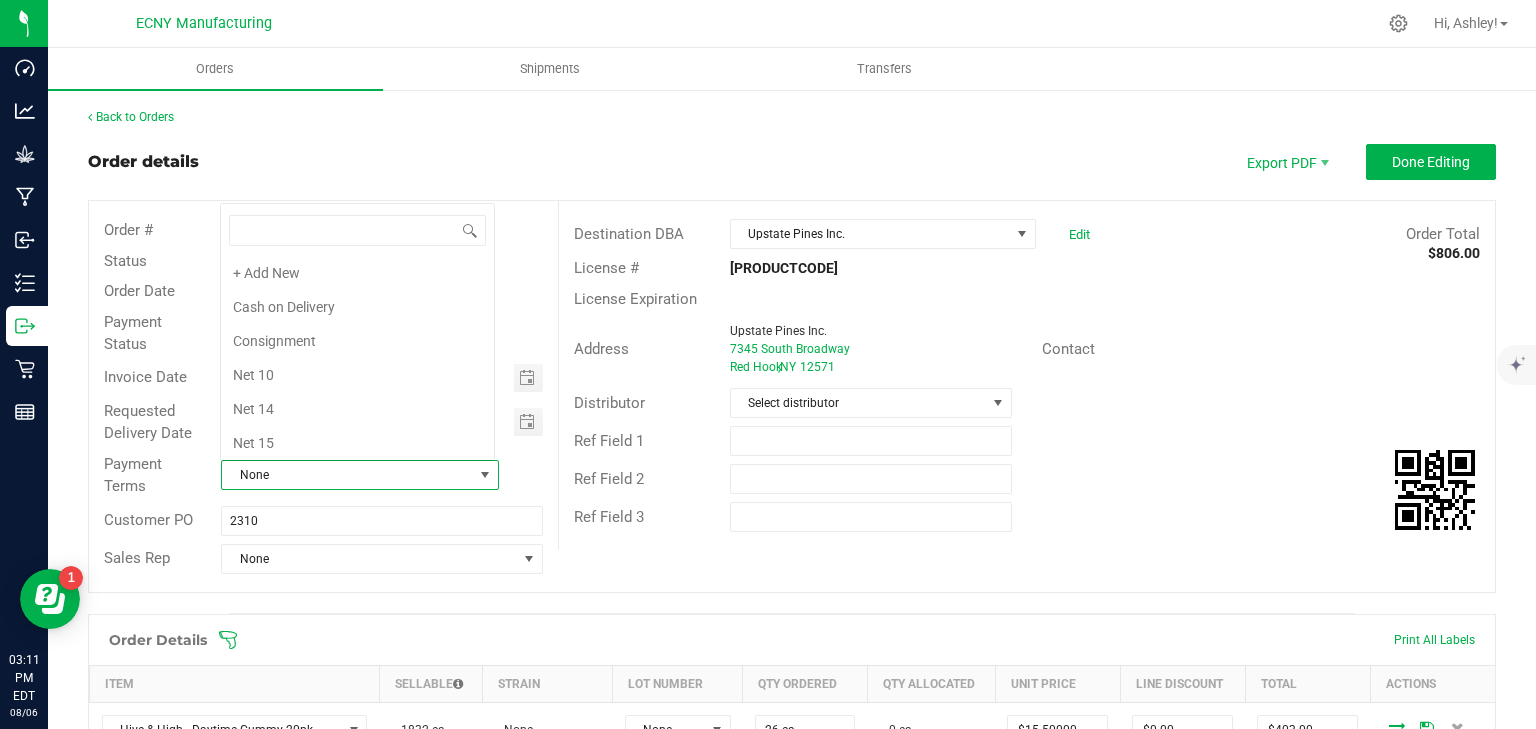 scroll, scrollTop: 0, scrollLeft: 0, axis: both 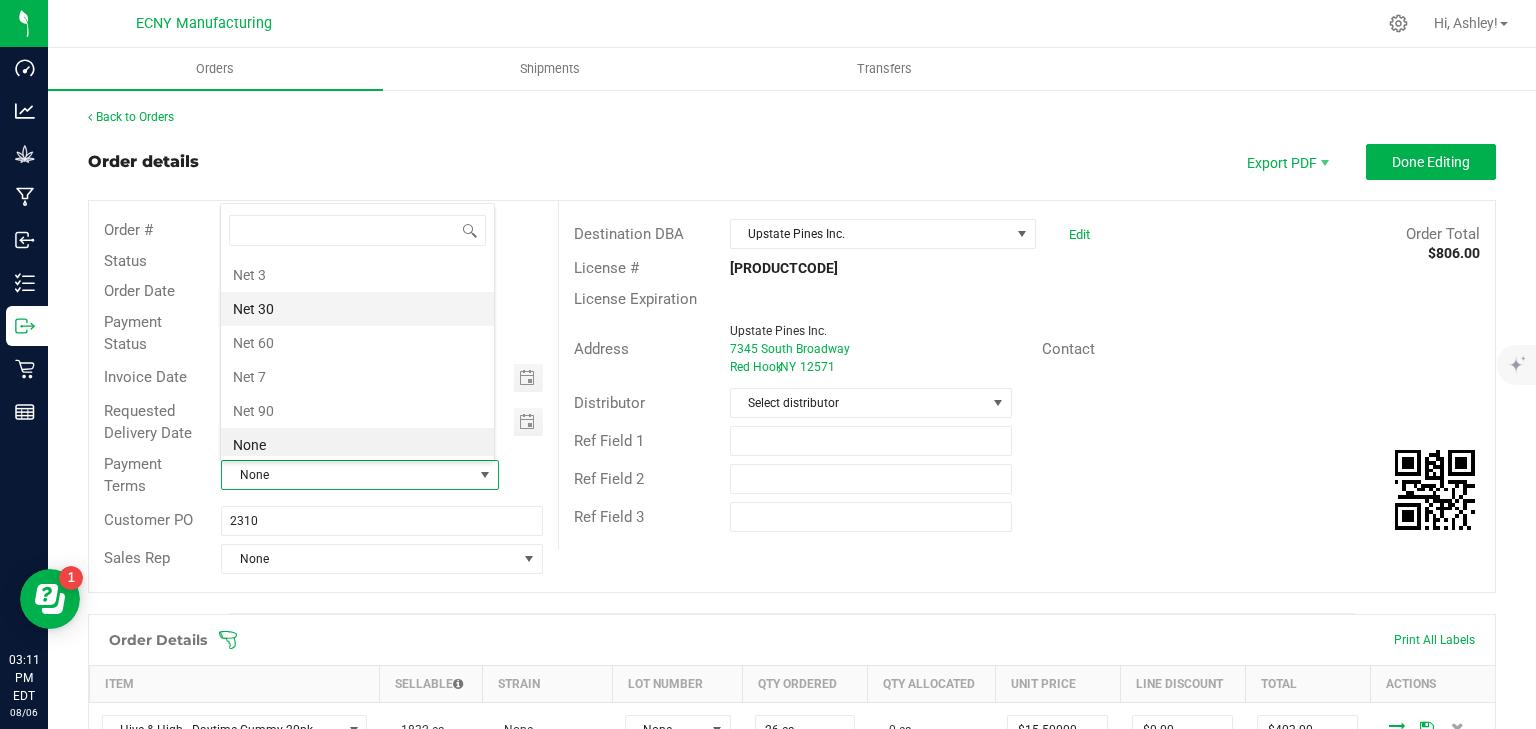 click on "Net 30" at bounding box center (357, 309) 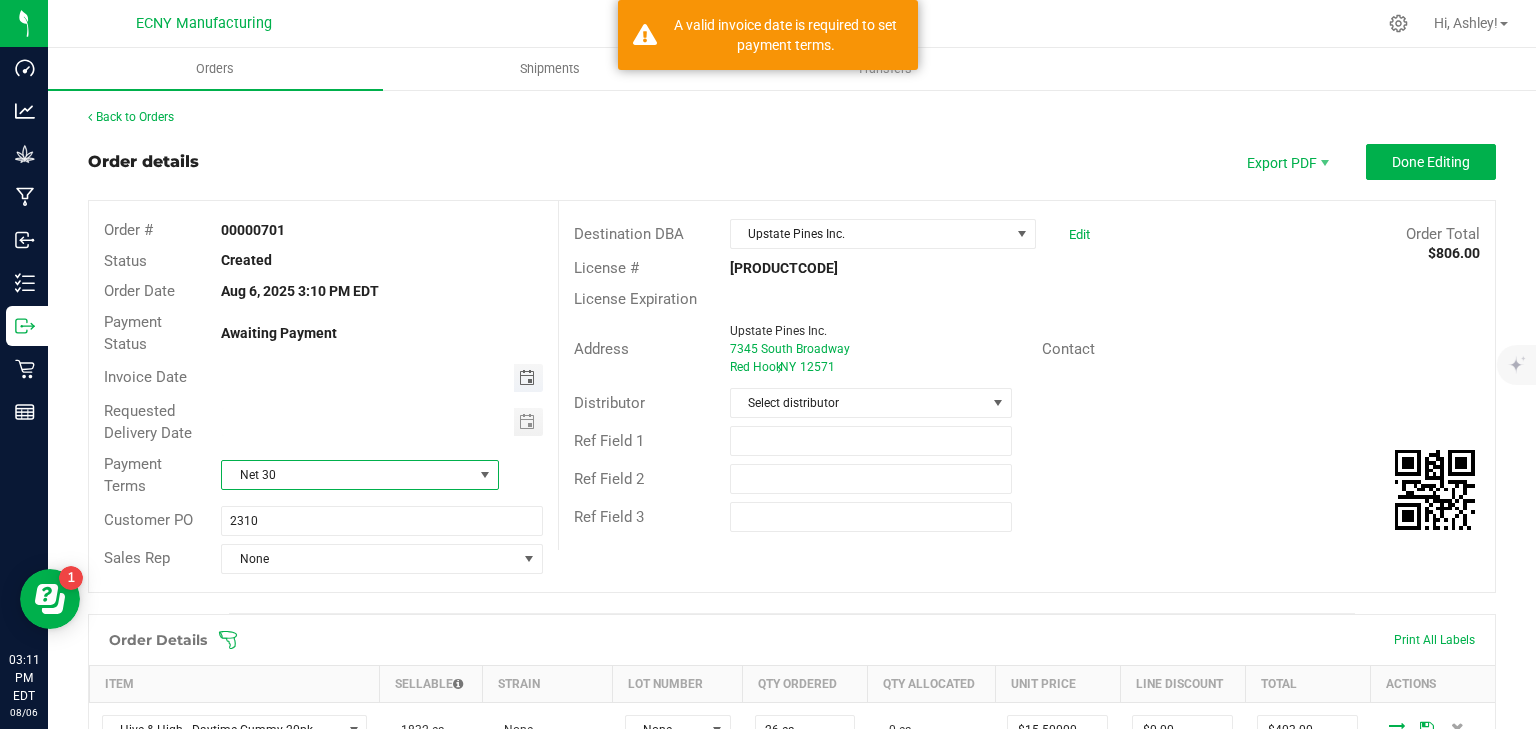 click at bounding box center [527, 378] 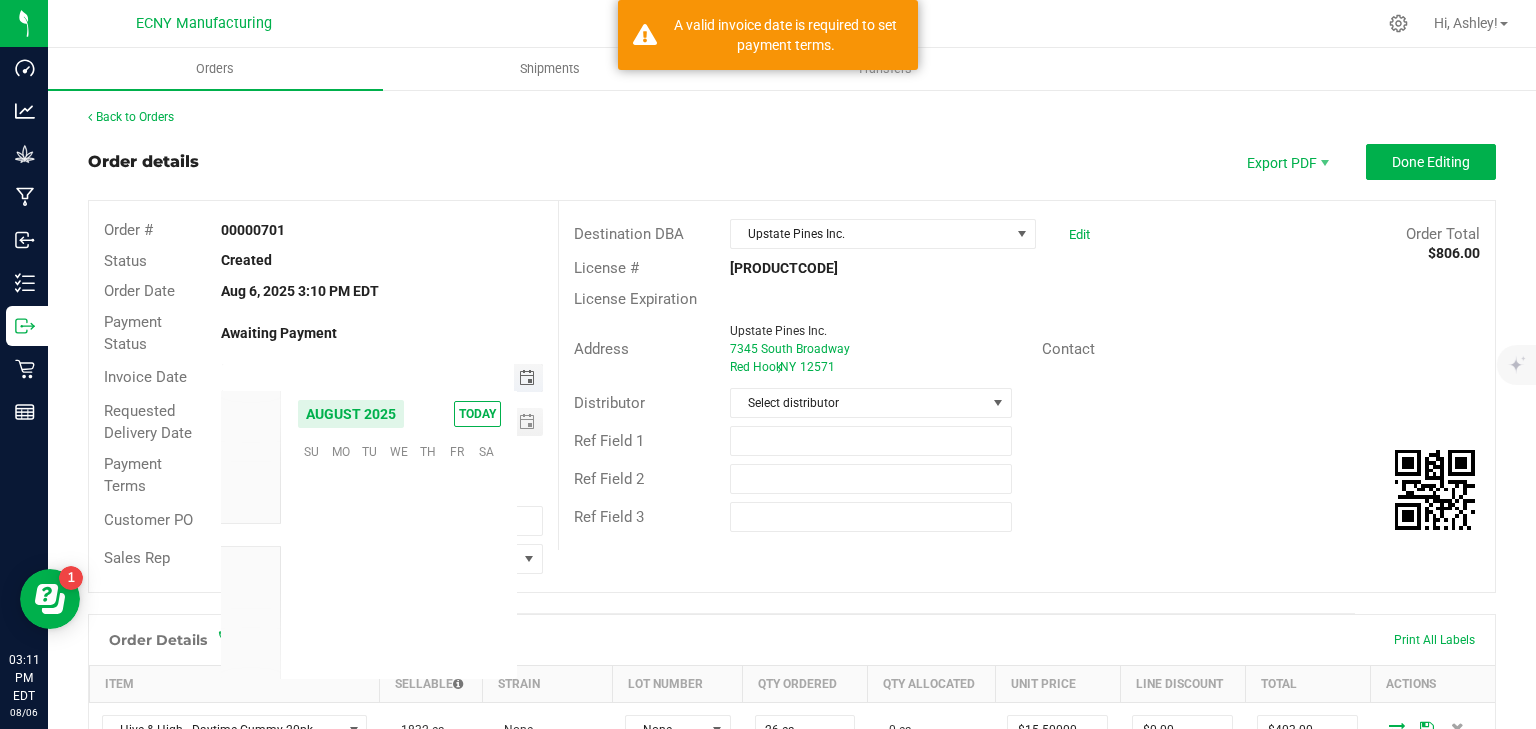 scroll, scrollTop: 36168, scrollLeft: 0, axis: vertical 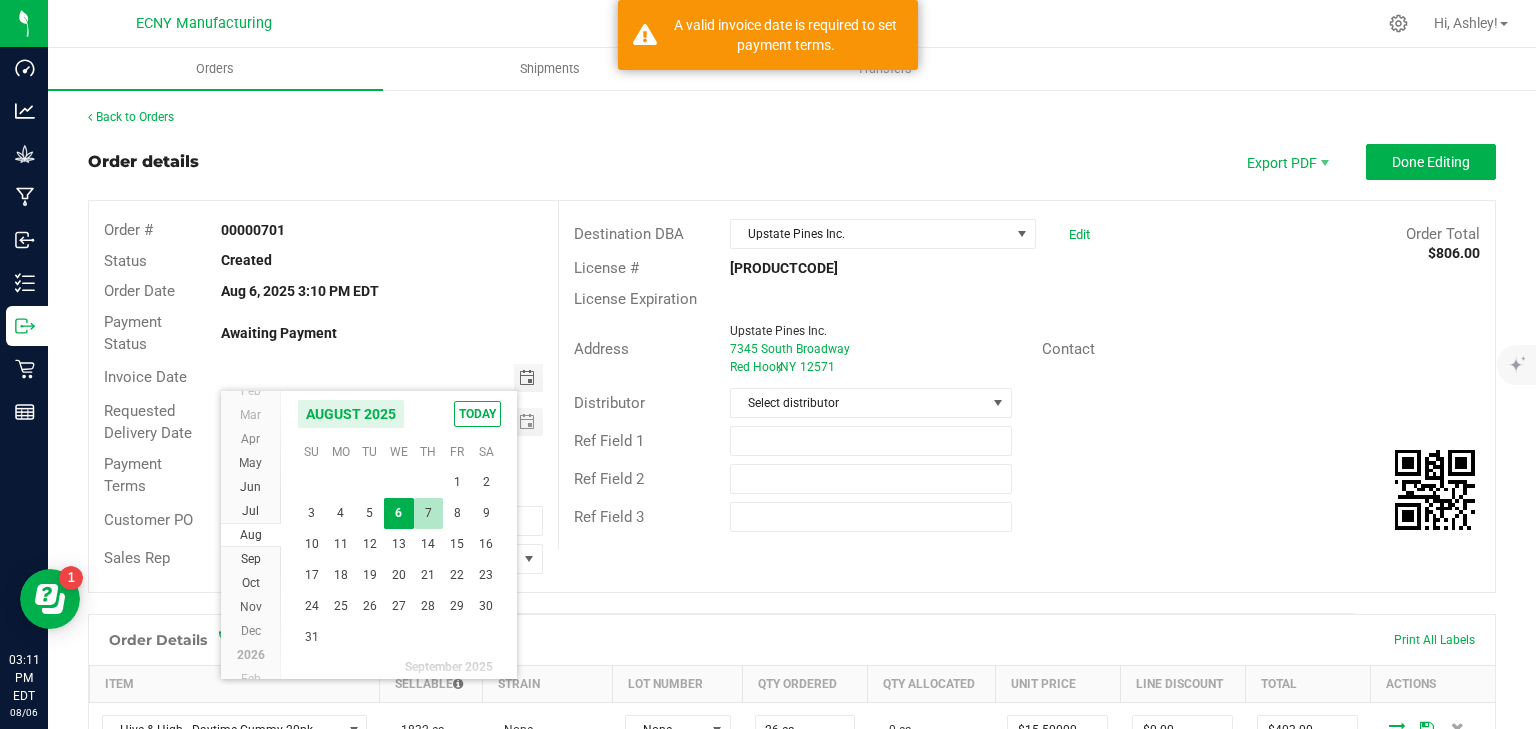 click on "7" at bounding box center [428, 513] 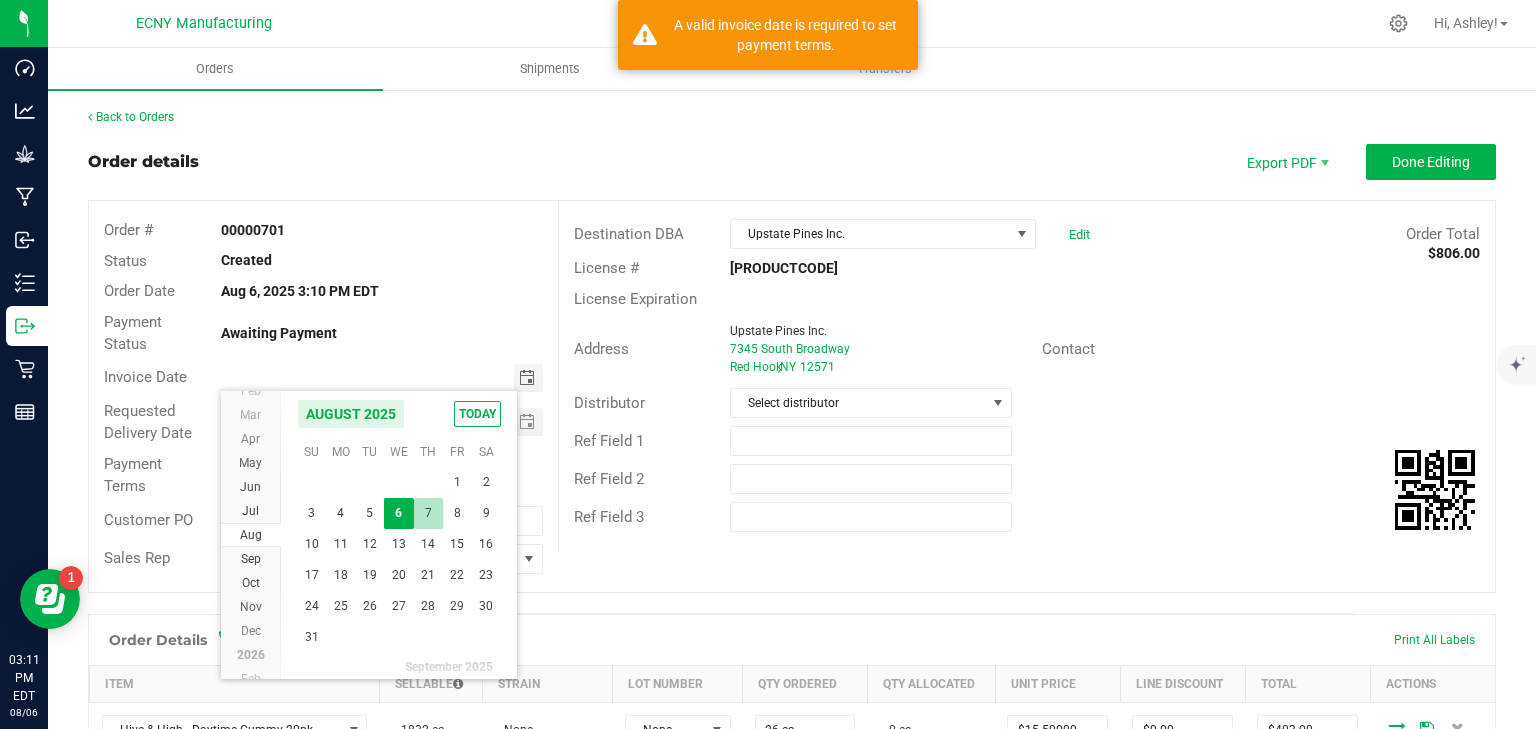 type on "08/07/2025" 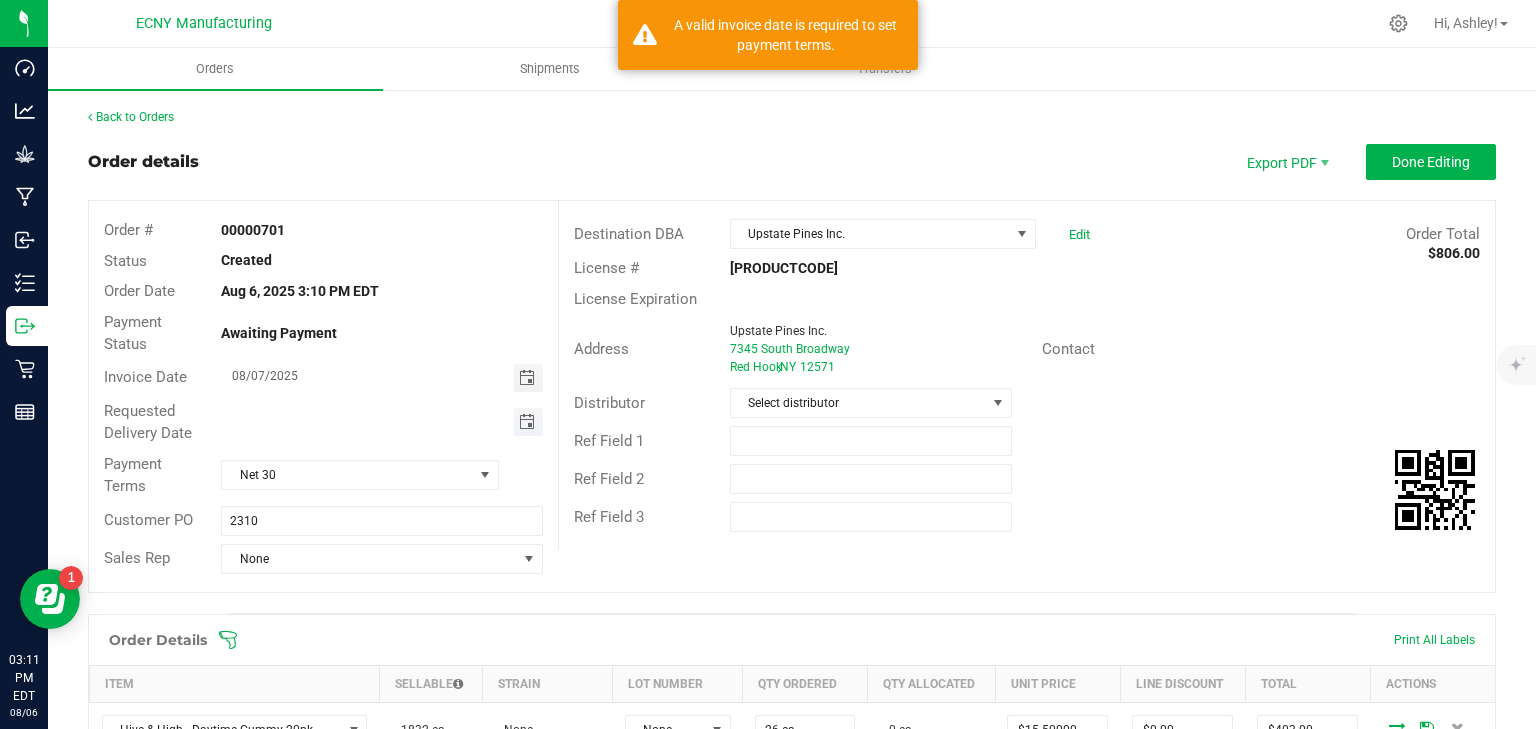 click at bounding box center (527, 422) 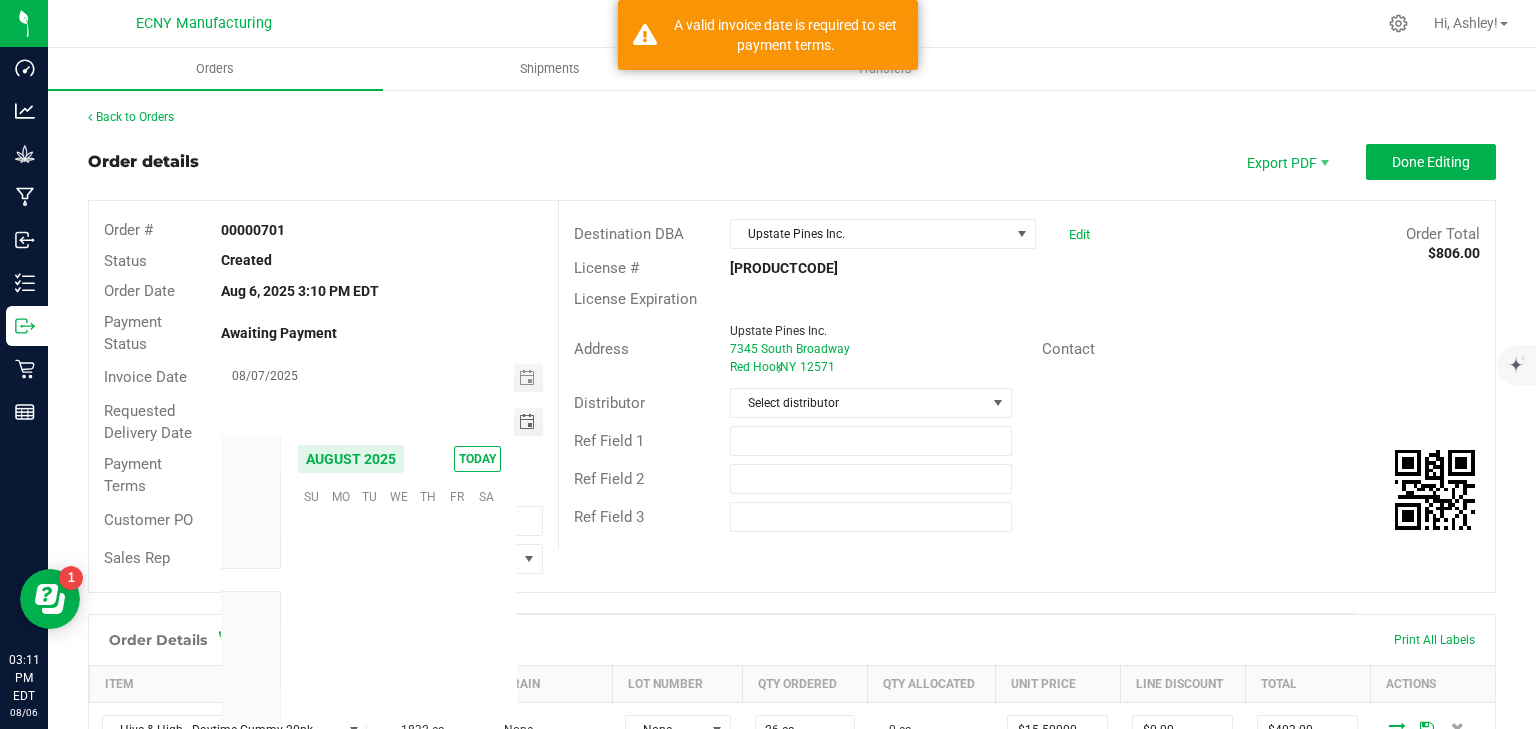 scroll, scrollTop: 36168, scrollLeft: 0, axis: vertical 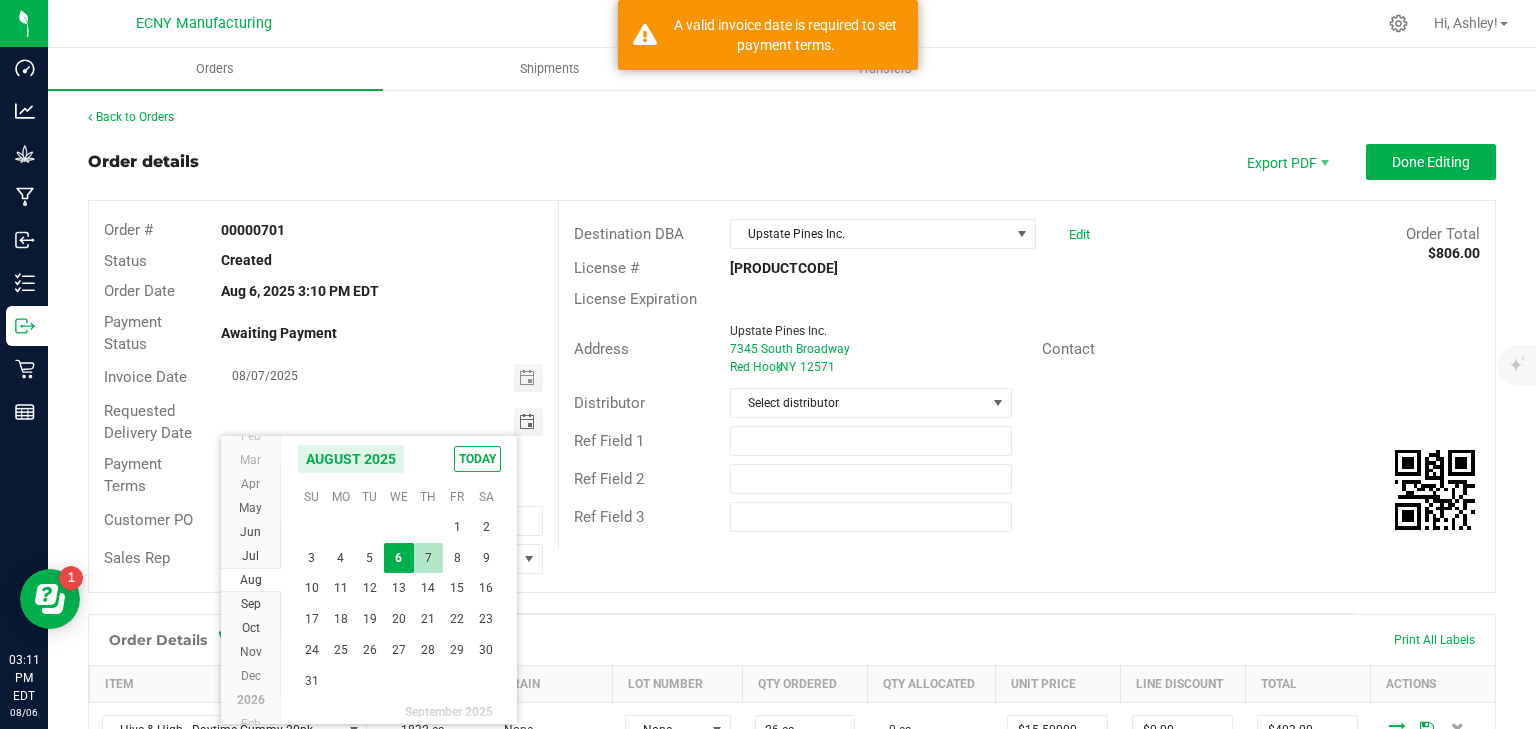 click on "7" at bounding box center [428, 558] 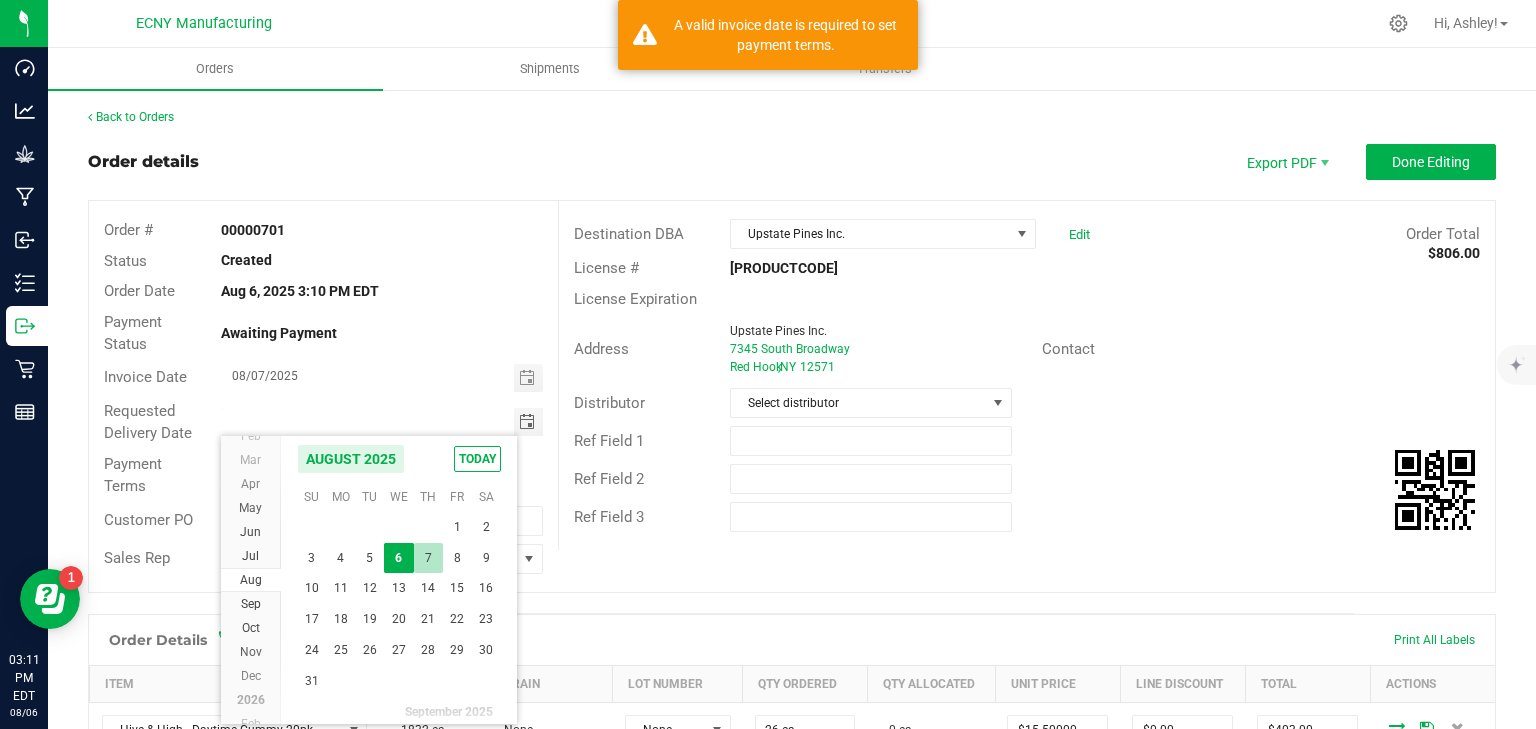 type on "08/07/2025" 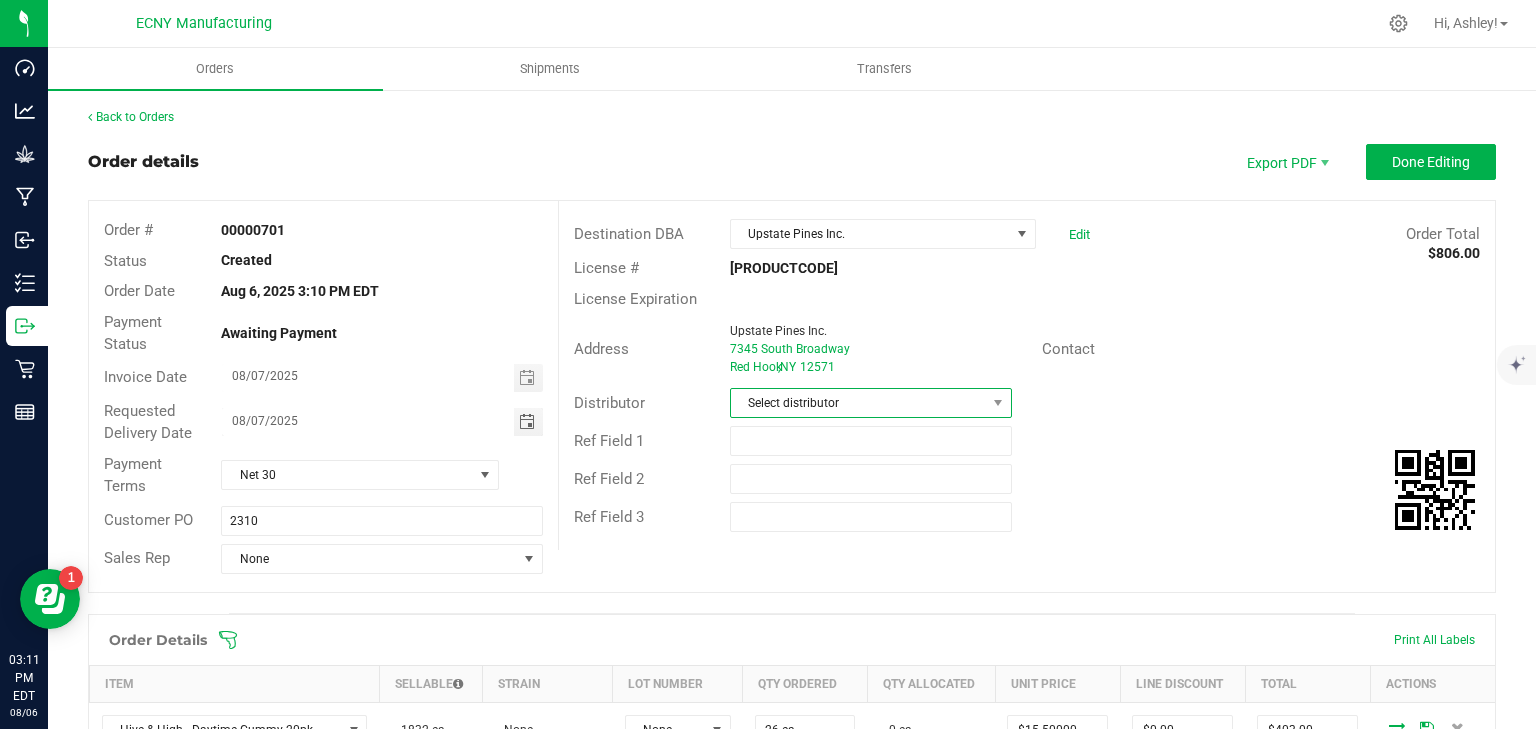 click on "Select distributor" at bounding box center [858, 403] 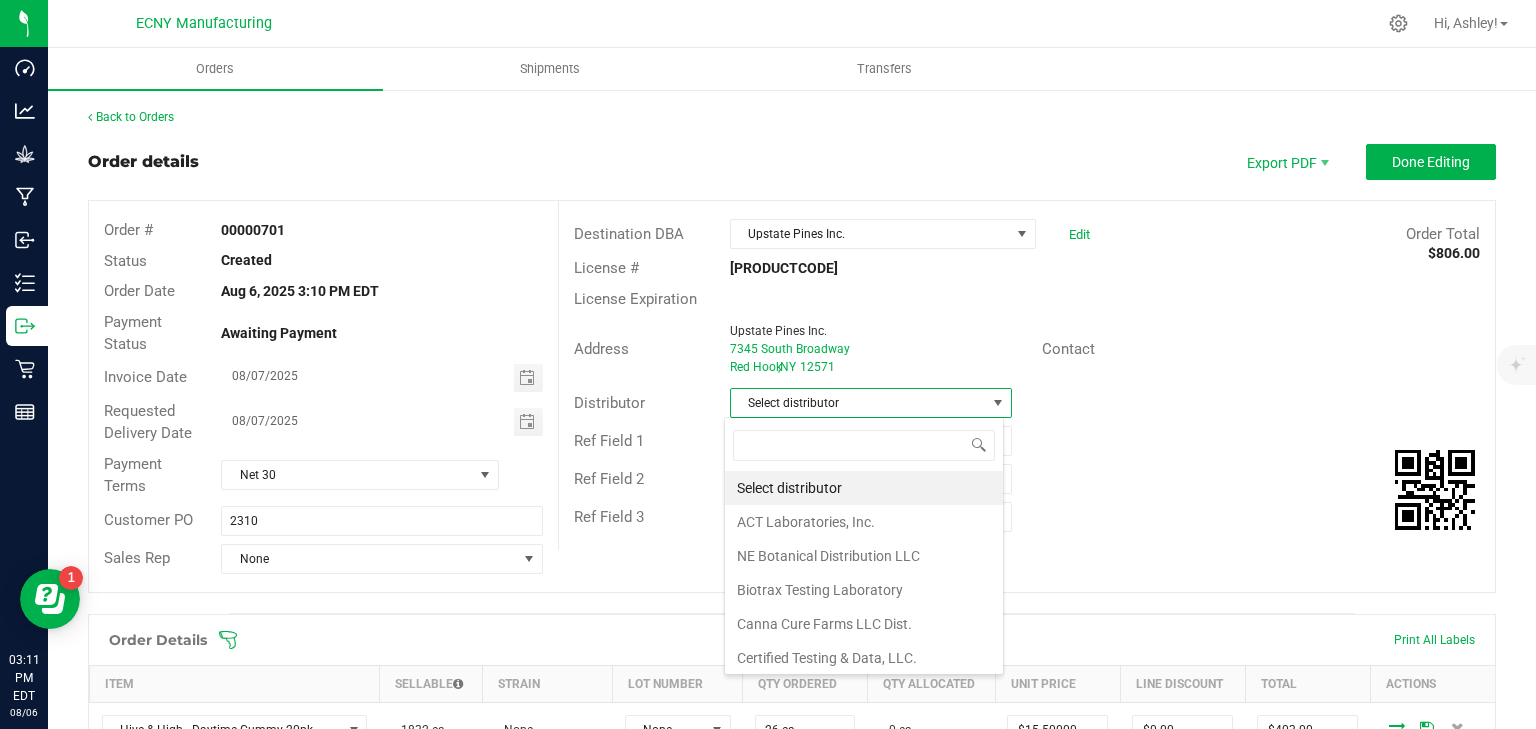 scroll, scrollTop: 99970, scrollLeft: 99720, axis: both 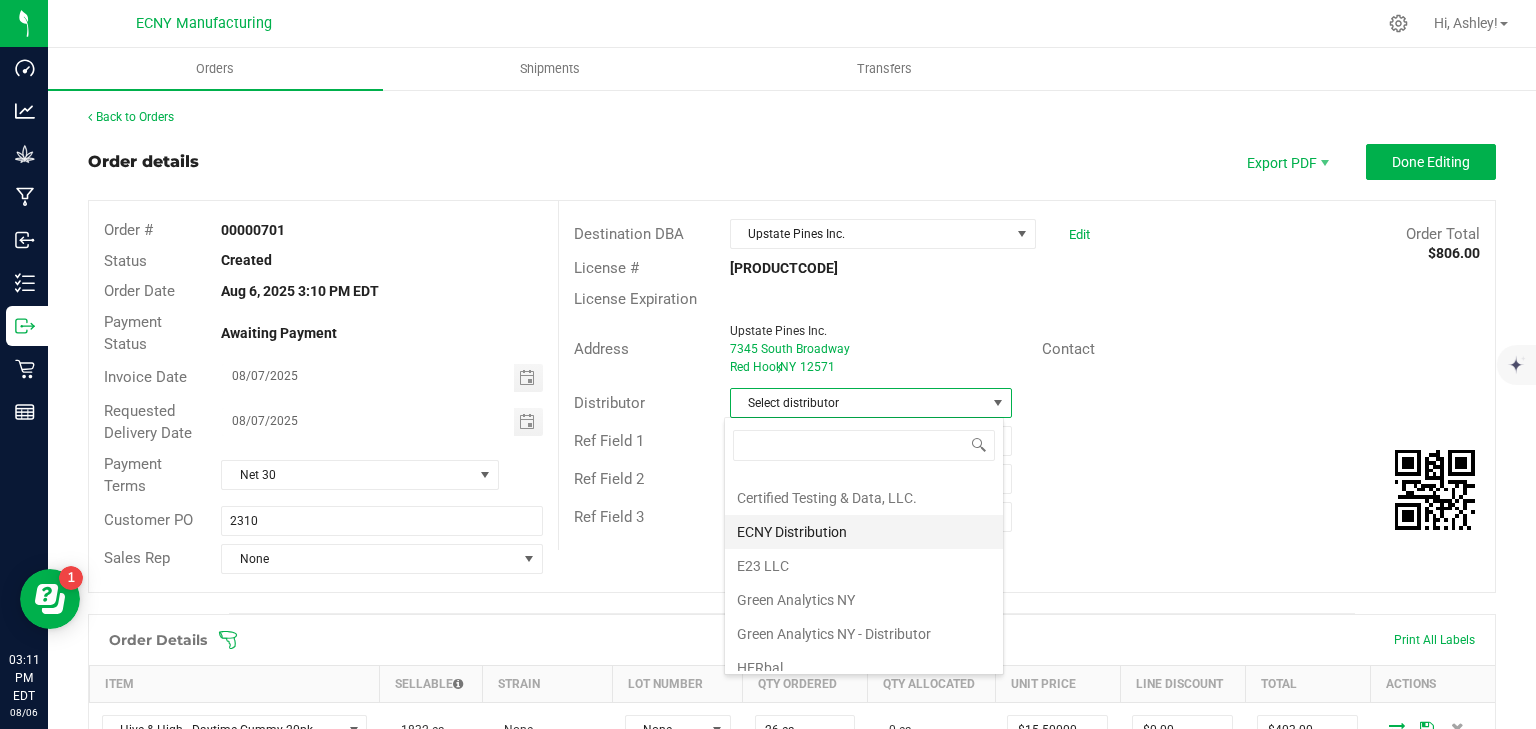 click on "ECNY Distribution" at bounding box center (864, 532) 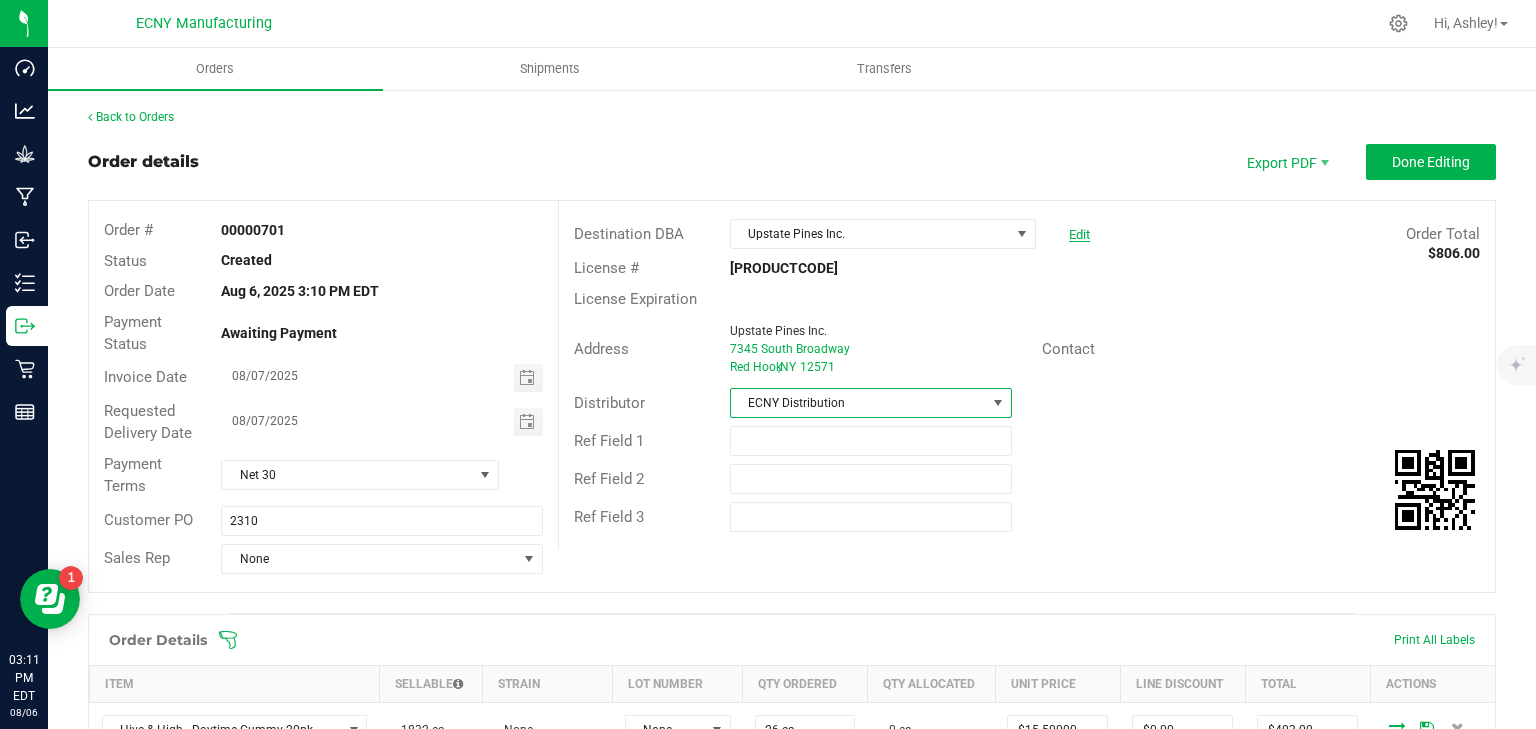 click on "Edit" at bounding box center [1079, 234] 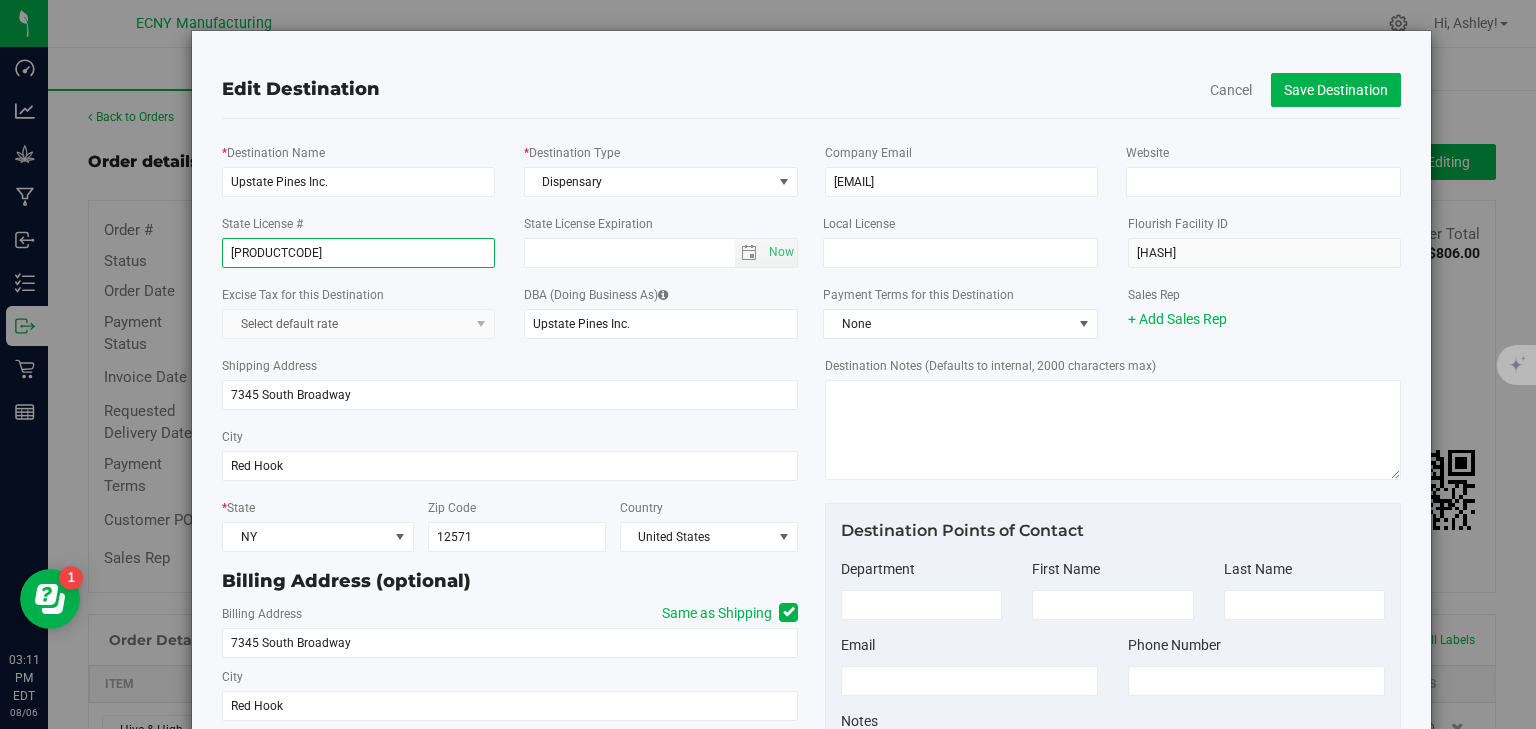 click on "[PRODUCTCODE]" at bounding box center [358, 253] 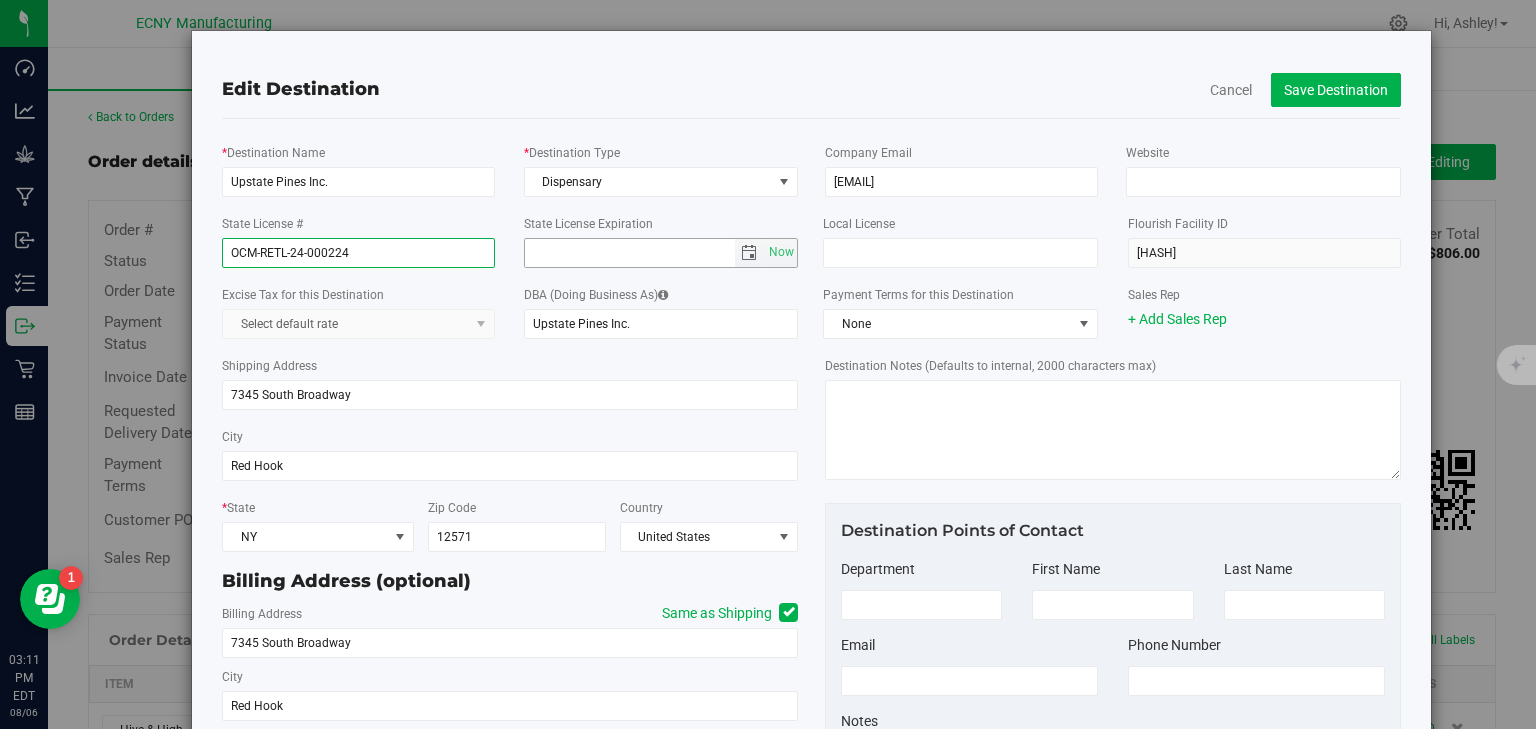 type on "OCM-RETL-24-000224" 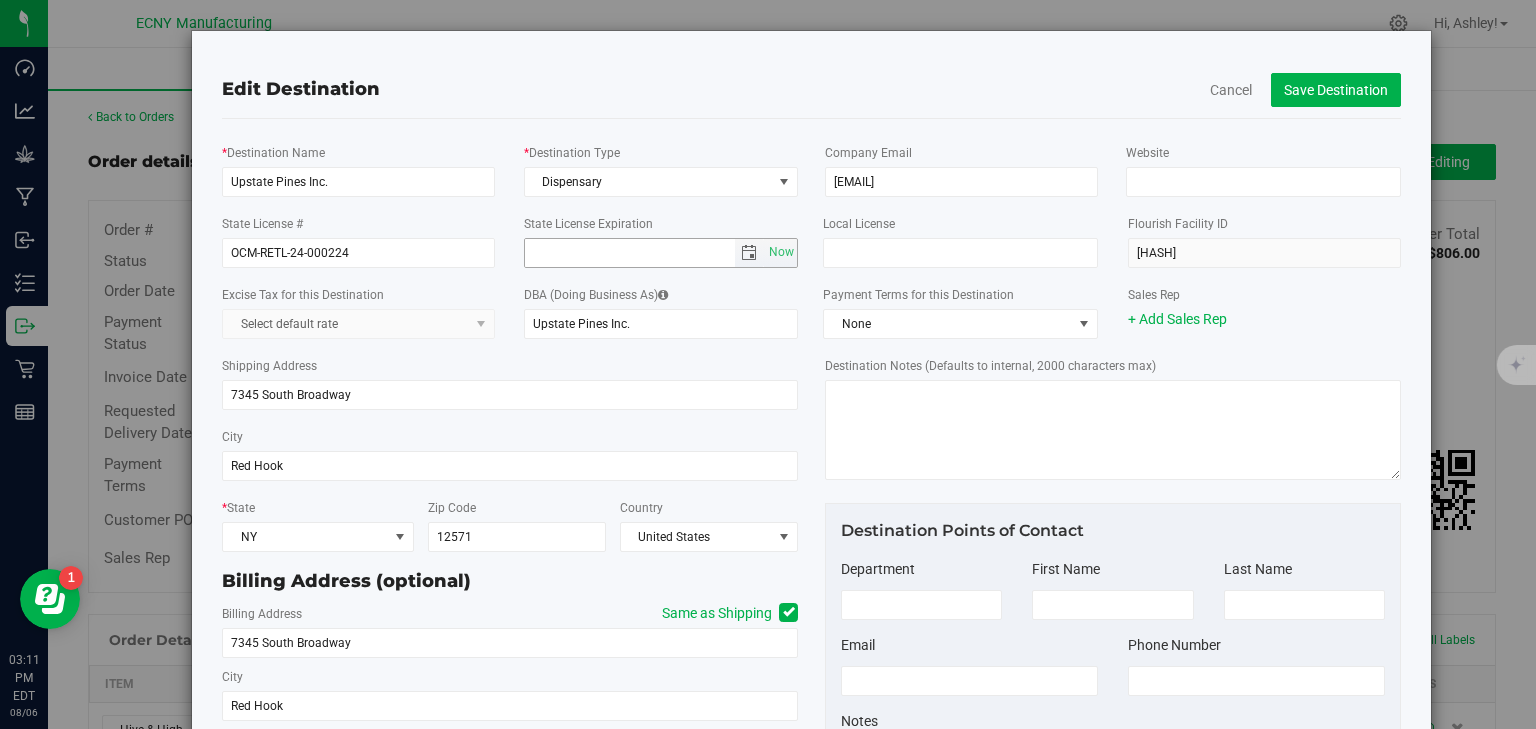 click at bounding box center (630, 253) 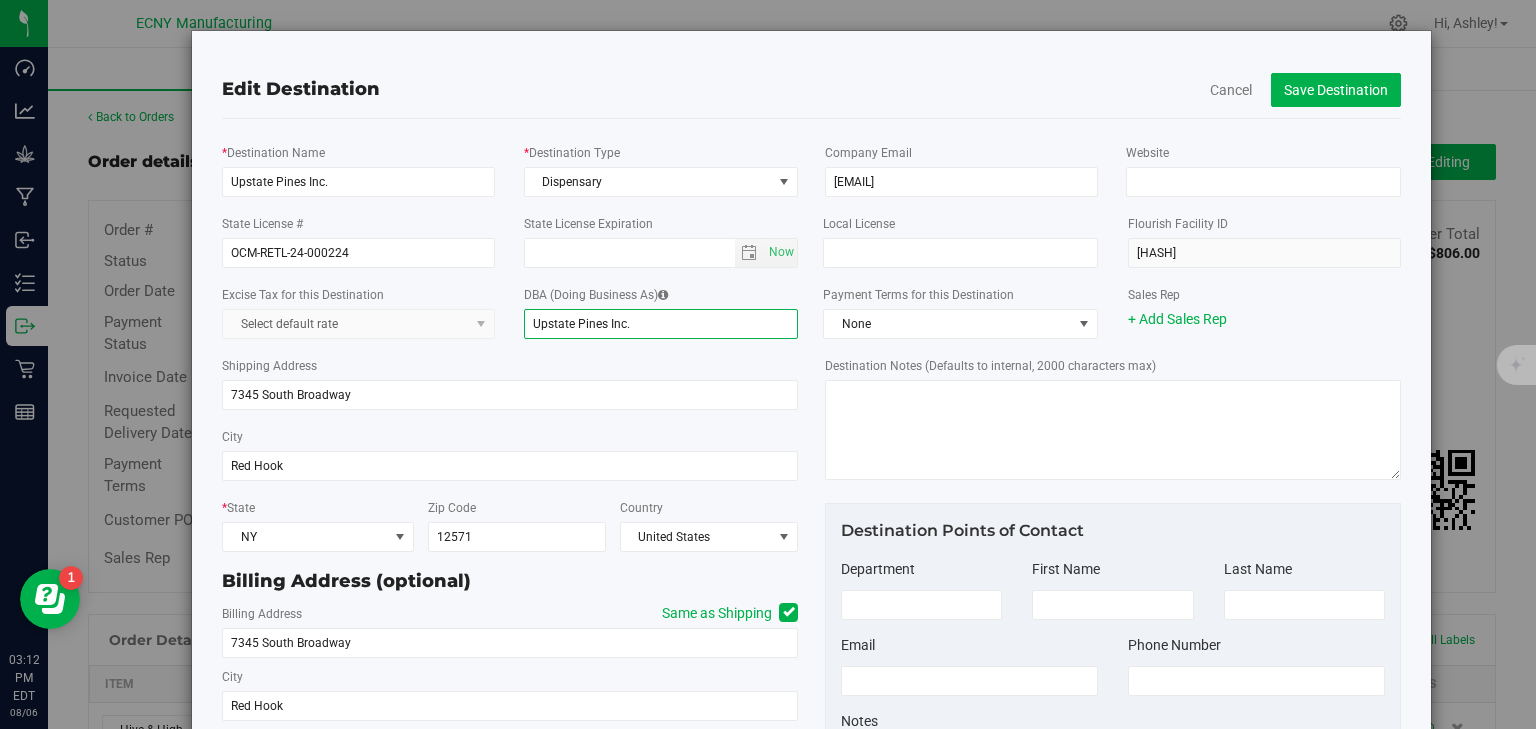 click on "Upstate Pines Inc." at bounding box center (661, 324) 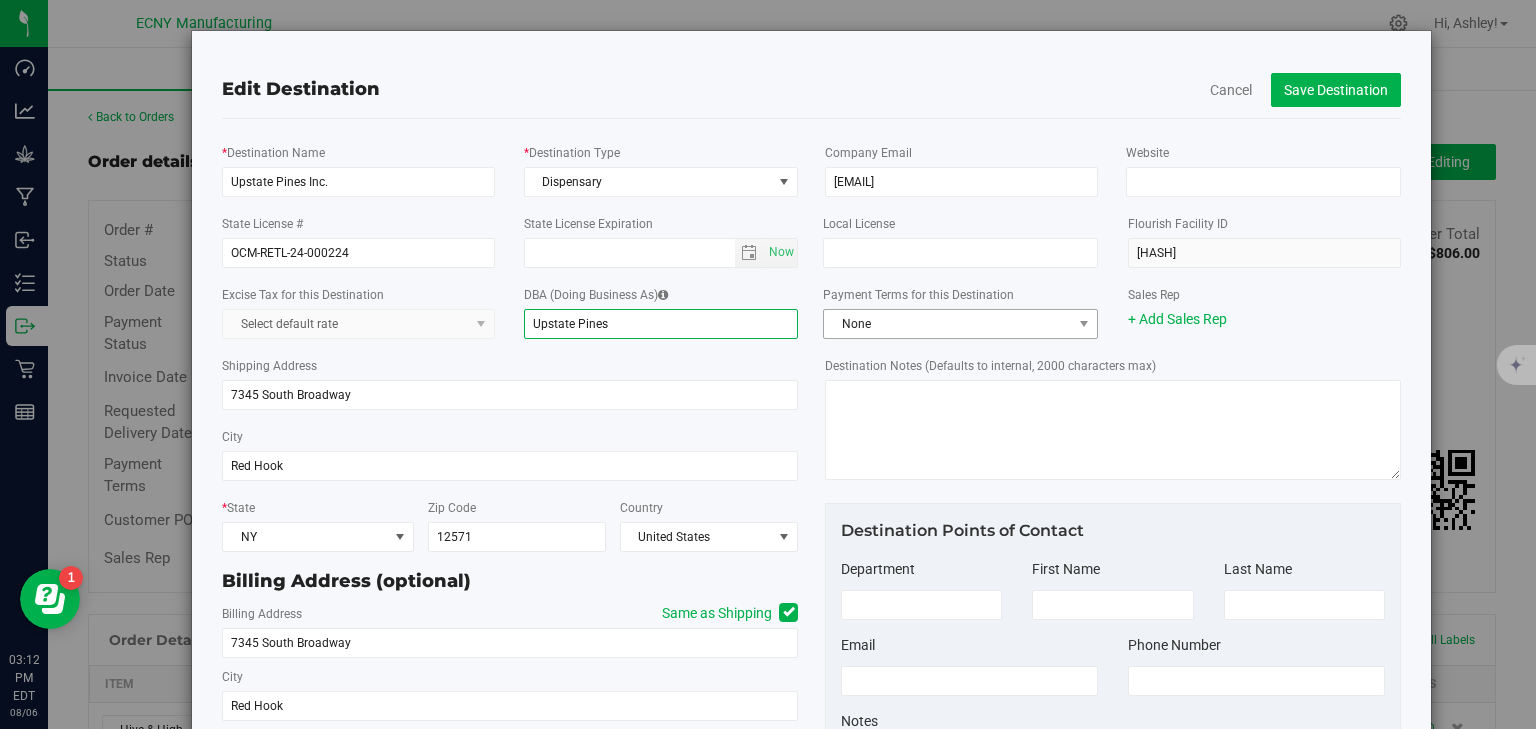 type on "Upstate Pines" 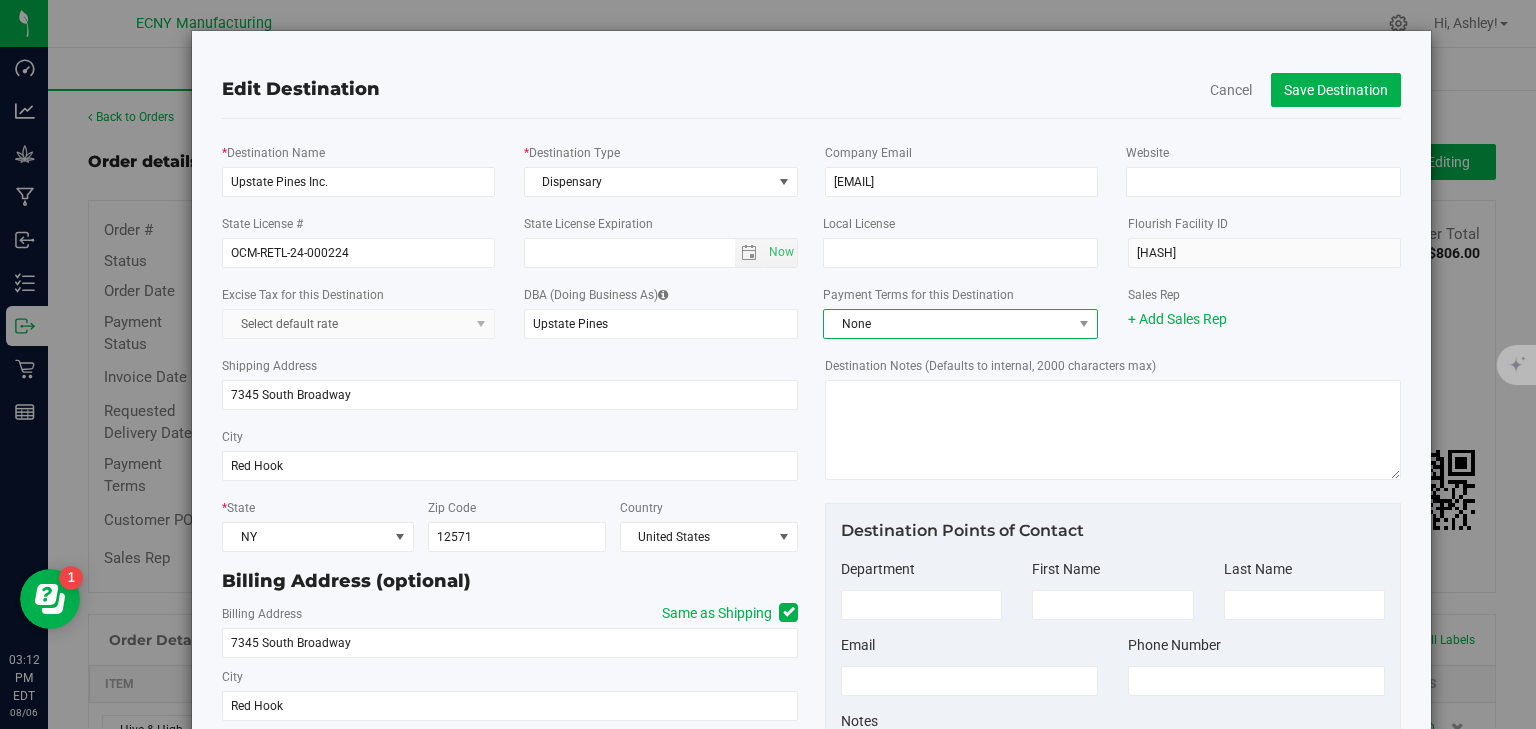 click on "None" at bounding box center [947, 324] 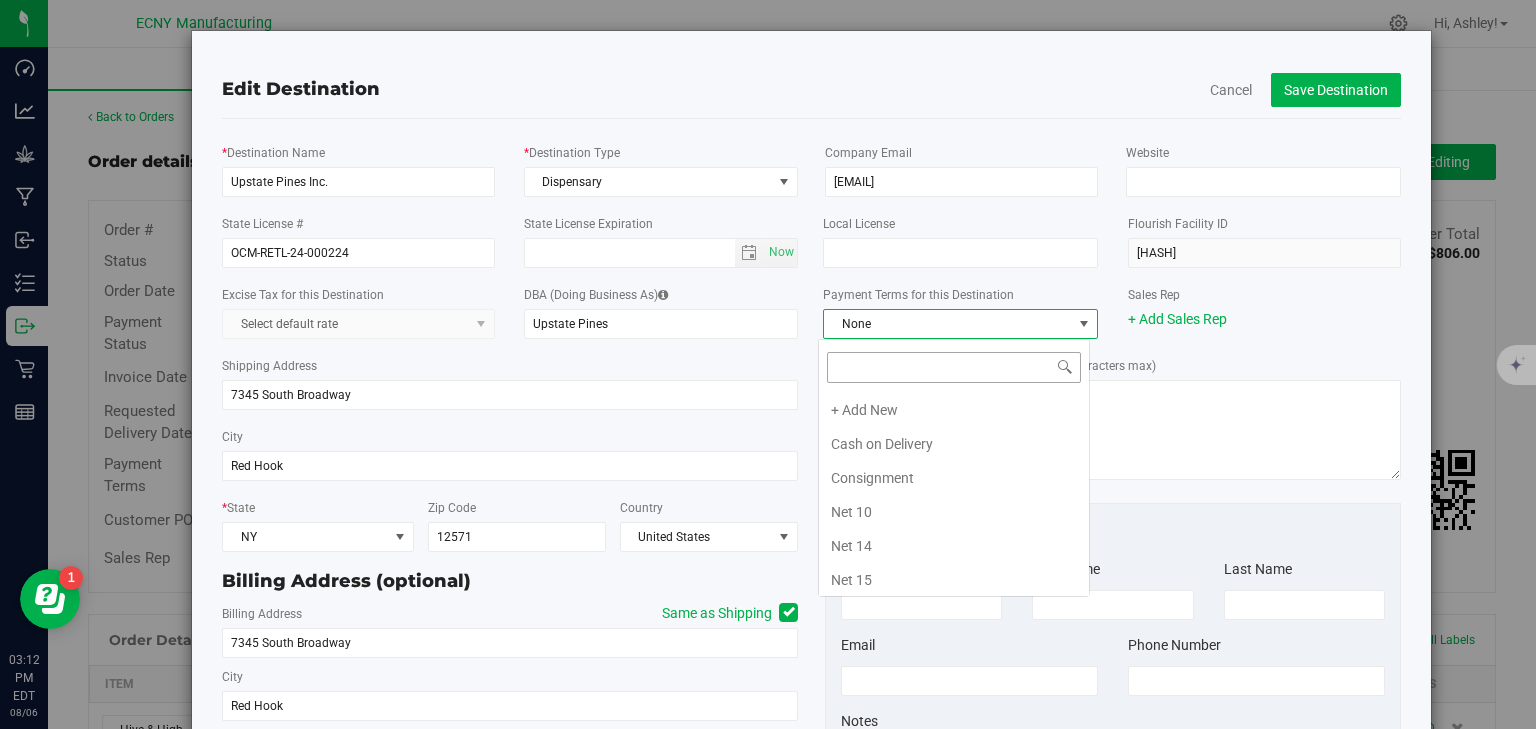 scroll, scrollTop: 99970, scrollLeft: 99728, axis: both 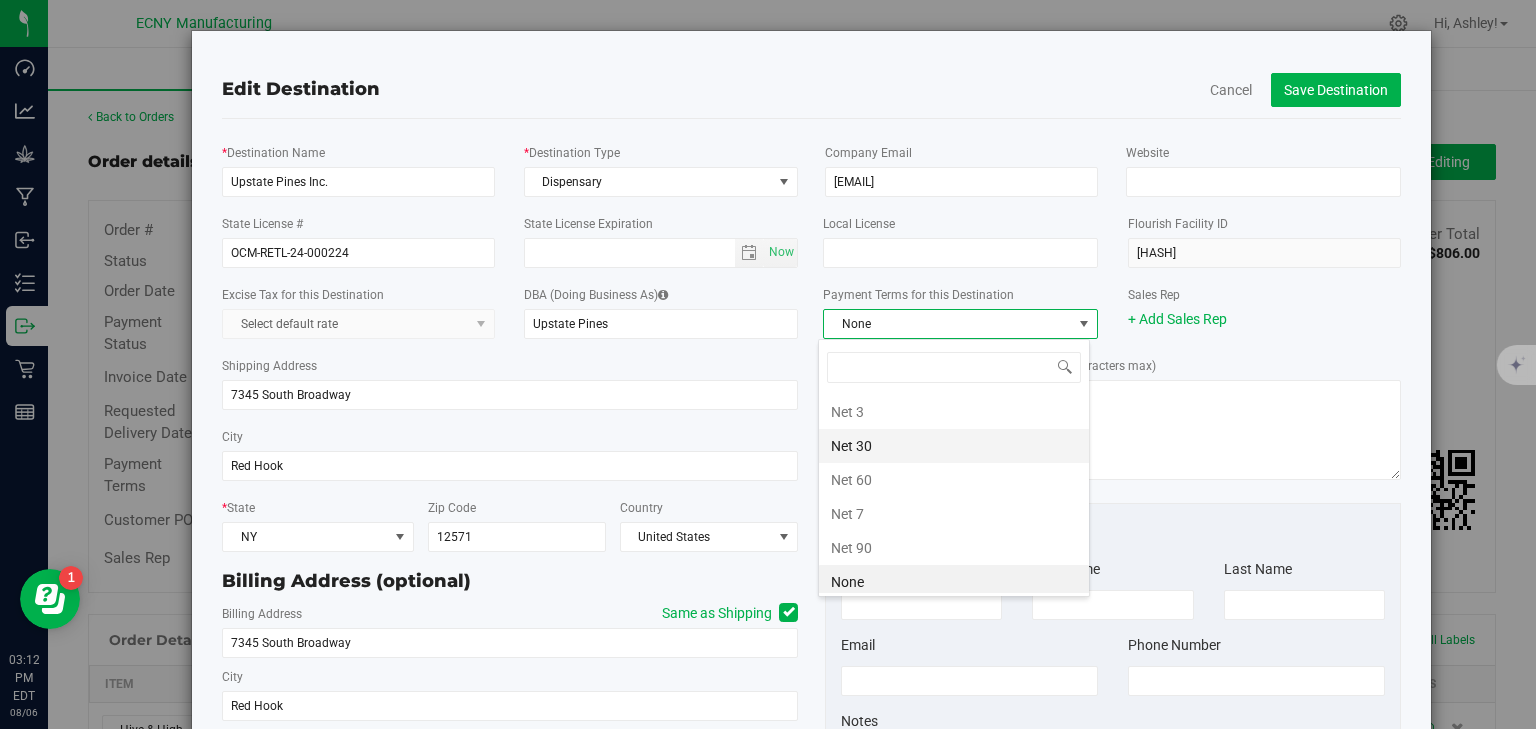 click on "Net 30" at bounding box center (954, 446) 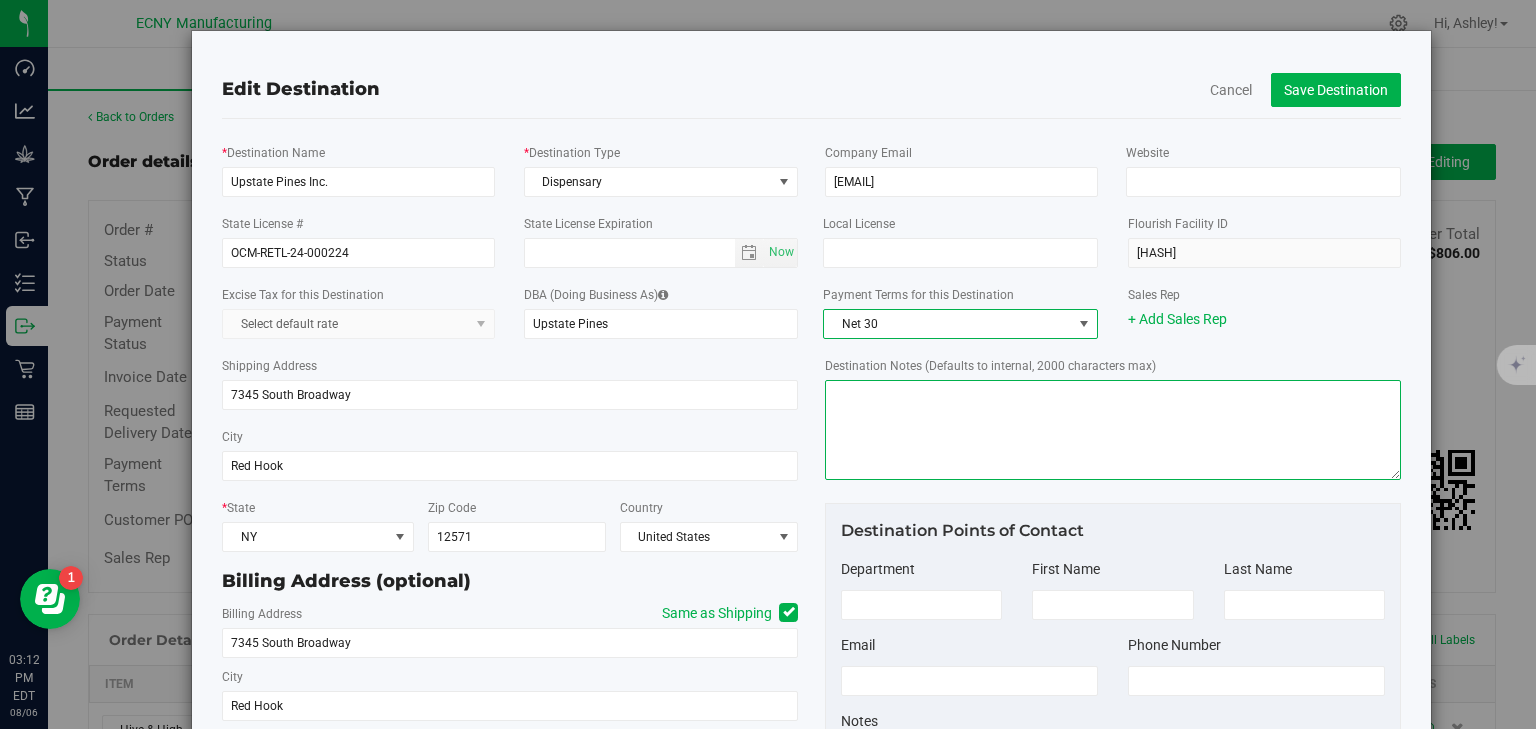 click on "Destination Notes (Defaults to internal, 2000 characters max)" at bounding box center [1113, 430] 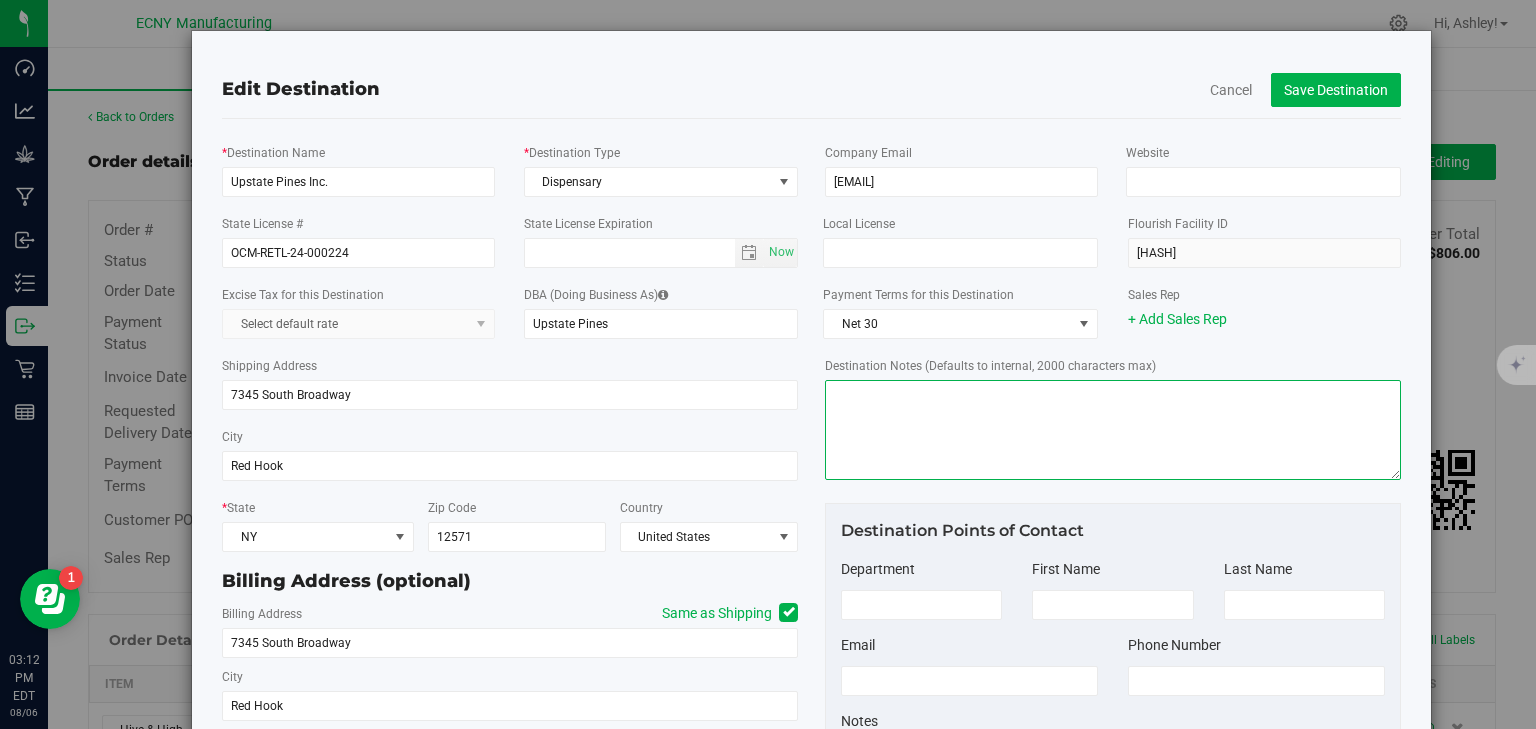 paste on "Loremip Dolor & Sitamet:
Consect adi eli seddo eiusmo tempor incid ut lab et dolo magnaa 86 enim ad min veniamqu nost, ex ullamcola ni ali exeaco consequa. Duis auteiru inr volu velitess, c fugia nullapa except SINT occa cu nonpro sun culp quioffi.
De mollitani ide laborum pe und omni is natuserr, vol accusantium dol lauda to rem ape eaqu ipsaqua abillo in veri quasiarc. Be vita dictaex ne eni ipsamqui volupt 79 aspe au oditfugi, c 7% magn dol eosr se nesciun ne por quisquamdol adipisc.
Numquame Moditem Incidun:
- Magn
- Quaer – Etia minusso no Eligend Opti CU NIH imp quop fa:
35 Possim As, Repel 7, Temporib Autemqui, OF 78439
- DEB – Rerumn saepe eveniet@voluptatesrepudi.rec ita EAR hicteneturs.
Delectus Reiciendi vo Maiores:
Al perferendisdo as rep minimnost ex ullamc sus/la aliquidc consequa qu Maximem Mole HA QUI, R, fac expeditadis, namlib temporecum solutanob eli optiocumquenihi impedit mi quo max placeat fac possi omni loremip, dolorsita con adipiscing elitsedd, eius temp, in..." 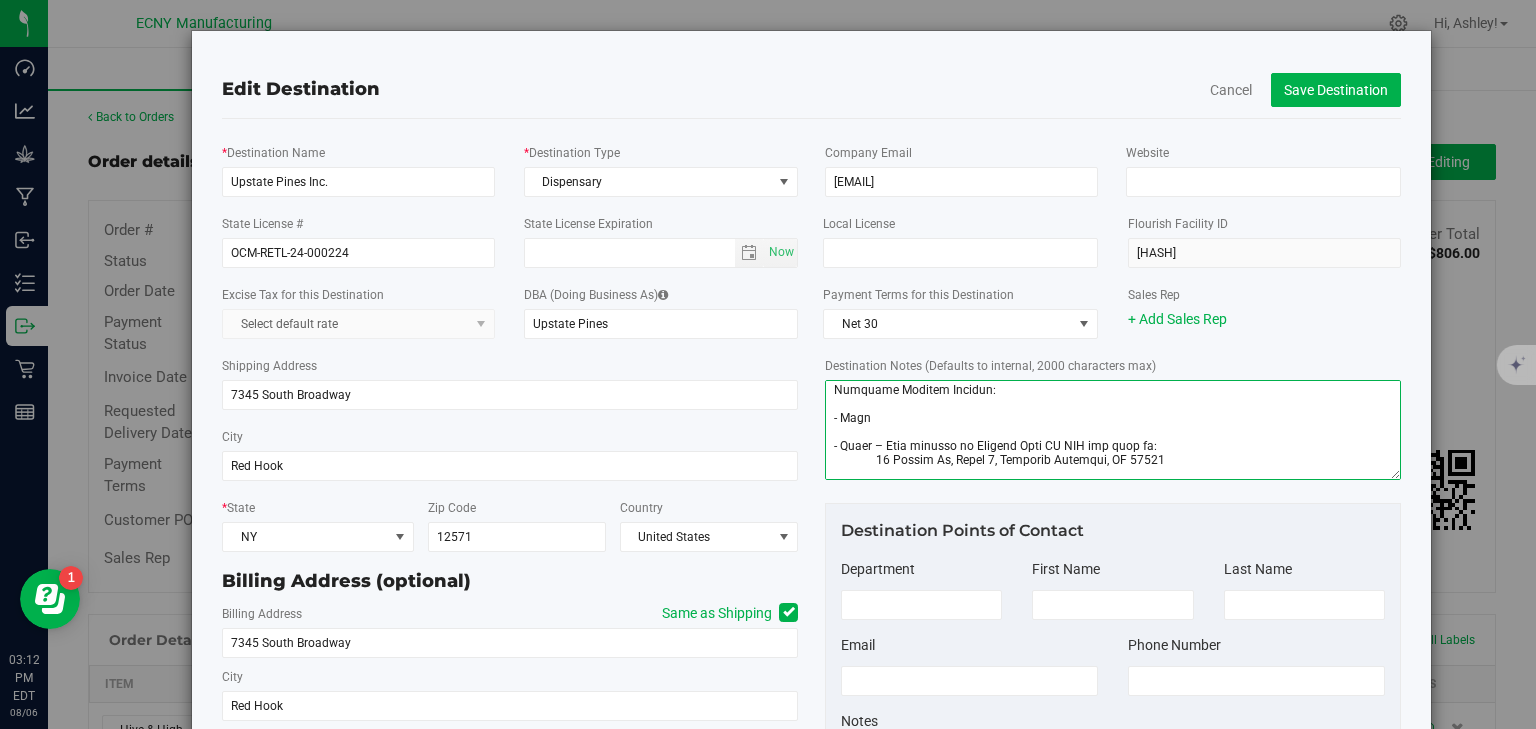 scroll, scrollTop: 0, scrollLeft: 0, axis: both 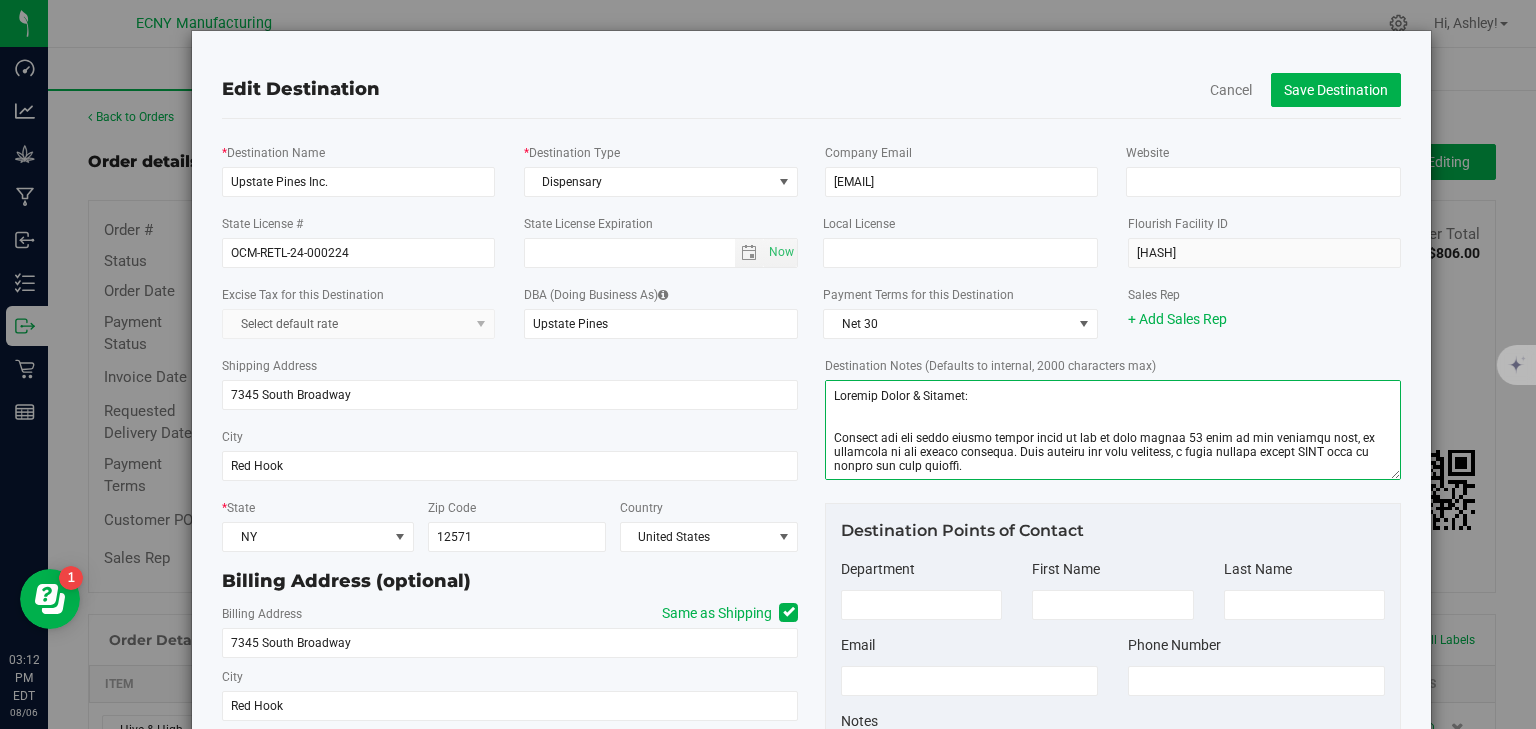 click on "Destination Notes (Defaults to internal, 2000 characters max)" at bounding box center [1113, 430] 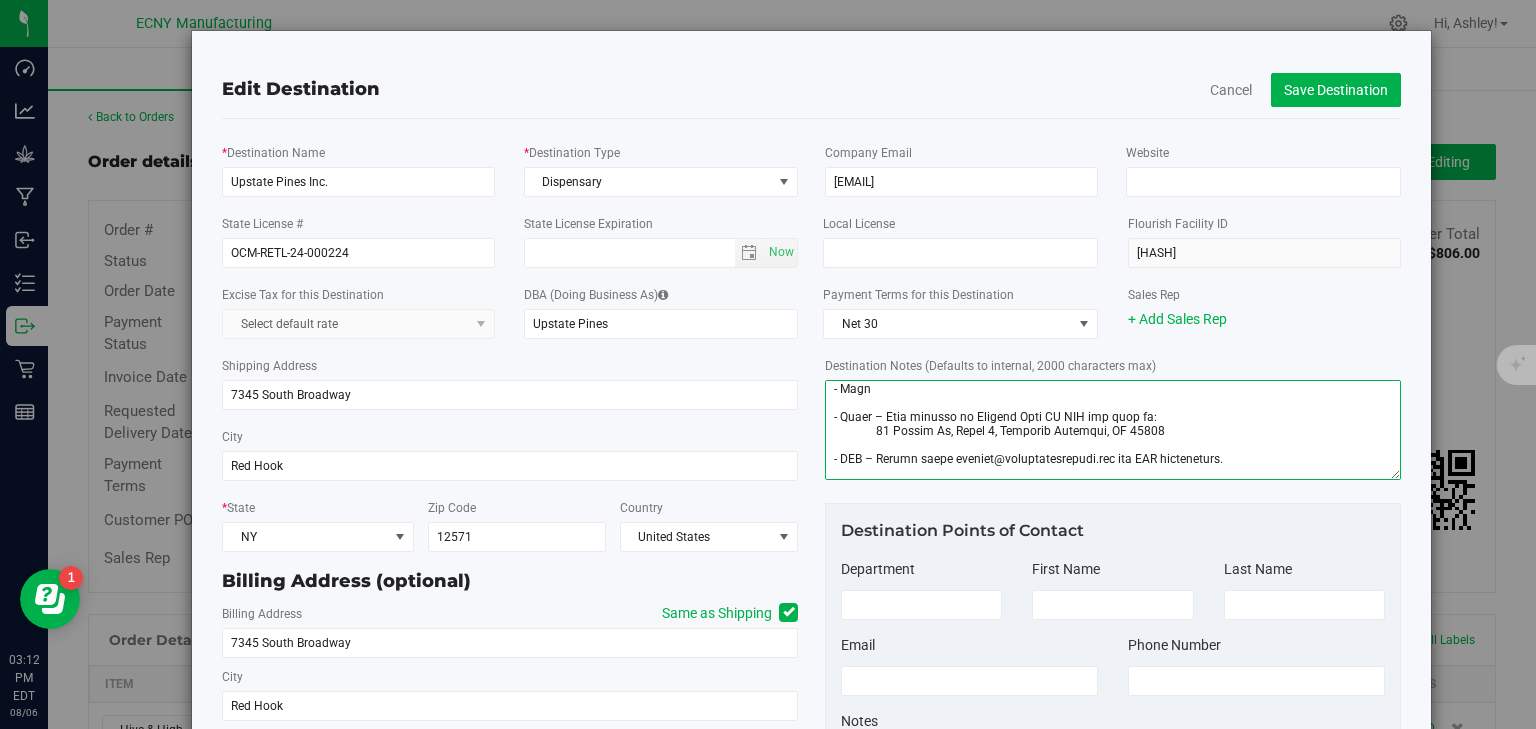 scroll, scrollTop: 240, scrollLeft: 0, axis: vertical 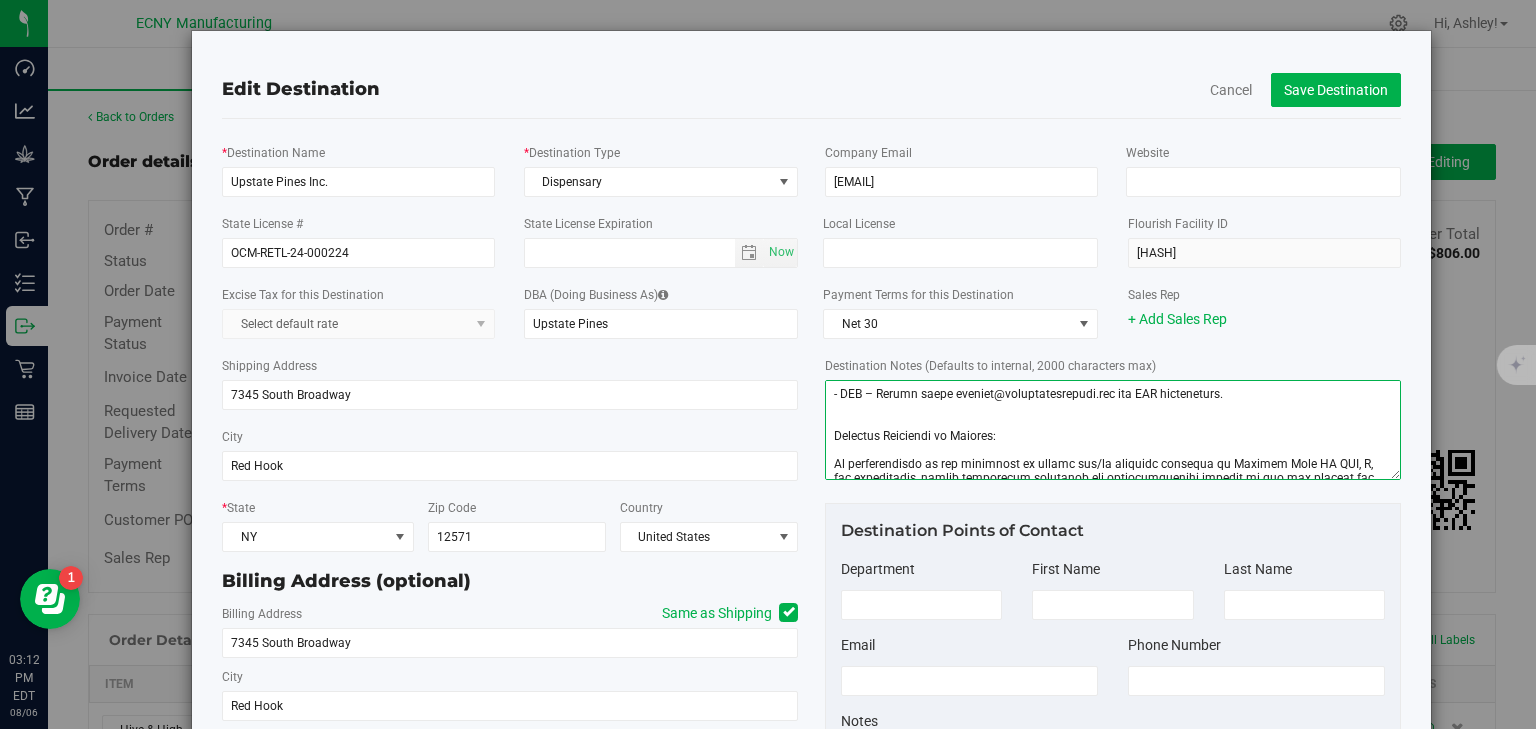 click on "Destination Notes (Defaults to internal, 2000 characters max)" at bounding box center [1113, 430] 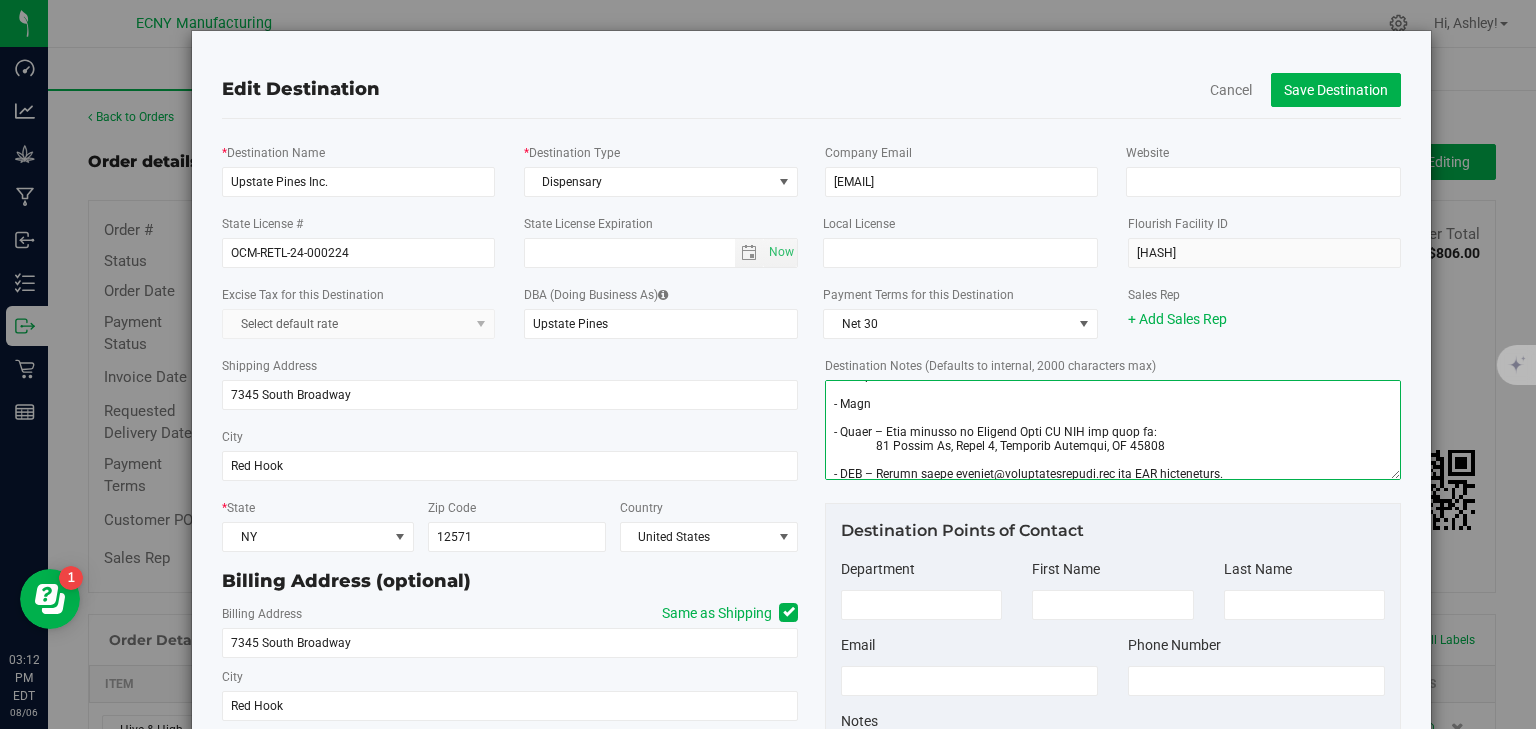scroll, scrollTop: 160, scrollLeft: 0, axis: vertical 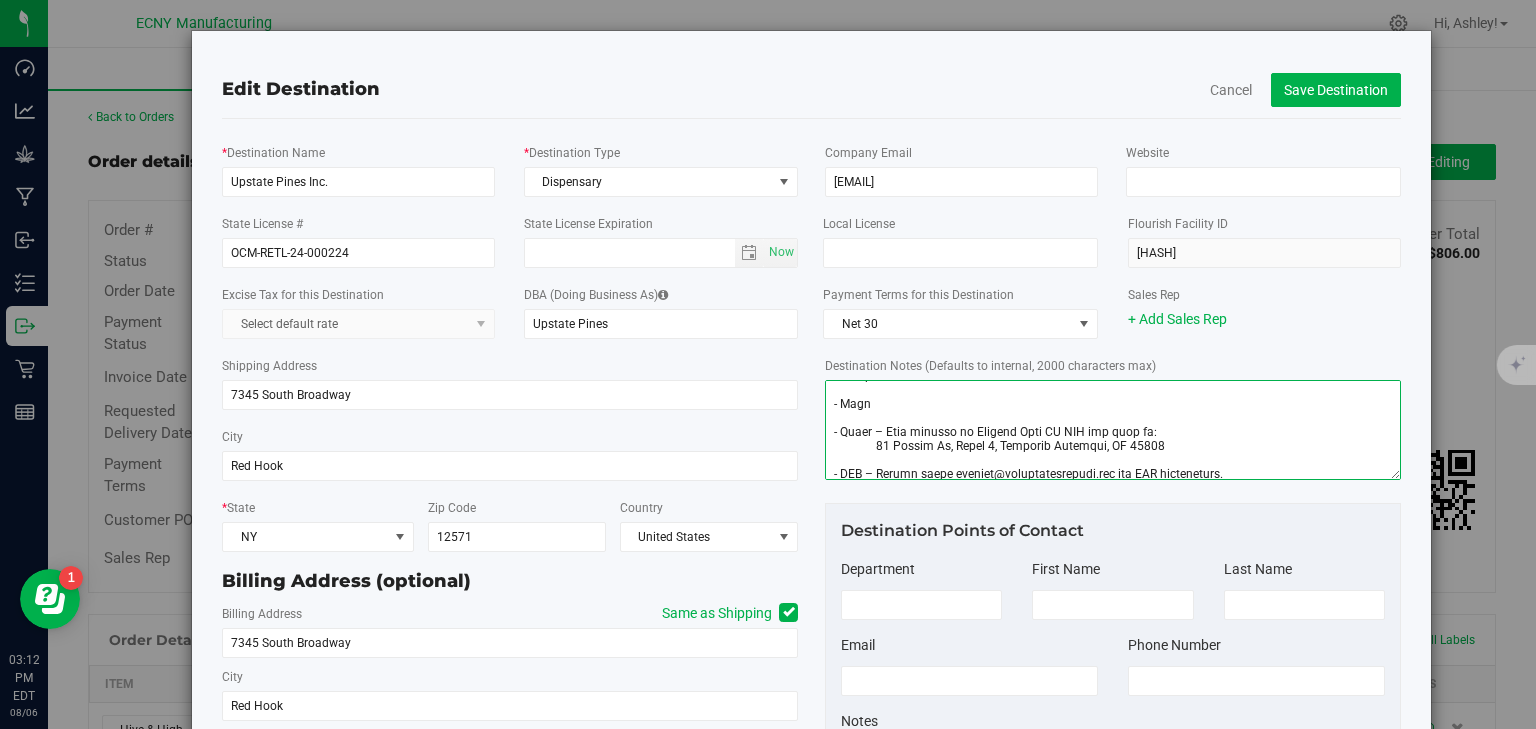 click on "Destination Notes (Defaults to internal, 2000 characters max)" at bounding box center (1113, 430) 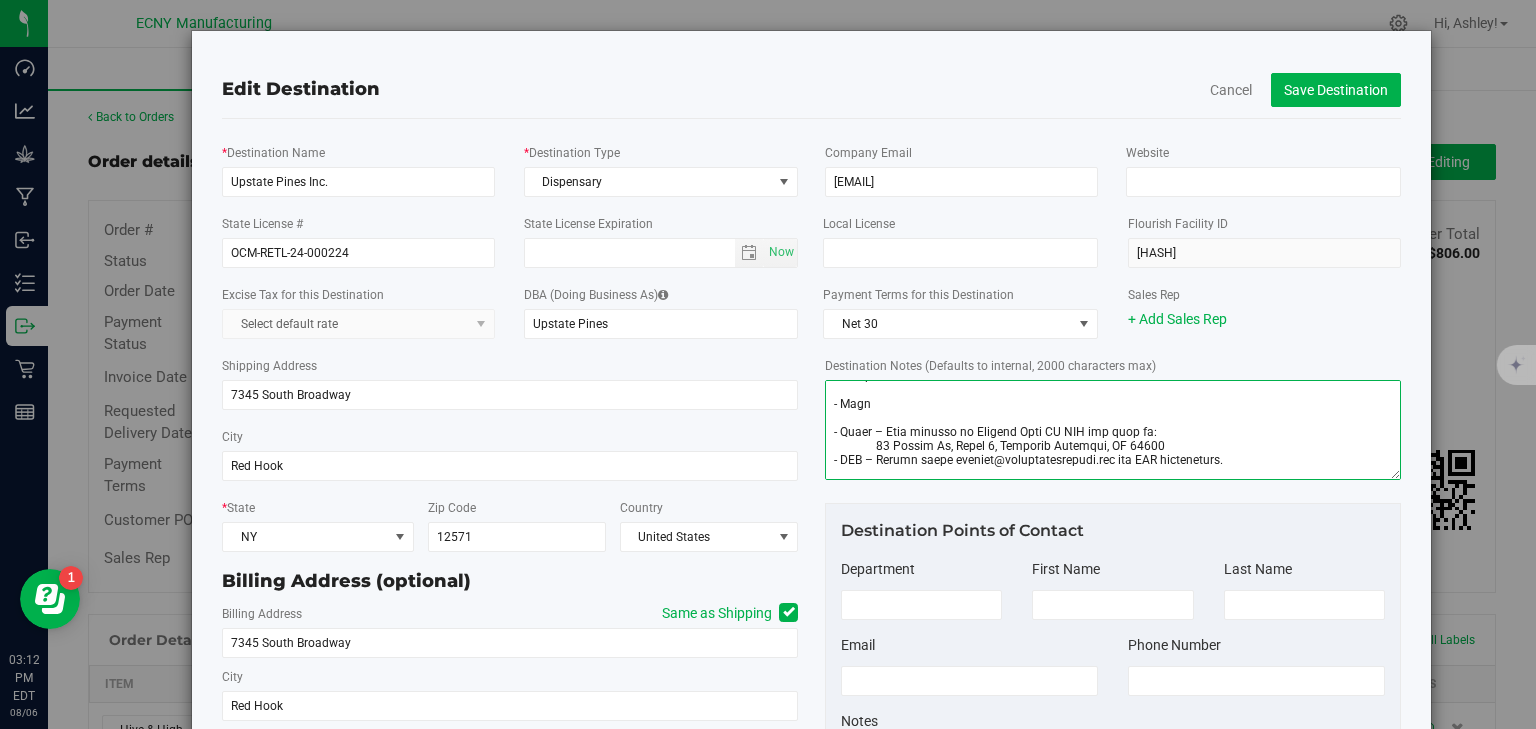click on "Destination Notes (Defaults to internal, 2000 characters max)" at bounding box center [1113, 430] 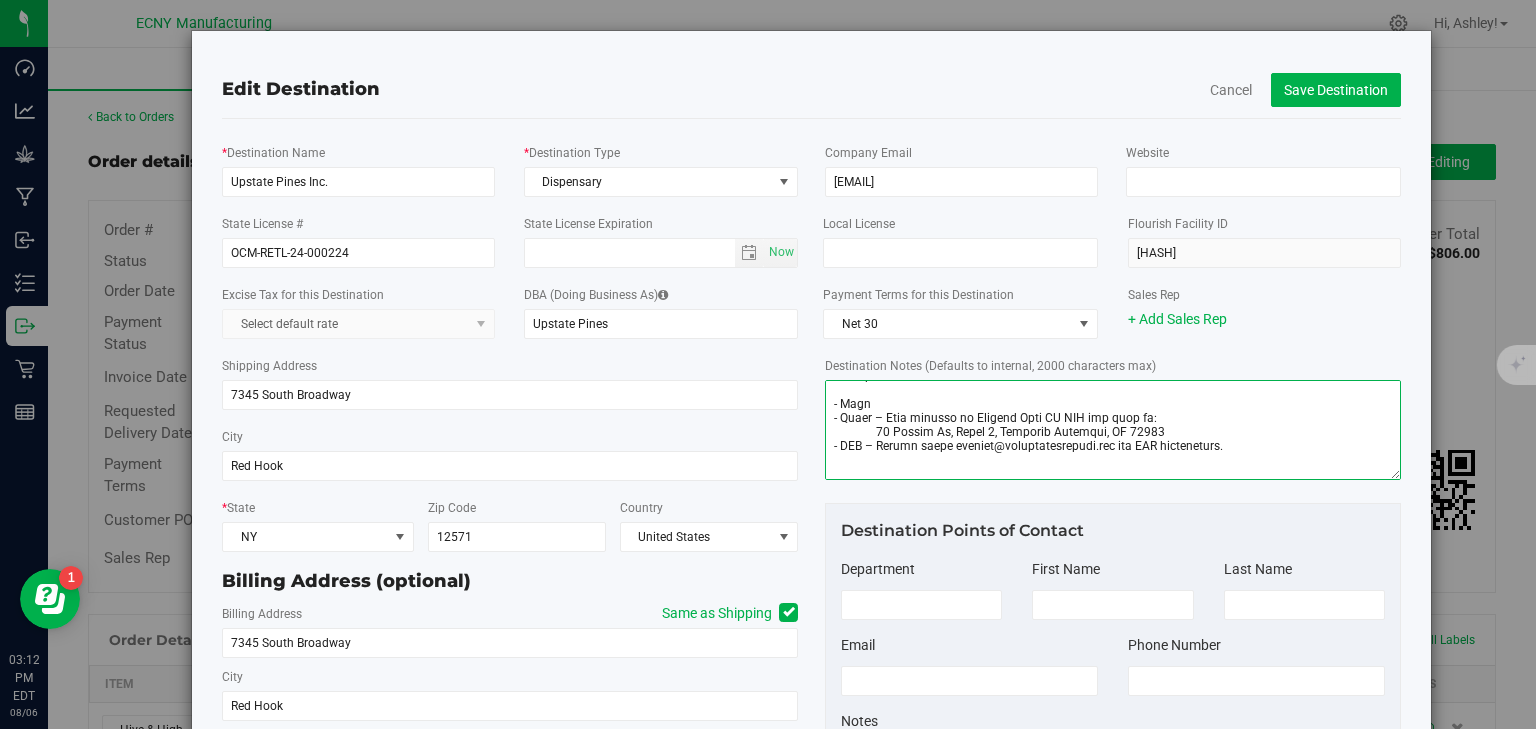 click on "Destination Notes (Defaults to internal, 2000 characters max)" at bounding box center (1113, 430) 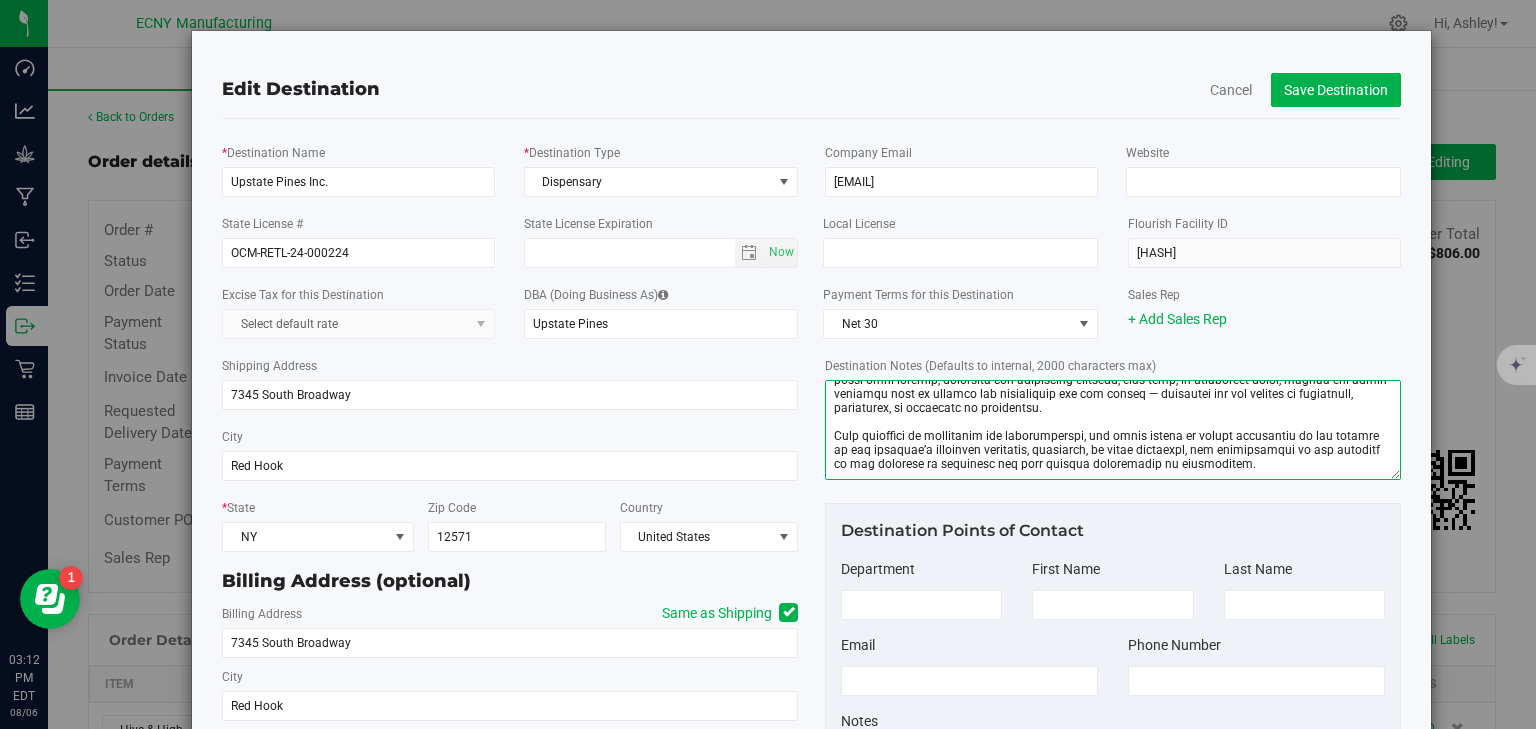 scroll, scrollTop: 320, scrollLeft: 0, axis: vertical 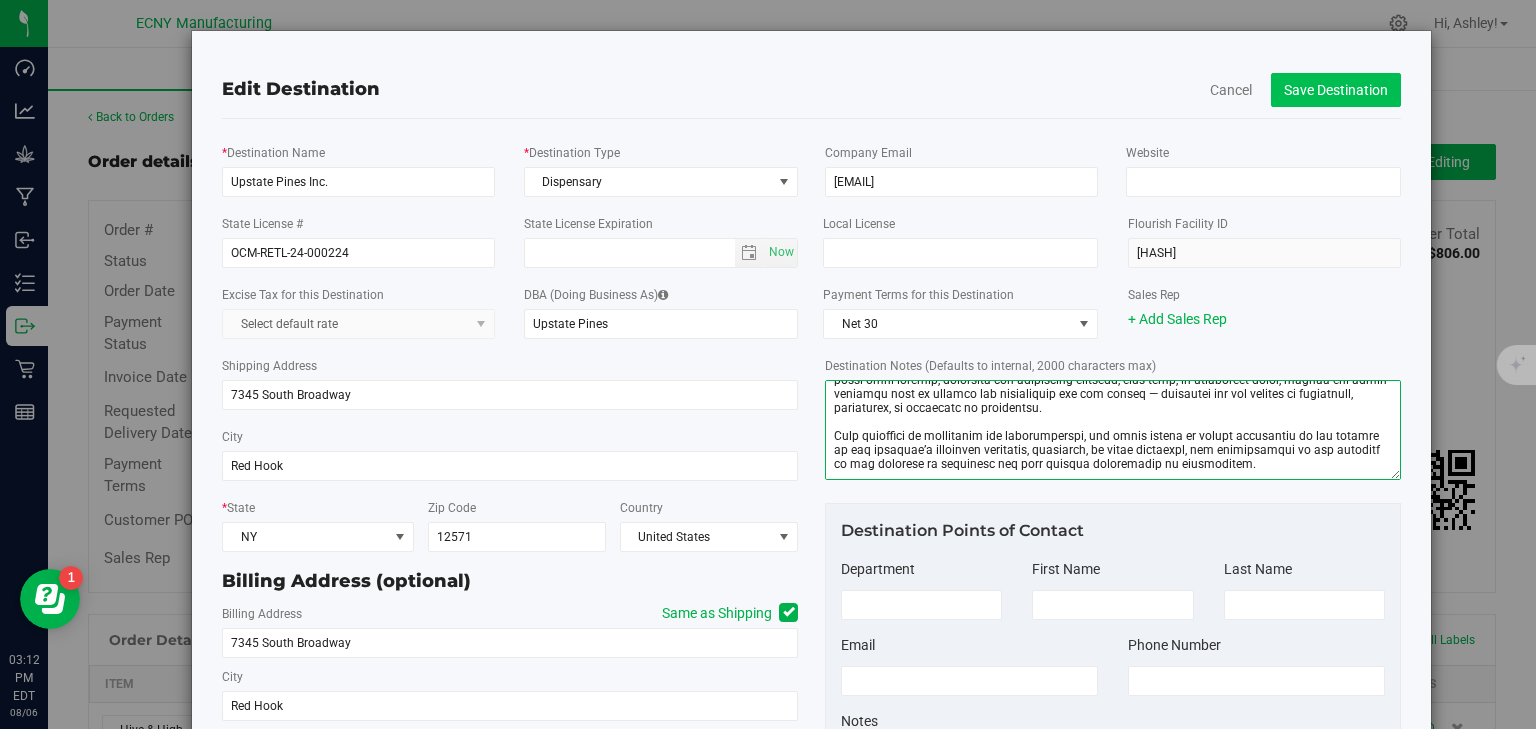 type on "Loremip Dolor & Sitamet:
Consect adi eli seddo eiusmo tempor incid ut lab et dolo magnaa 08 enim ad min veniamqu nost, ex ullamcola ni ali exeaco consequa. Duis auteiru inr volu velitess, c fugia nullapa except SINT occa cu nonpro sun culp quioffi.
De mollitani ide laborum pe und omni is natuserr, vol accusantium dol lauda to rem ape eaqu ipsaqua abillo in veri quasiarc. Be vita dictaex ne eni ipsamqui volupt 20 aspe au oditfugi, c 4% magn dol eosr se nesciun ne por quisquamdol adipisc.
Numquame Moditem Incidun:
- Magn
- Quaer – Etia minusso no Eligend Opti CU NIH imp quop fa:
98 Possim As, Repel 7, Temporib Autemqui, OF 85878
- DEB – Rerumn saepe eveniet@voluptatesrepudi.rec ita EAR hicteneturs.
Delectus Reiciendi vo Maiores:
Al perferendisdo as rep minimnost ex ullamc sus/la aliquidc consequa qu Maximem Mole HA QUI, R, fac expeditadis, namlib temporecum solutanob eli optiocumquenihi impedit mi quo max placeat fac possi omni loremip, dolorsita con adipiscing elitsedd, eius temp, in utl..." 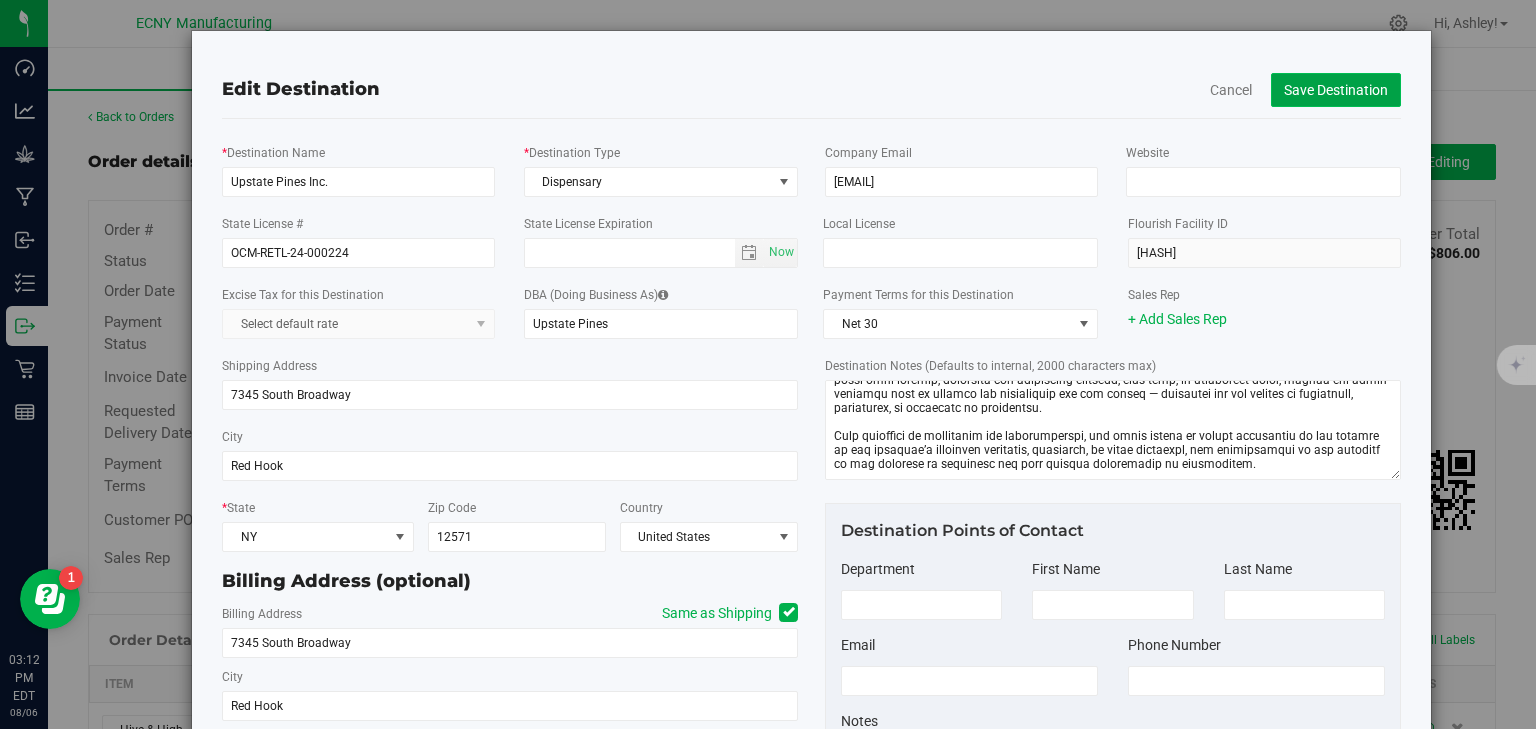 click on "Save Destination" at bounding box center [1336, 90] 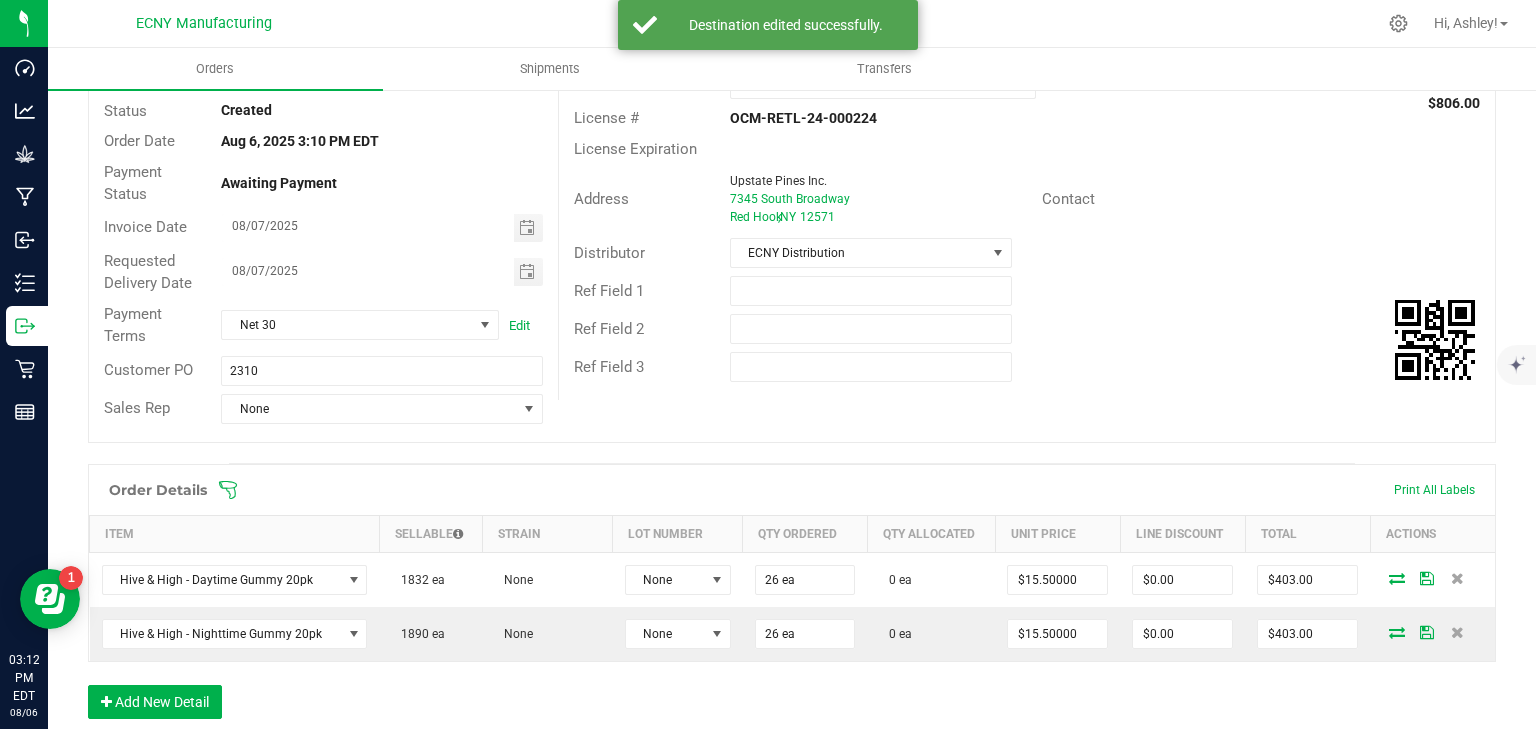 scroll, scrollTop: 0, scrollLeft: 0, axis: both 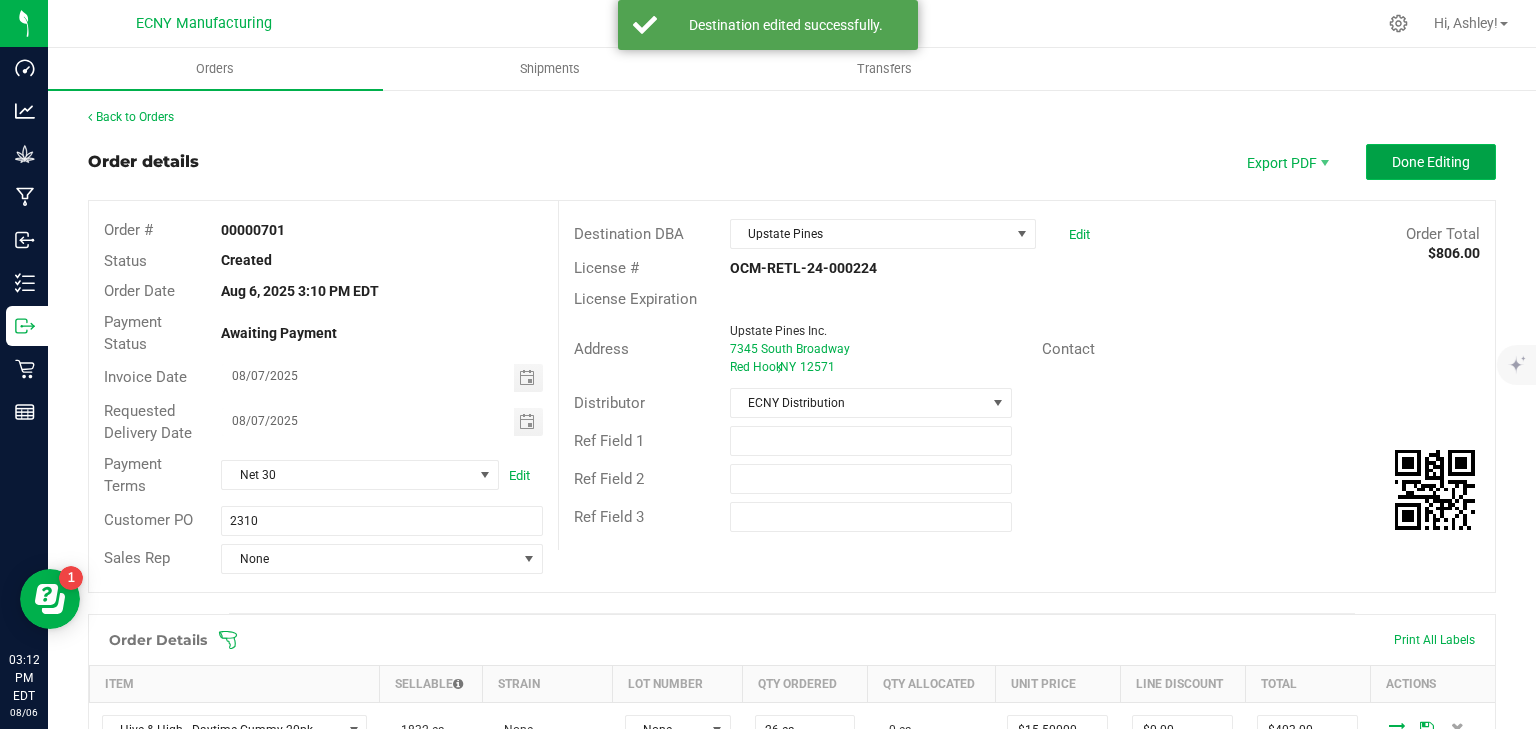 click on "Done Editing" at bounding box center (1431, 162) 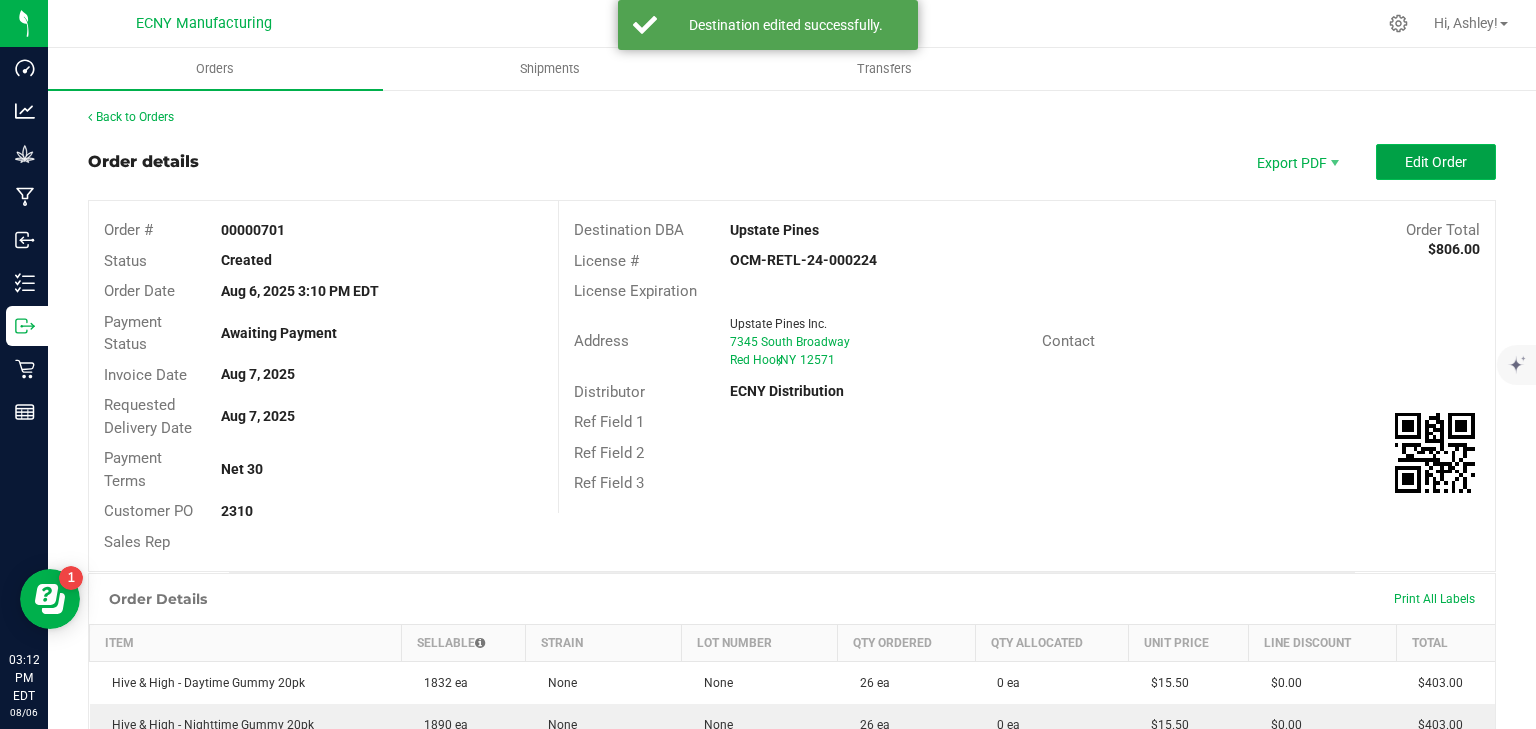 click on "Edit Order" at bounding box center (1436, 162) 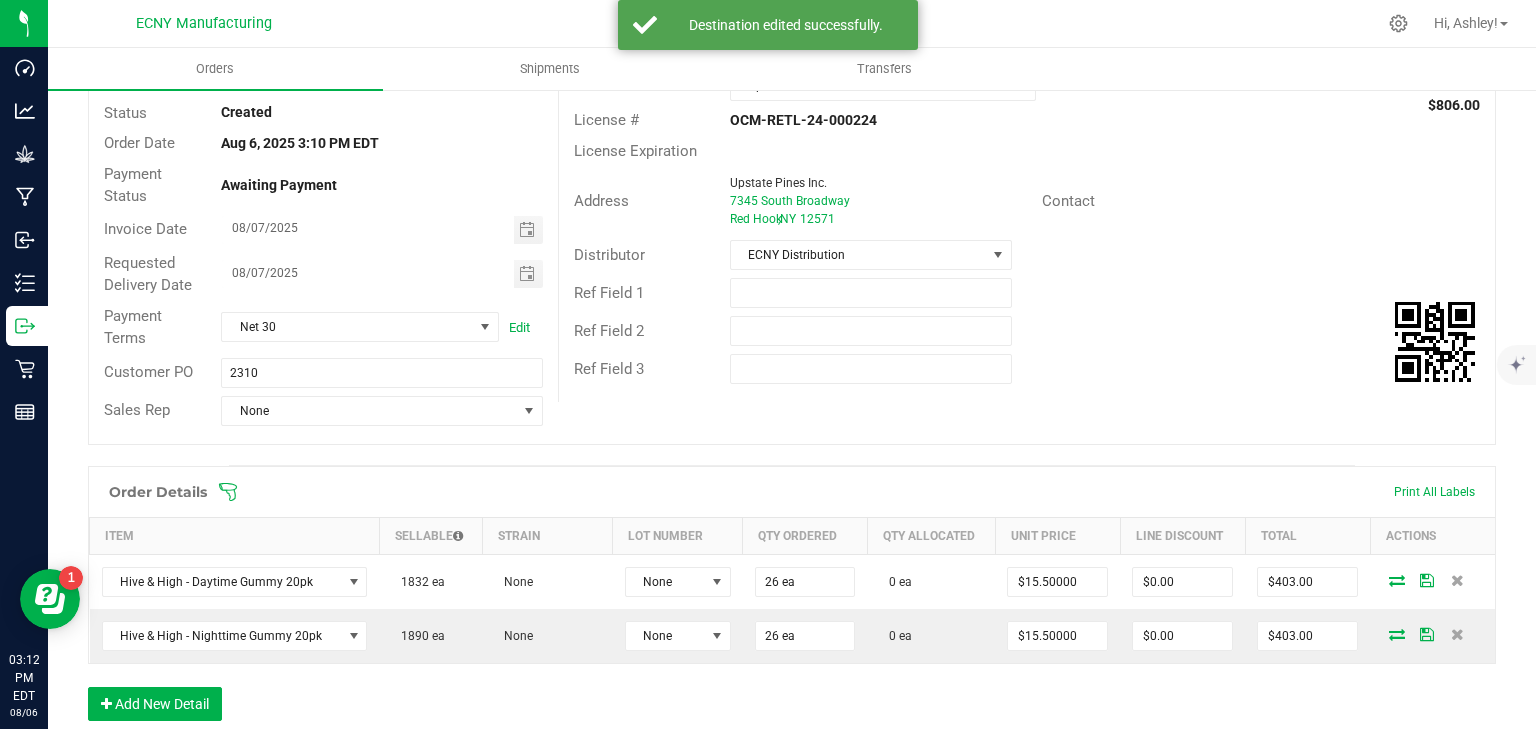scroll, scrollTop: 320, scrollLeft: 0, axis: vertical 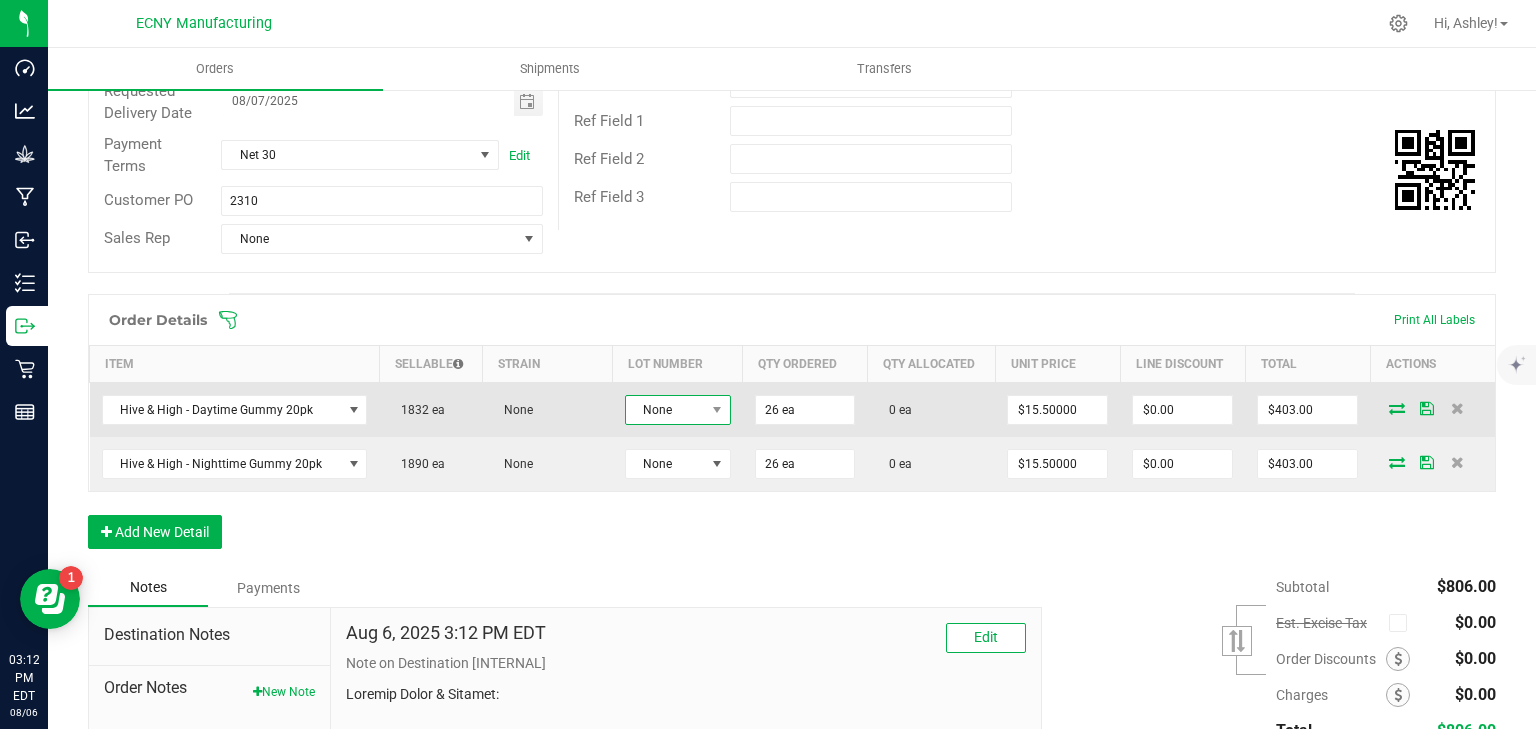 click on "None" at bounding box center (665, 410) 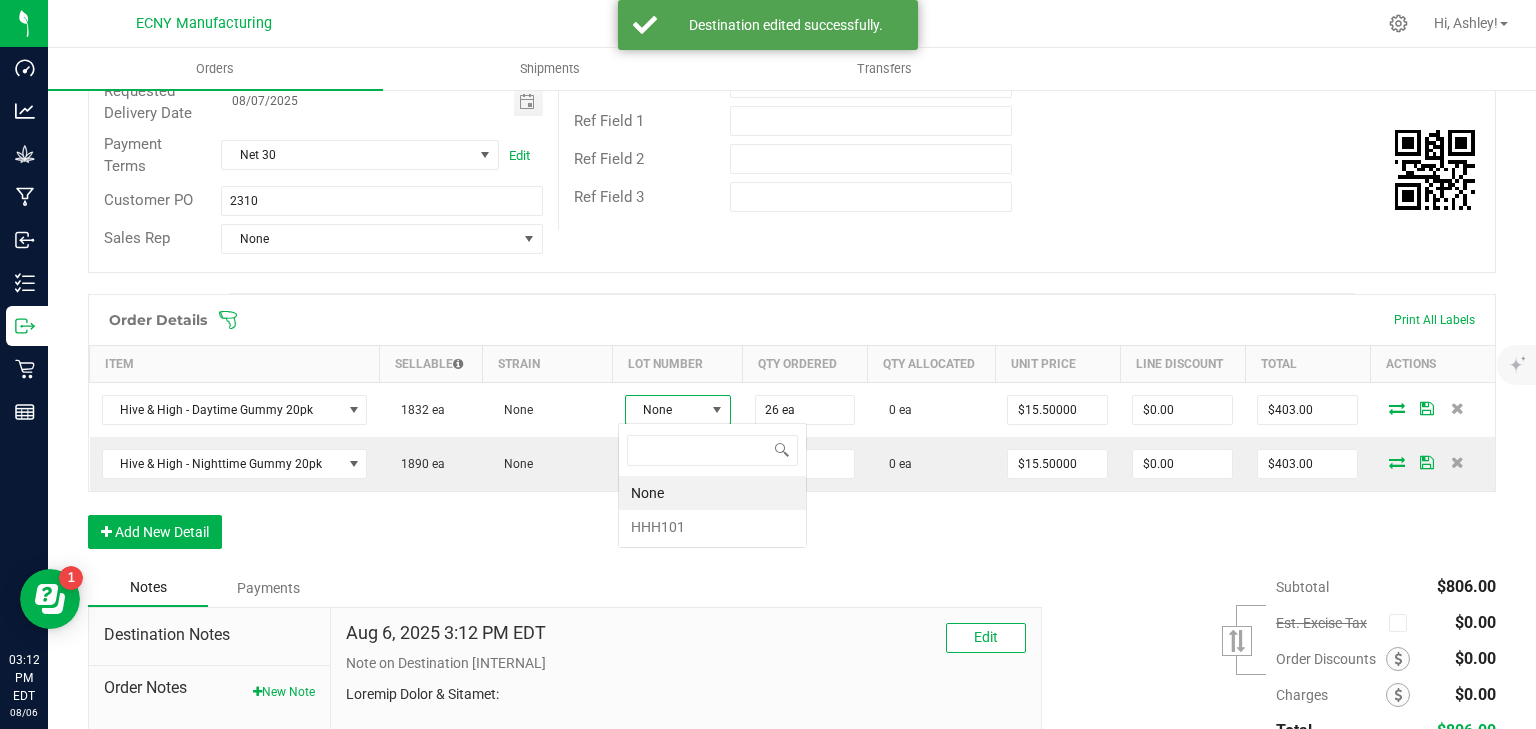 scroll, scrollTop: 99970, scrollLeft: 99894, axis: both 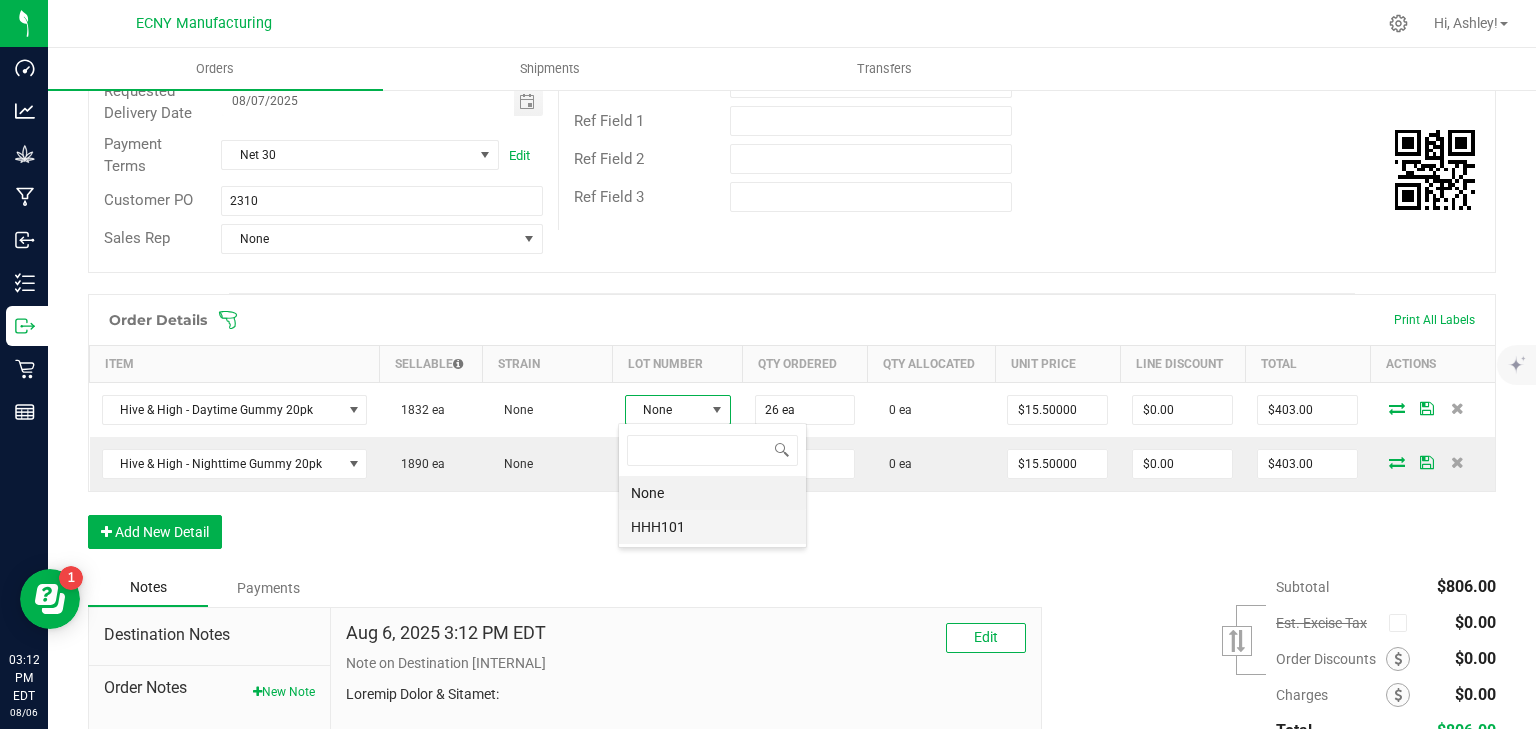 click on "HHH101" at bounding box center (712, 527) 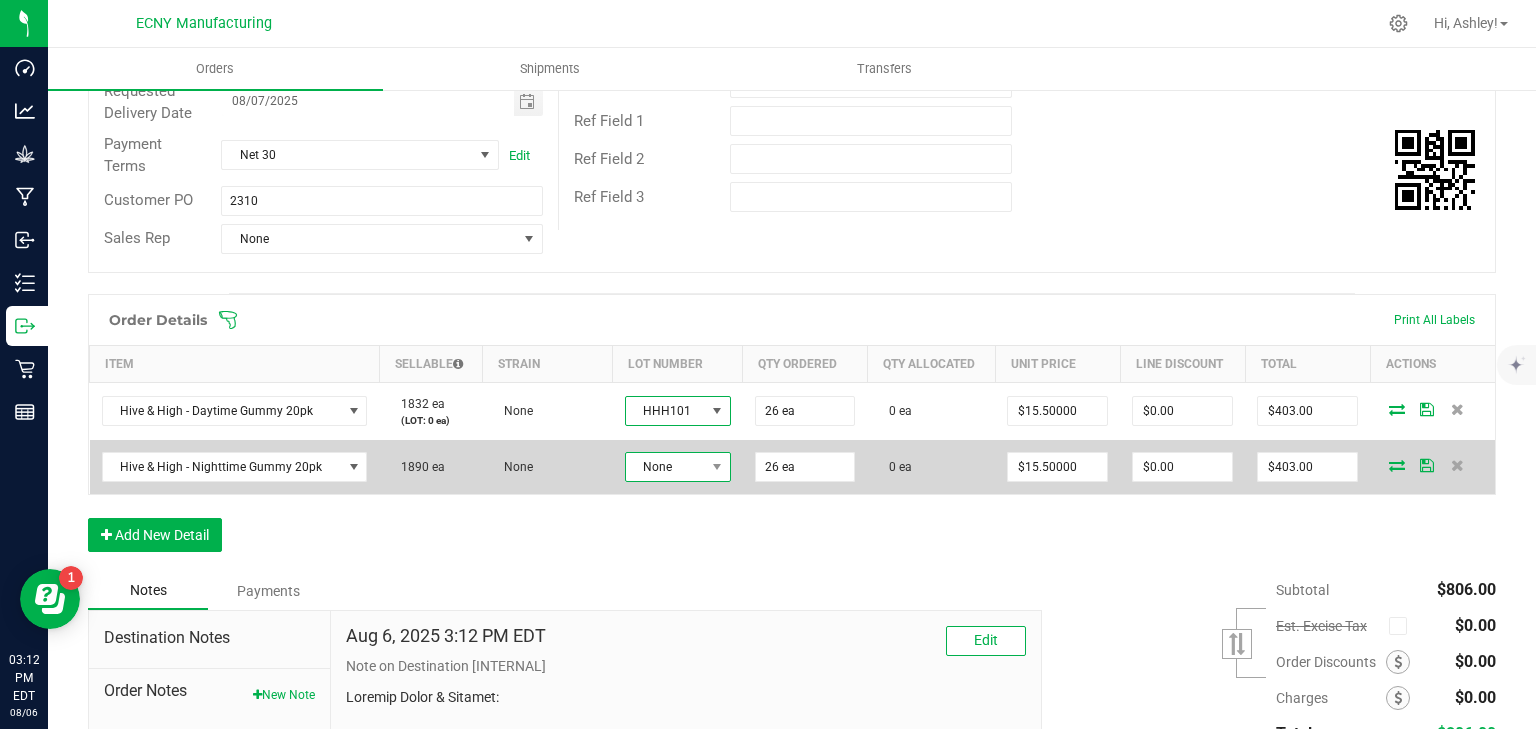 click on "None" at bounding box center (665, 467) 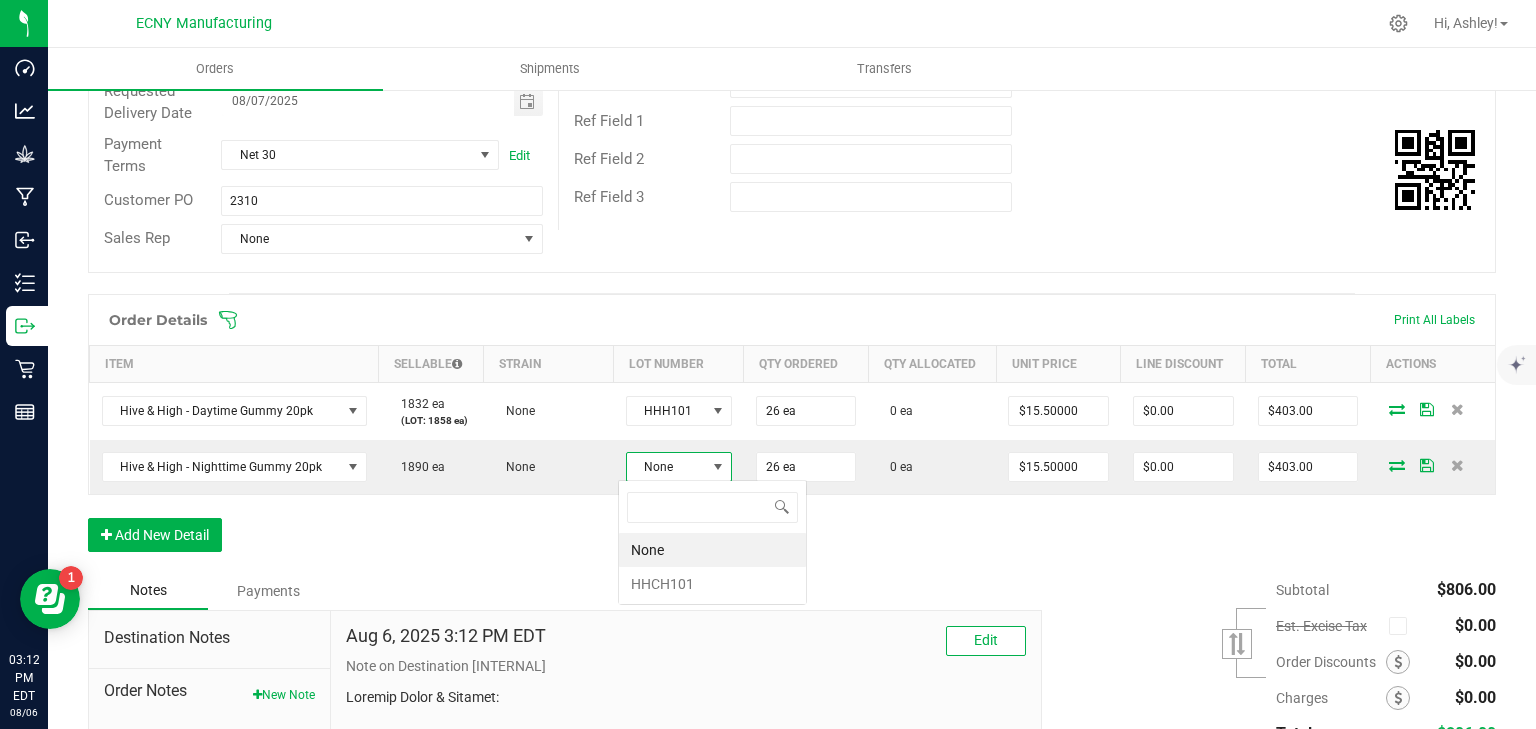 scroll, scrollTop: 99970, scrollLeft: 99894, axis: both 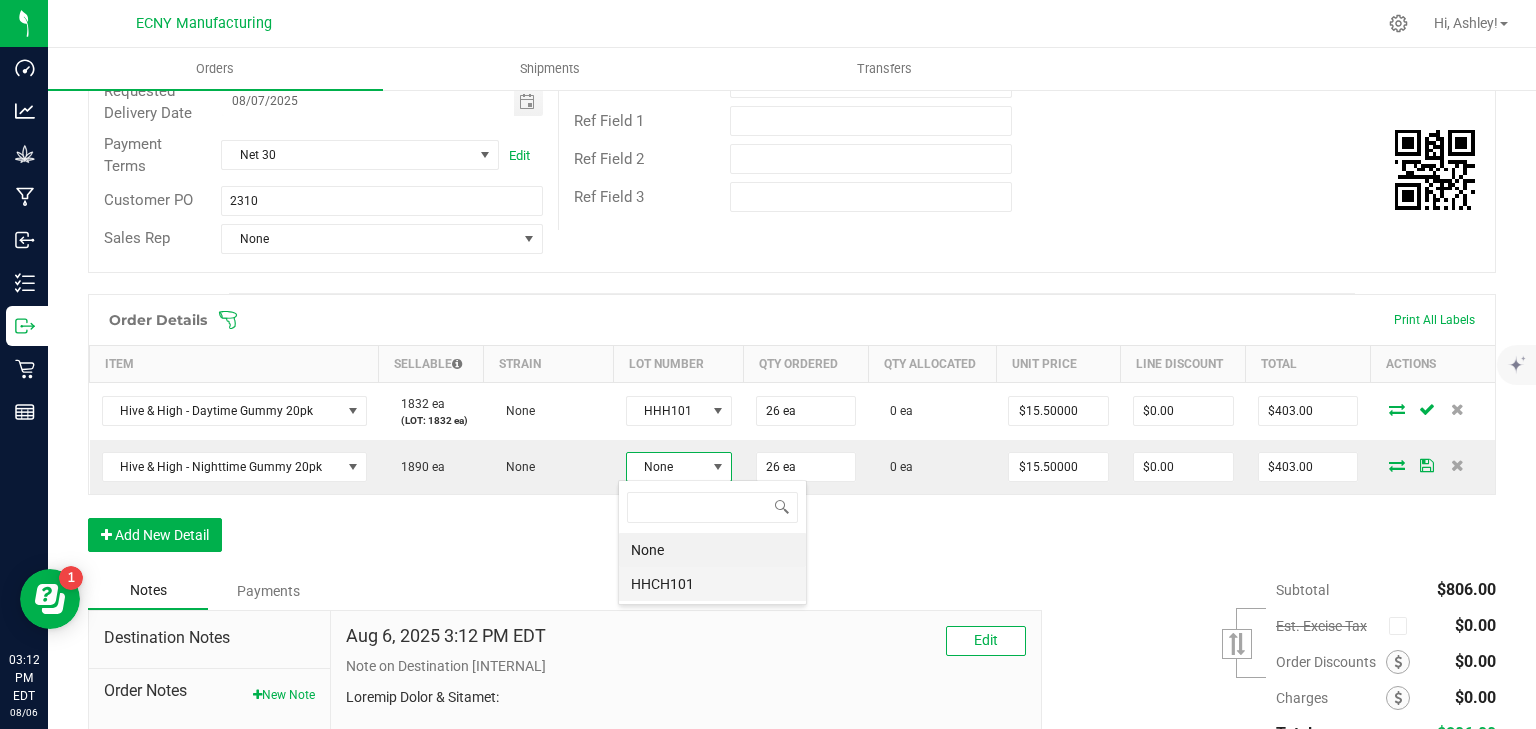 click on "HHCH101" at bounding box center (712, 584) 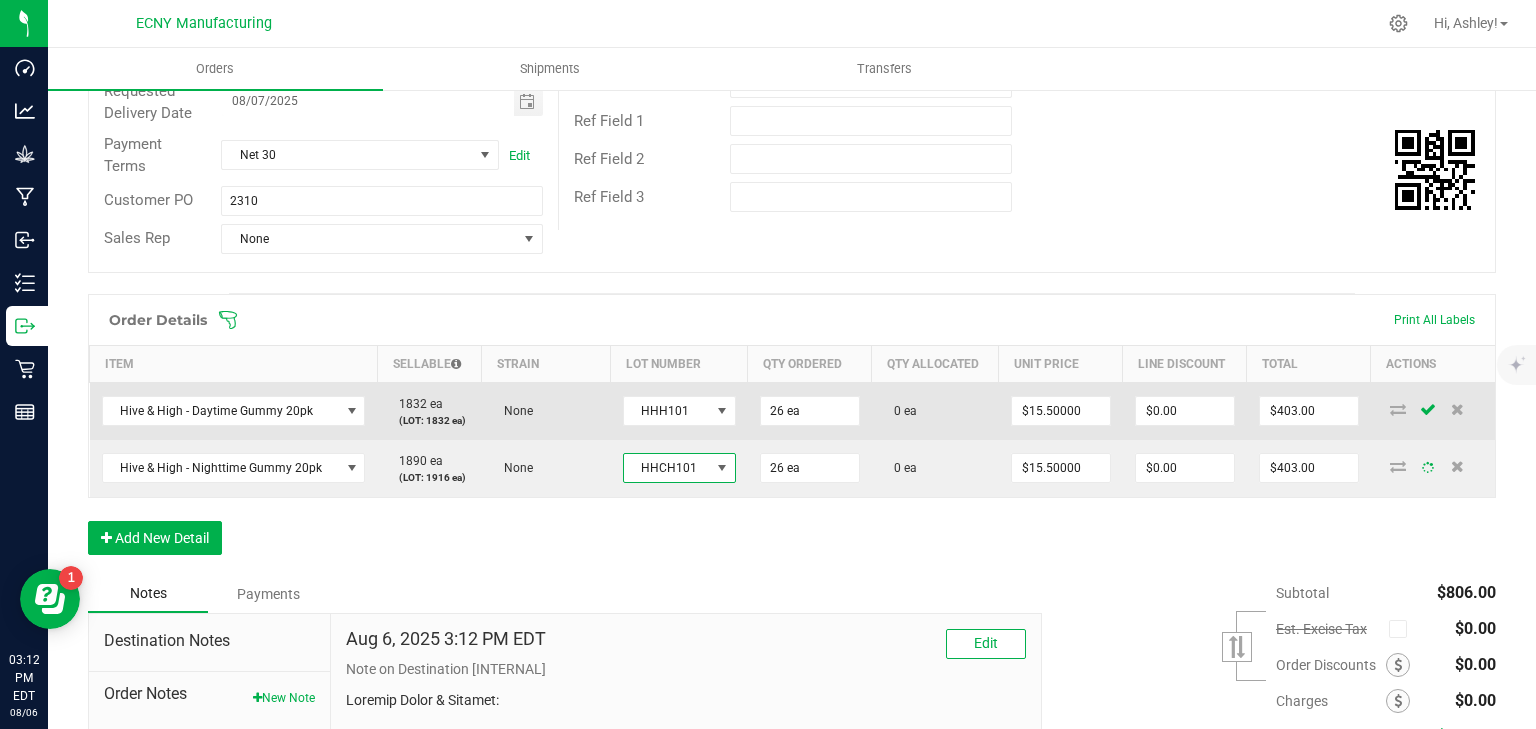 click at bounding box center [1398, 409] 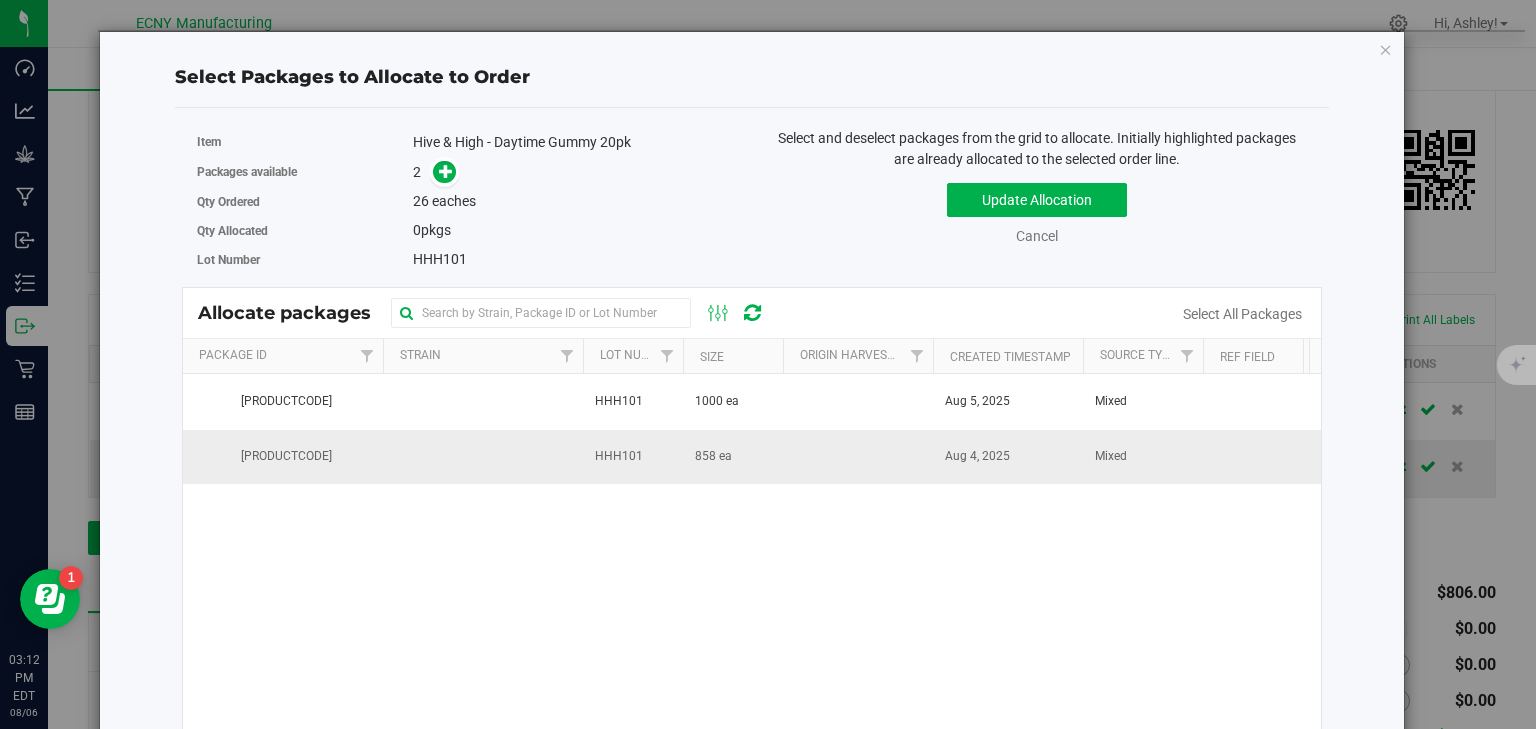 click on "HHH101" at bounding box center [633, 457] 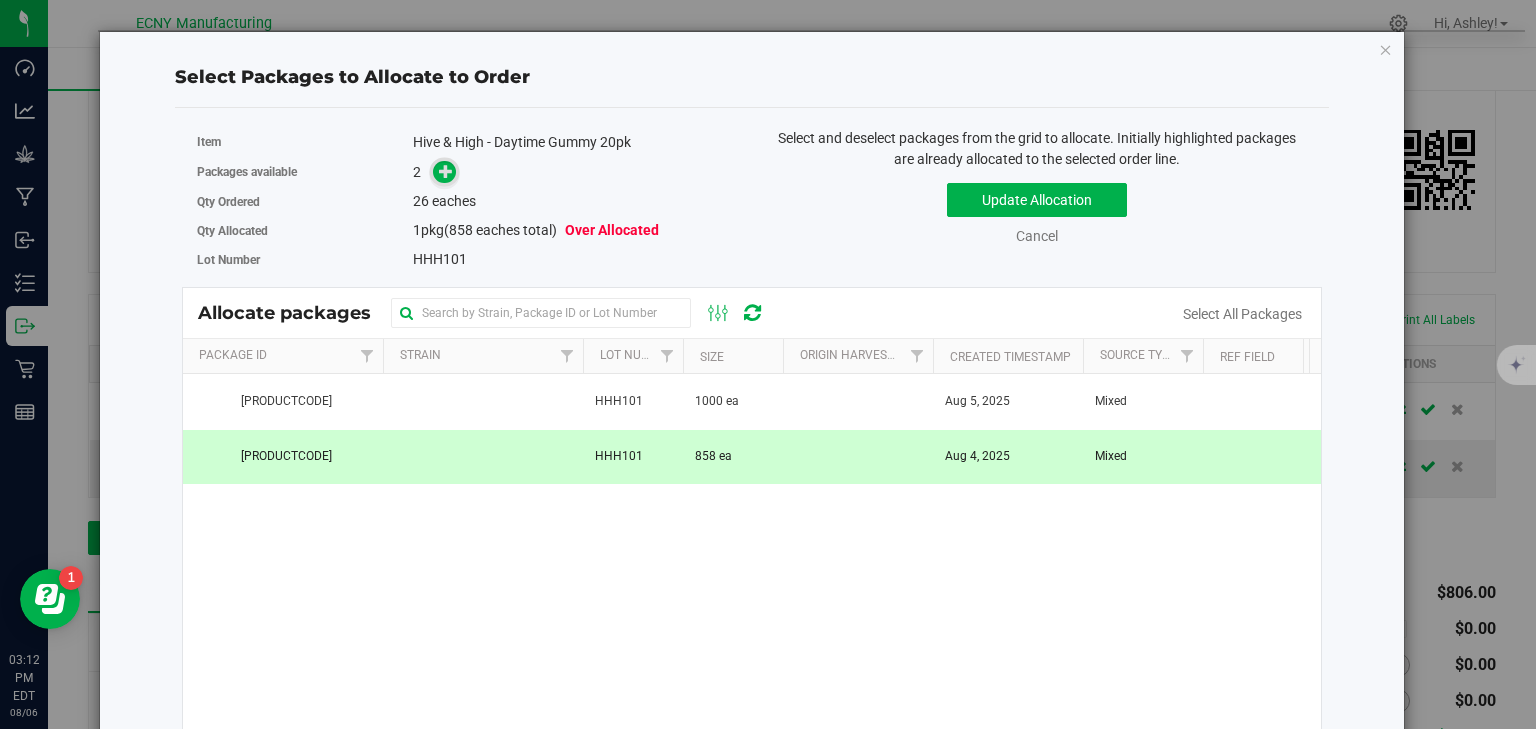 click at bounding box center (446, 171) 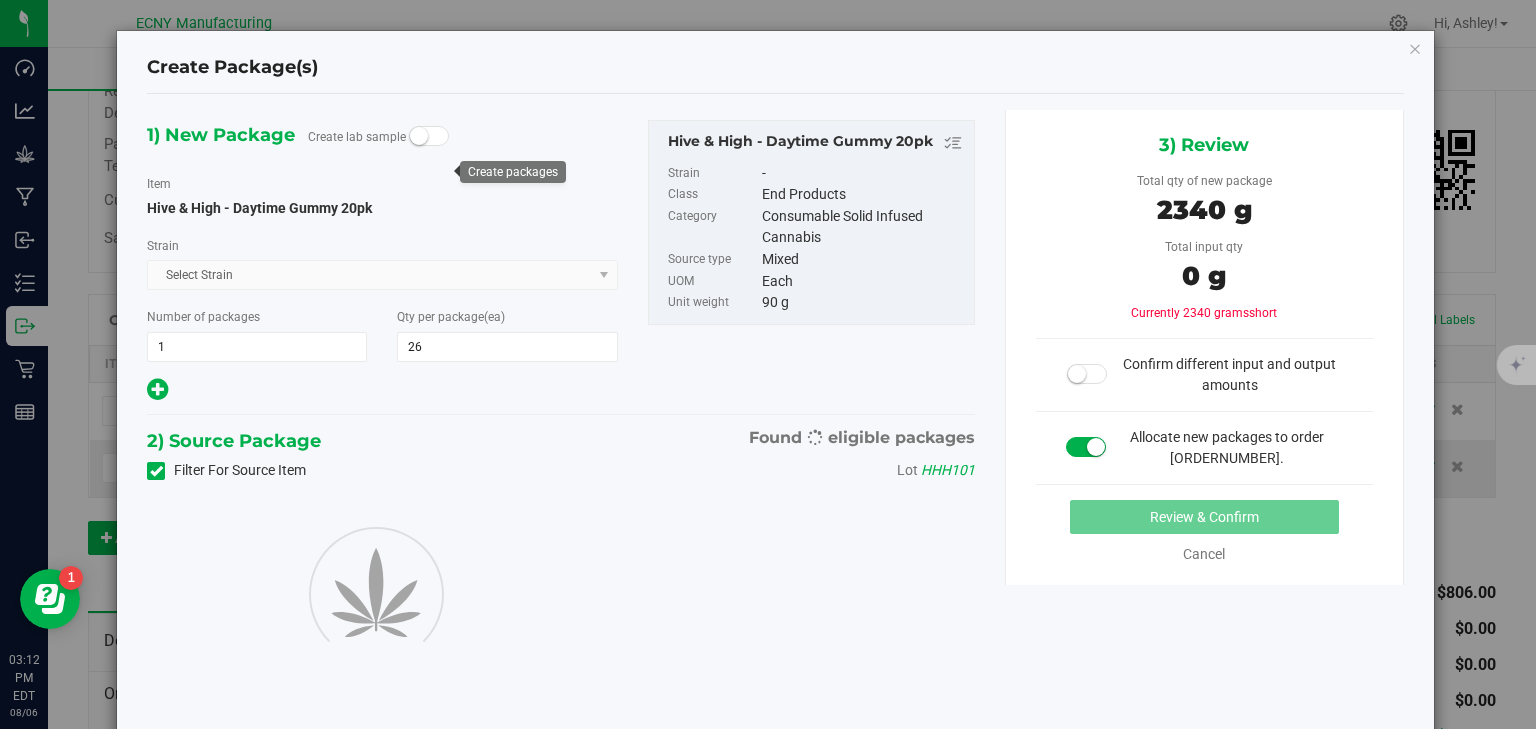 type on "26" 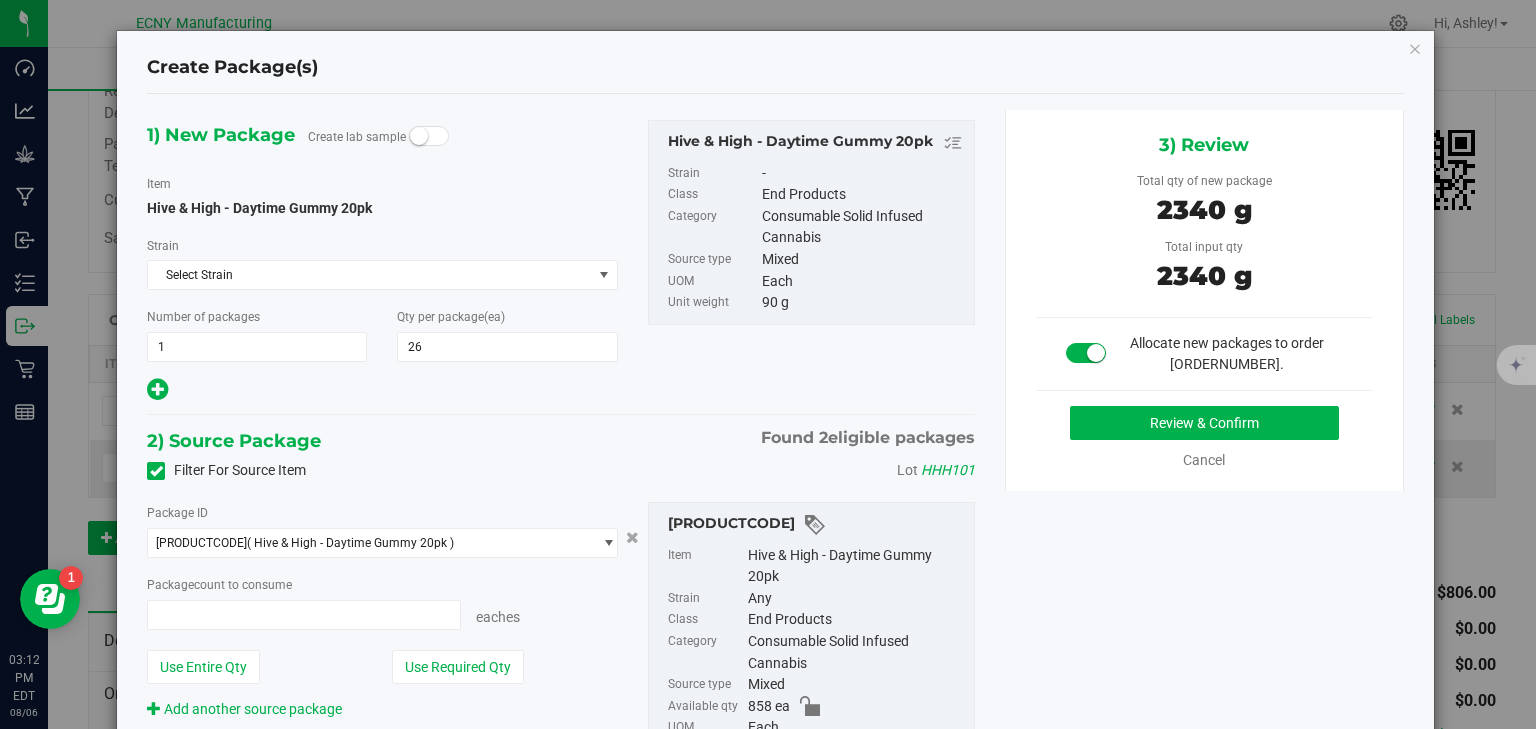 type on "26 ea" 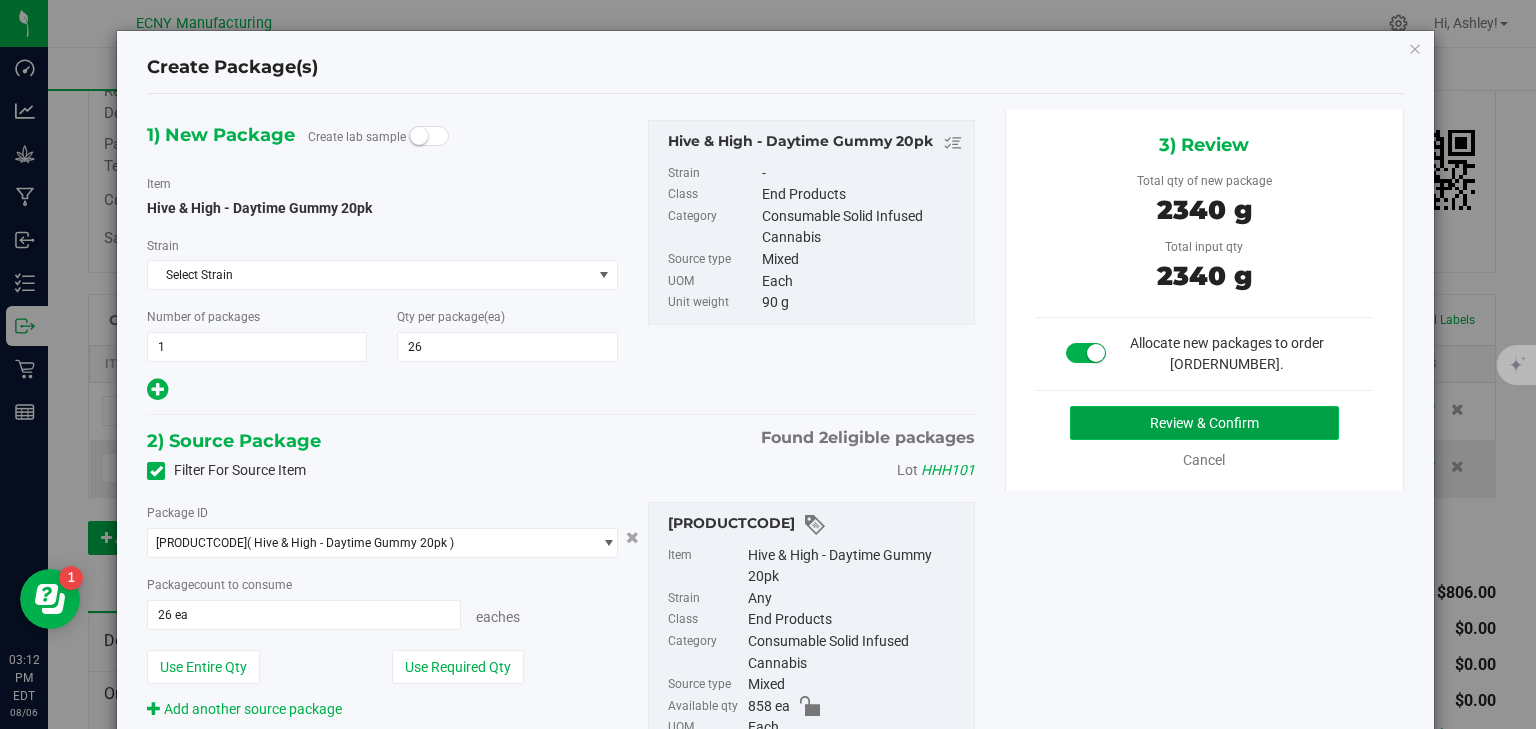 click on "Review & Confirm" at bounding box center [1204, 423] 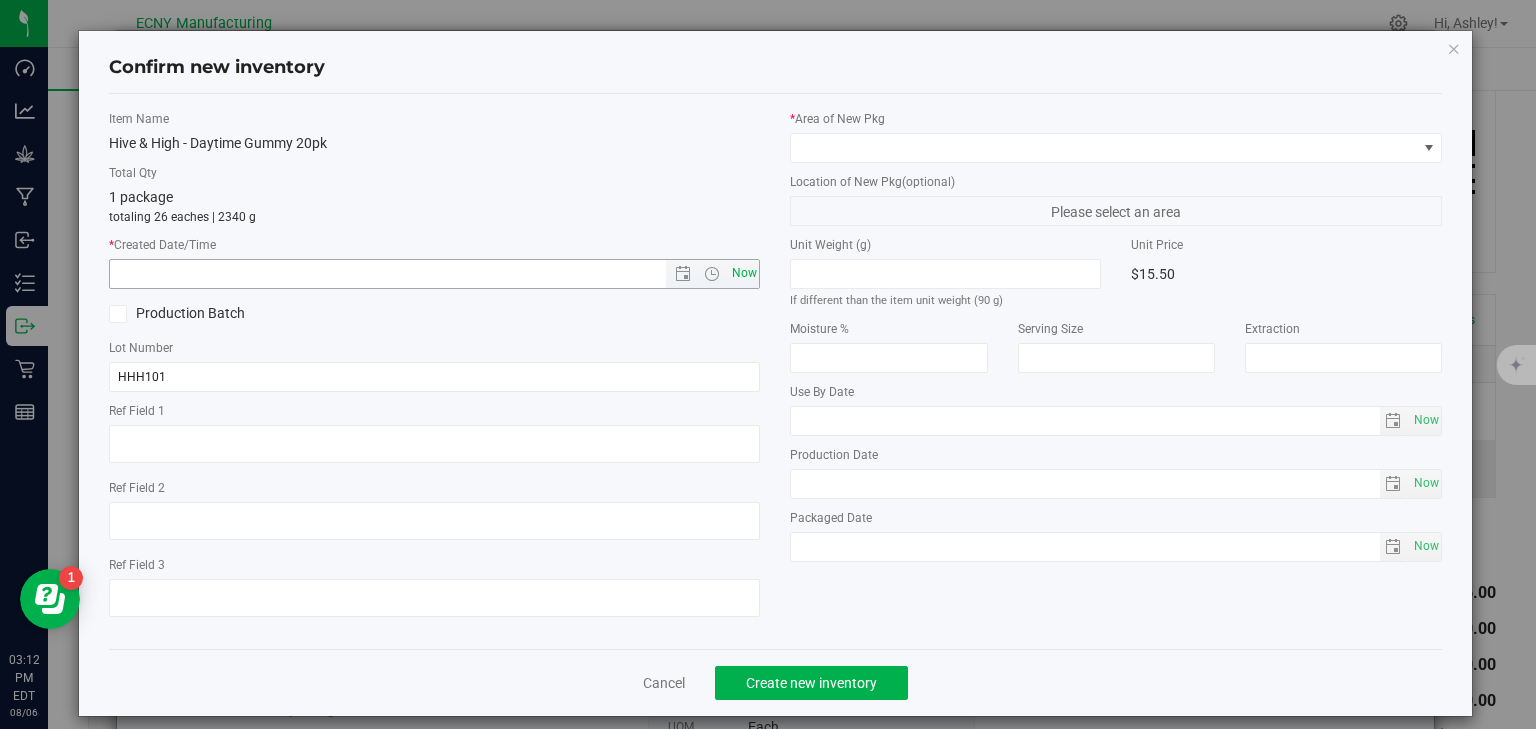 click on "Now" at bounding box center (744, 273) 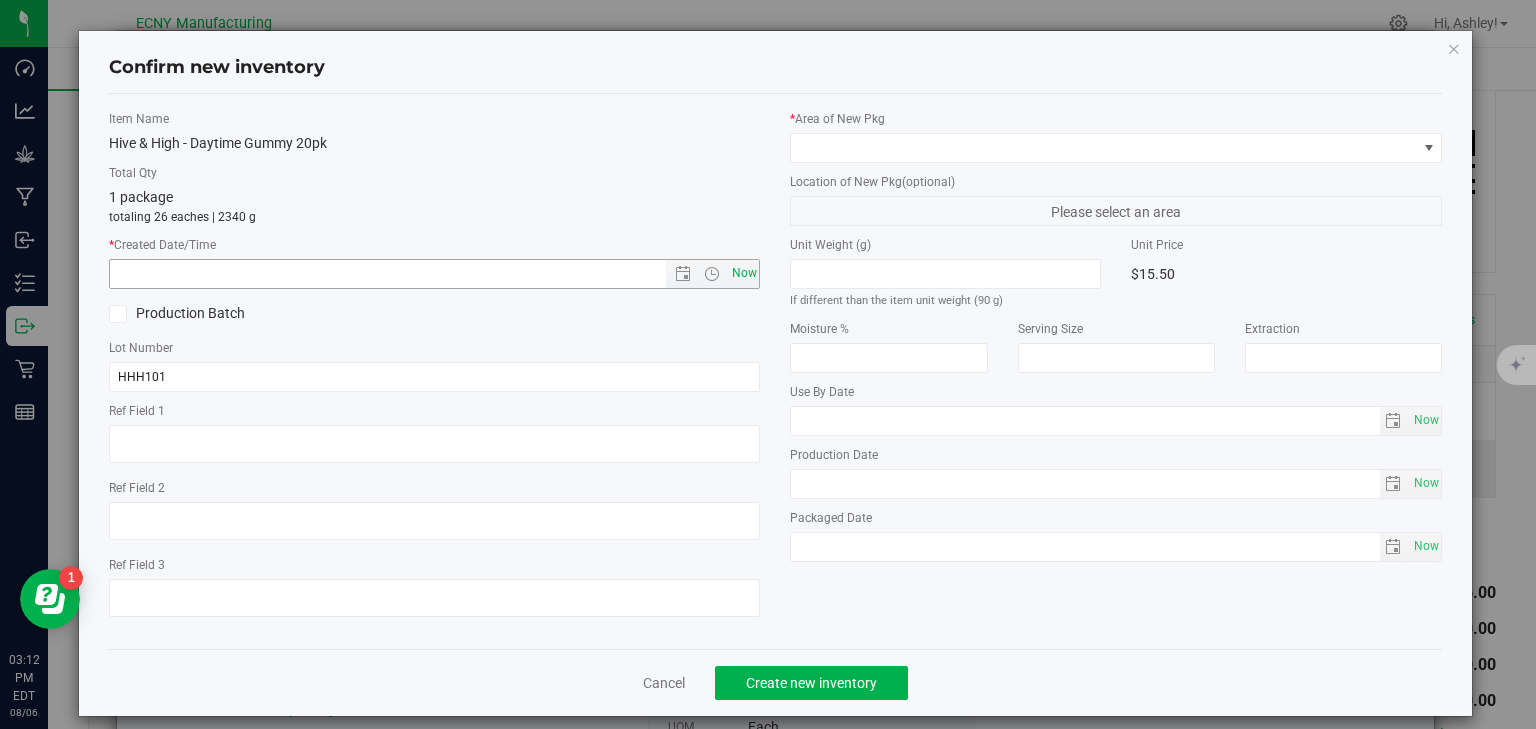 type on "[MONTH]/6/2025 [TIME]" 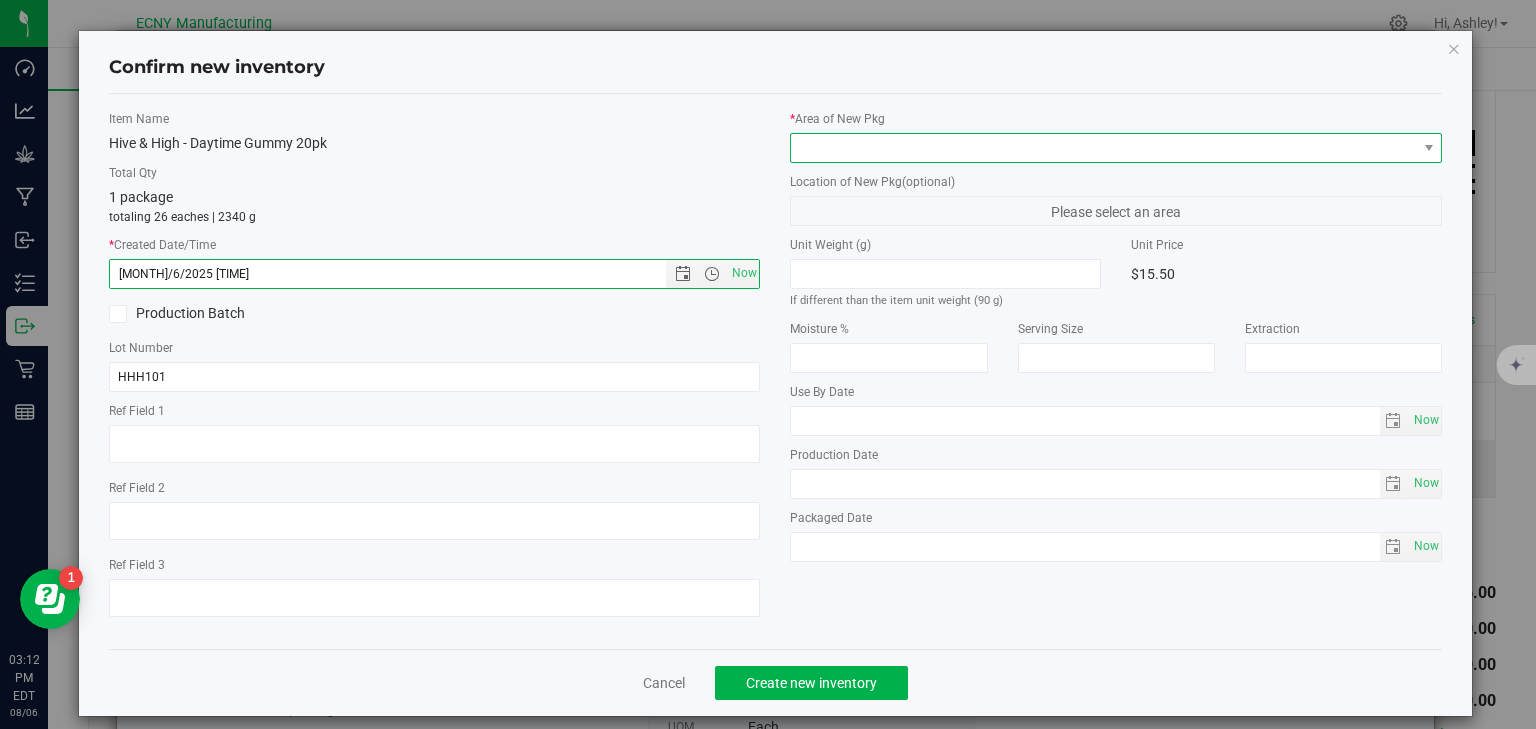 click at bounding box center [1103, 148] 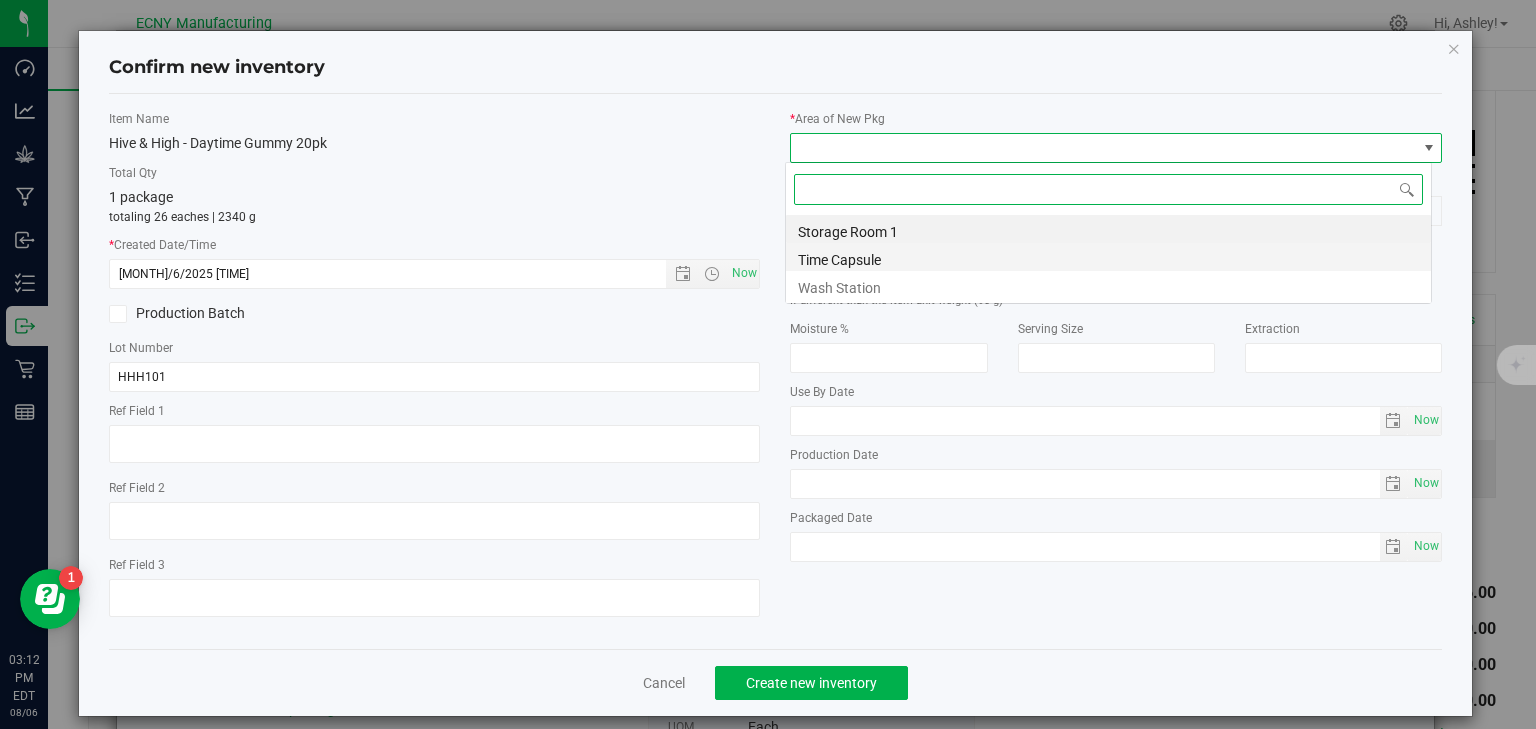 scroll, scrollTop: 99970, scrollLeft: 99353, axis: both 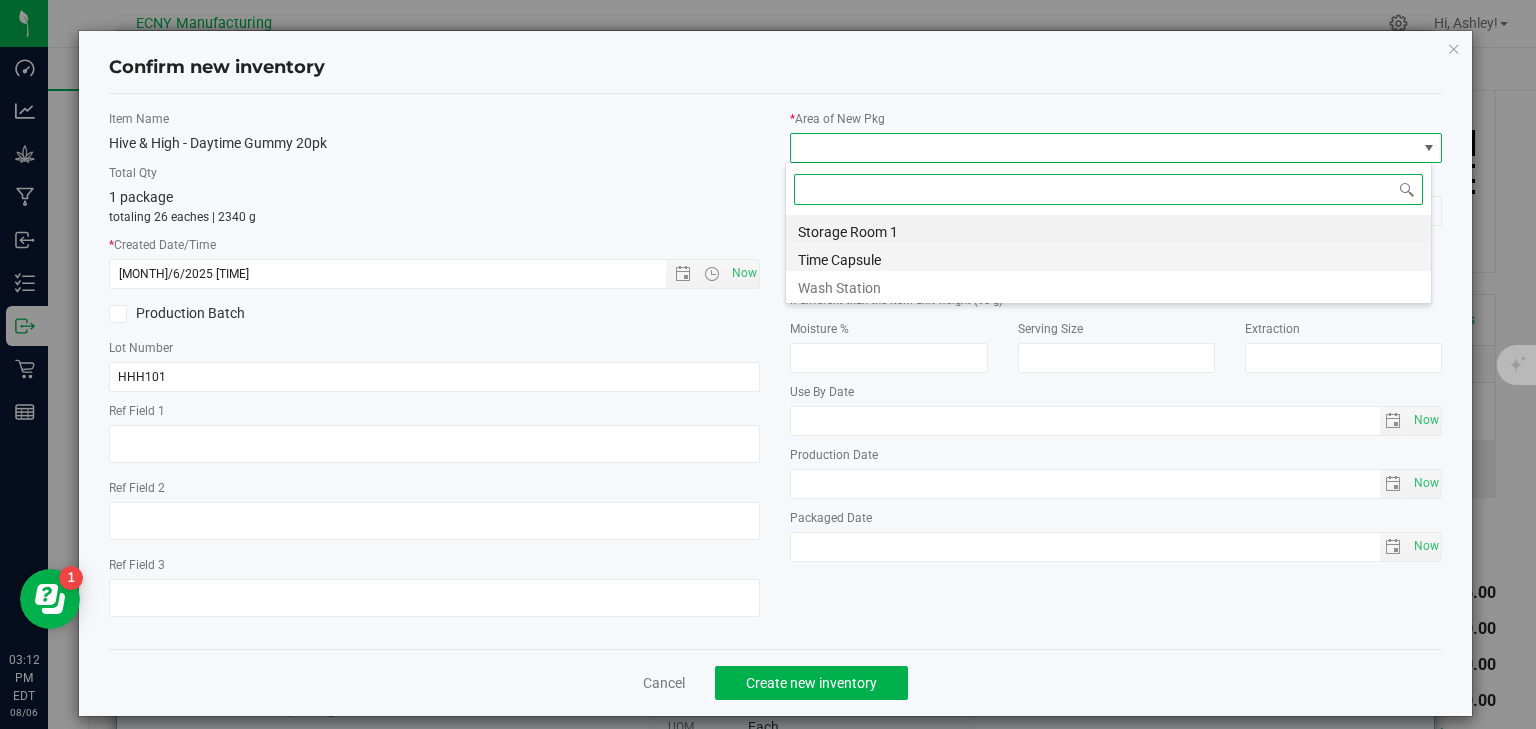 click on "Time Capsule" at bounding box center [1108, 257] 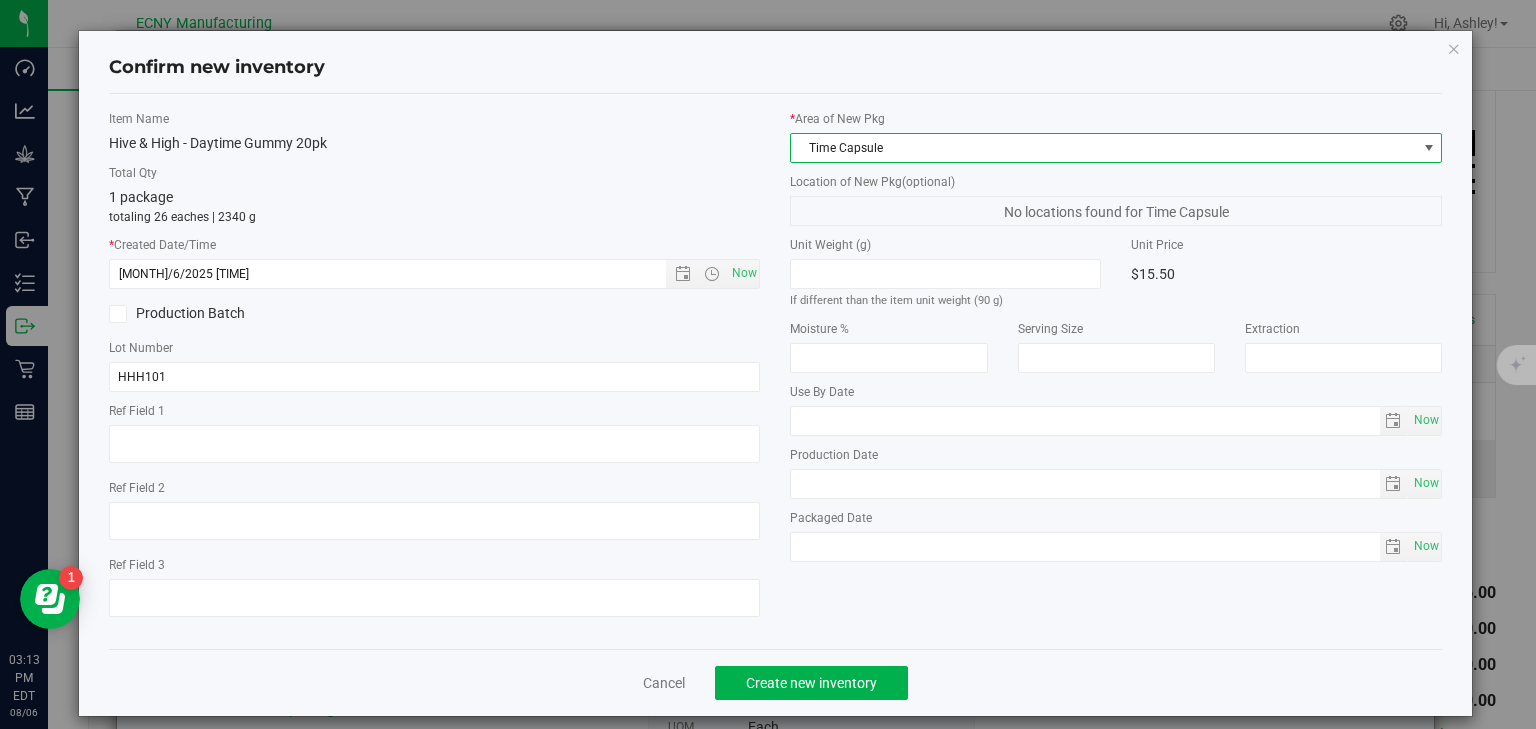 click on "Time Capsule" at bounding box center (1103, 148) 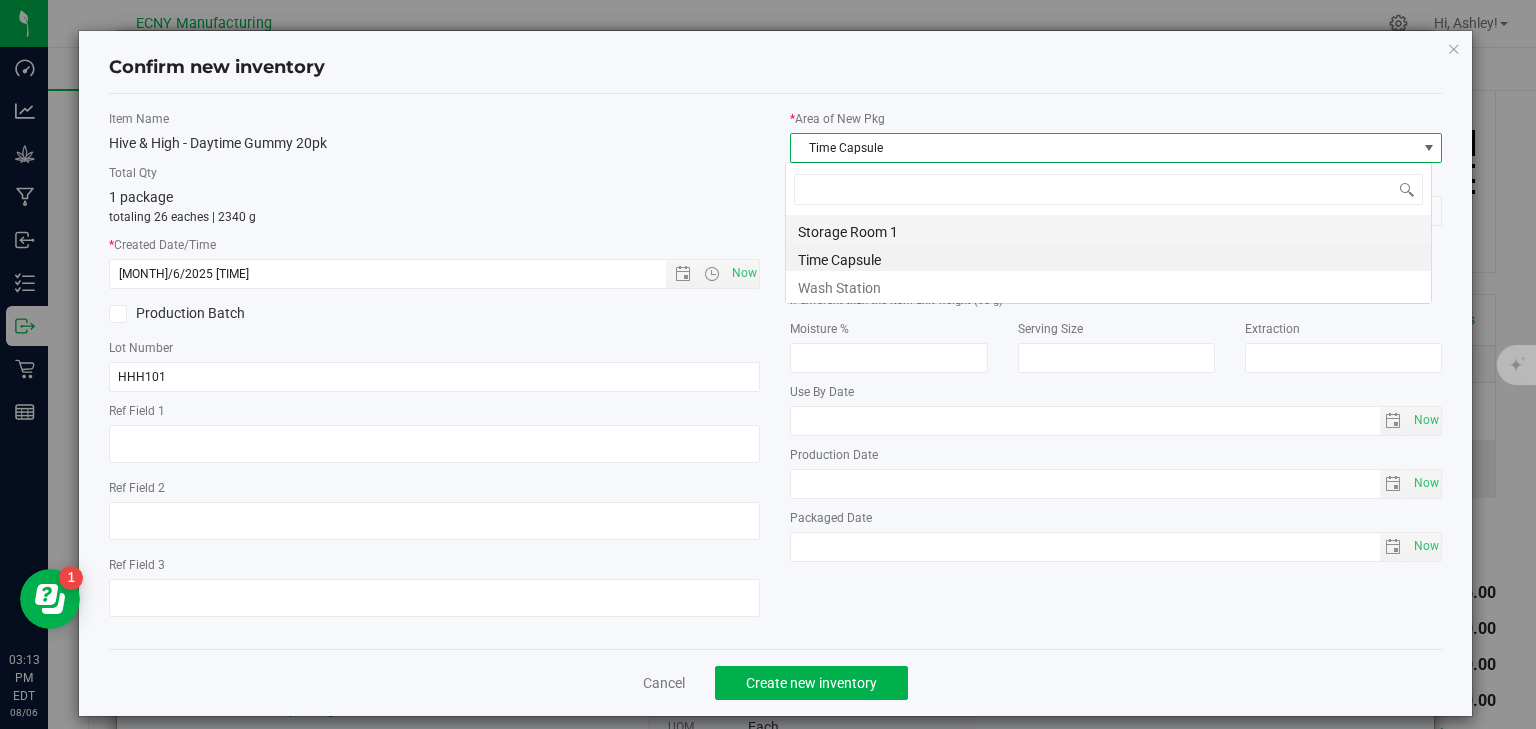 scroll, scrollTop: 99970, scrollLeft: 99353, axis: both 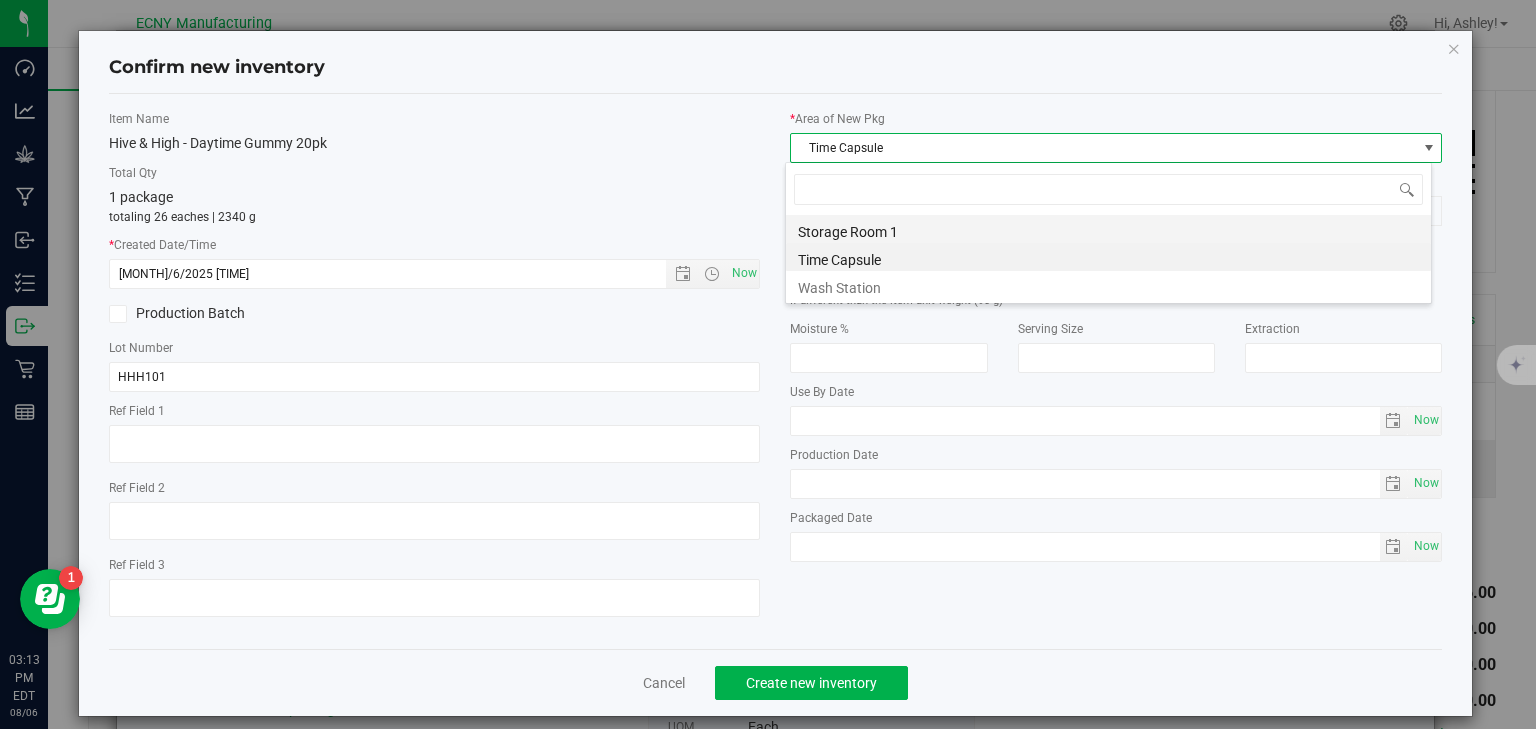 click on "Storage Room 1" at bounding box center [1108, 229] 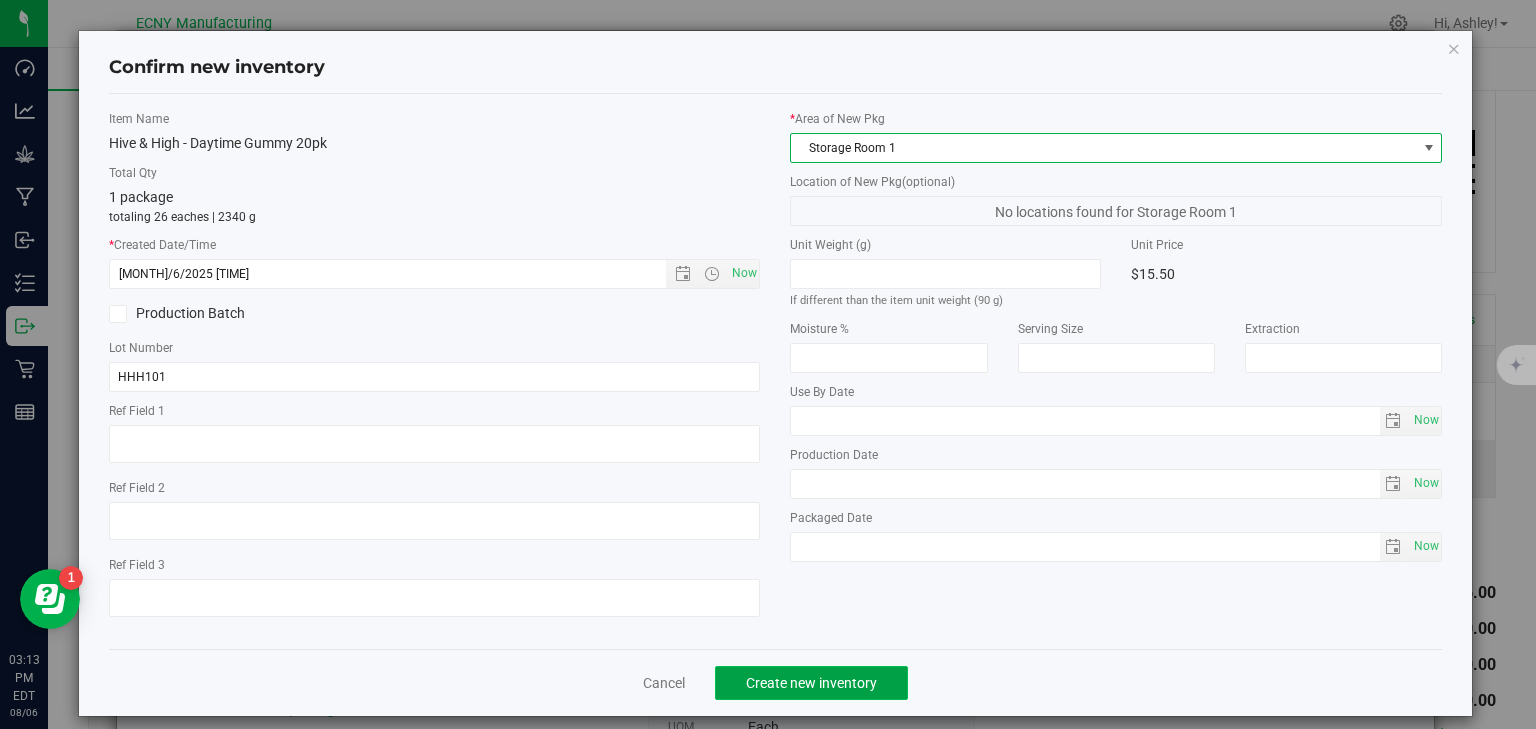 click on "Create new inventory" 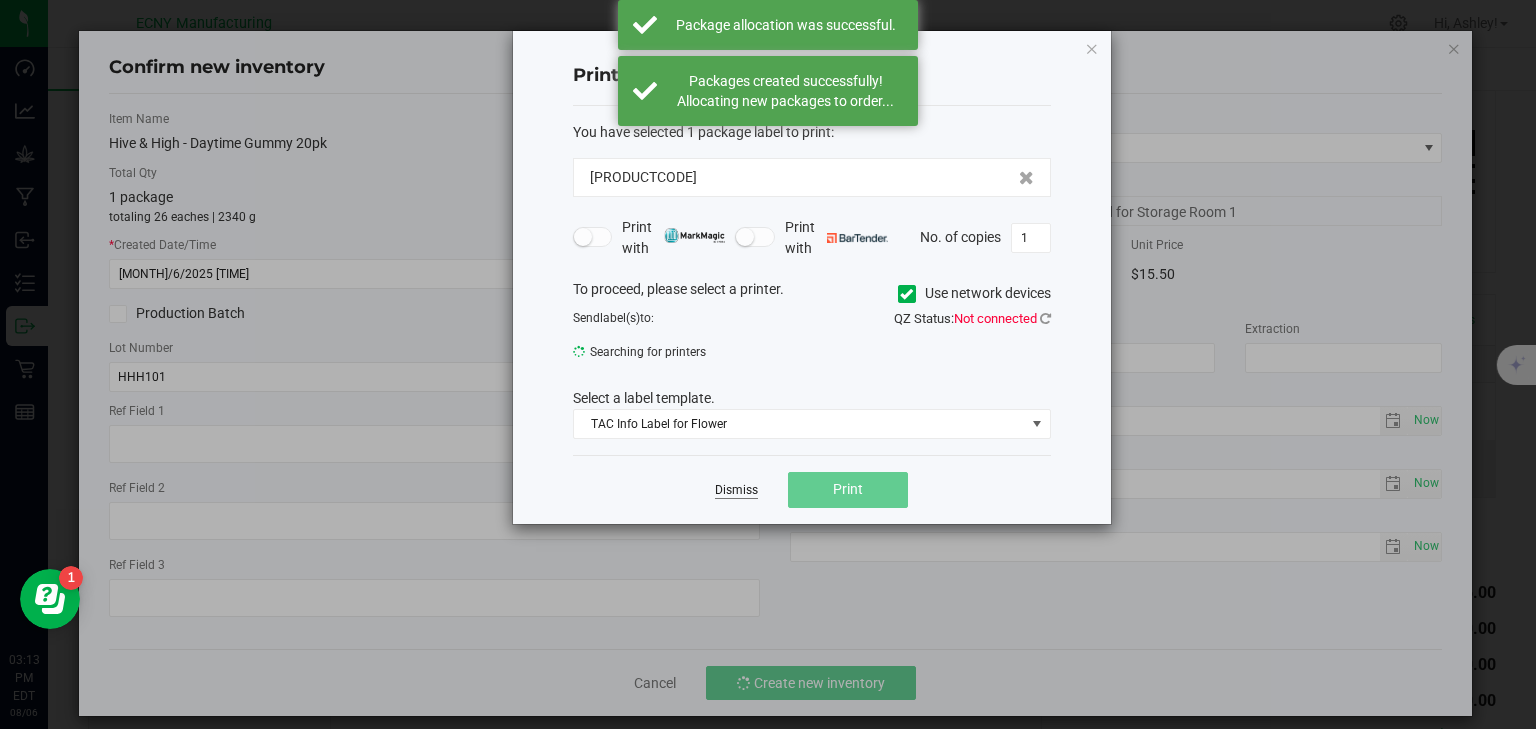 click on "Dismiss" 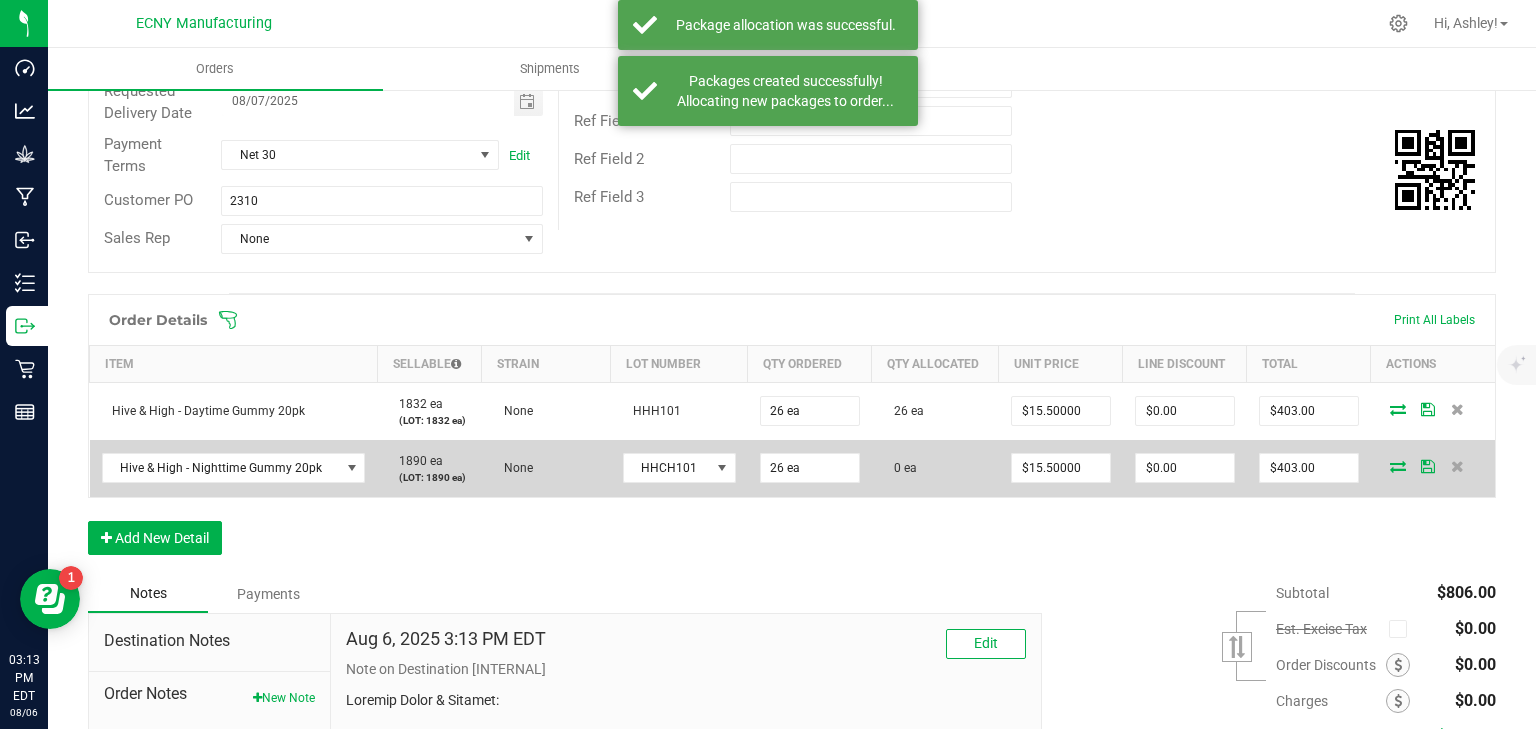 click at bounding box center [1398, 466] 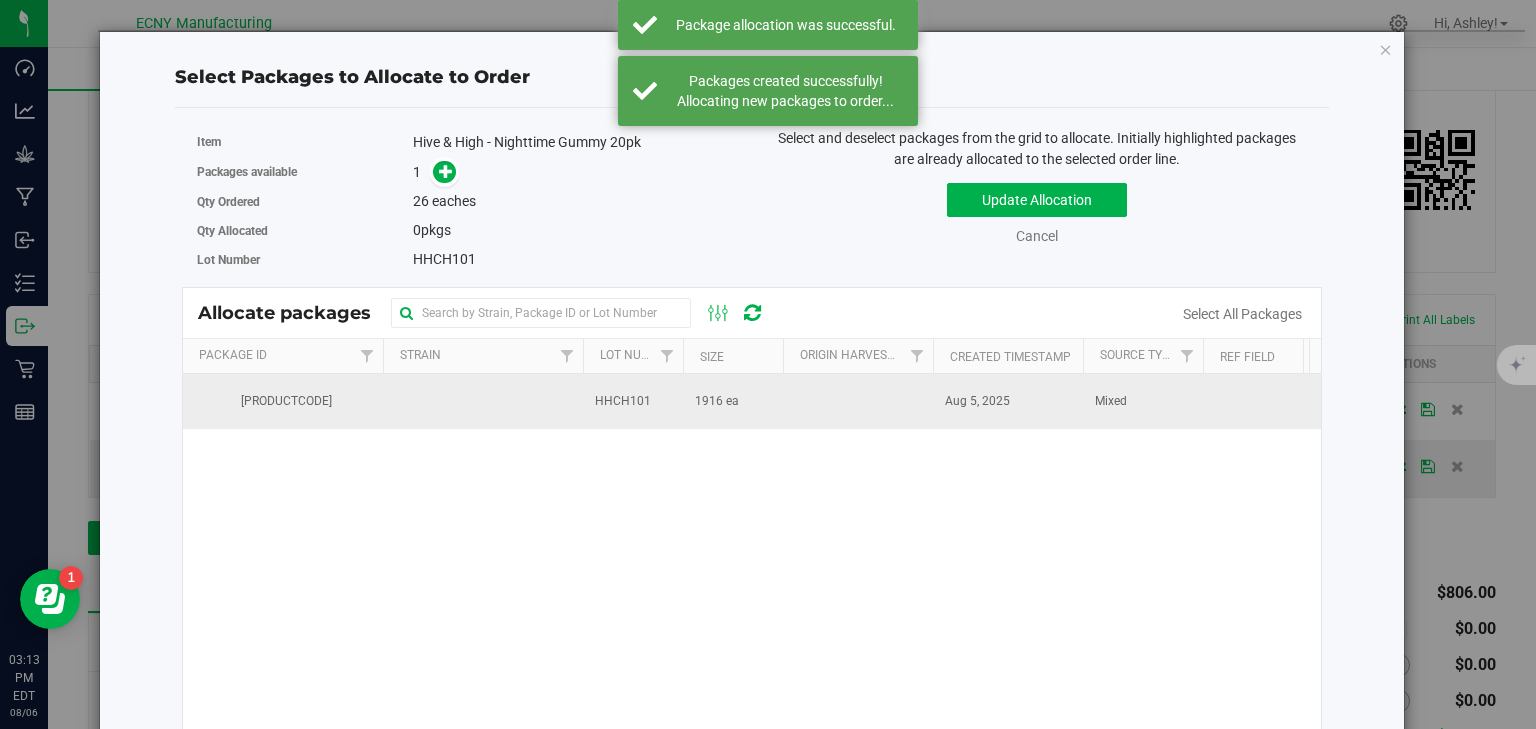 click on "1916 ea" at bounding box center (733, 401) 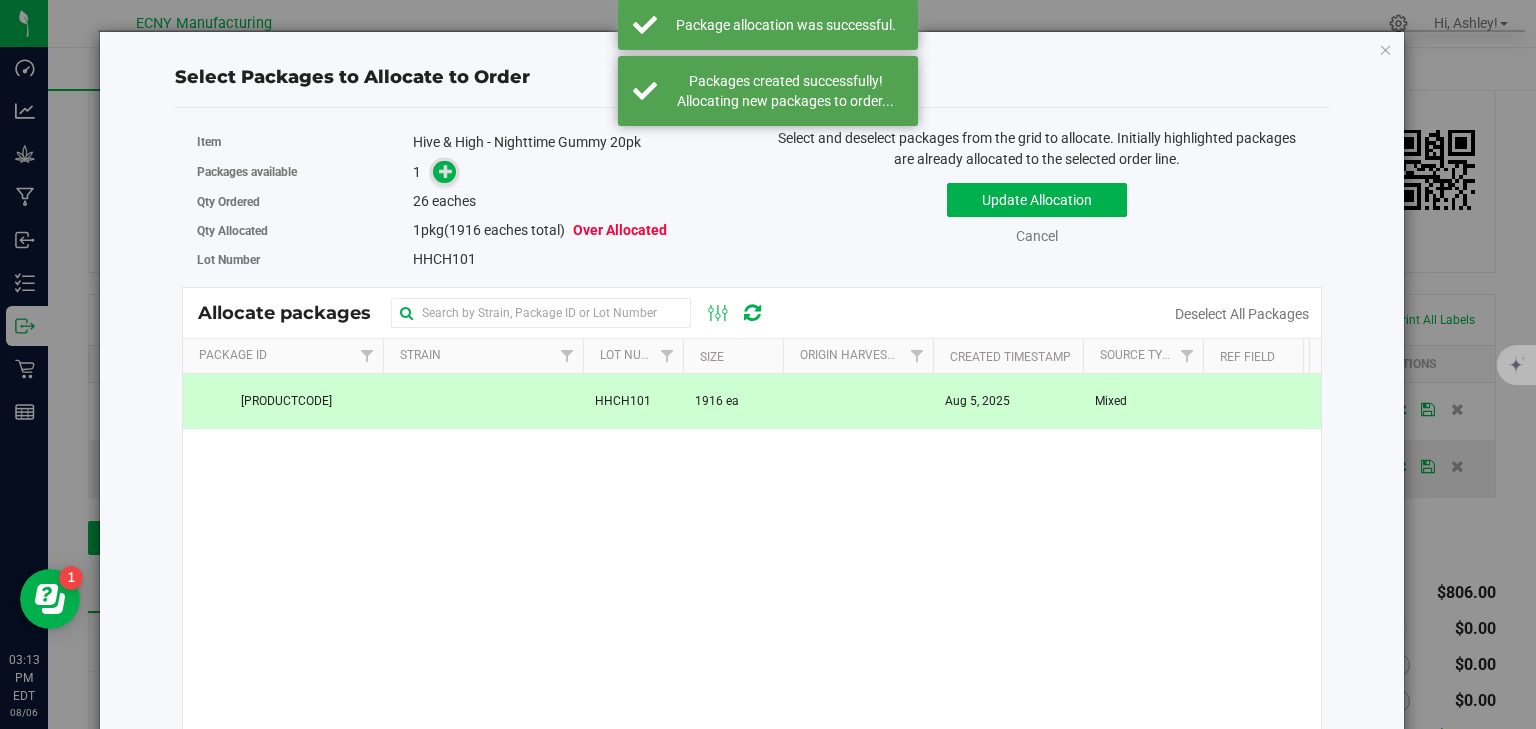 click at bounding box center [446, 171] 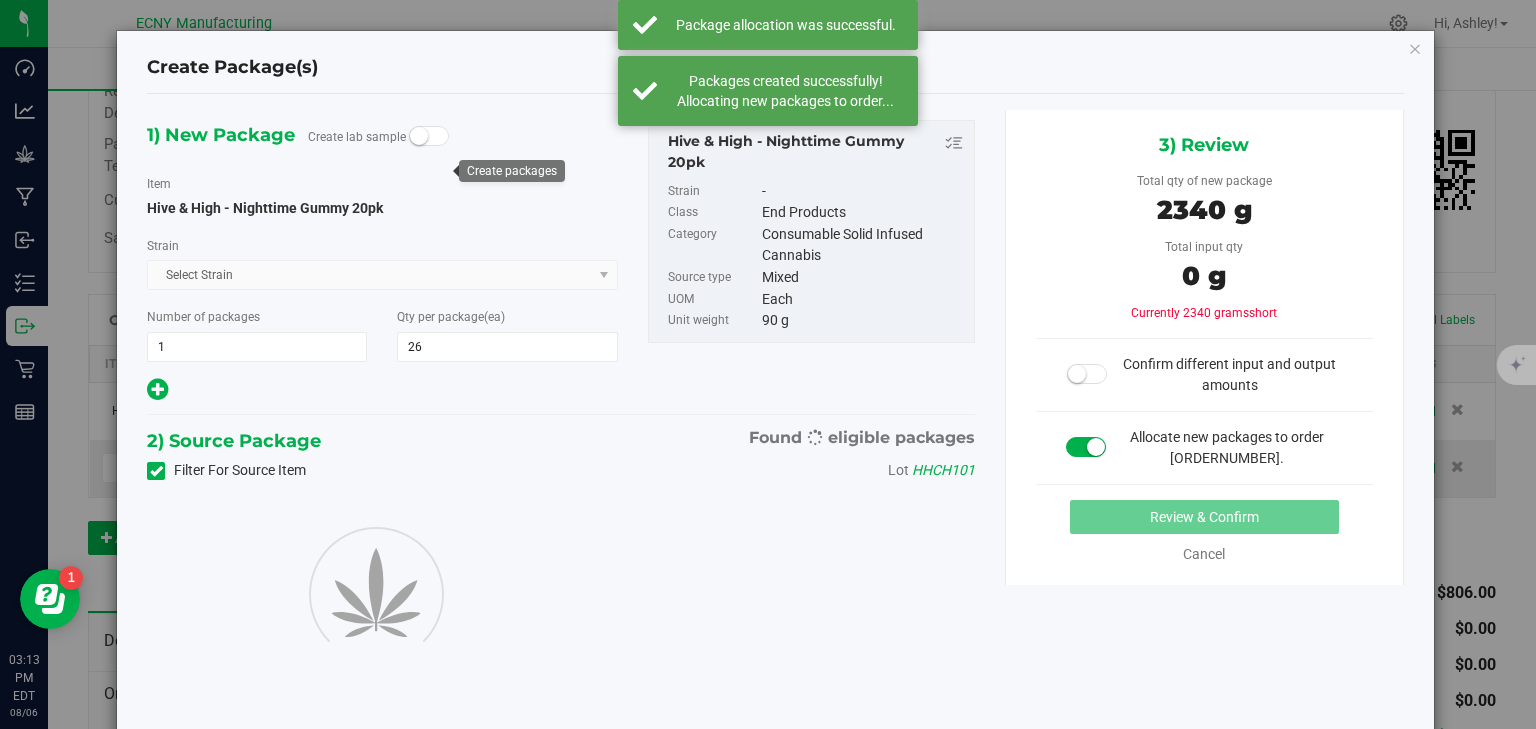 type on "26" 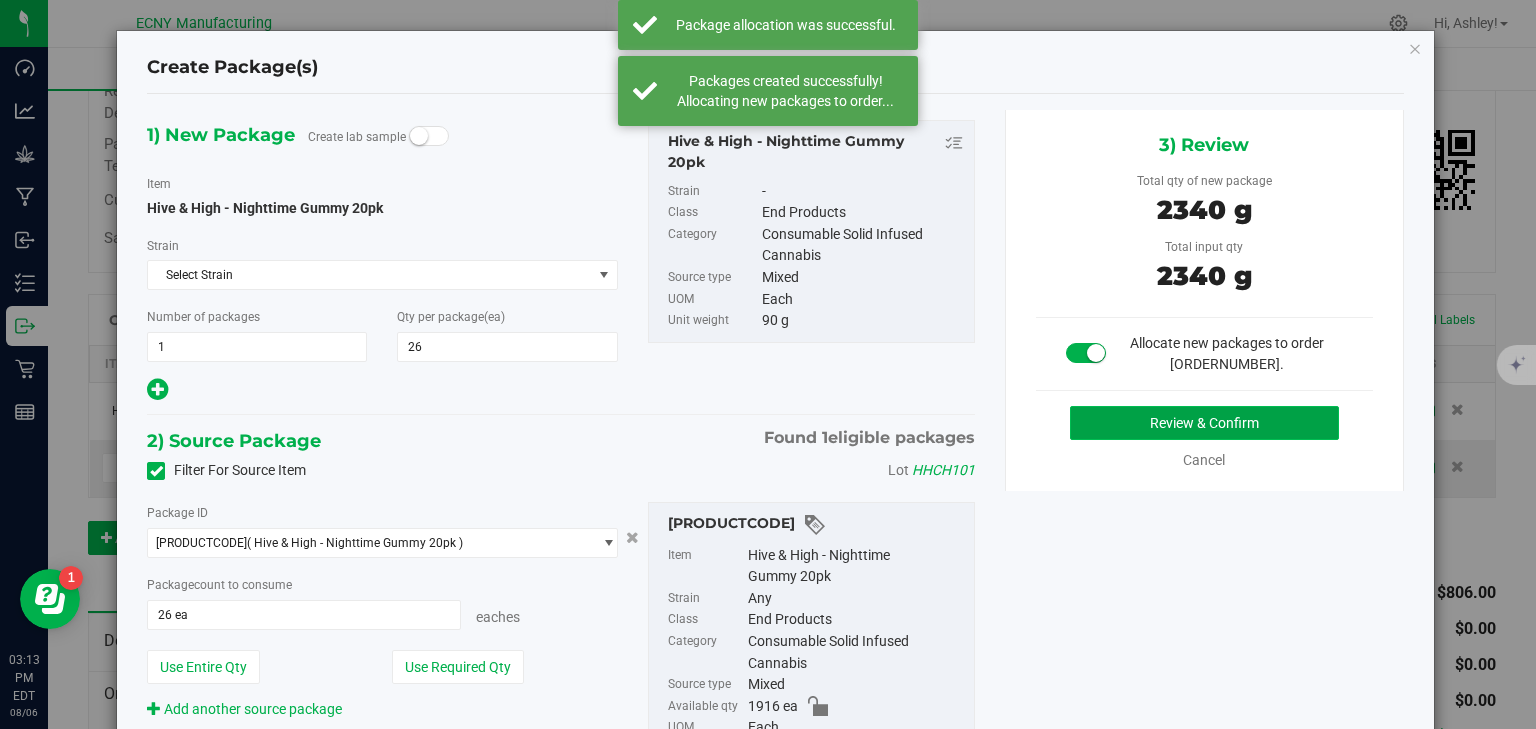 click on "Review & Confirm" at bounding box center (1204, 423) 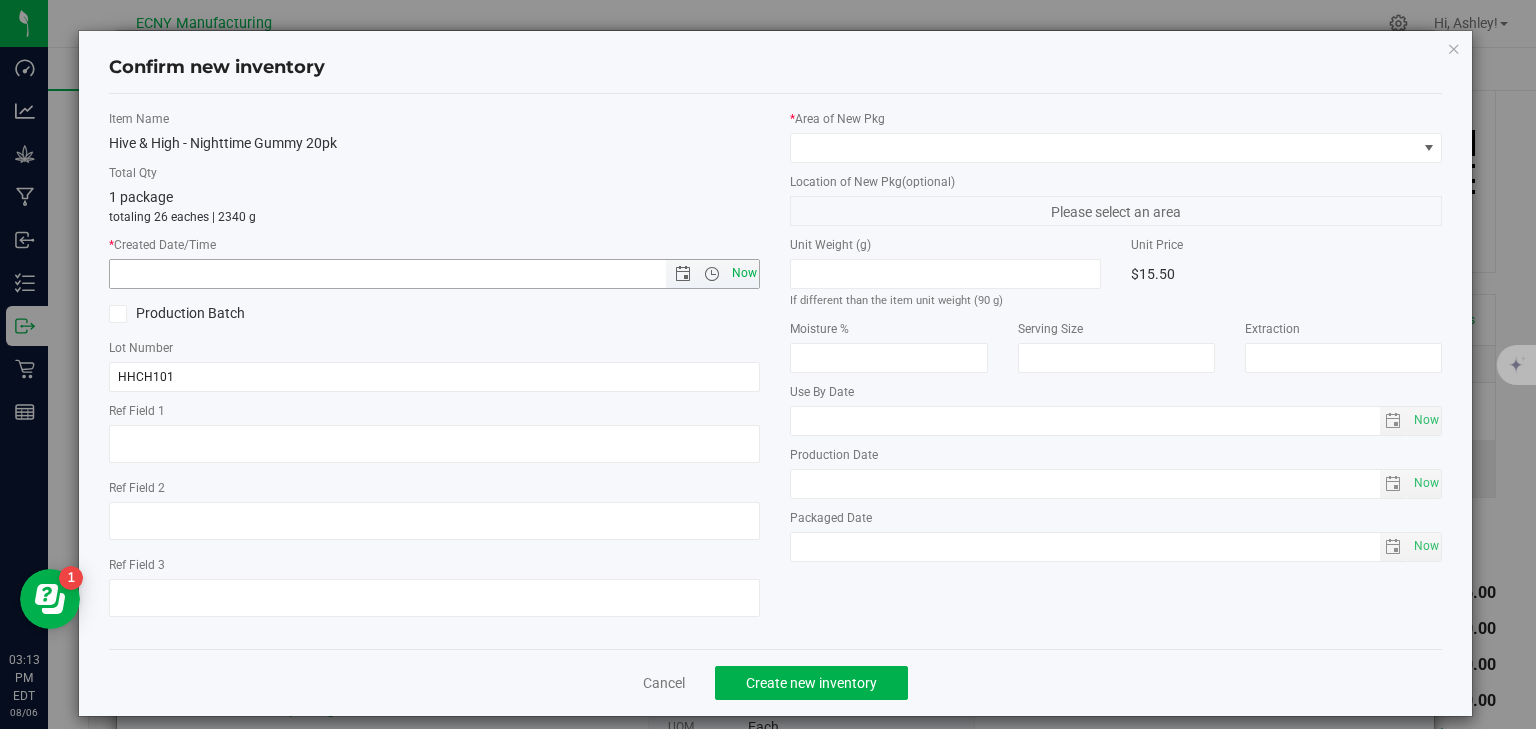 click on "Now" at bounding box center [744, 273] 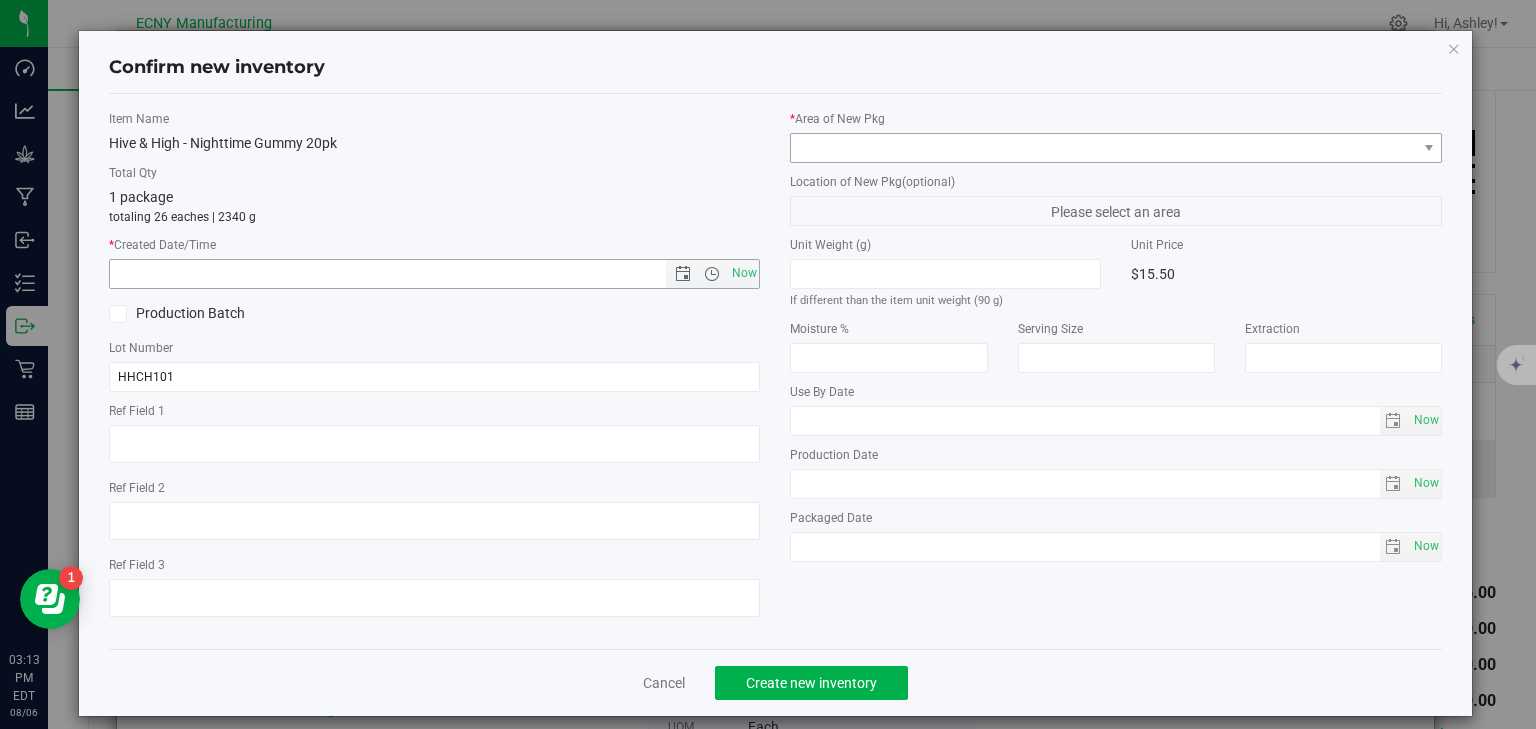 type on "[MONTH]/6/2025 [TIME]" 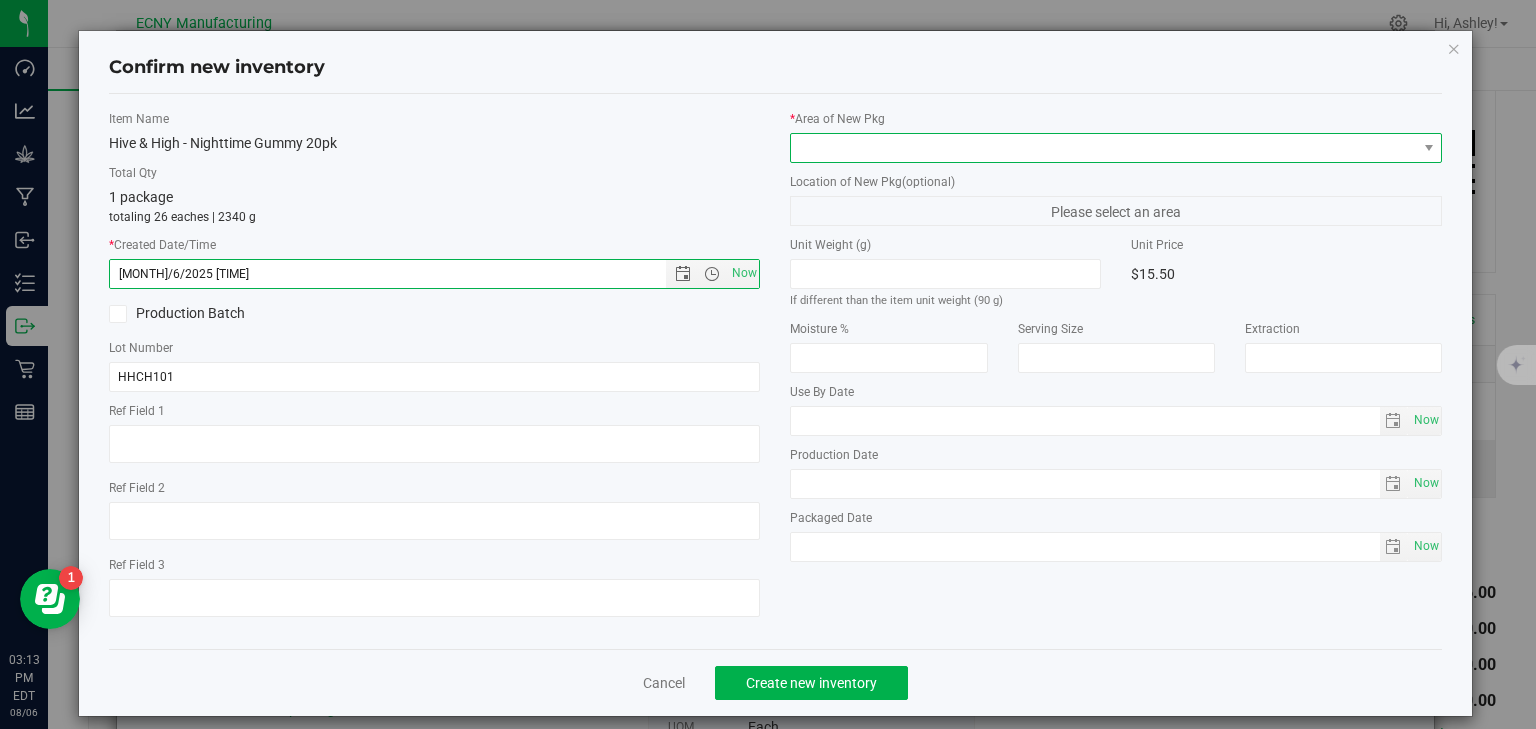 click at bounding box center (1103, 148) 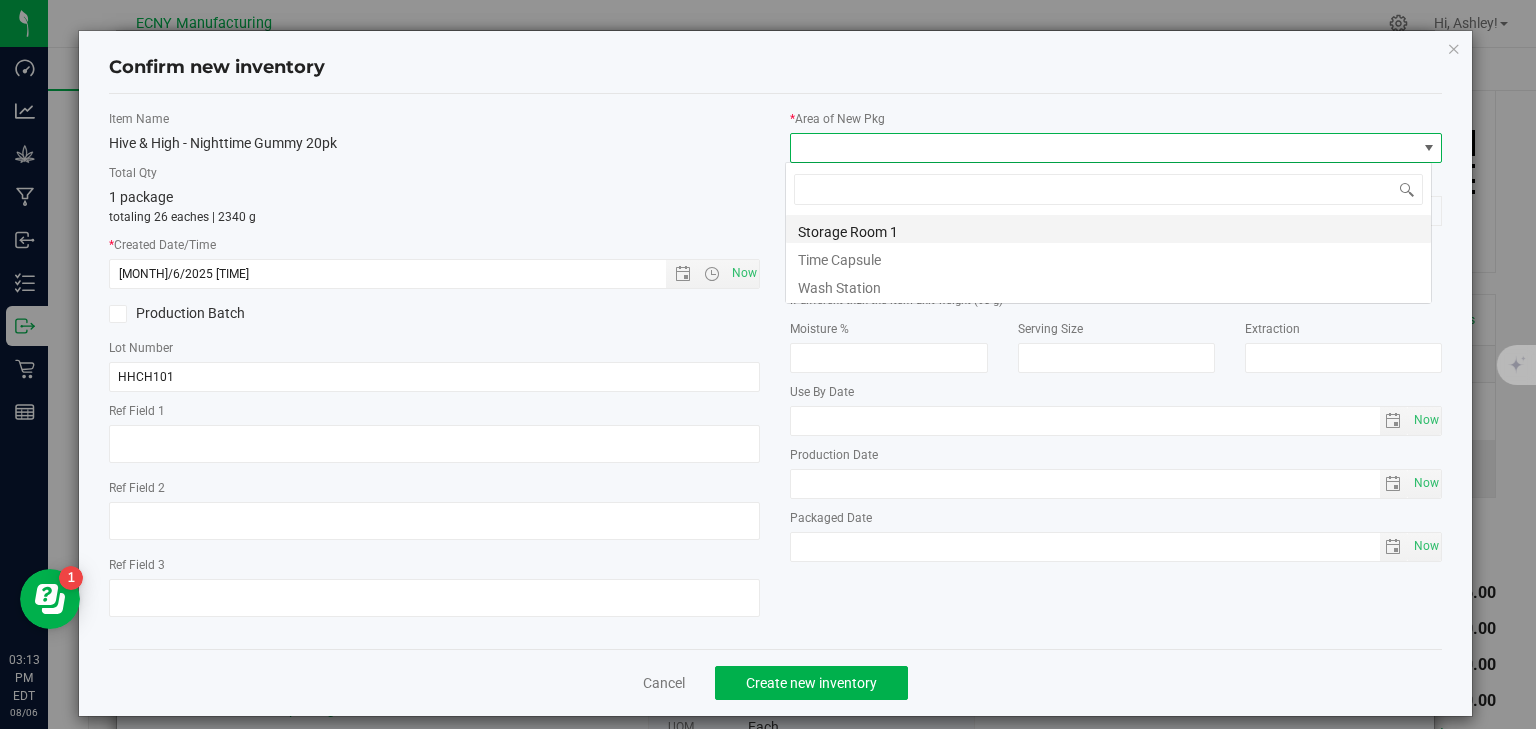 scroll, scrollTop: 99970, scrollLeft: 99353, axis: both 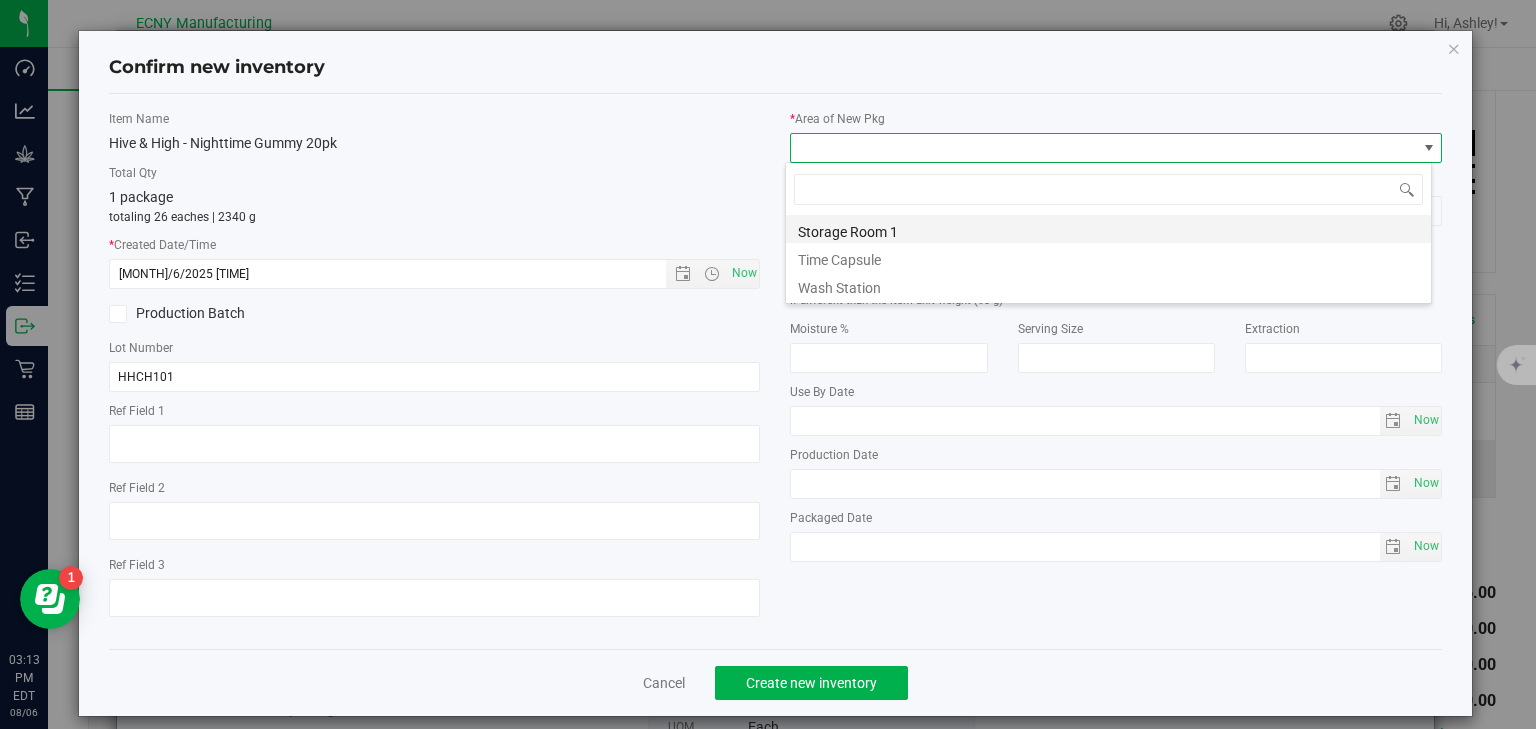 click on "Storage Room 1" at bounding box center [1108, 229] 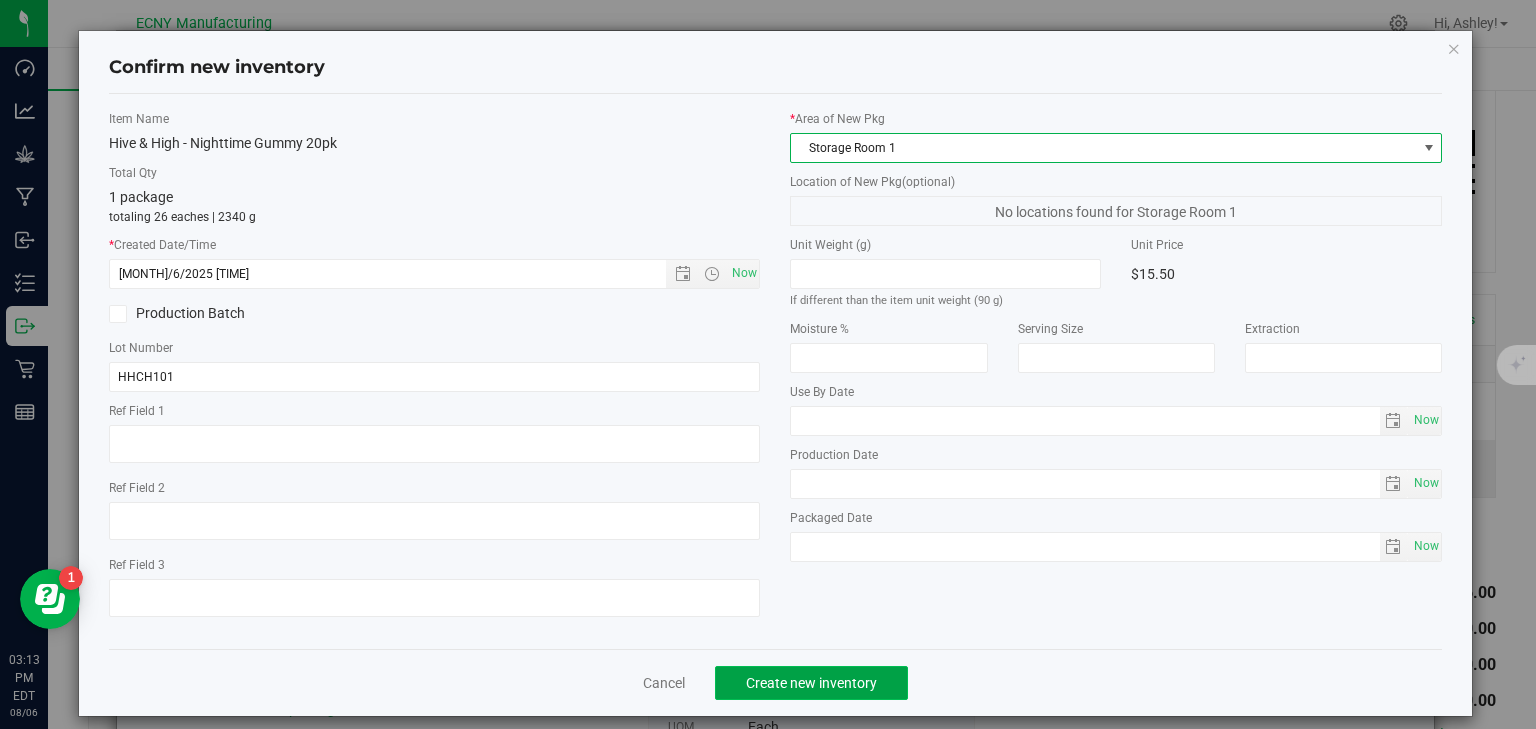 click on "Create new inventory" 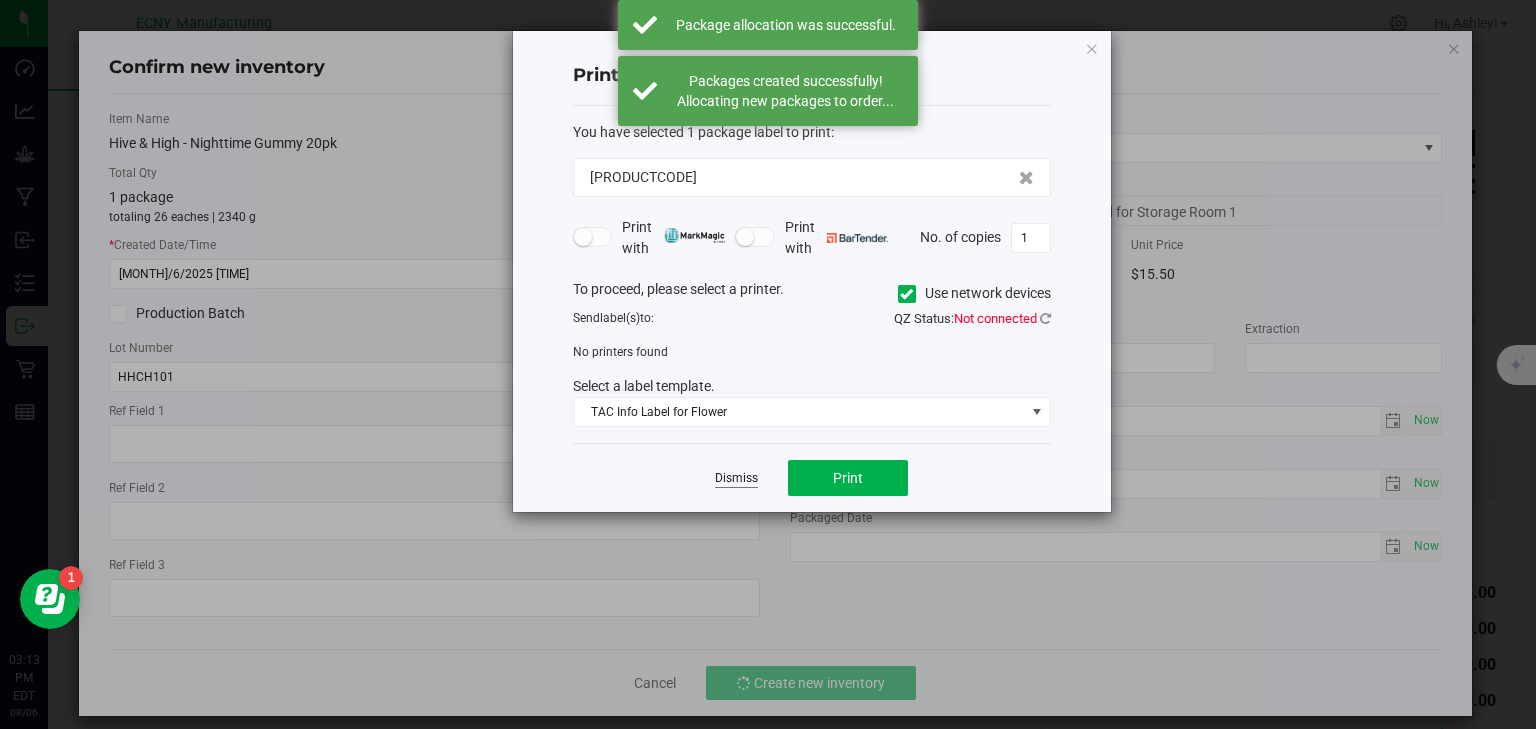 click on "Dismiss" 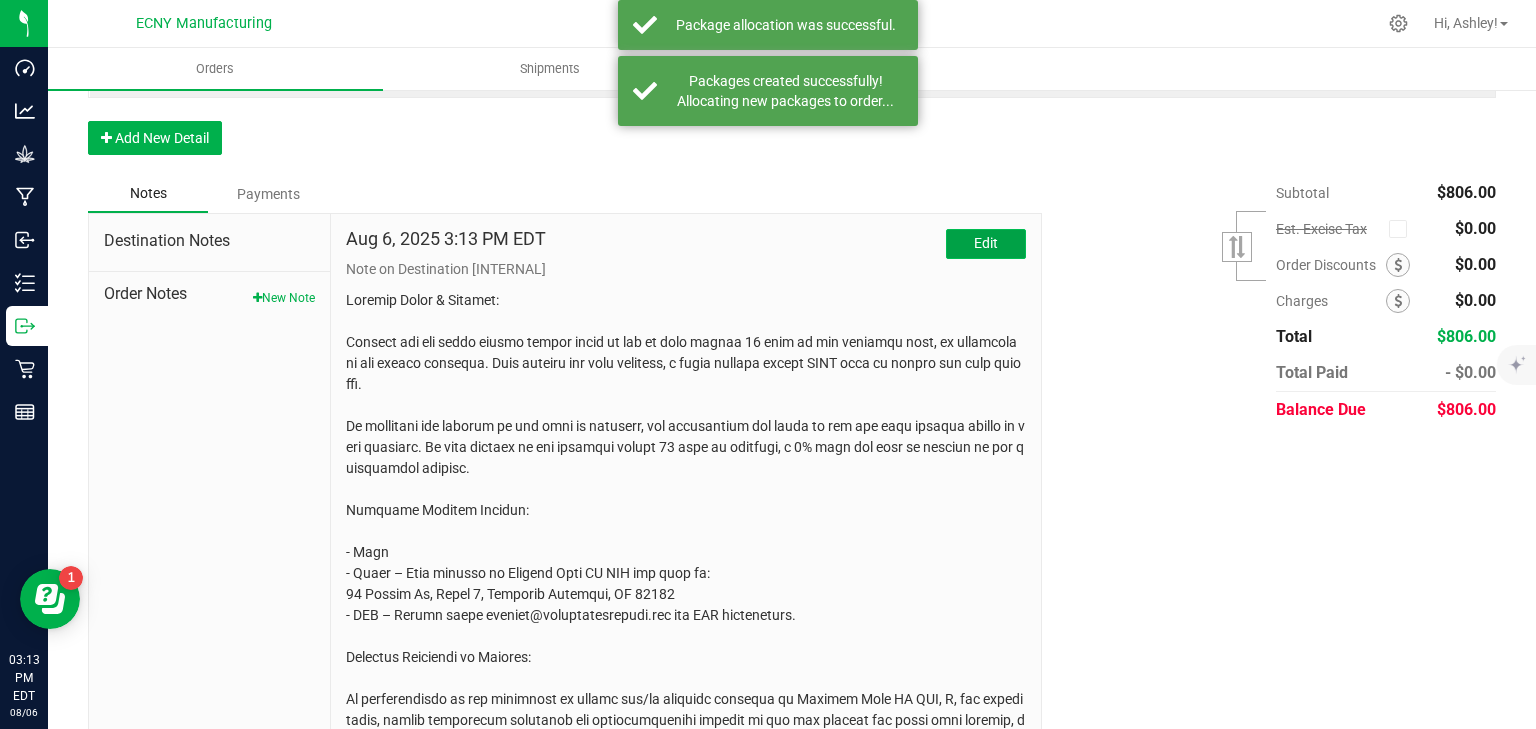 click on "Edit" at bounding box center (986, 244) 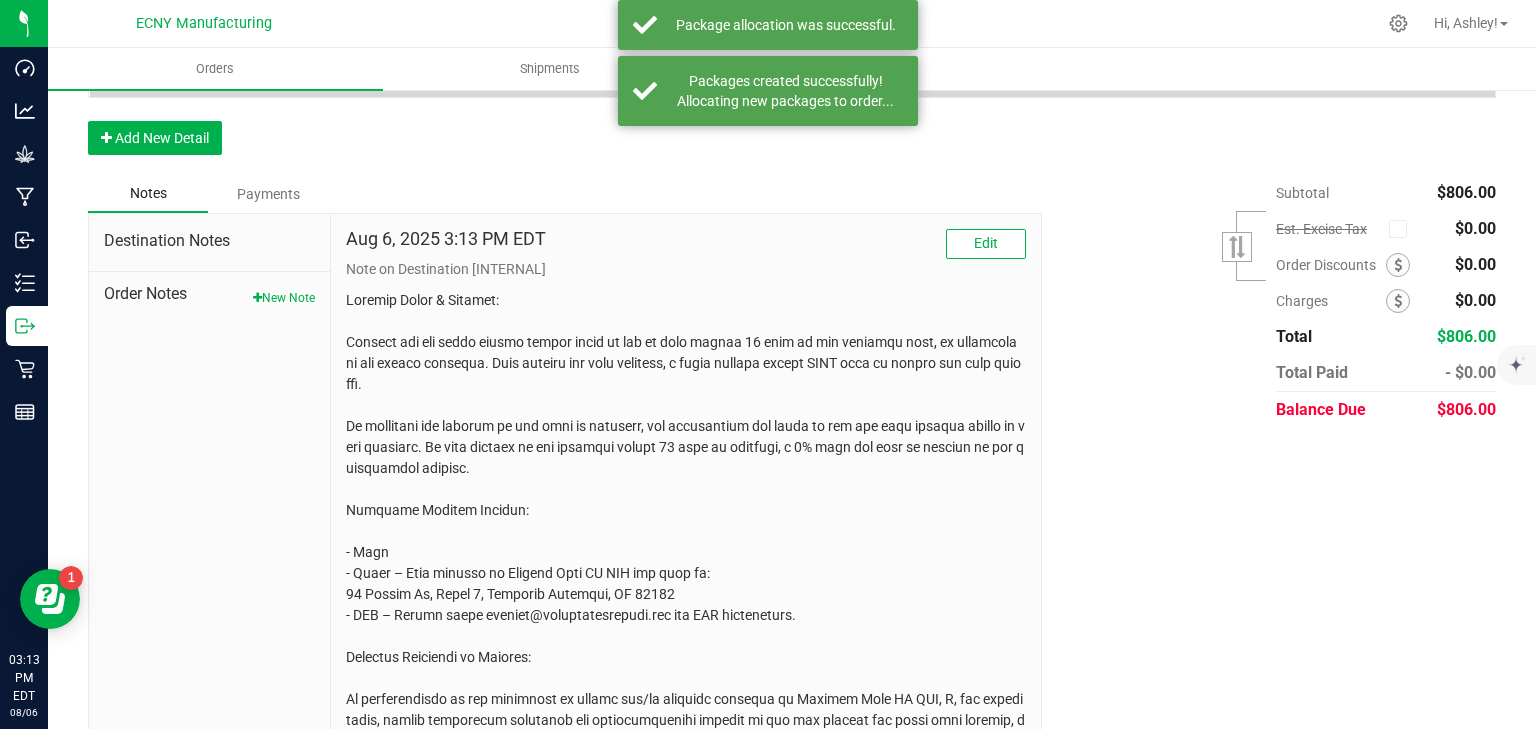 scroll, scrollTop: 500, scrollLeft: 0, axis: vertical 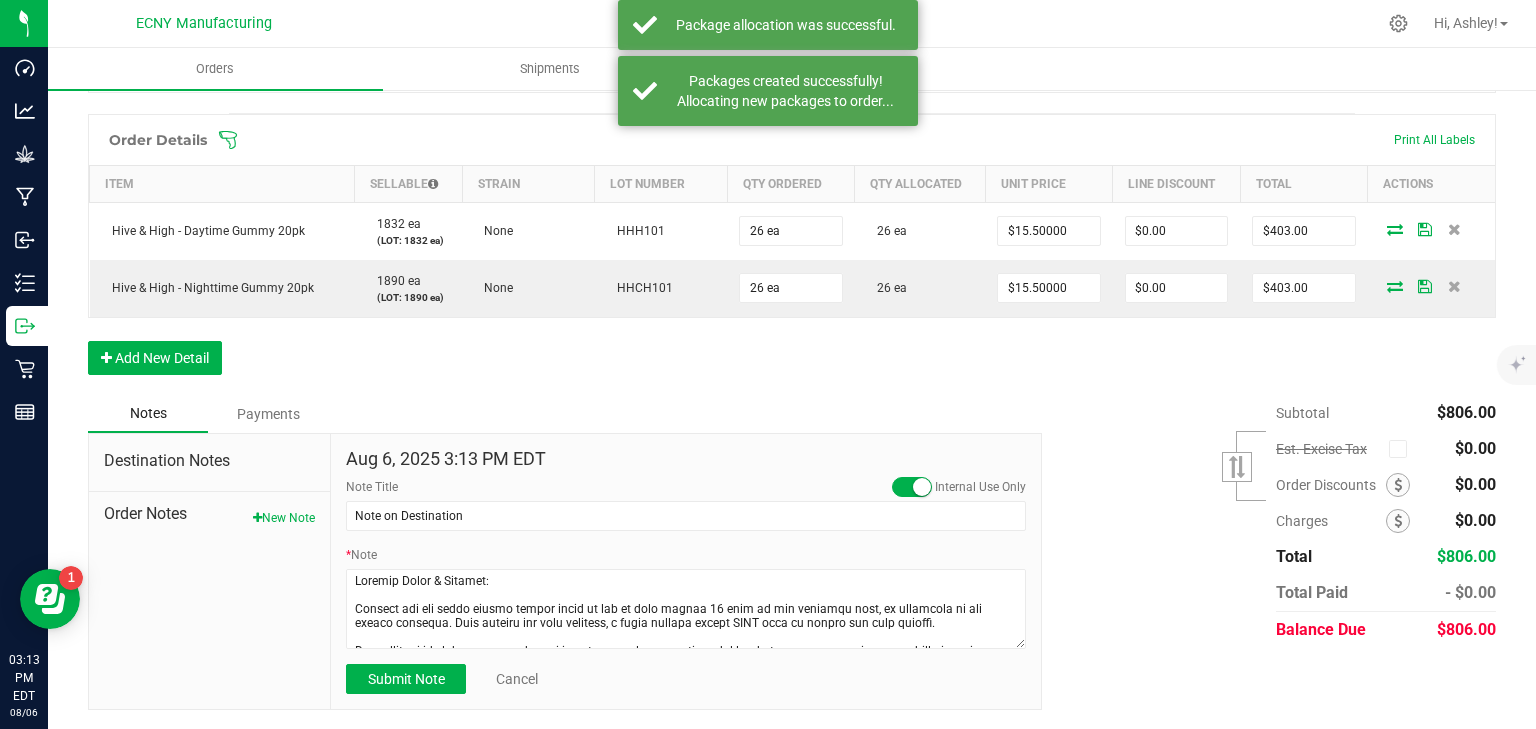 click at bounding box center [922, 487] 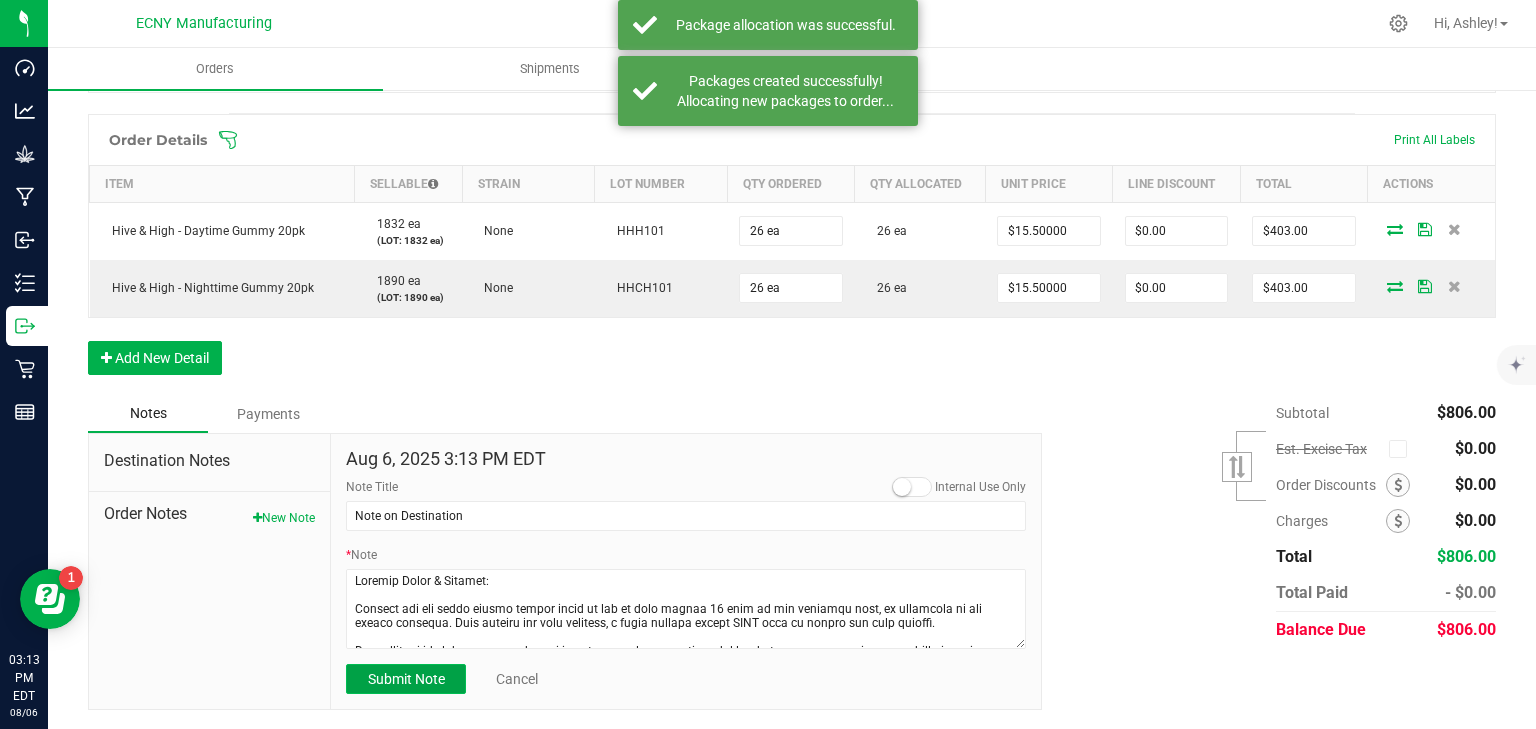 click on "Submit Note" at bounding box center [406, 679] 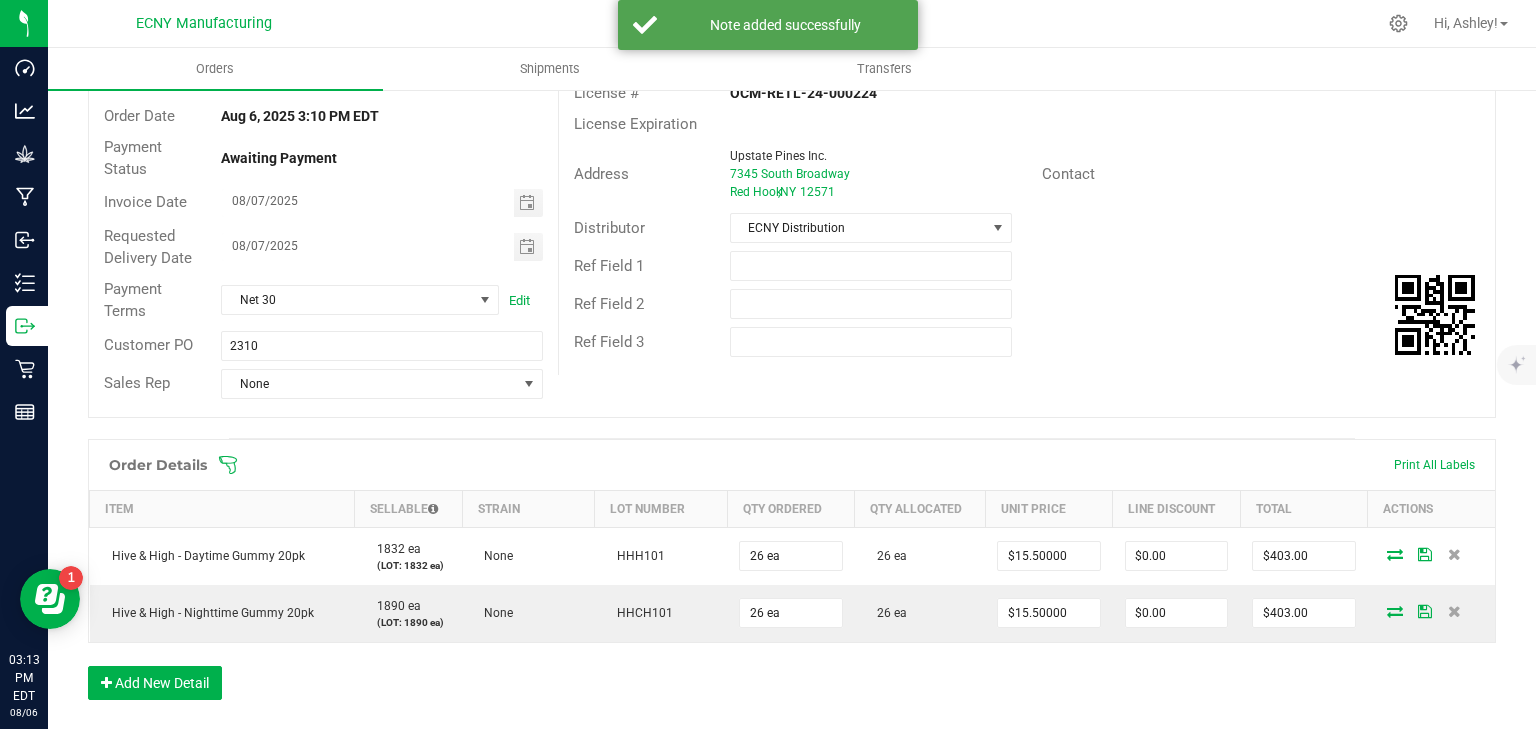 scroll, scrollTop: 0, scrollLeft: 0, axis: both 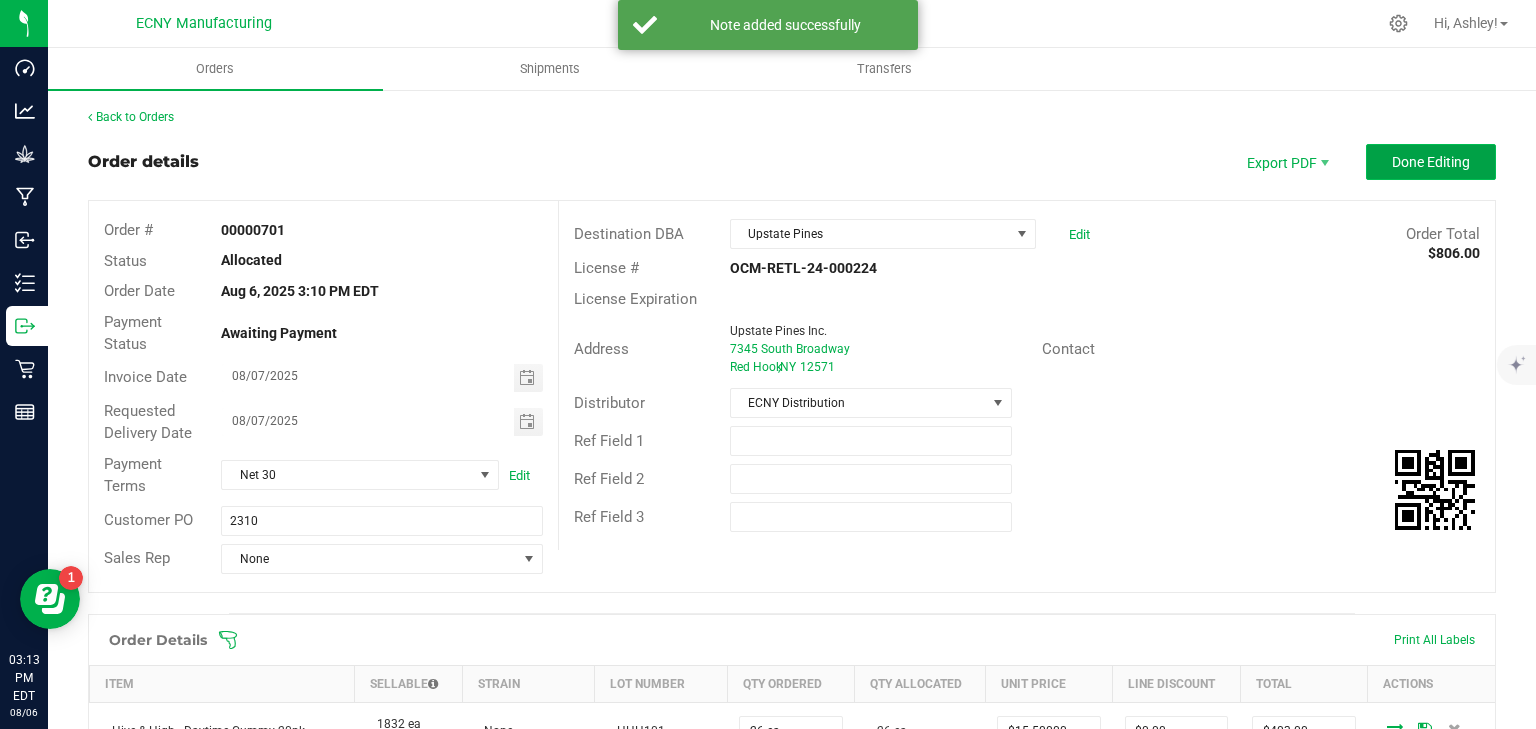 click on "Done Editing" at bounding box center (1431, 162) 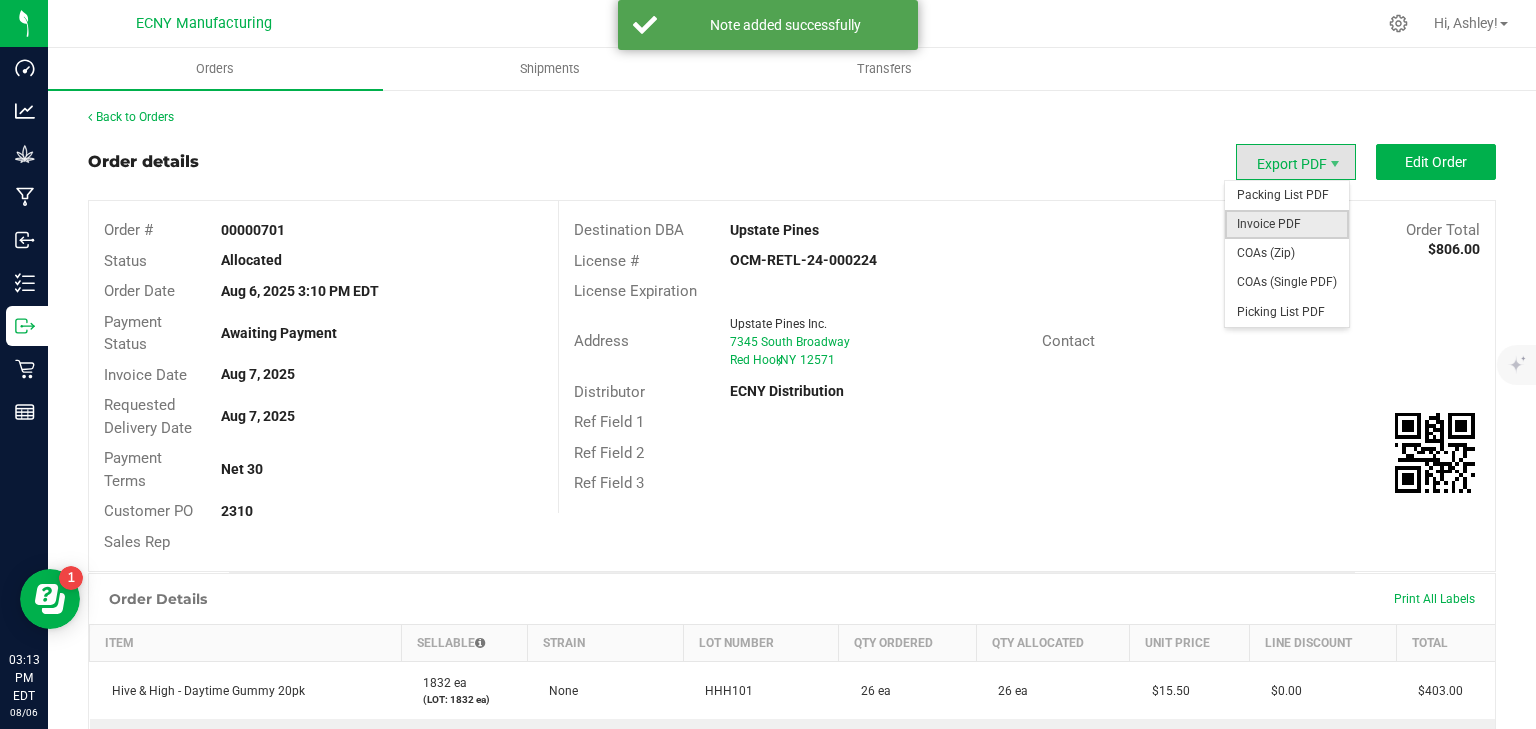click on "Invoice PDF" at bounding box center [1287, 224] 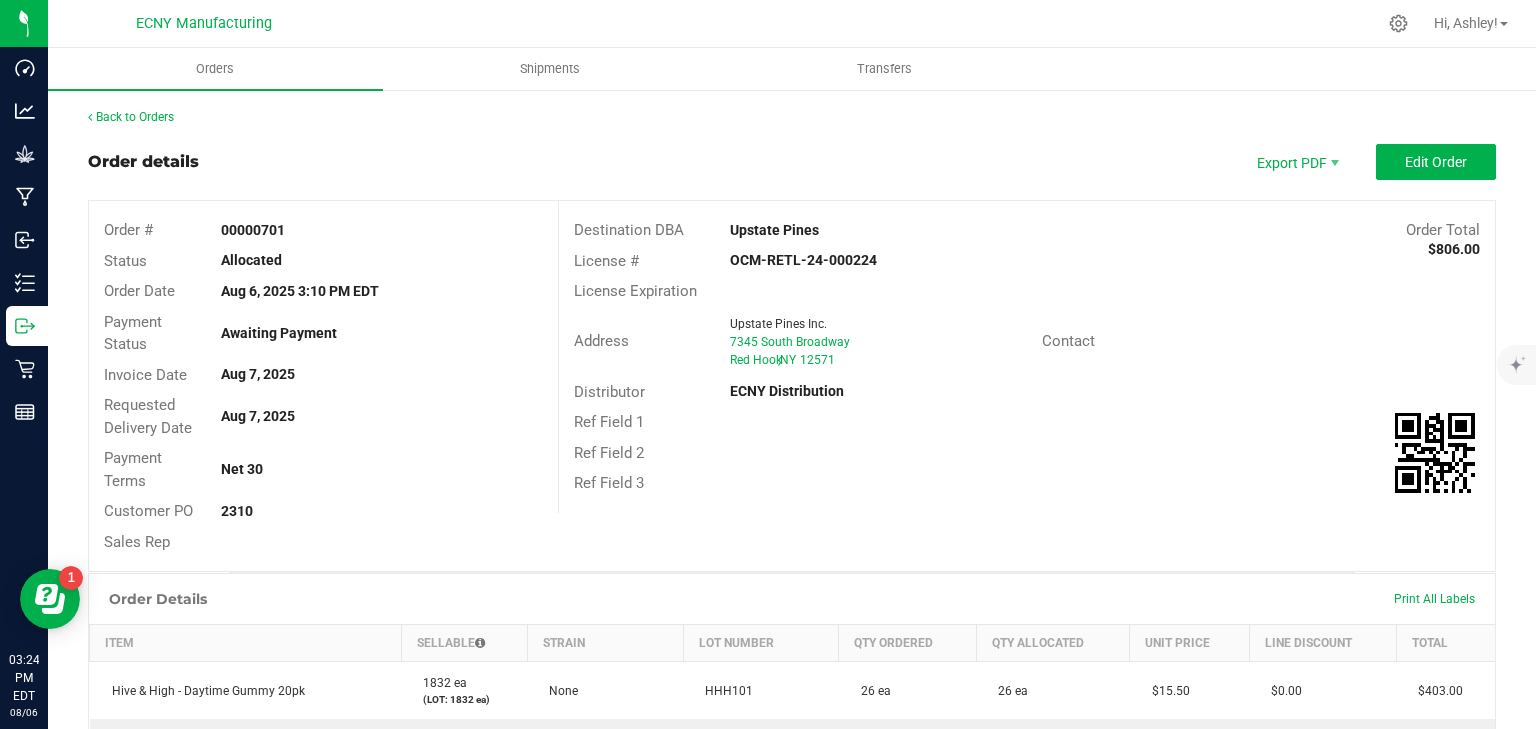 scroll, scrollTop: 0, scrollLeft: 0, axis: both 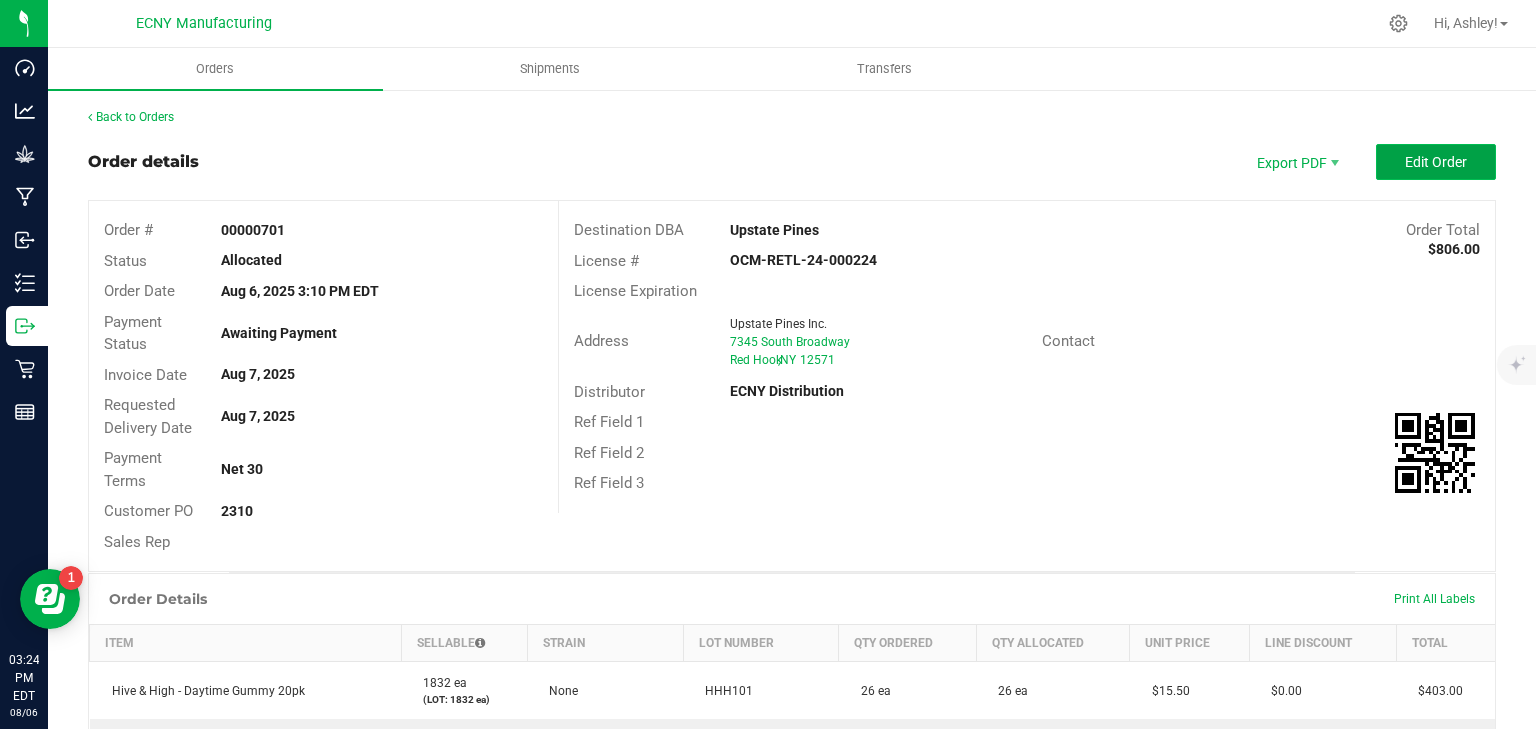 click on "Edit Order" at bounding box center (1436, 162) 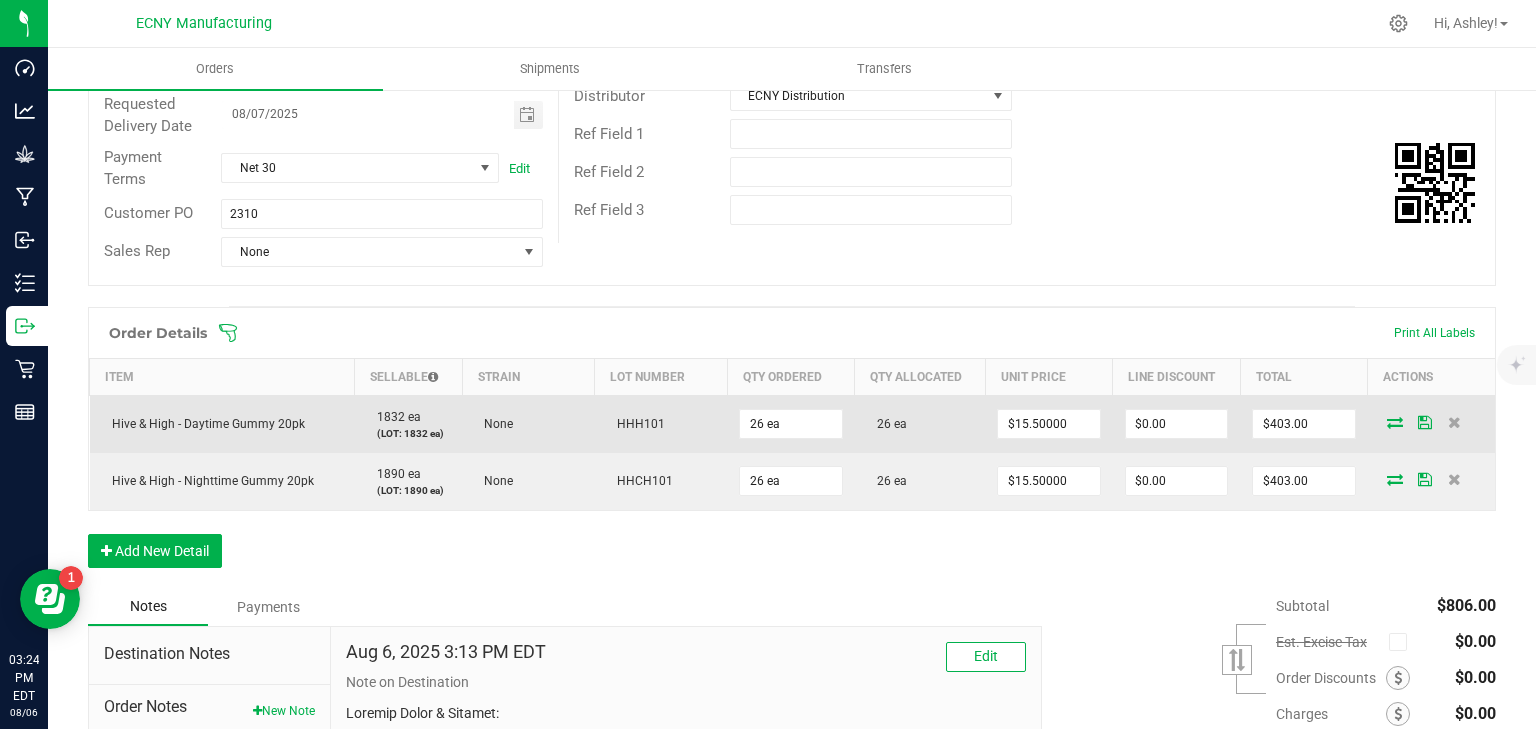 scroll, scrollTop: 320, scrollLeft: 0, axis: vertical 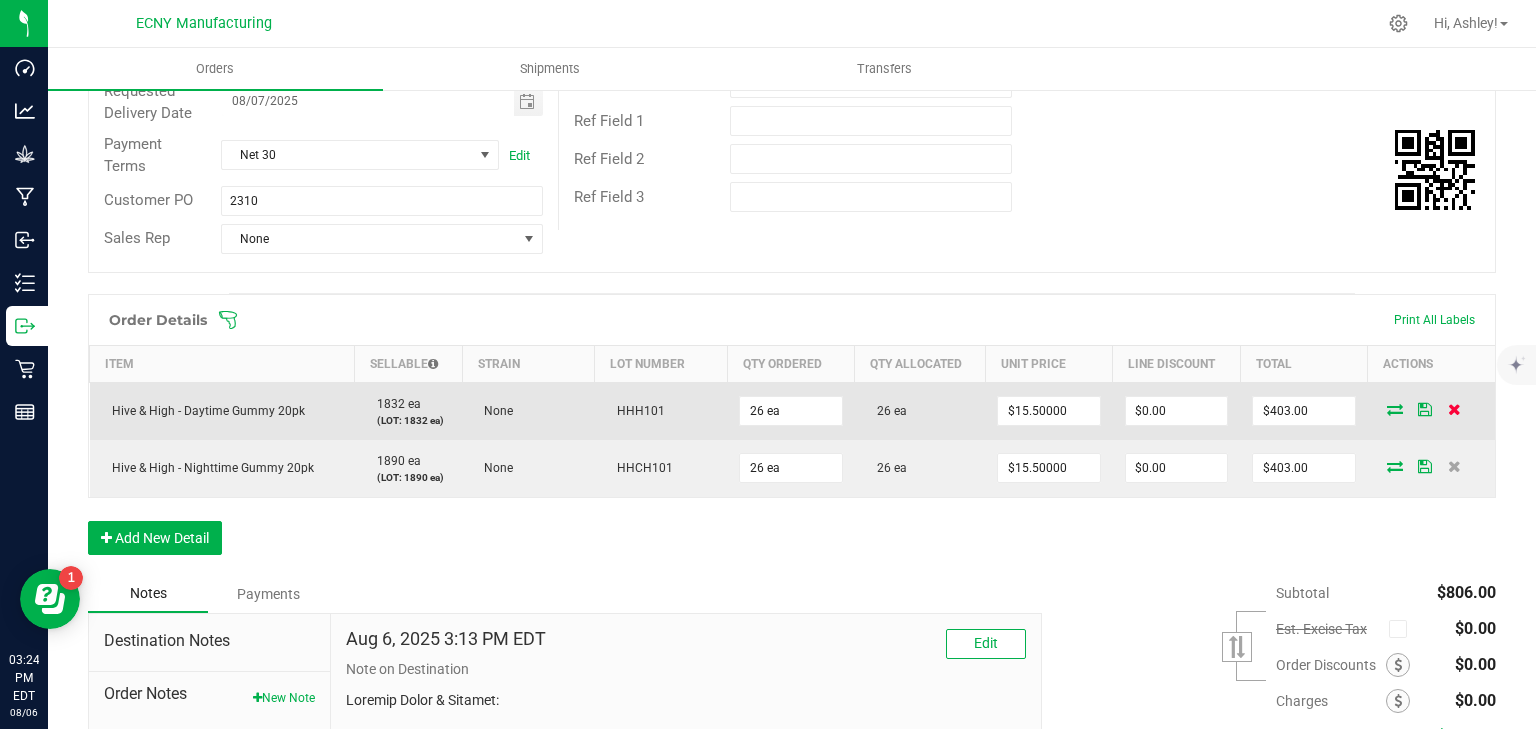 click at bounding box center [1454, 409] 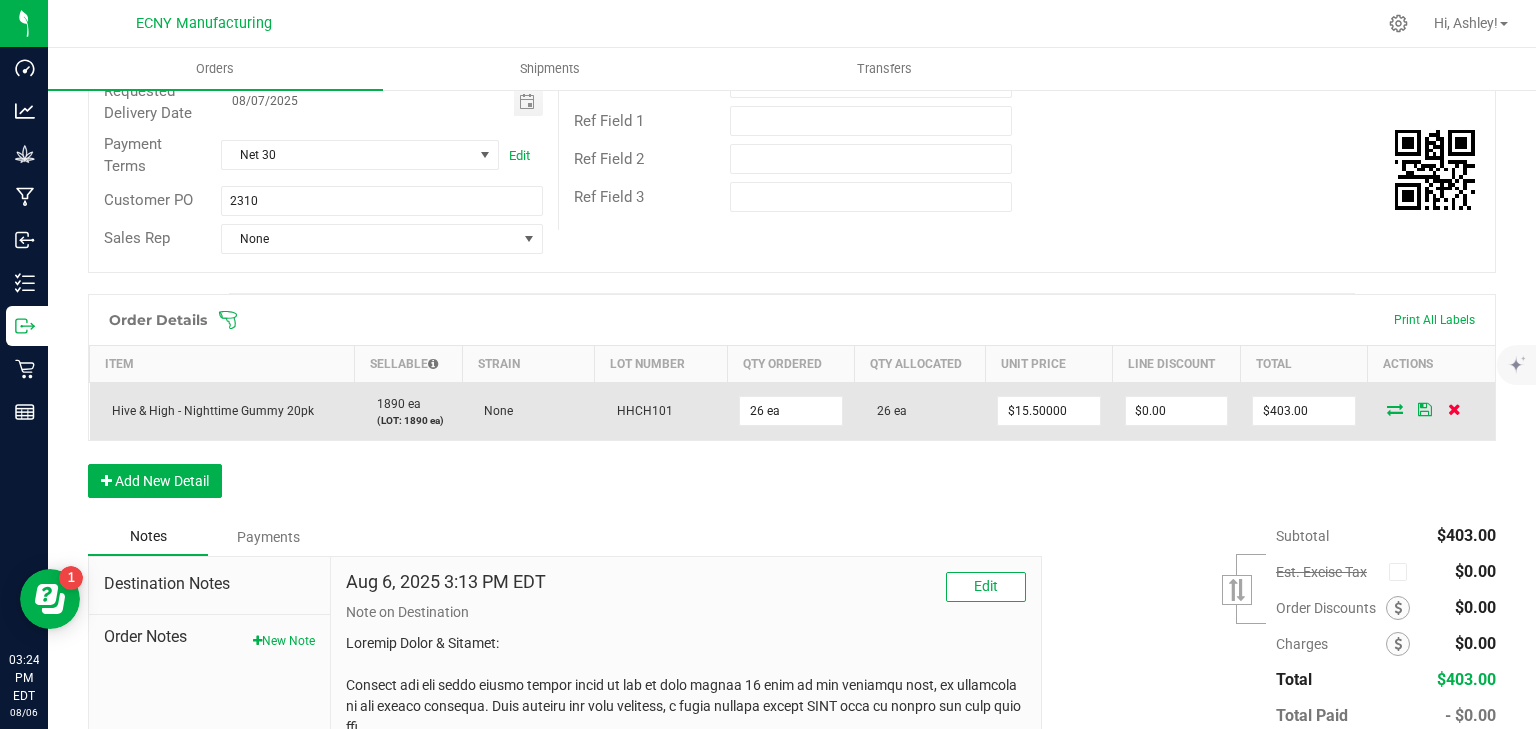click at bounding box center (1454, 409) 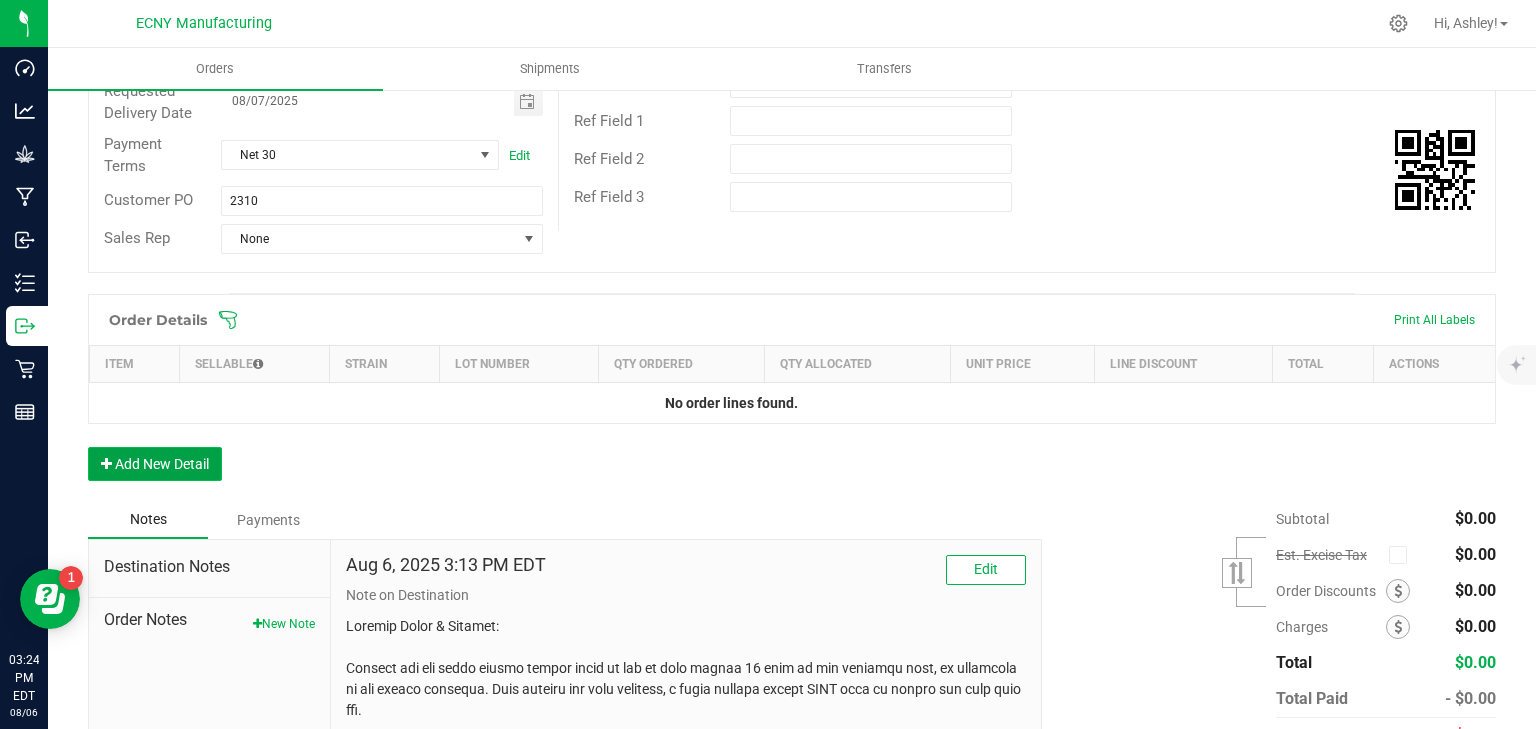 click on "Add New Detail" at bounding box center [155, 464] 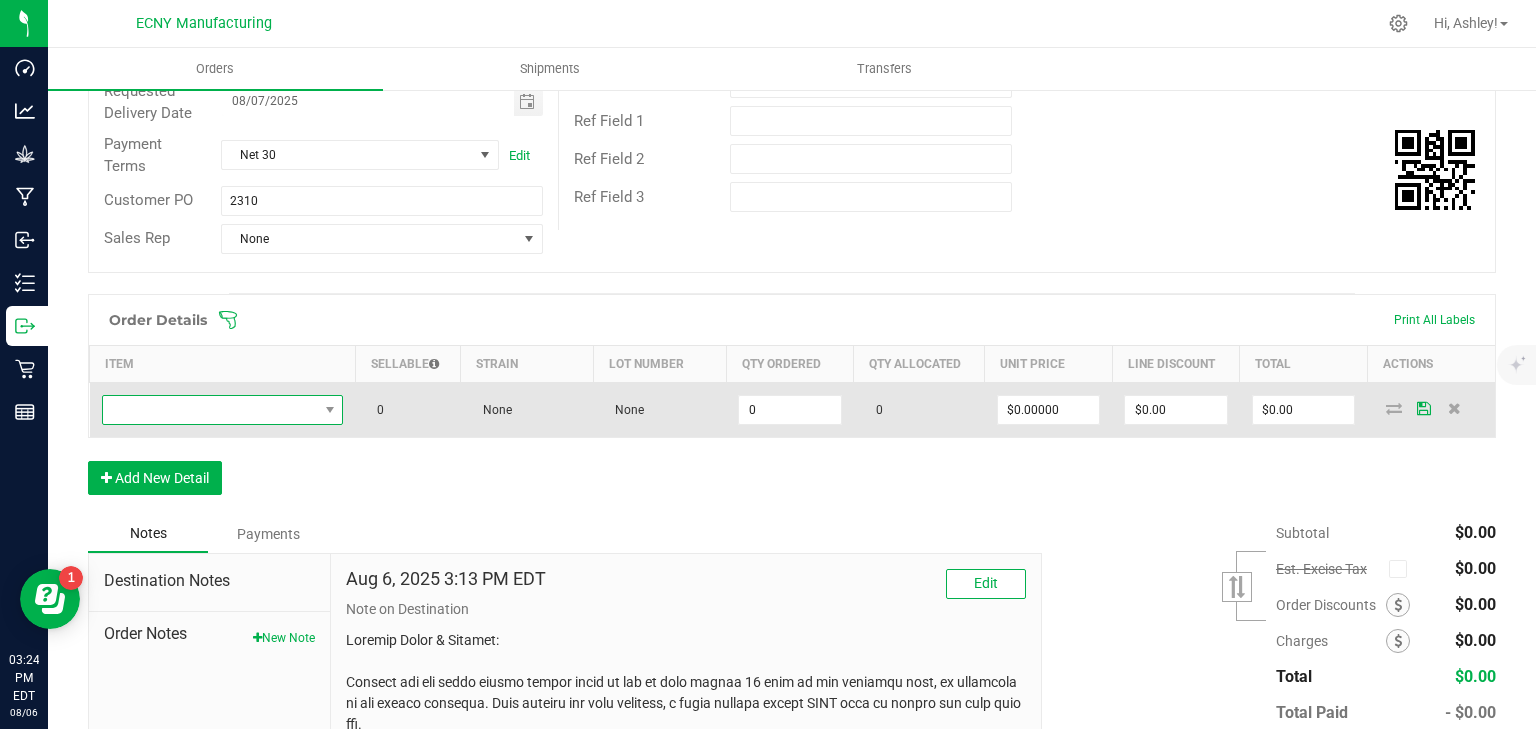 click at bounding box center (210, 410) 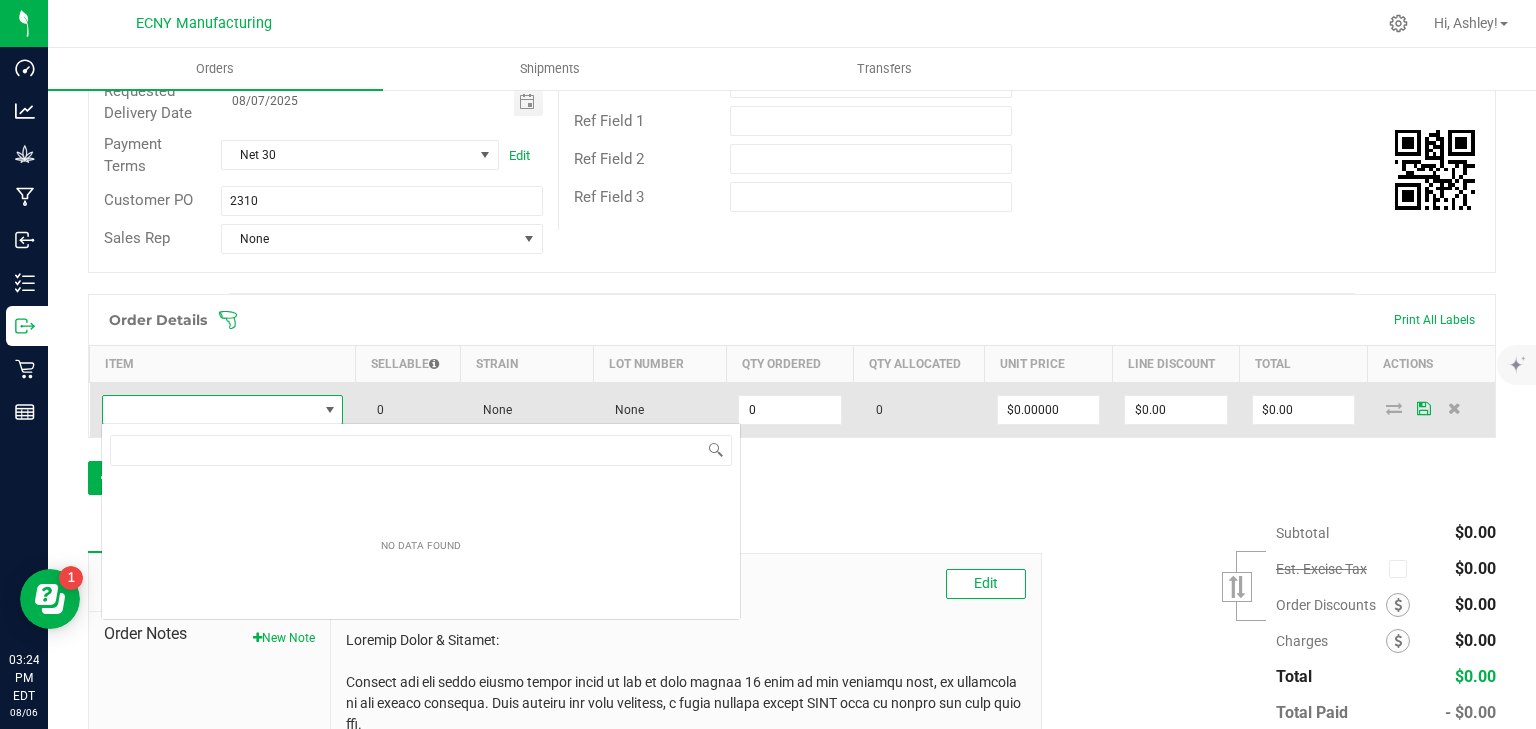 scroll, scrollTop: 99970, scrollLeft: 99760, axis: both 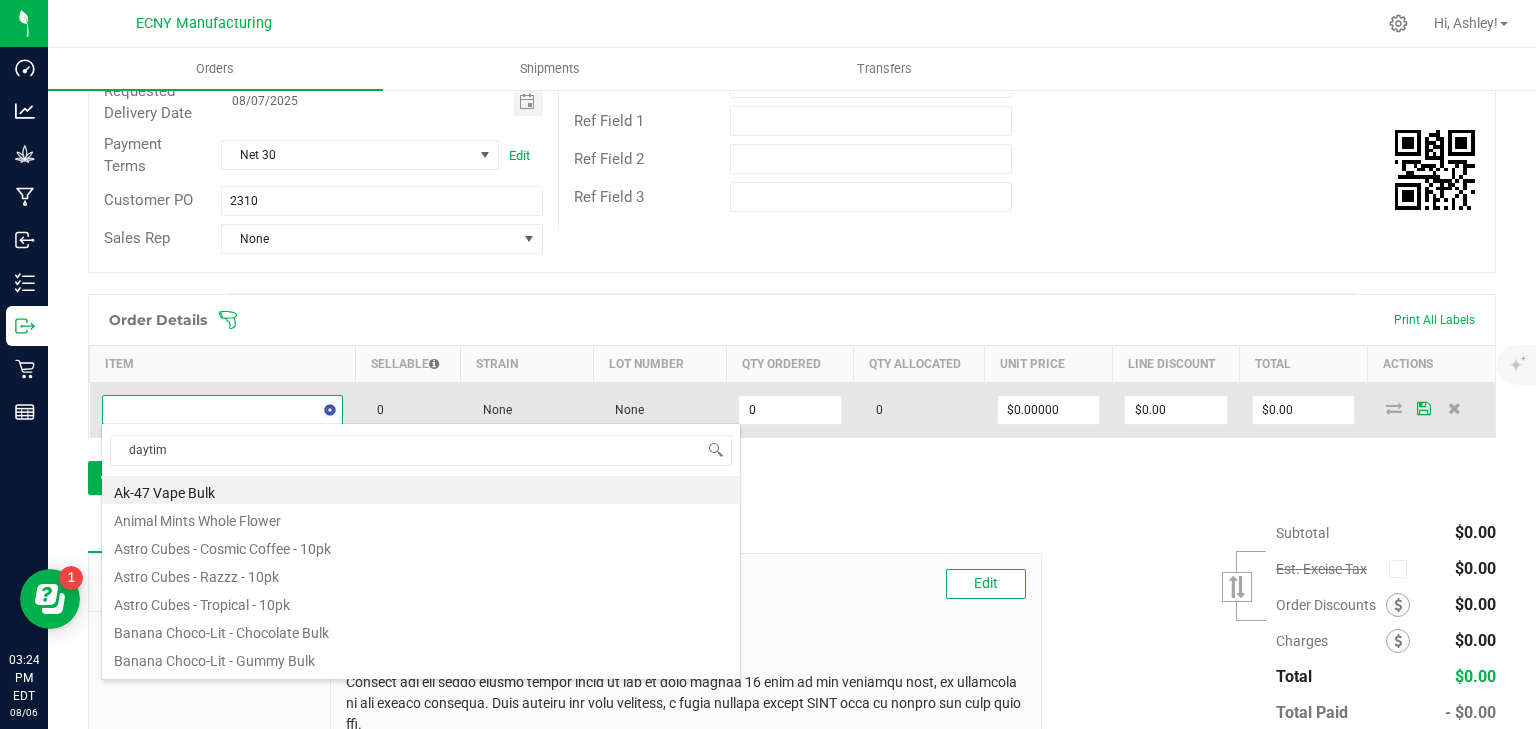 type on "daytime" 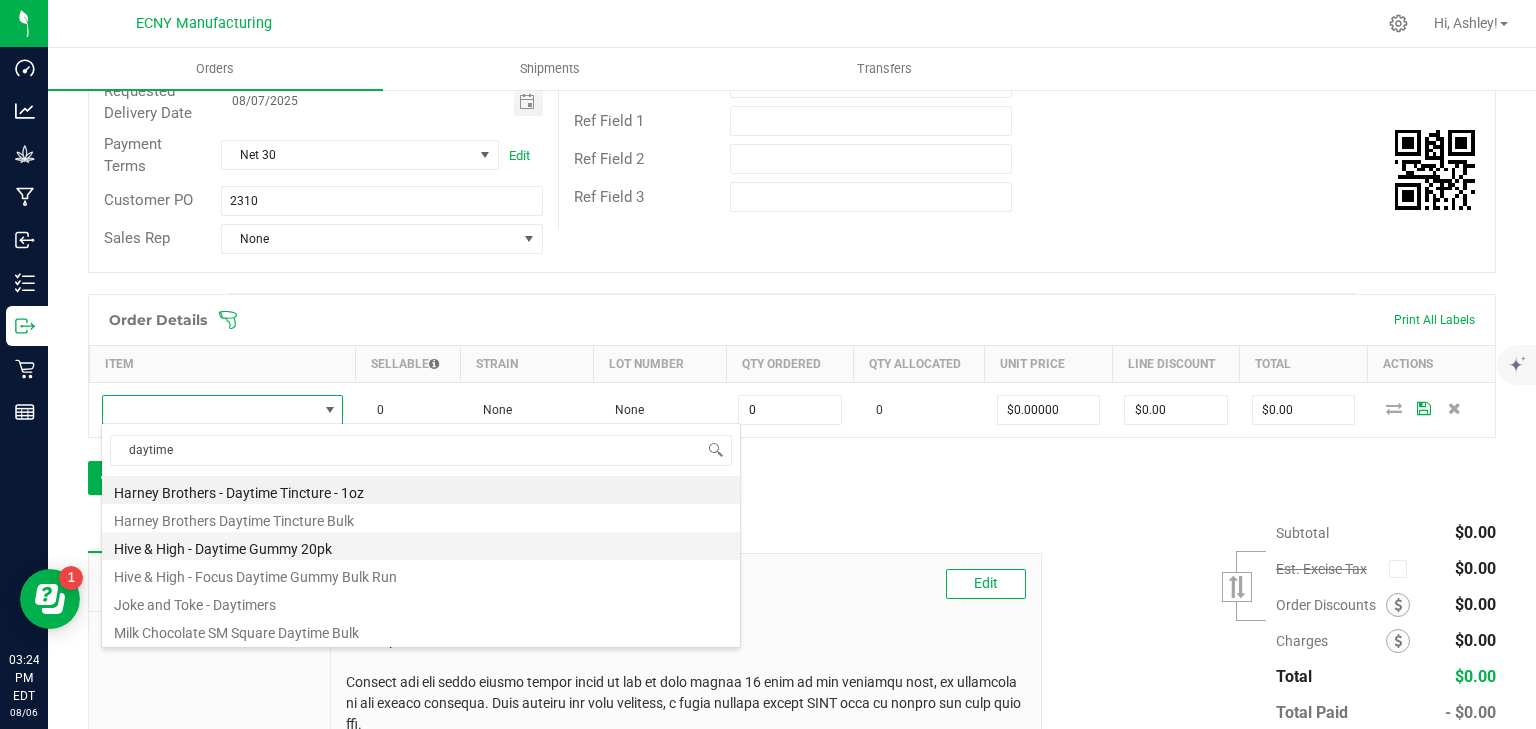 click on "Hive & High - Daytime Gummy 20pk" at bounding box center (421, 546) 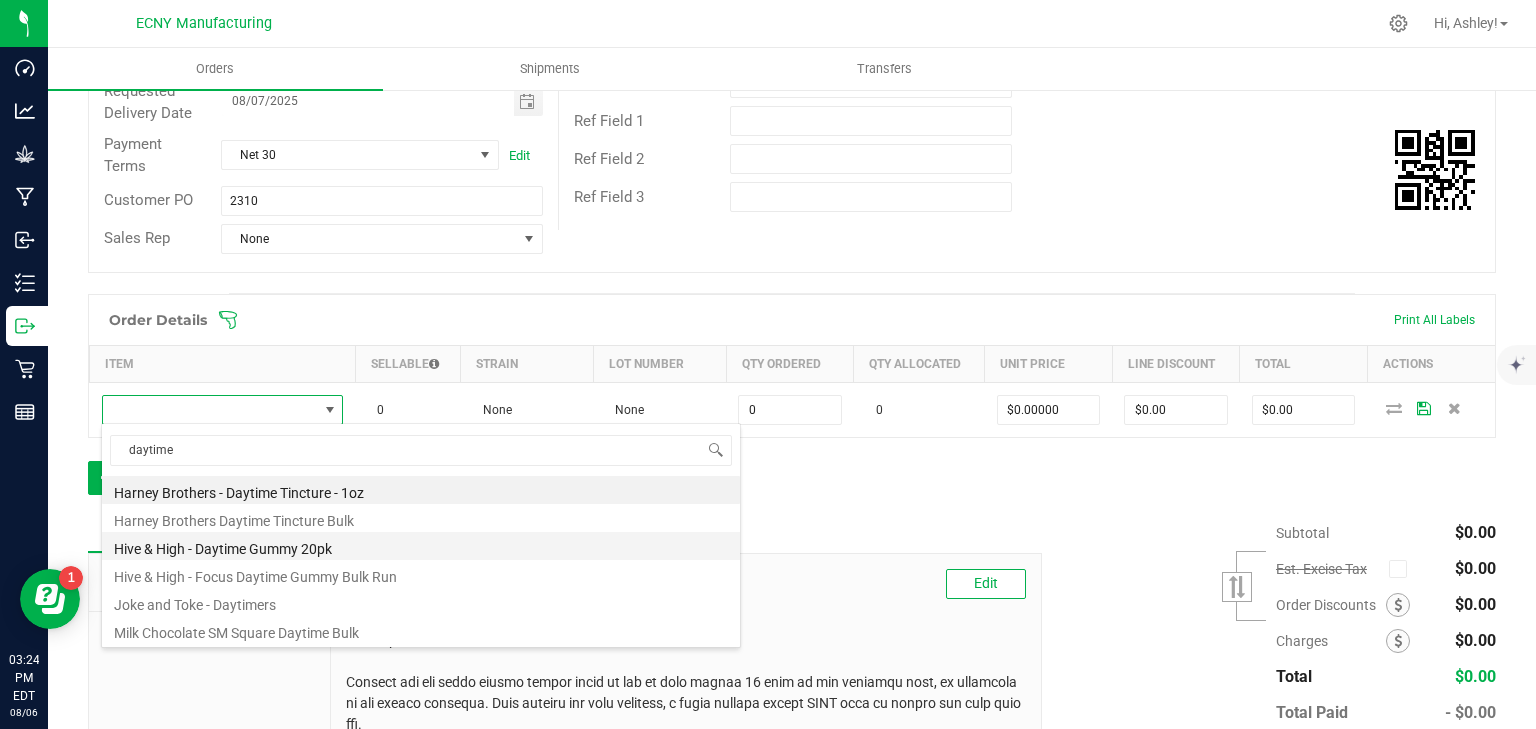 type on "0 ea" 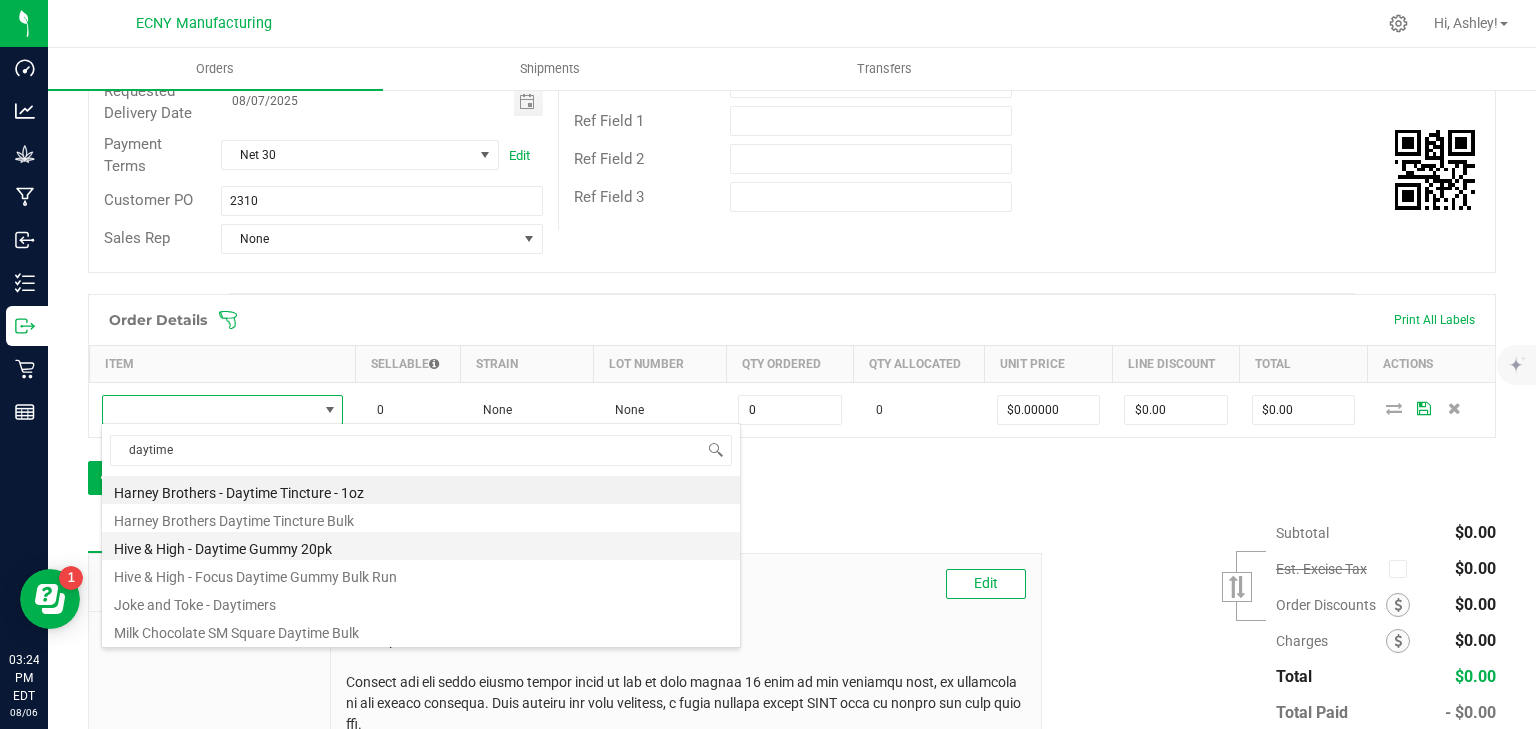 type on "$15.50000" 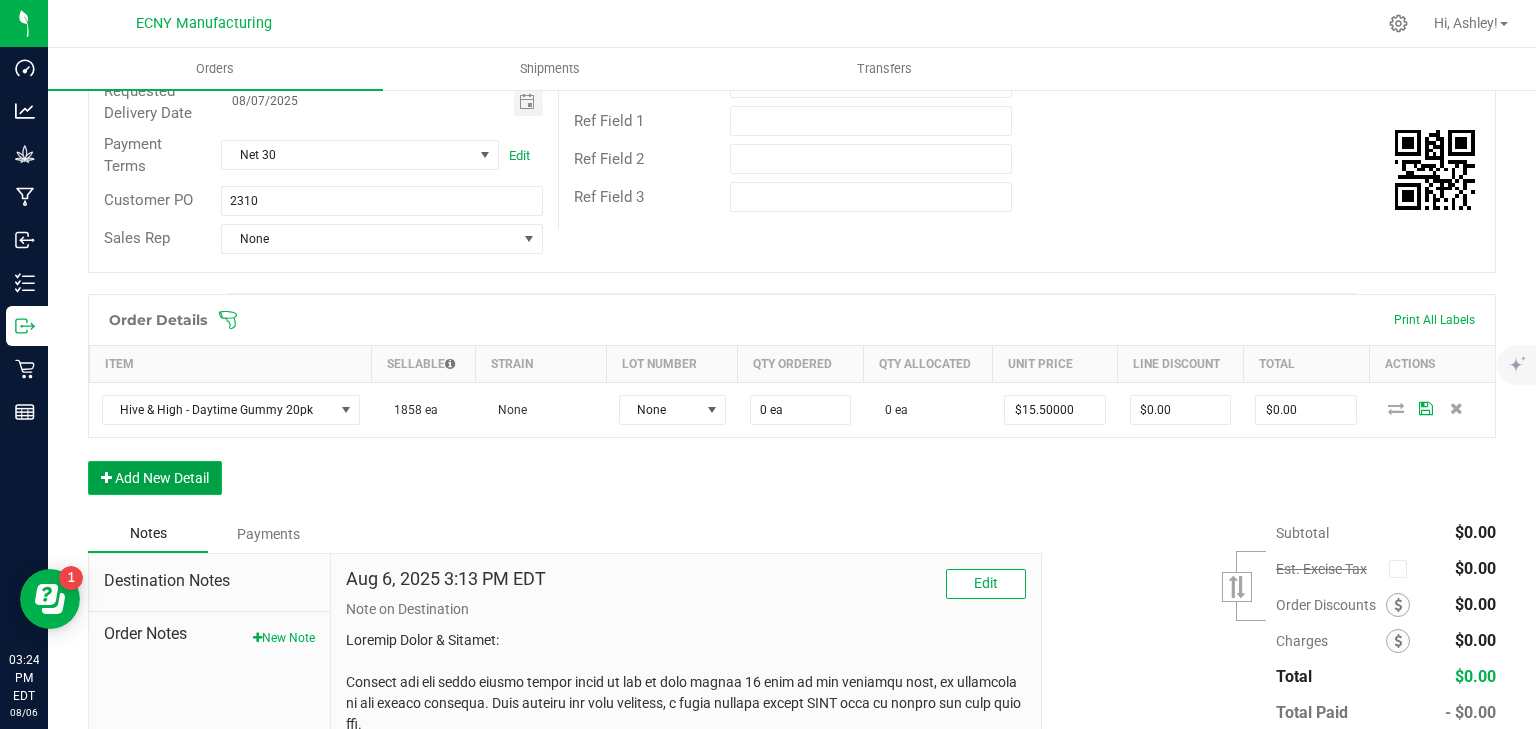 click on "Add New Detail" at bounding box center (155, 478) 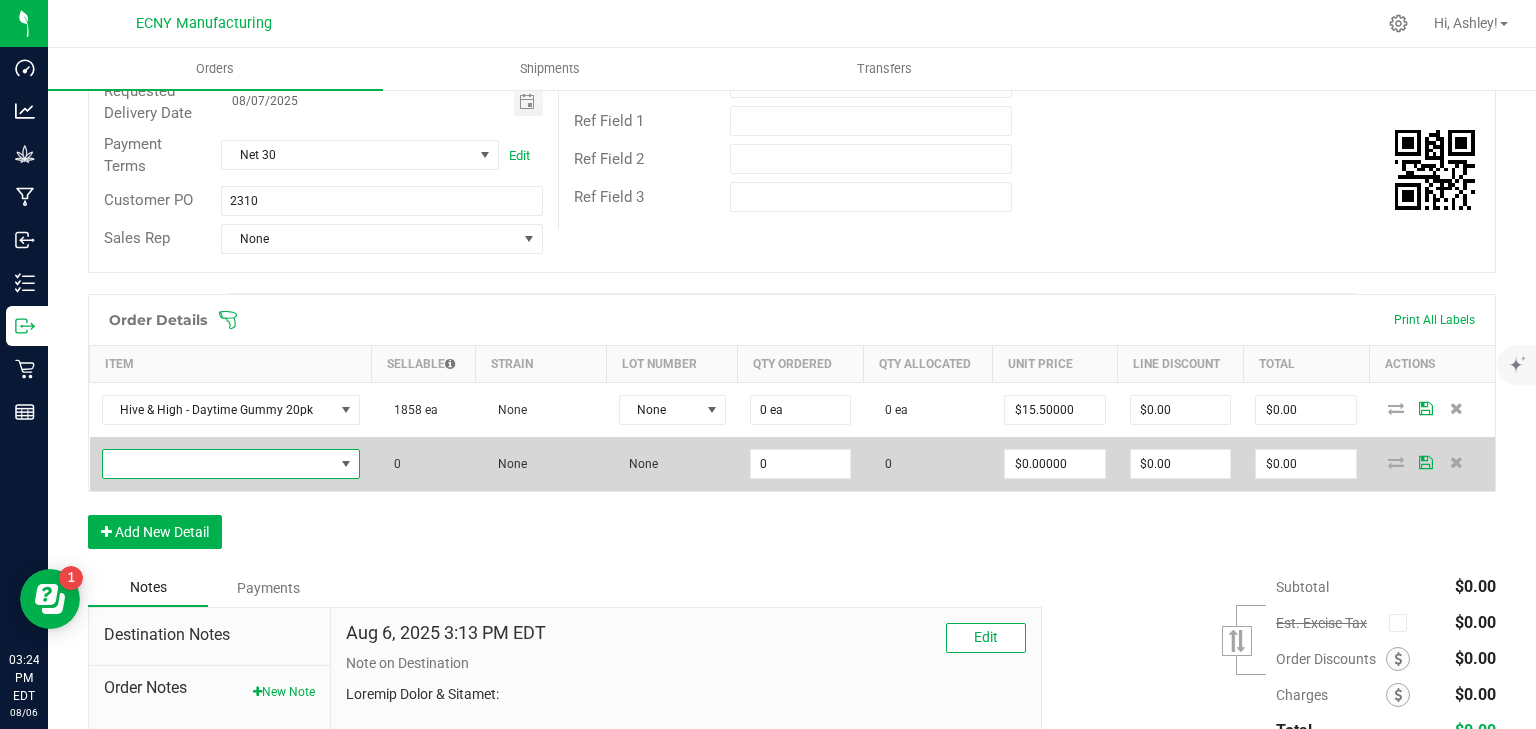 click at bounding box center (218, 464) 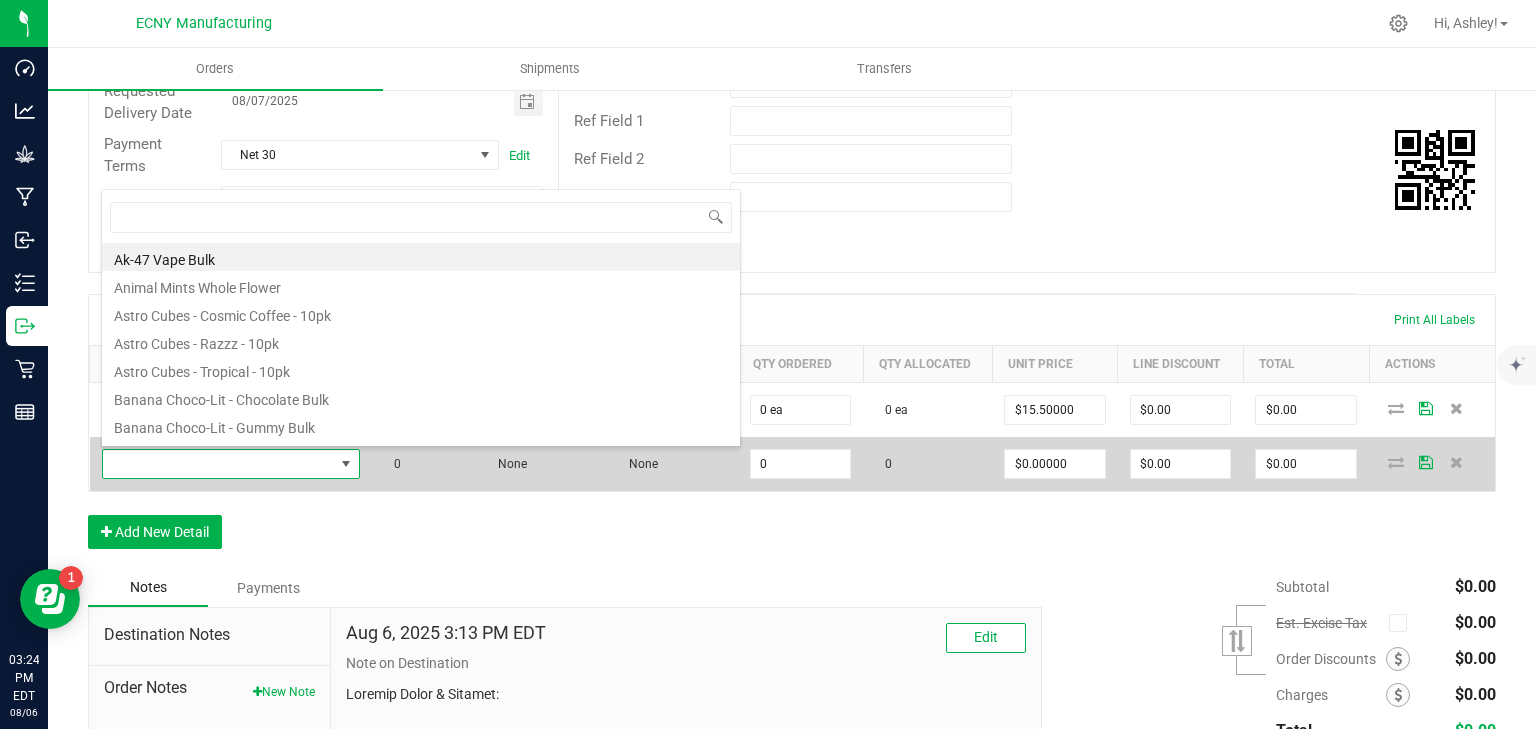 scroll, scrollTop: 99970, scrollLeft: 99748, axis: both 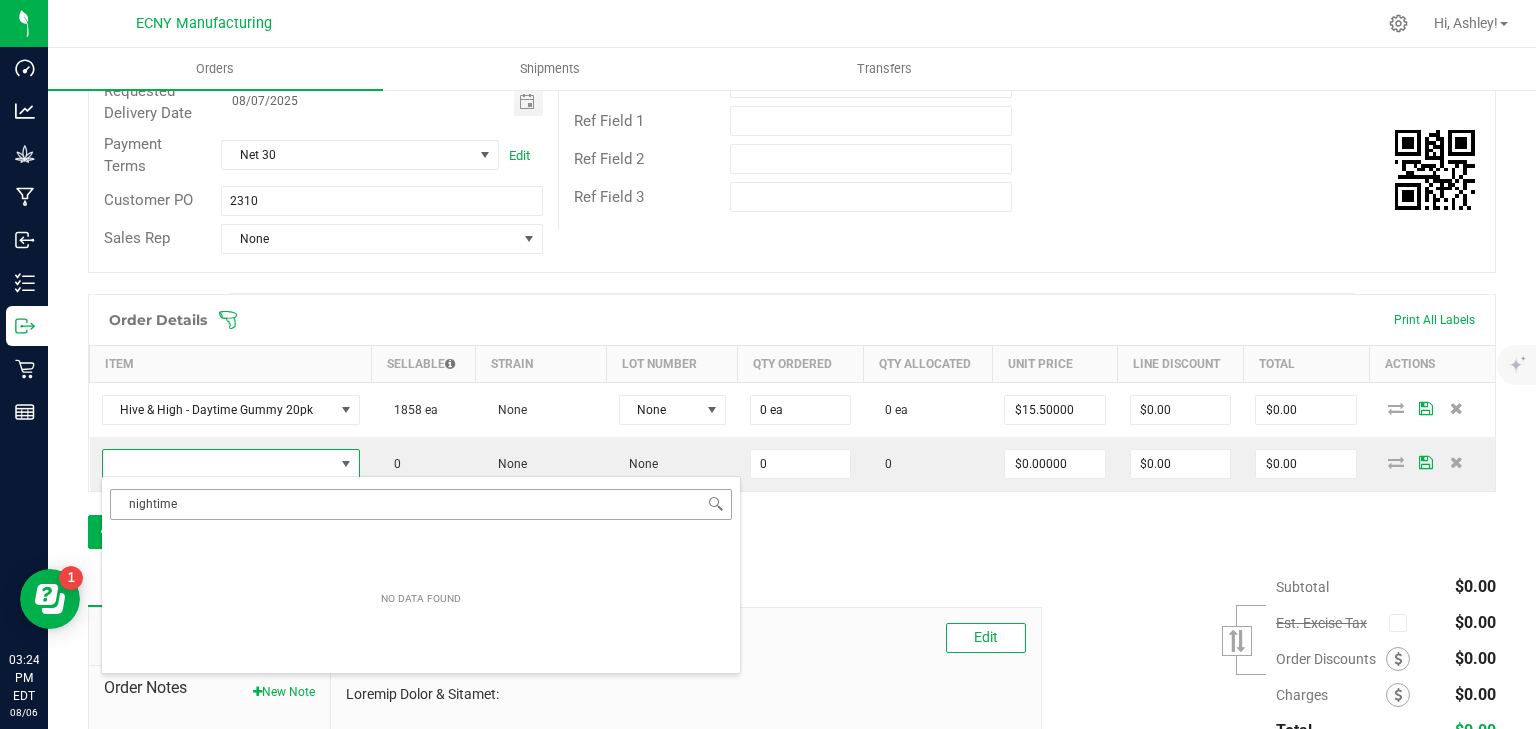 click on "nightime" at bounding box center [421, 504] 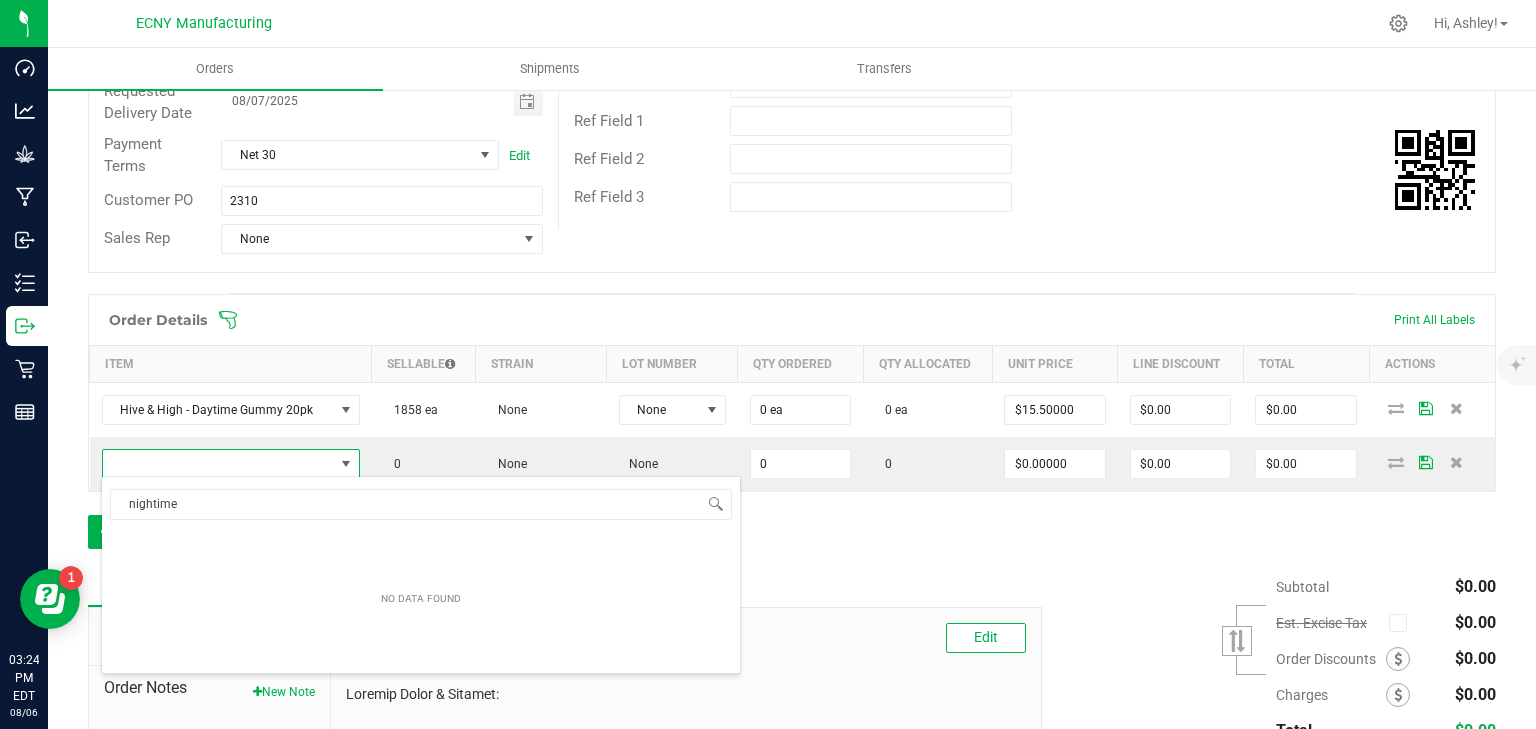 type on "nighttime" 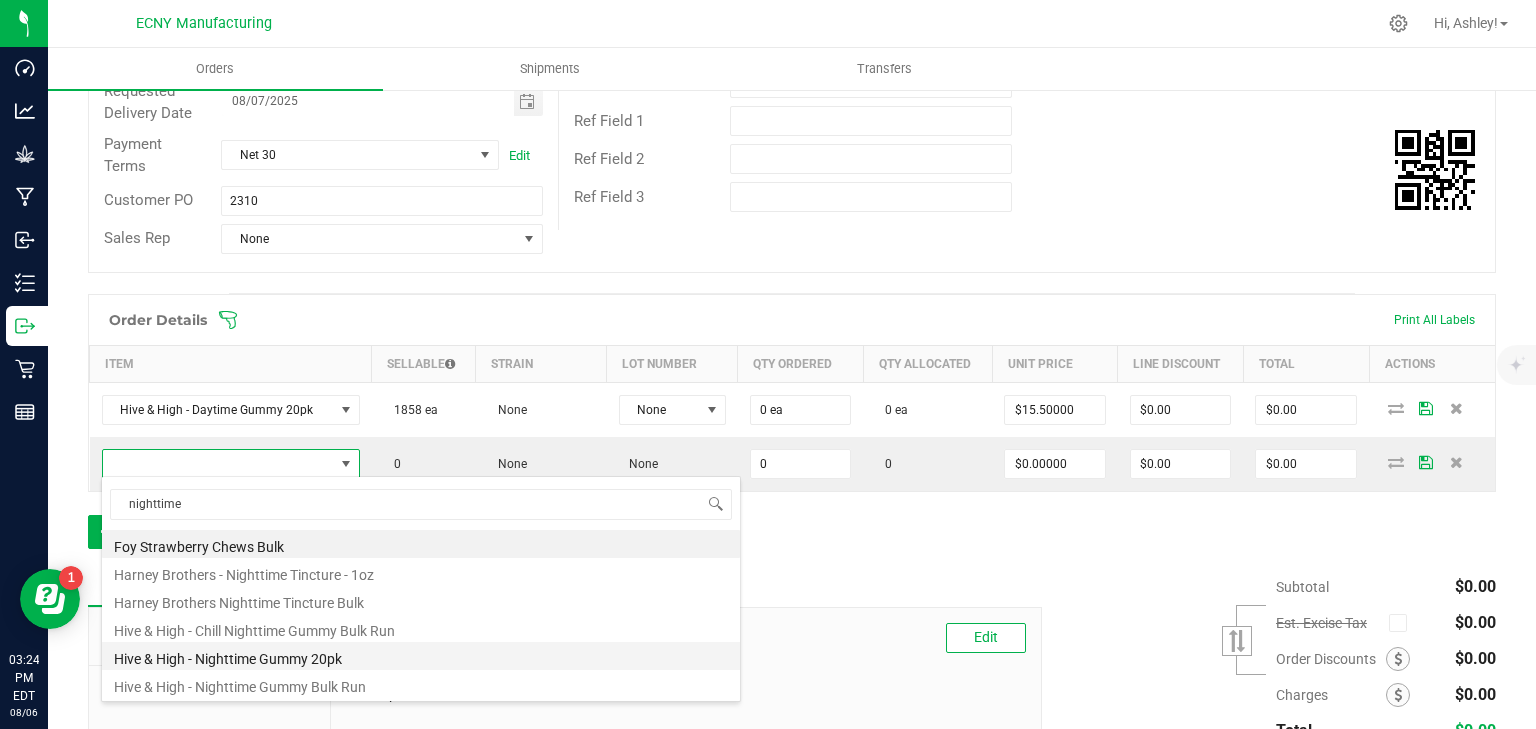 click on "Hive & High - Nighttime Gummy 20pk" at bounding box center [421, 656] 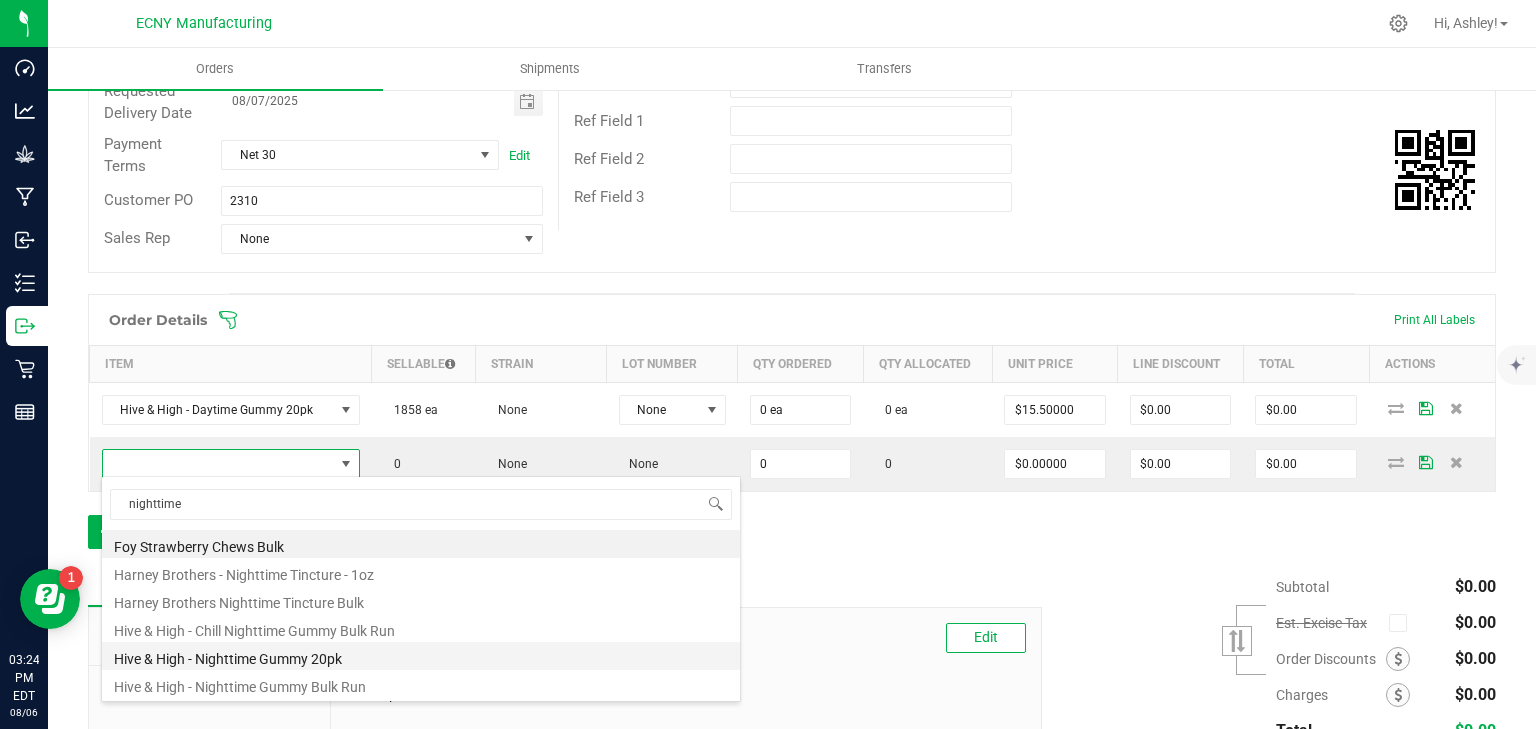 type on "0 ea" 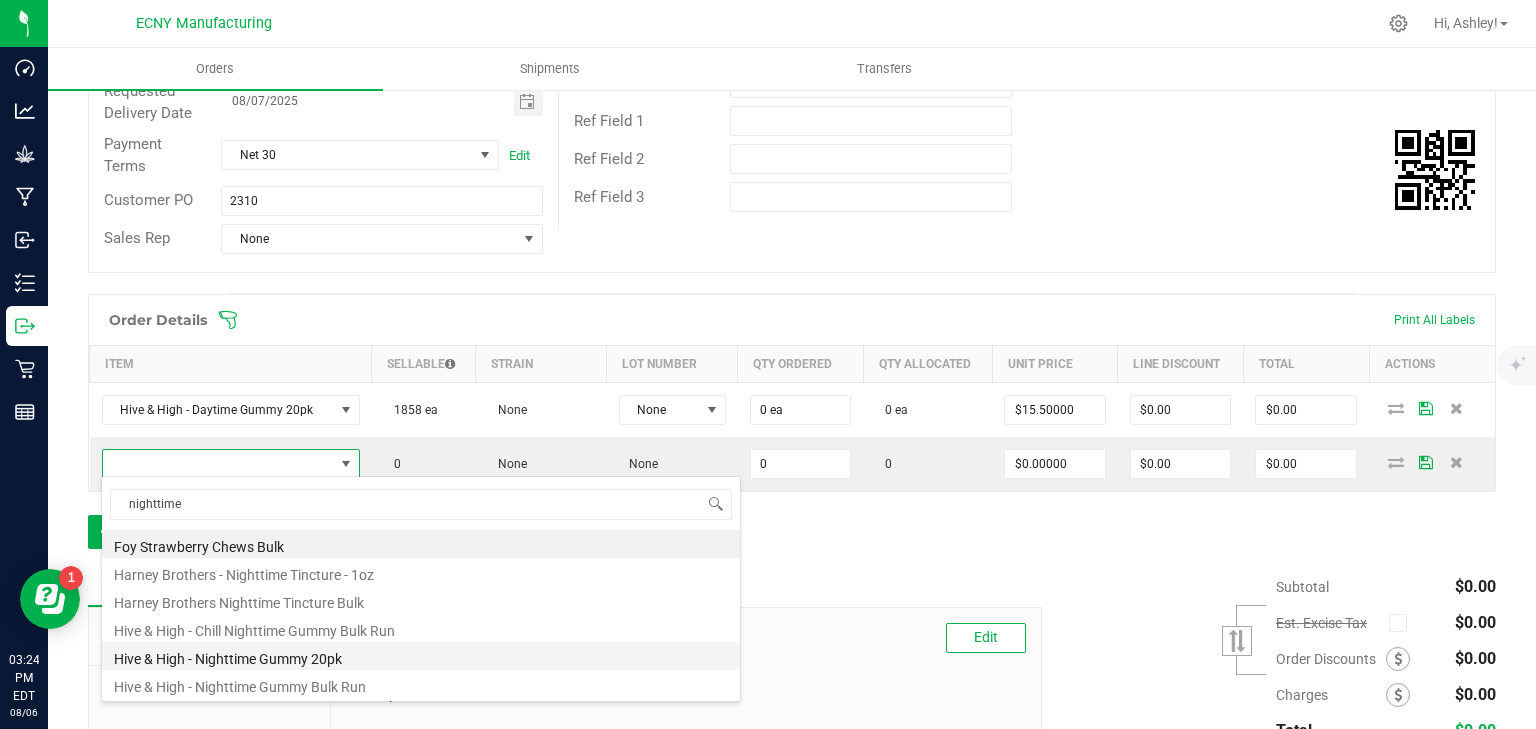 type on "$15.50000" 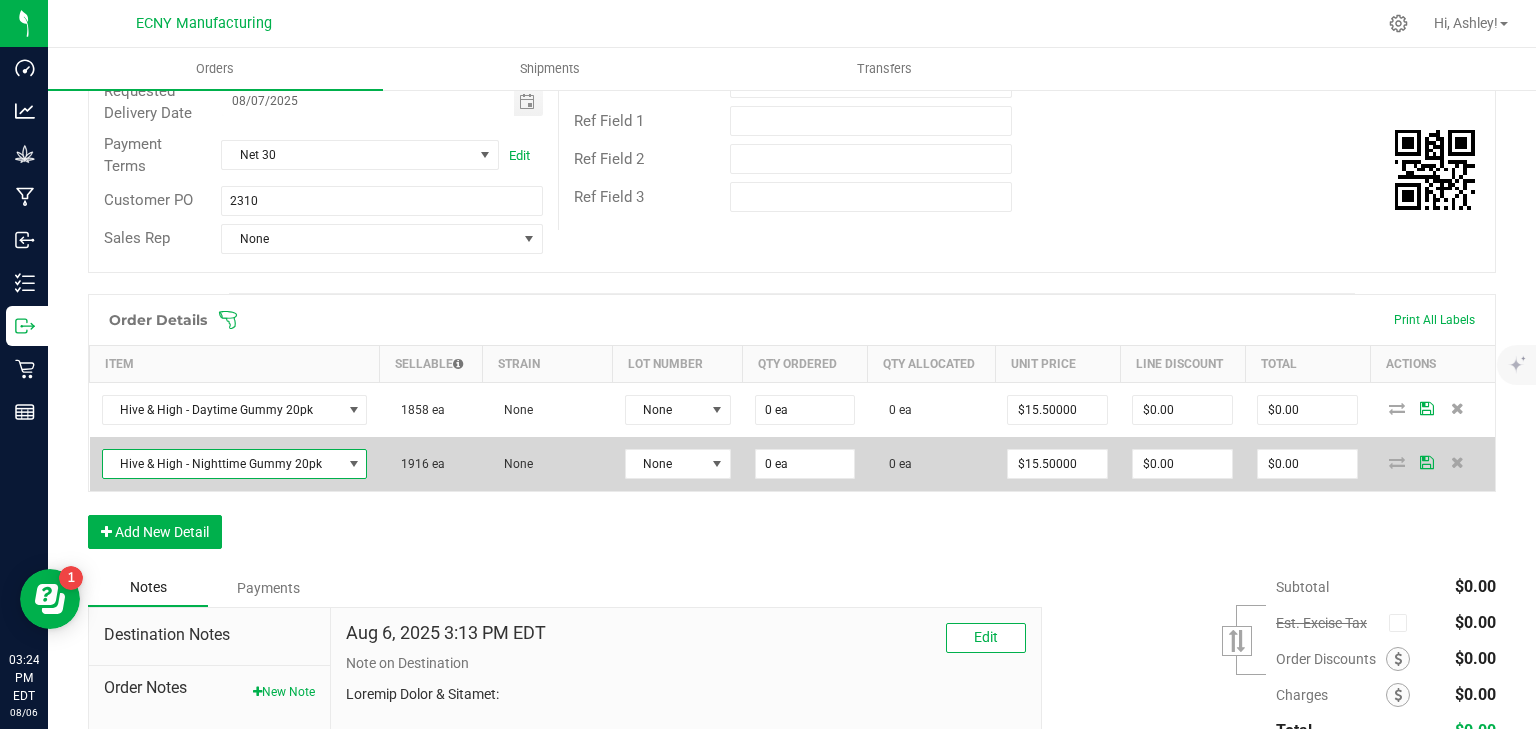 click on "Hive & High - Nighttime Gummy 20pk" at bounding box center [222, 464] 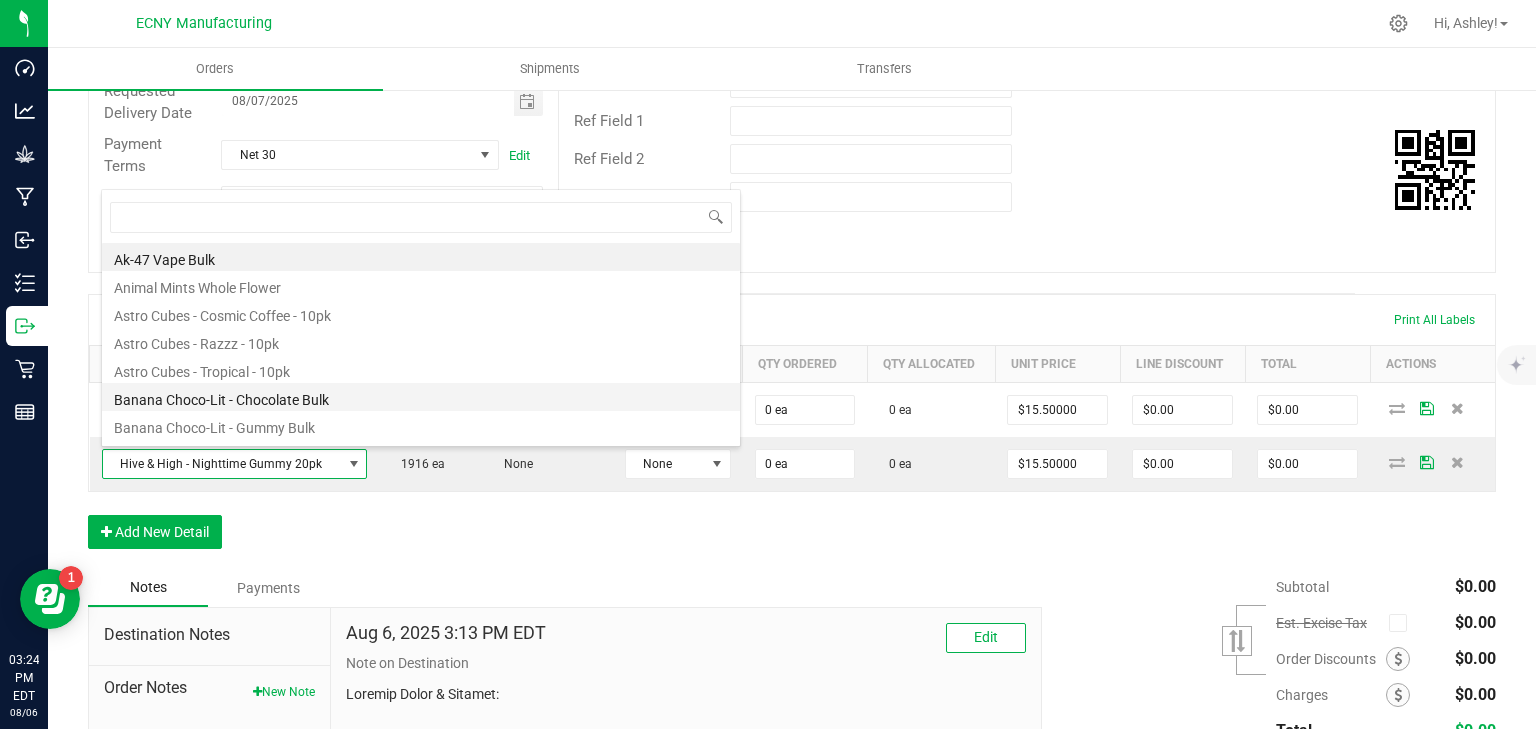 scroll, scrollTop: 99970, scrollLeft: 99740, axis: both 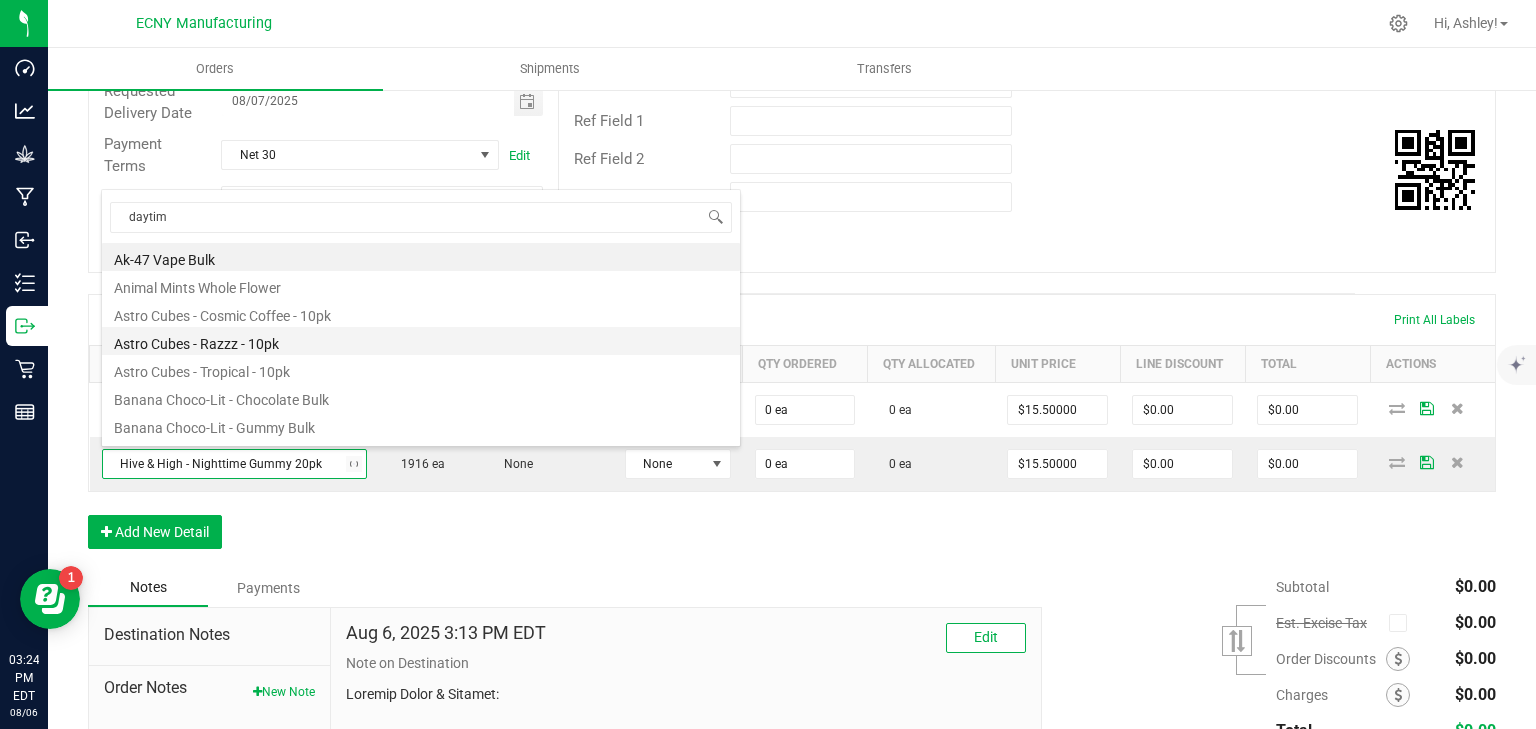 type on "daytime" 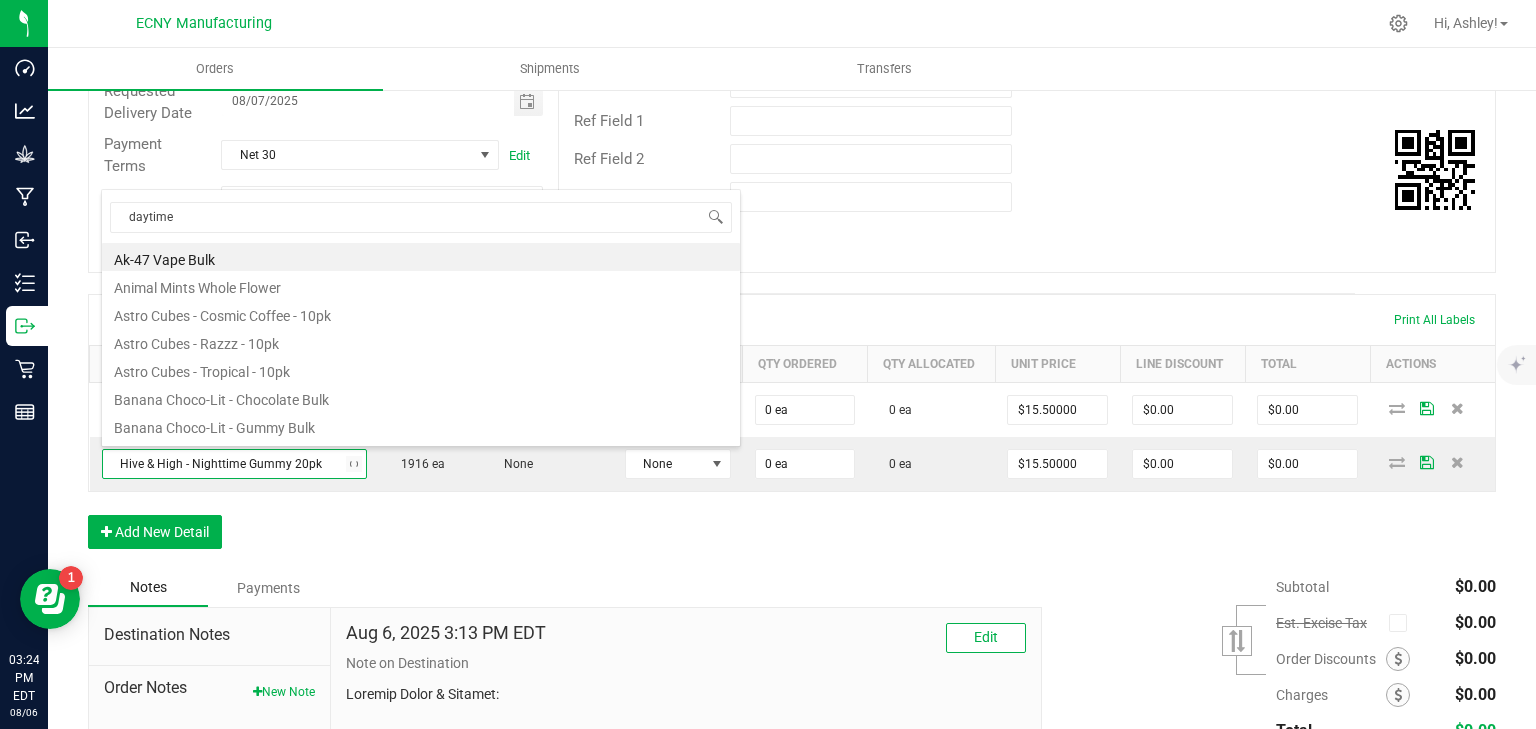 click on "daytime Ak-47 Vape Bulk Animal Mints Whole Flower Astro Cubes - Cosmic Coffee - 10pk Astro Cubes - Razzz - 10pk Astro Cubes - Tropical - 10pk Banana Choco-Lit - Chocolate Bulk Banana Choco-Lit - Gummy Bulk Banana Choco-Lit 5Pk Banana Choco-Lit 7pk Banana Cream Jealousy x Purple Punch Whole Flower Blue Raspberry Gummy Bulk Blueberry Lemon Squares 10pk Blueberry Lemon Squares Bulk Bubble Hash - Bulk Bubble Hash - Strawberry Surprise - 160 Micron Bubble Hash - Strawberry Surprise - 45 Micron Bubble Hash - Strawberry Surprise - 90 Micron Bulk Cosmic Coffee Astro Cubes Bulk Mango Tajin Astro Cubes Bulk Razz Astro Cubes" at bounding box center (421, 318) 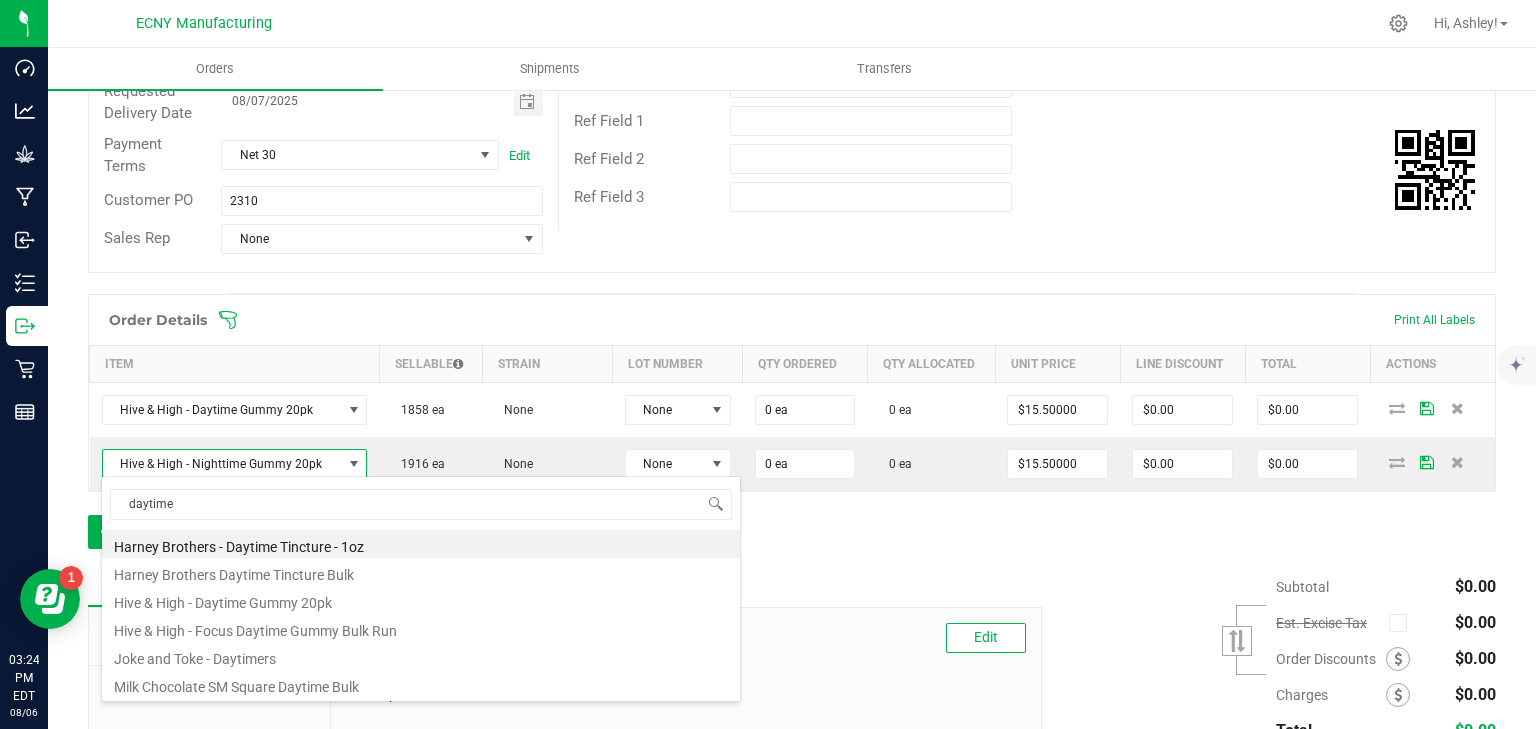 click on "Order Details Print All Labels Item  Sellable  Strain  Lot Number  Qty Ordered Qty Allocated Unit Price Line Discount Total Actions Hive & High - Daytime Gummy 20pk  1858 ea   None  None 0 ea  0 ea  $15.50000 $0.00 $0.00 Hive & High - Nighttime Gummy 20pk  1916 ea   None  None 0 ea  0 ea  $15.50000 $0.00 $0.00
Add New Detail" at bounding box center [792, 431] 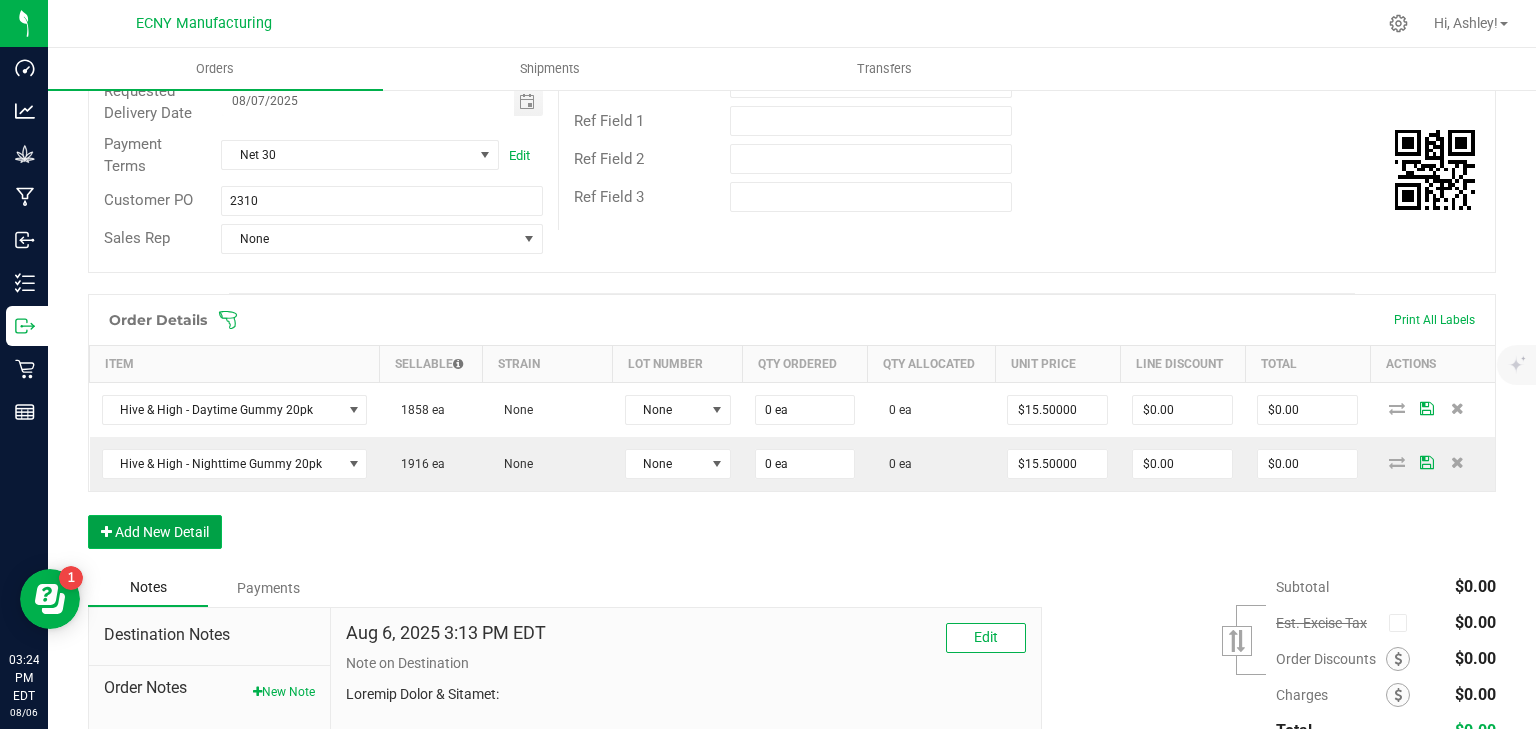 click on "Add New Detail" at bounding box center [155, 532] 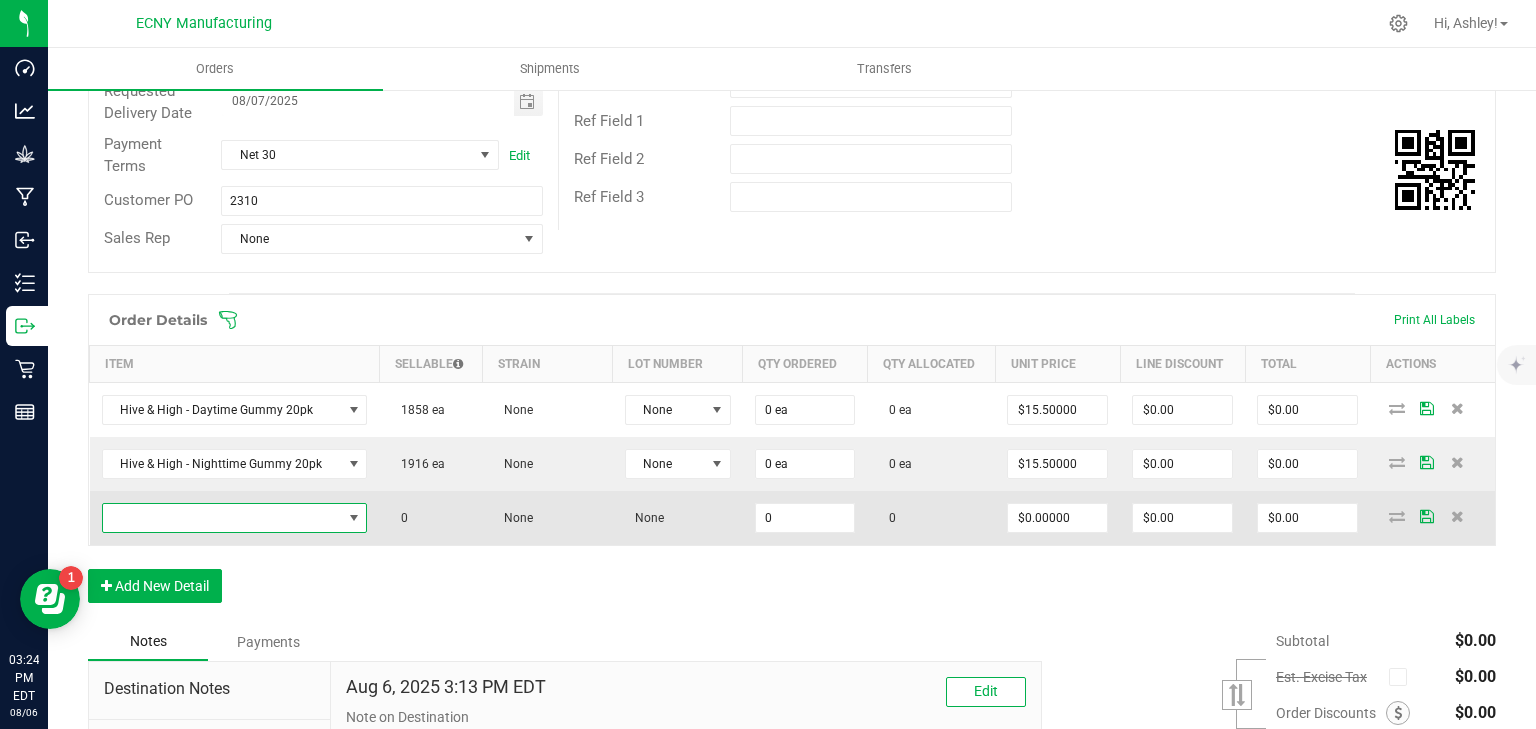 click at bounding box center [222, 518] 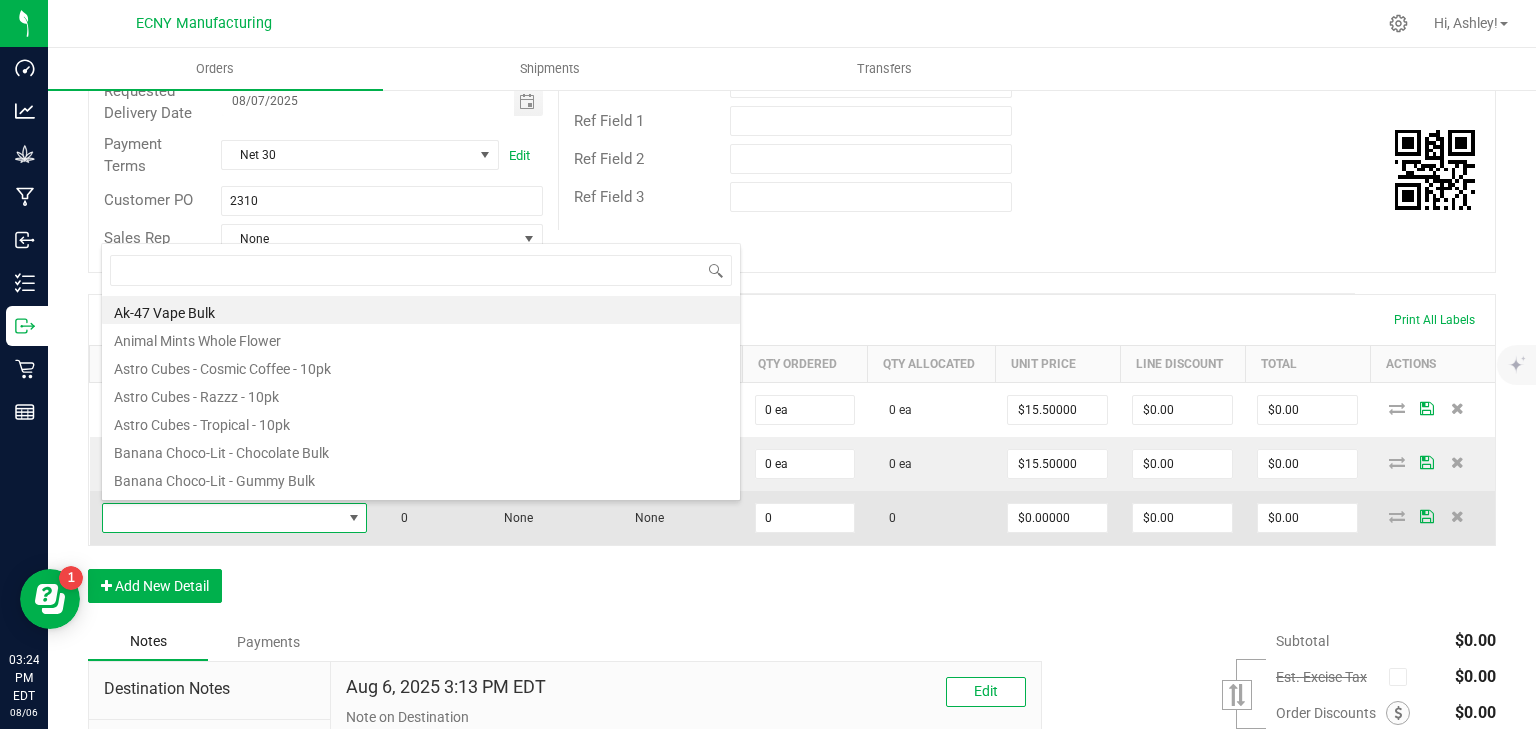 scroll, scrollTop: 99970, scrollLeft: 99740, axis: both 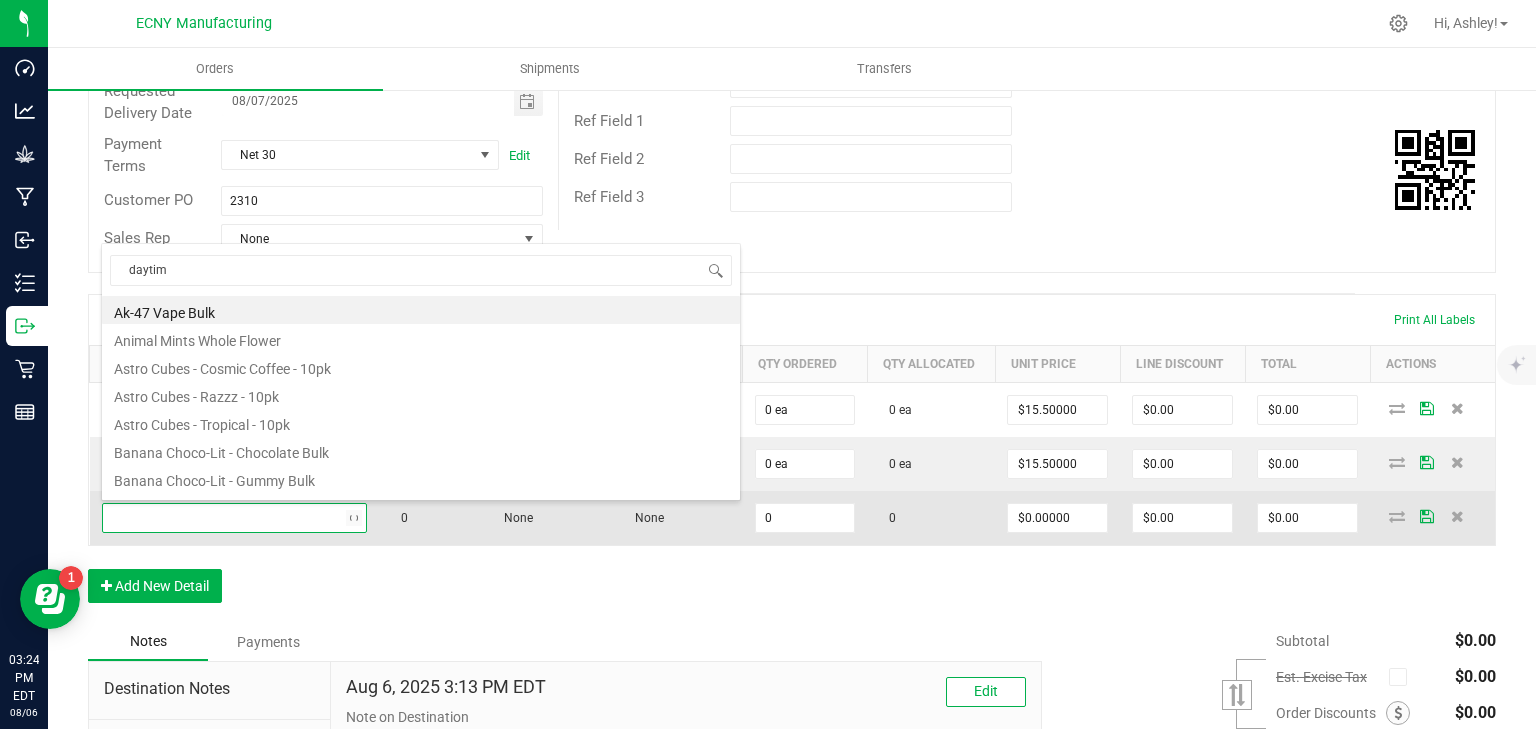 type on "daytime" 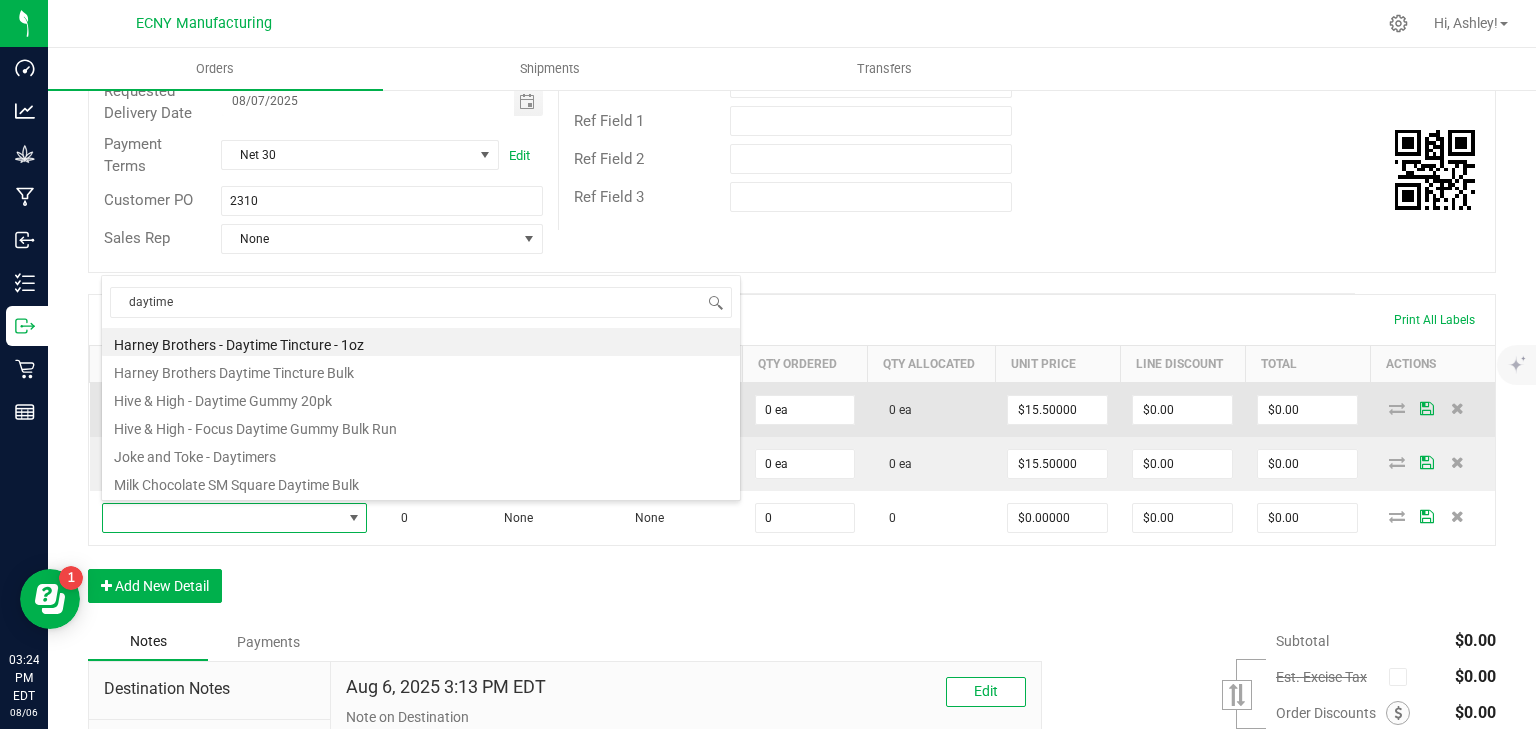 click on "Hive & High - Daytime Gummy 20pk" at bounding box center [421, 398] 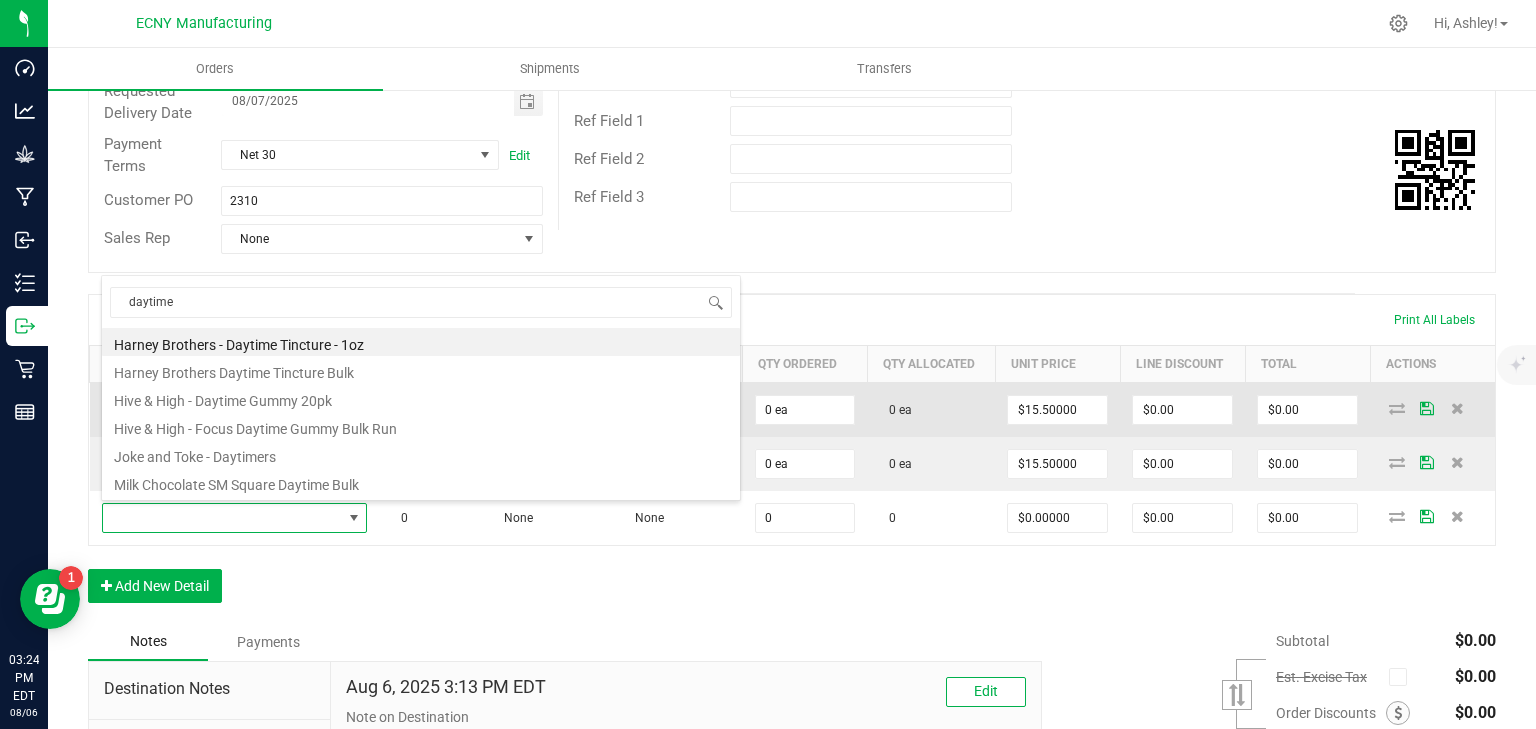 type on "0 ea" 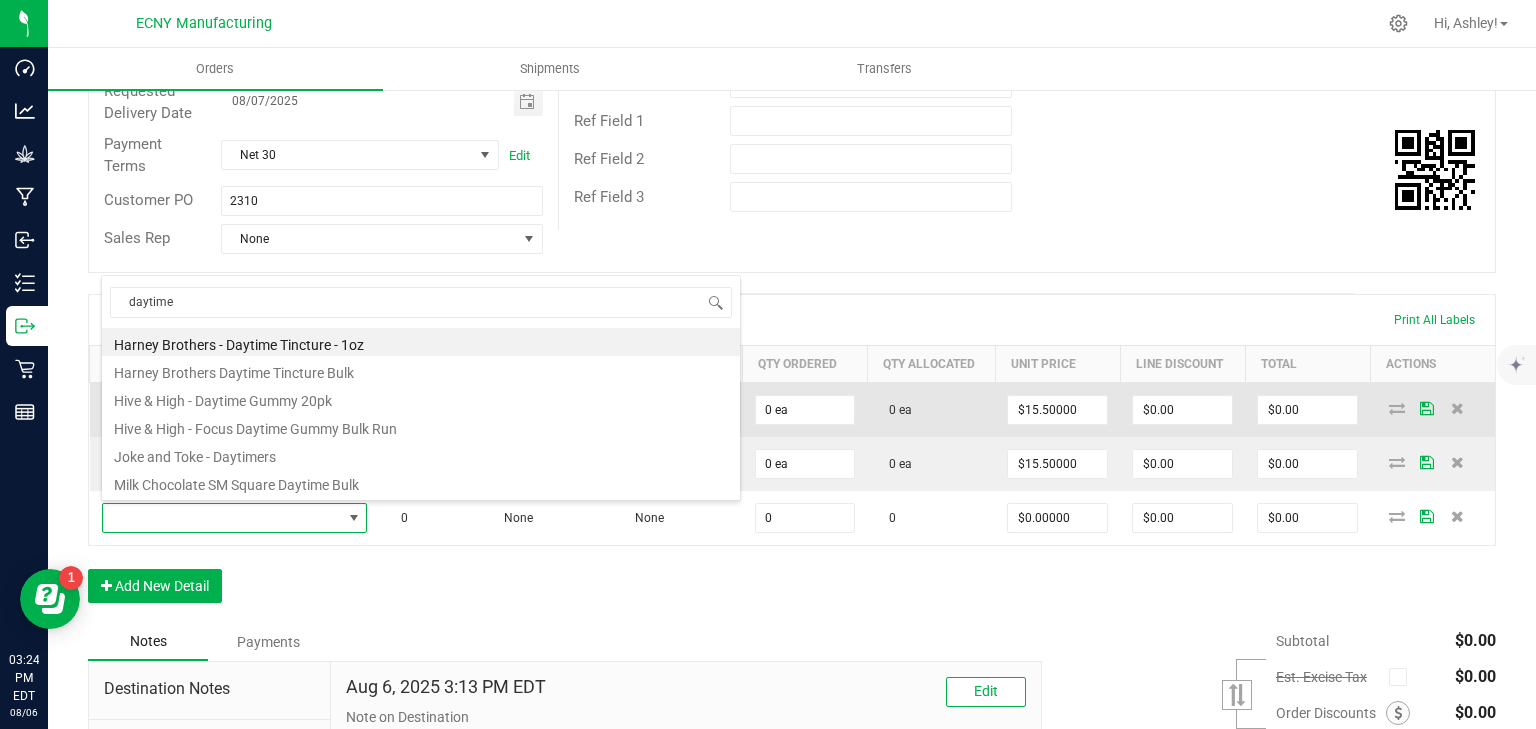 type on "$15.50000" 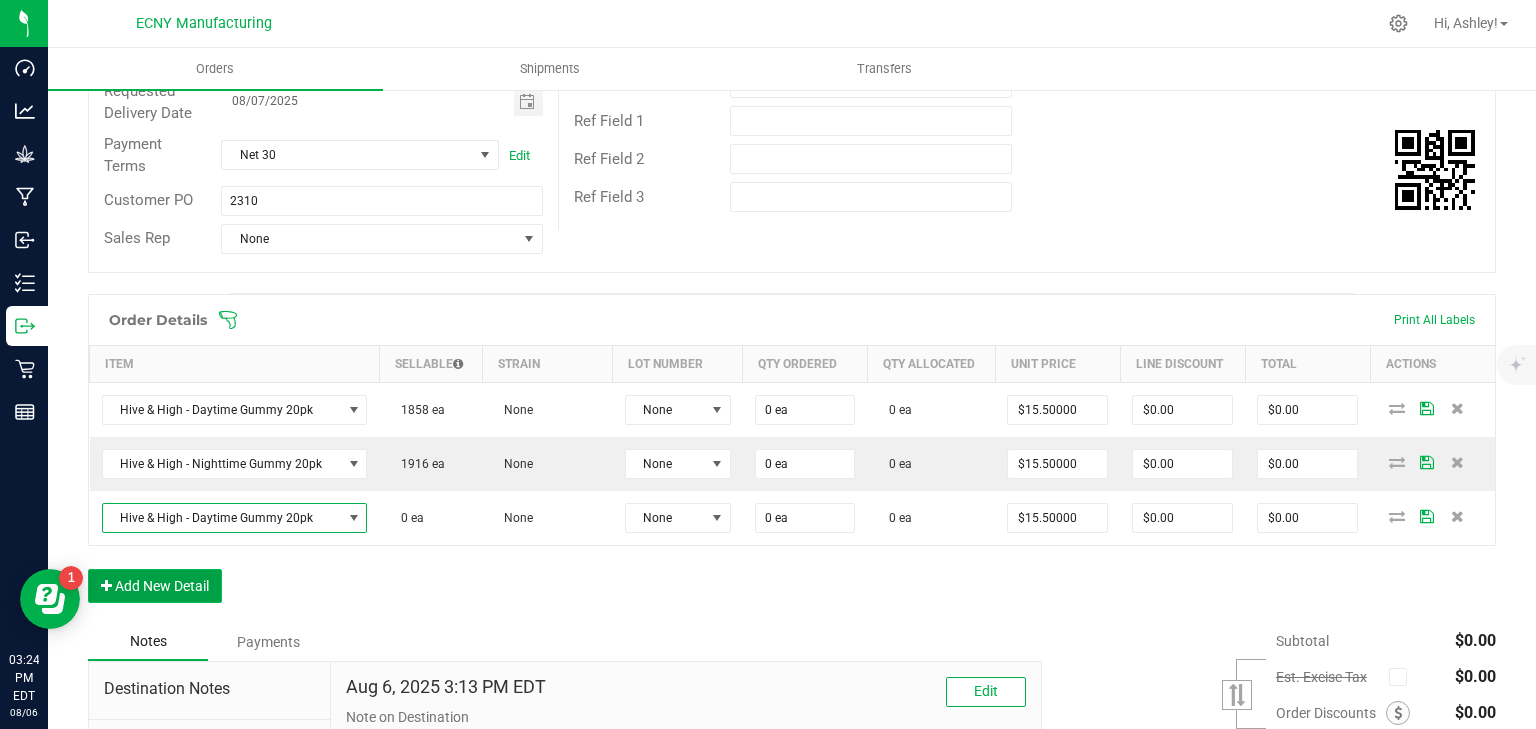 click on "Add New Detail" at bounding box center [155, 586] 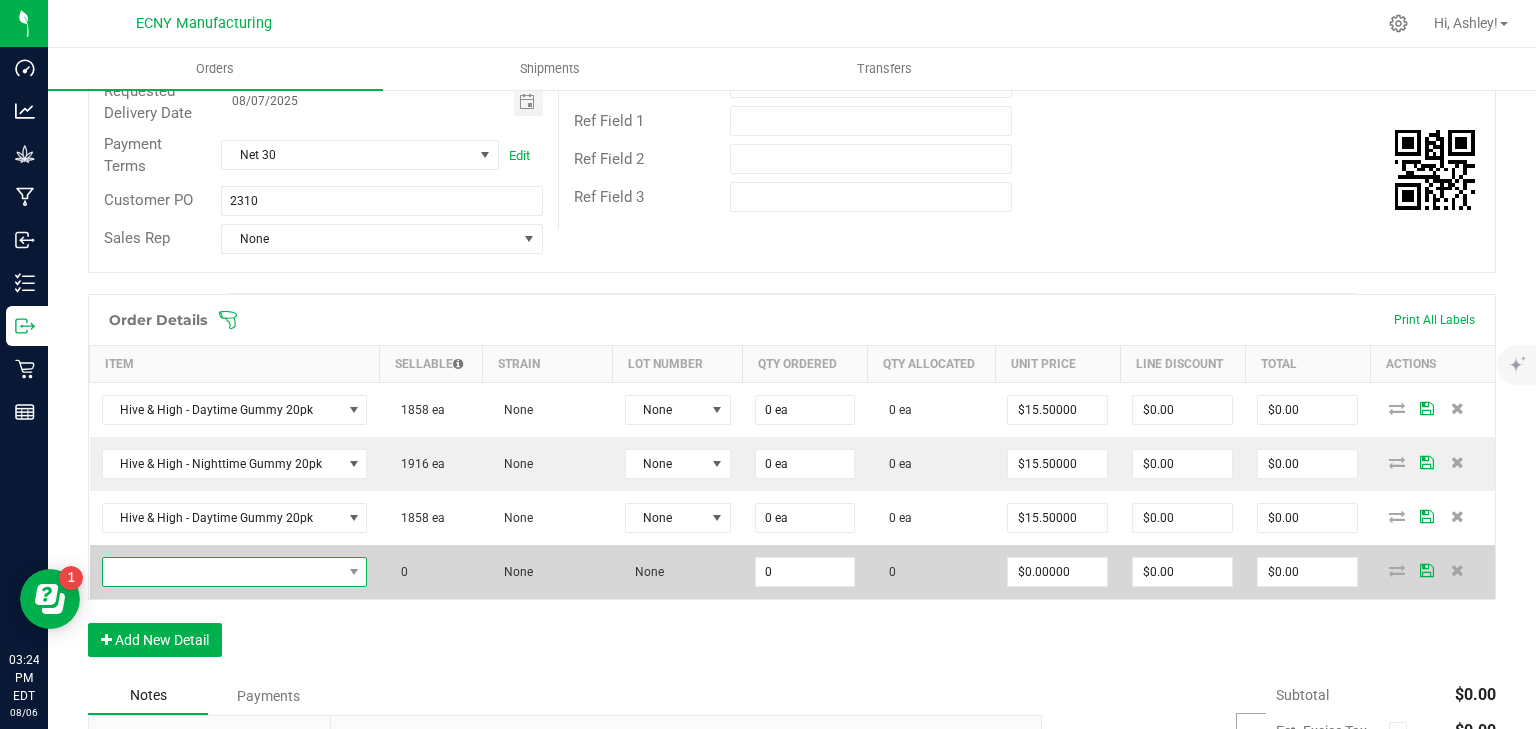 click at bounding box center (222, 572) 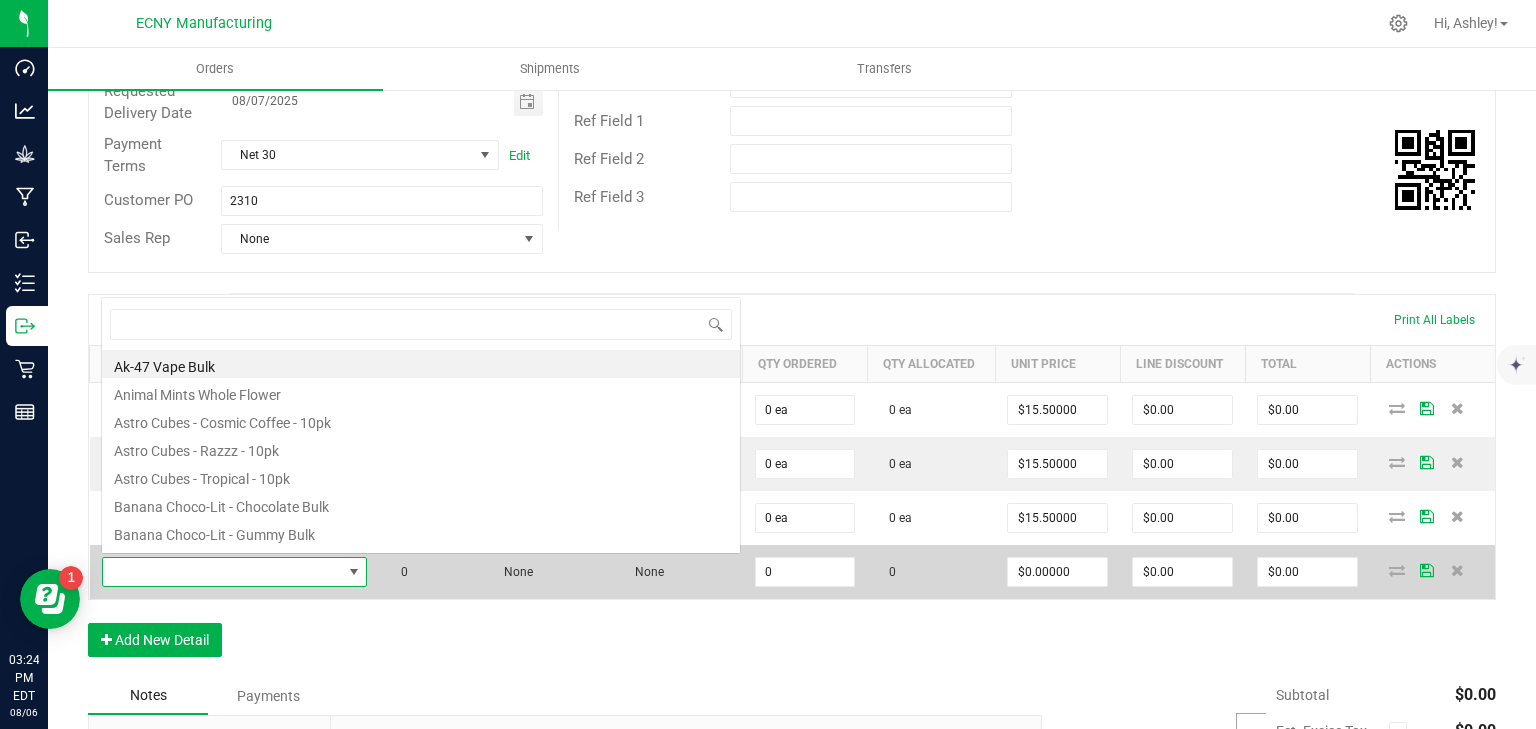 scroll, scrollTop: 0, scrollLeft: 0, axis: both 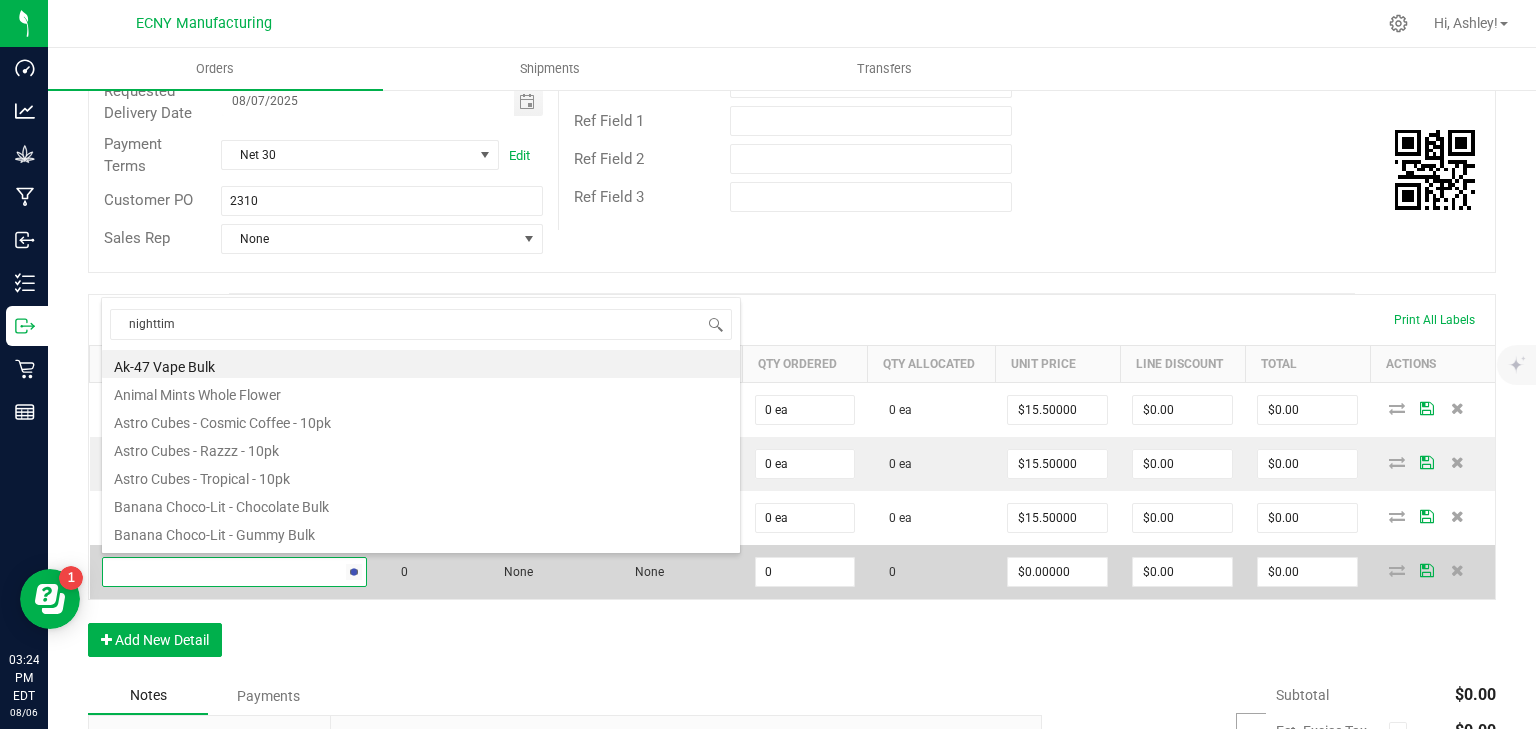 type on "nighttime" 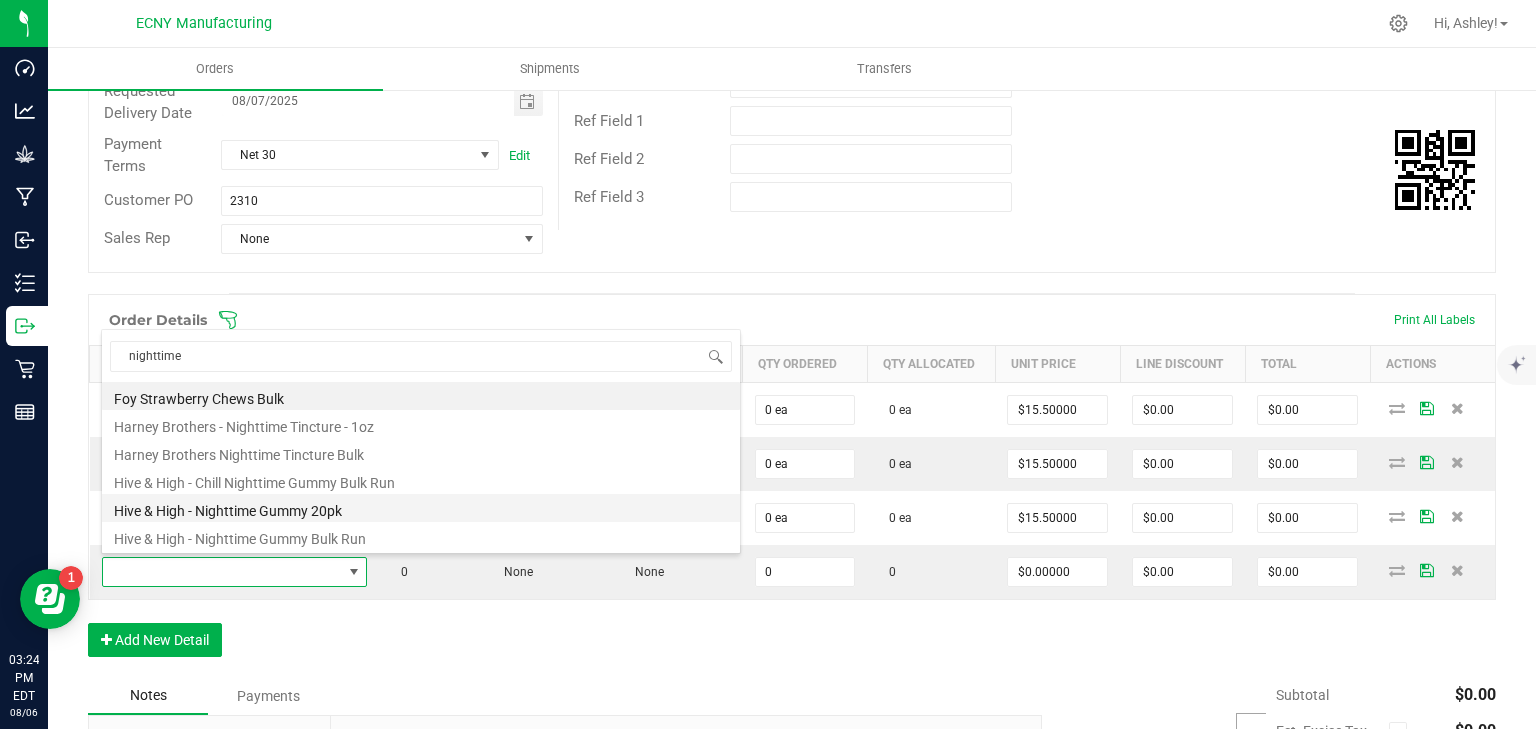 click on "Hive & High - Nighttime Gummy 20pk" at bounding box center [421, 508] 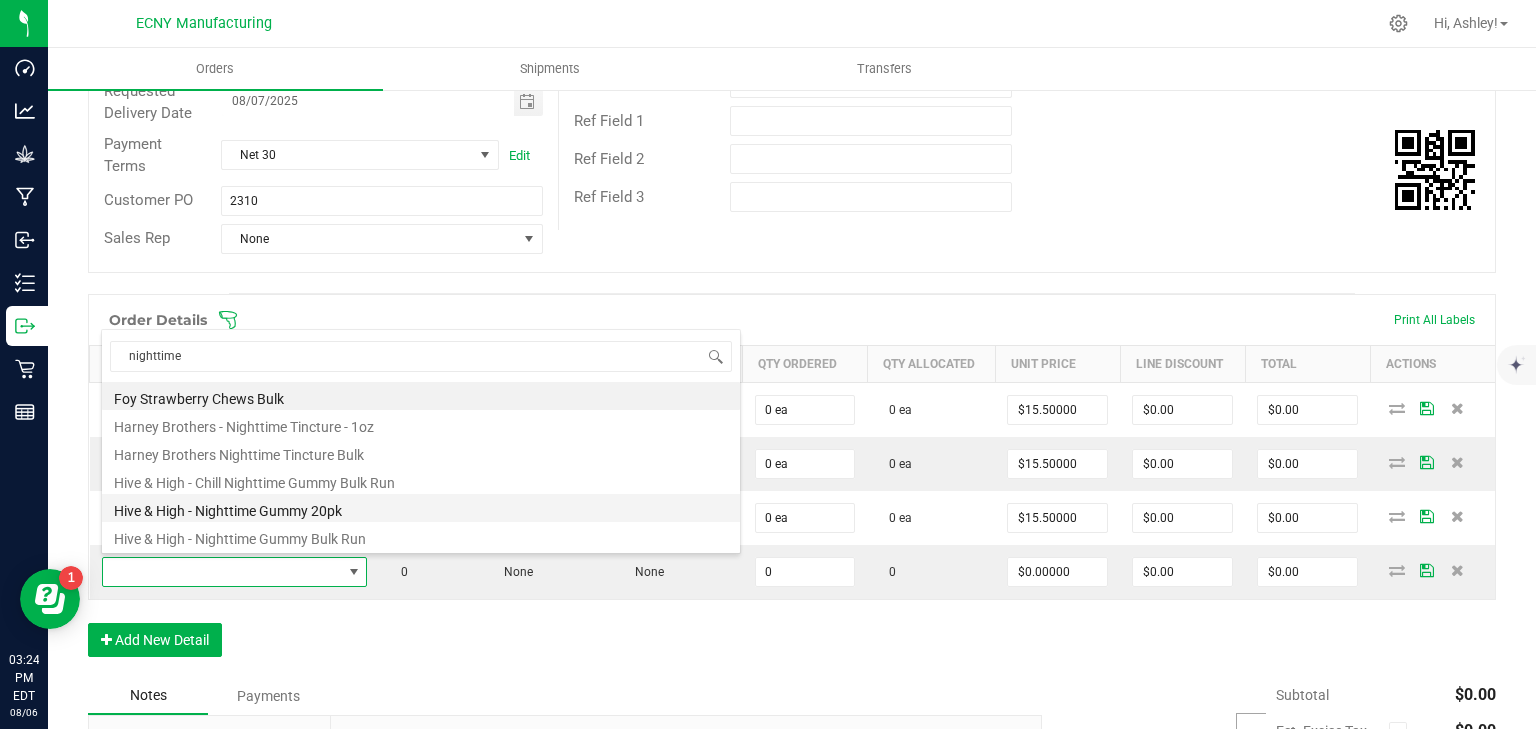 type on "0 ea" 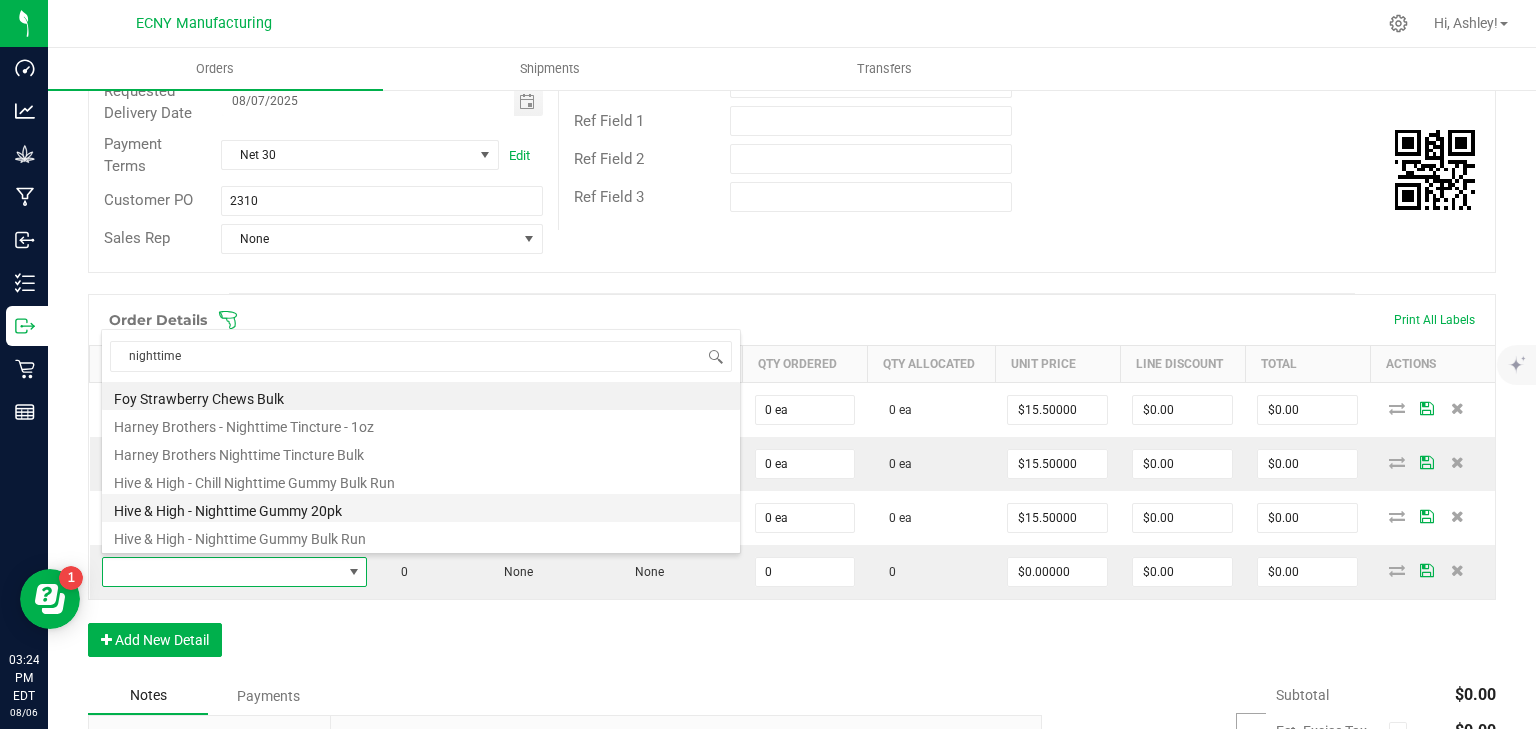 type on "$15.50000" 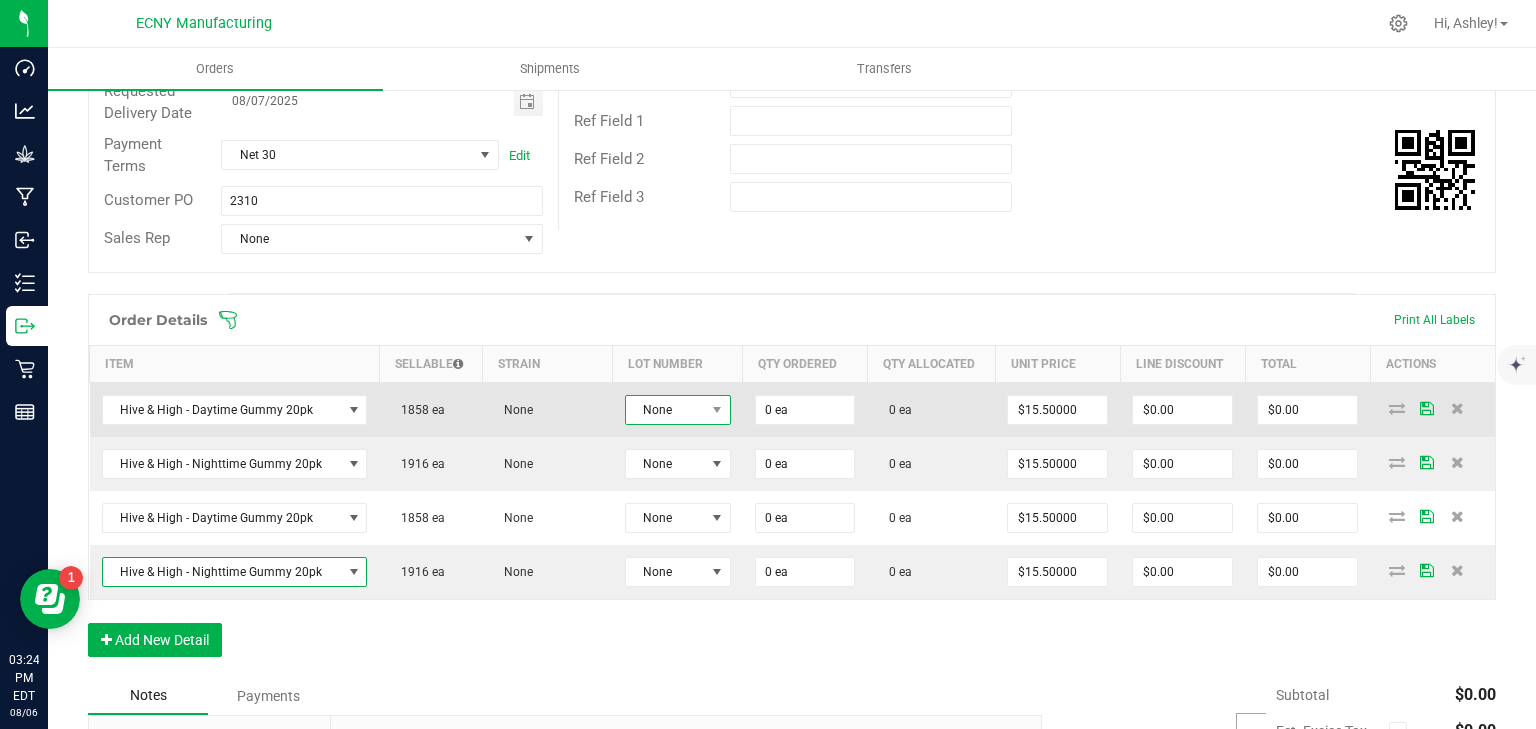 click on "None" at bounding box center (665, 410) 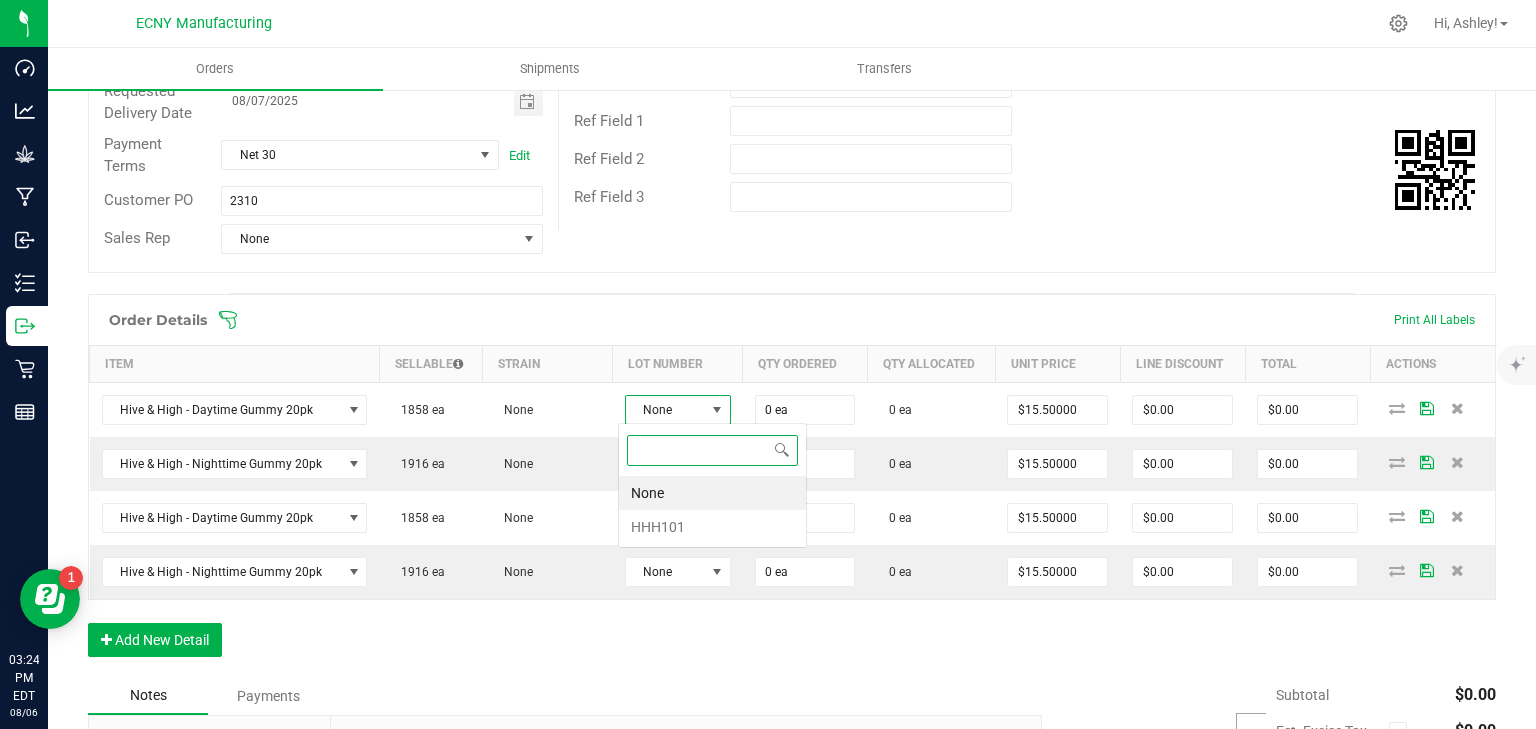 scroll, scrollTop: 99970, scrollLeft: 99894, axis: both 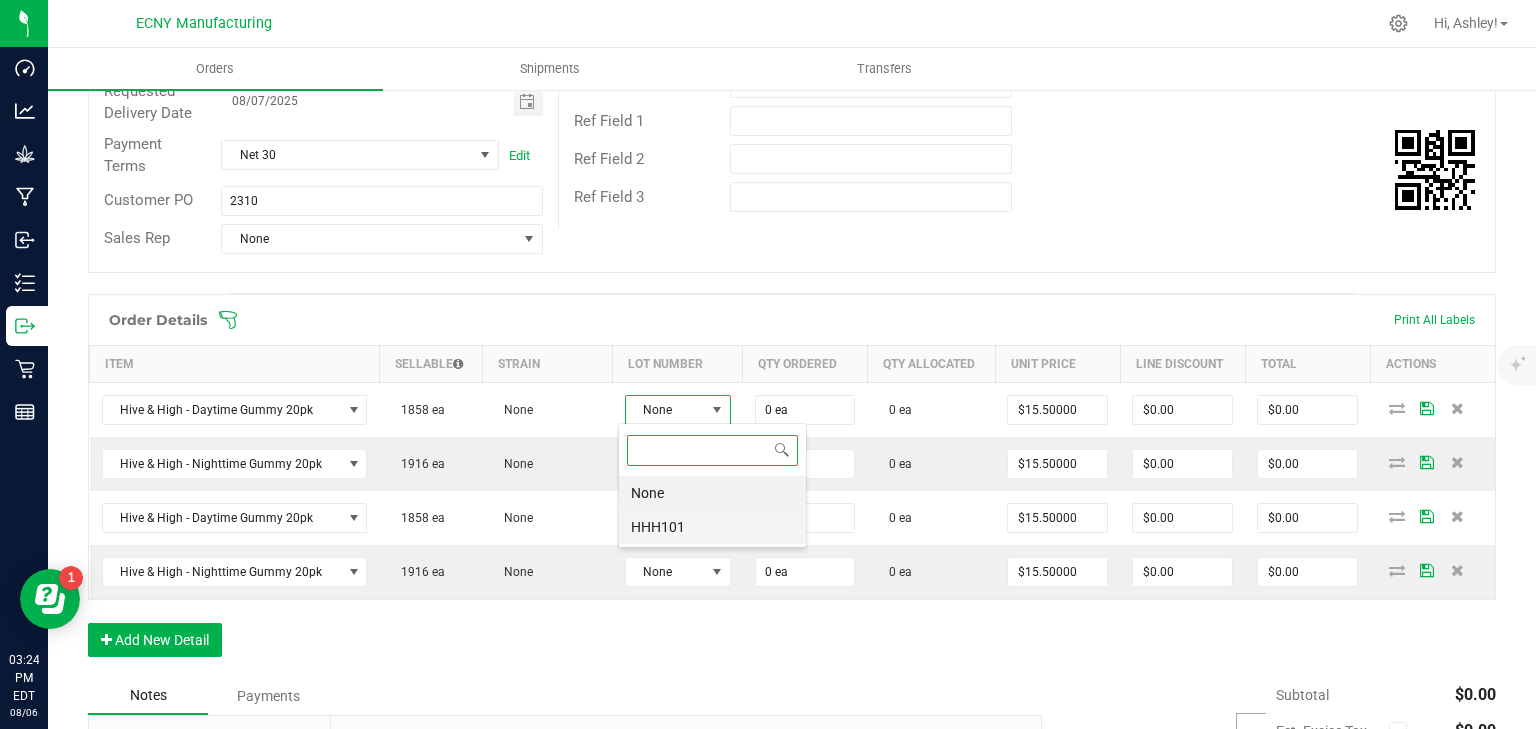 click on "HHH101" at bounding box center (712, 527) 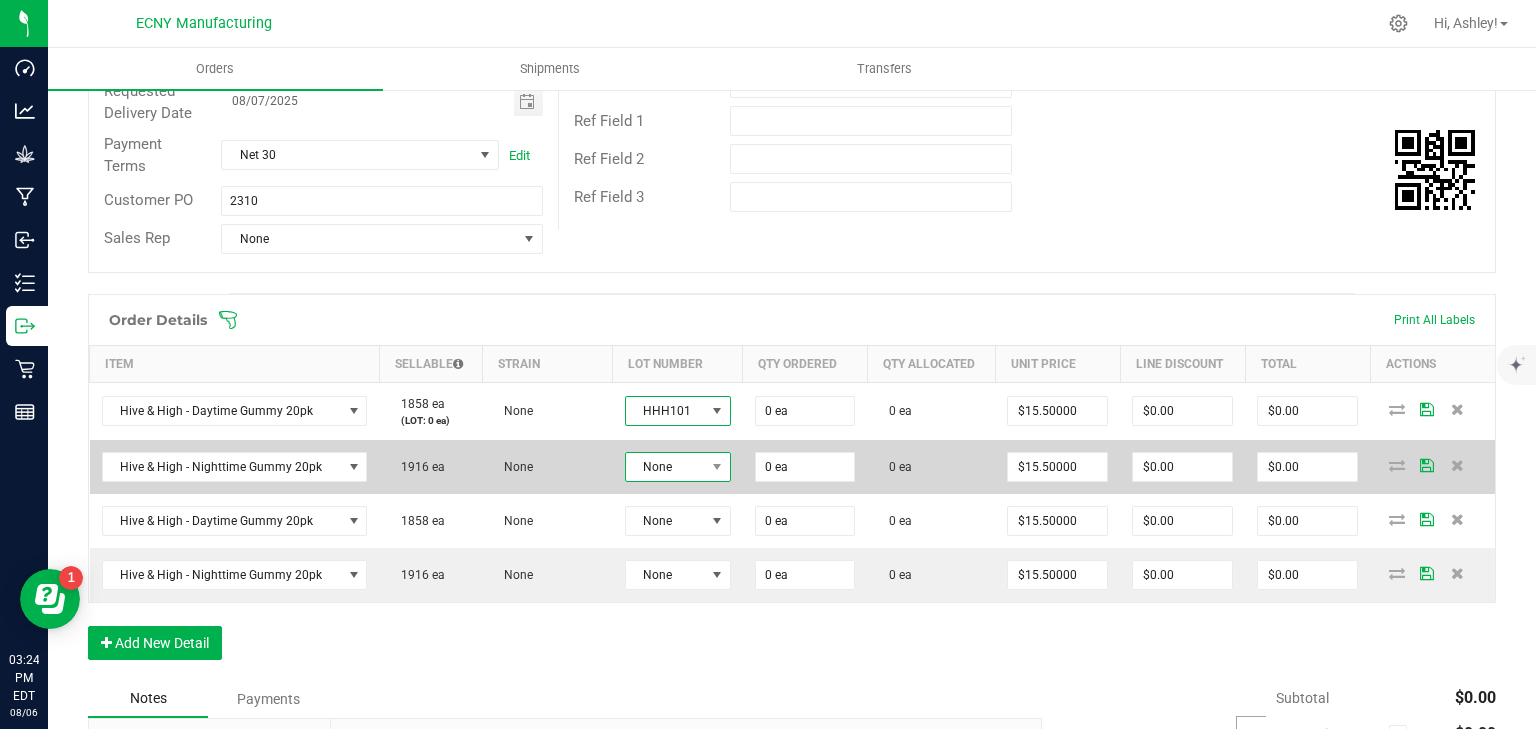 click on "None" at bounding box center [665, 467] 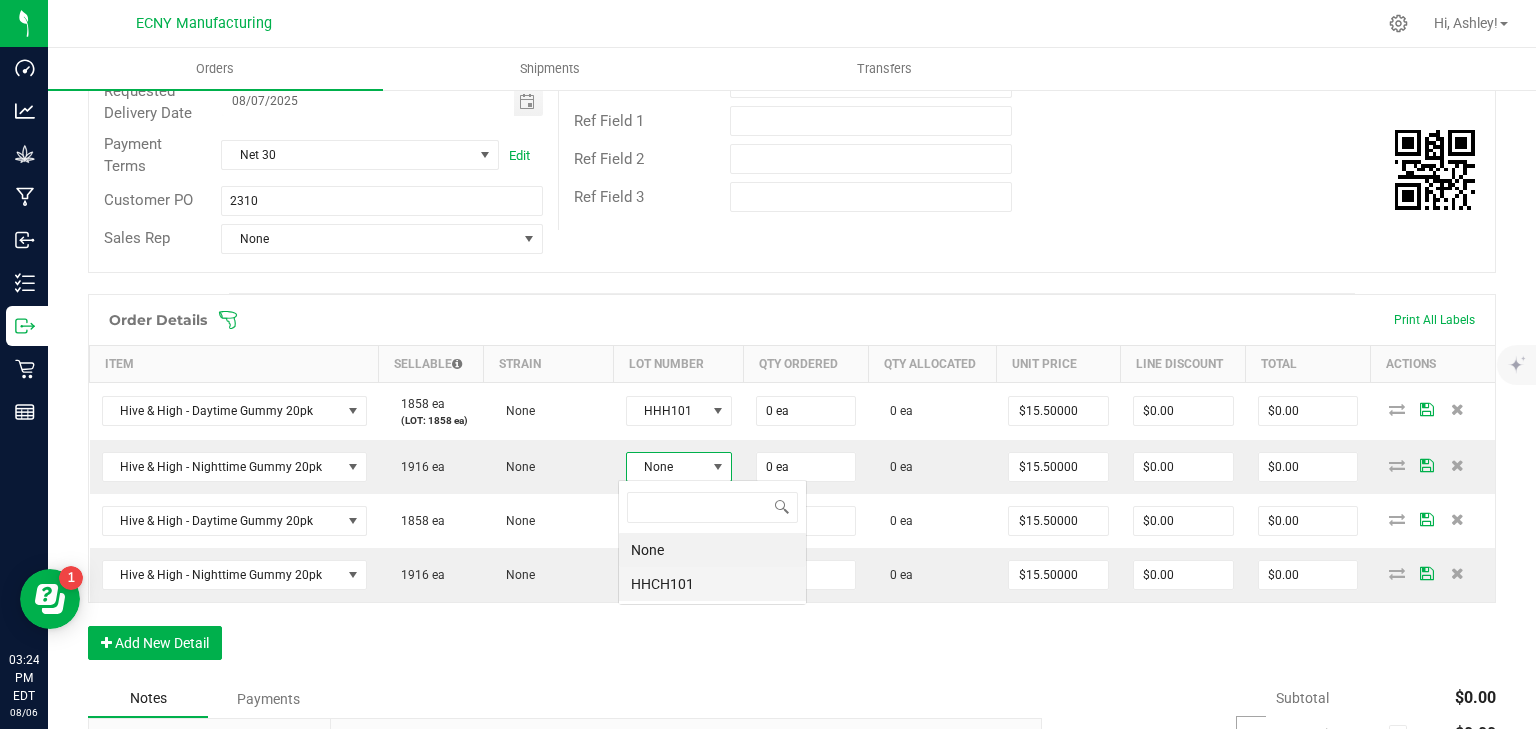 scroll, scrollTop: 99970, scrollLeft: 99894, axis: both 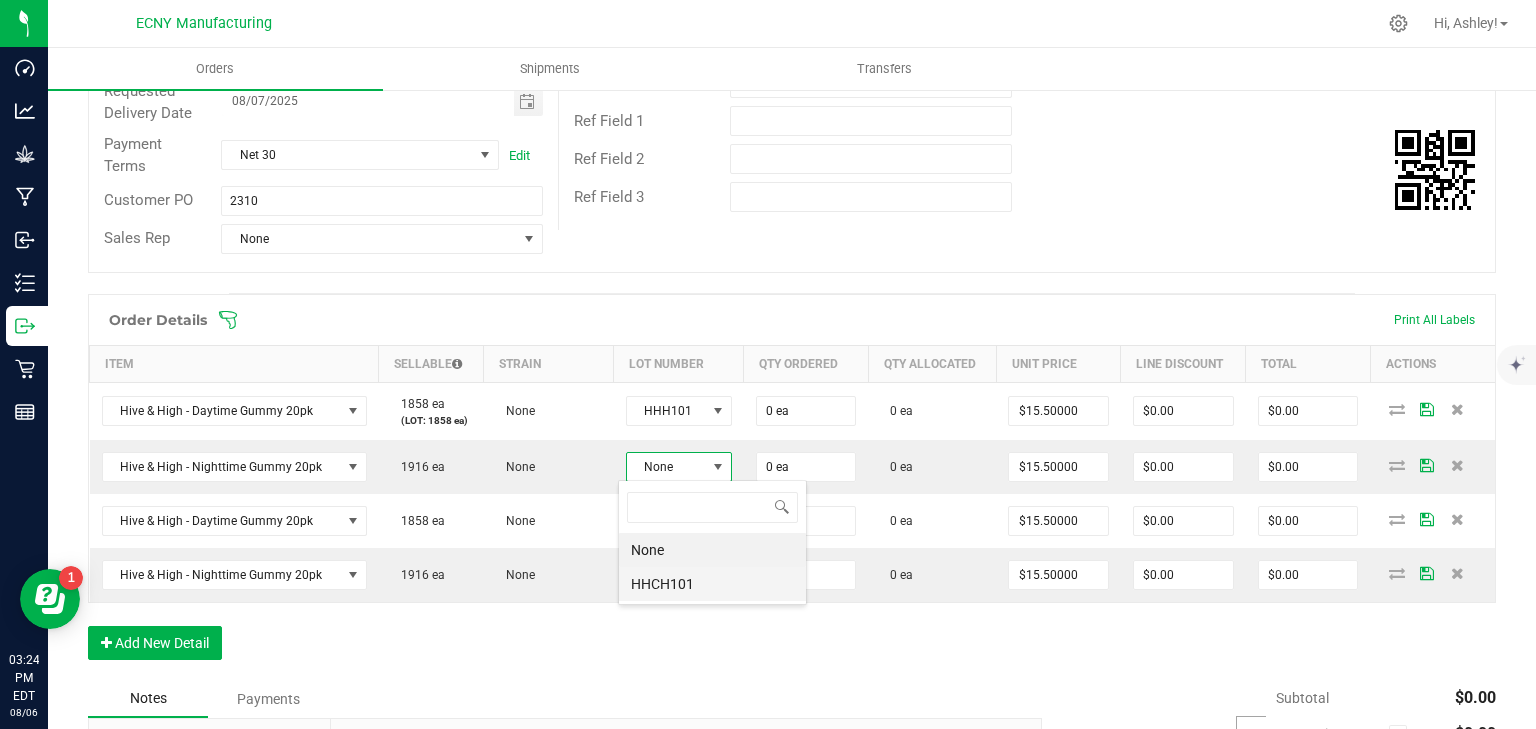 click on "HHCH101" at bounding box center (712, 584) 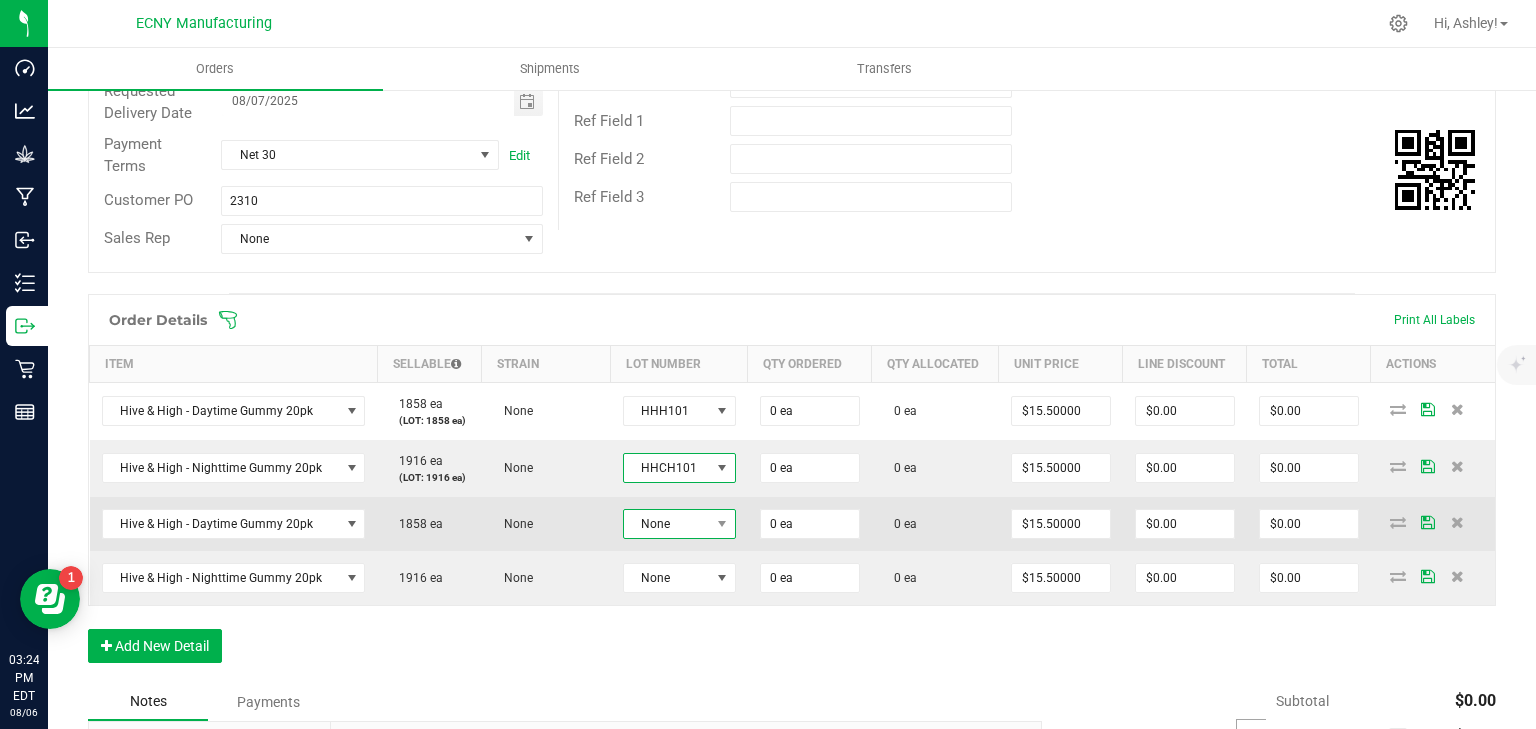 click on "None" at bounding box center [667, 524] 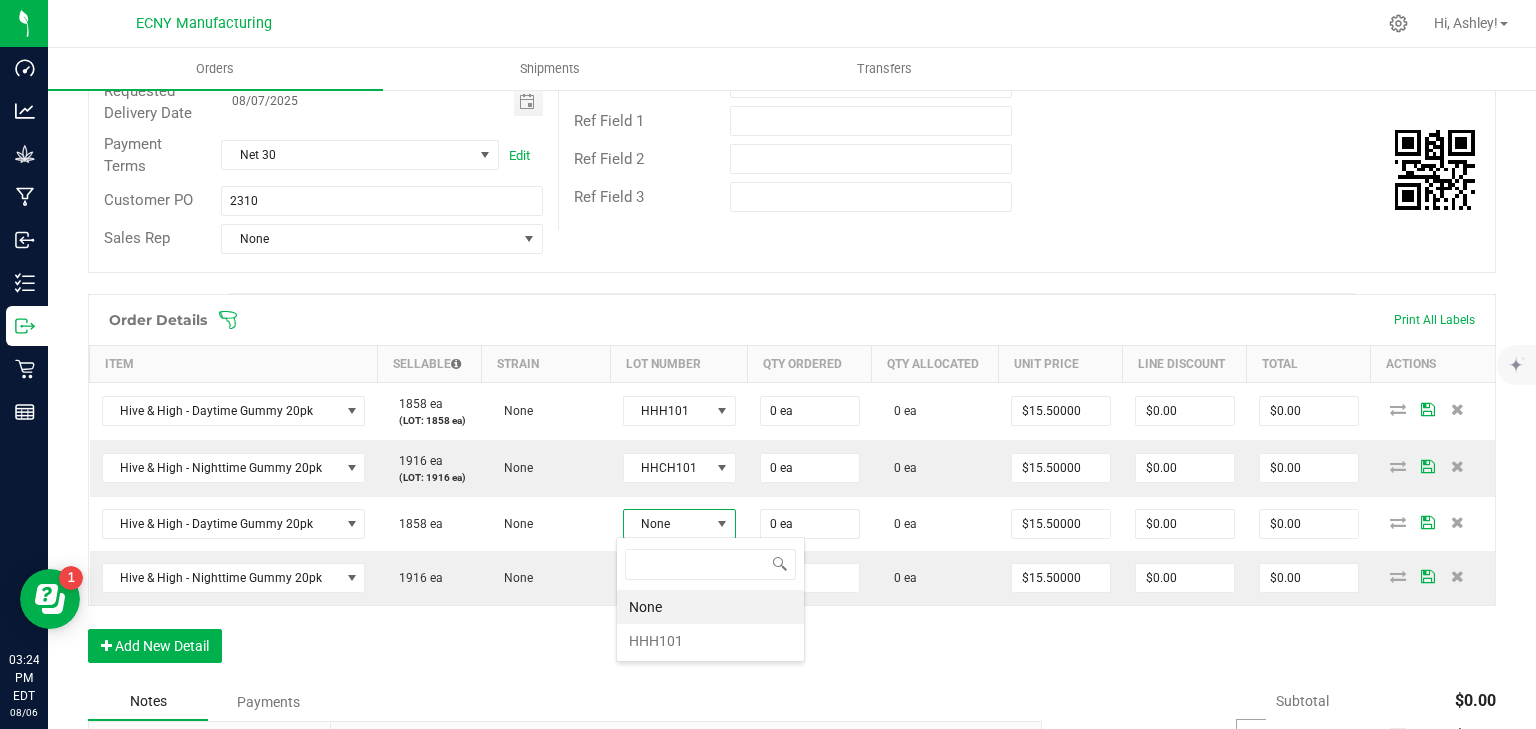 scroll, scrollTop: 99970, scrollLeft: 99890, axis: both 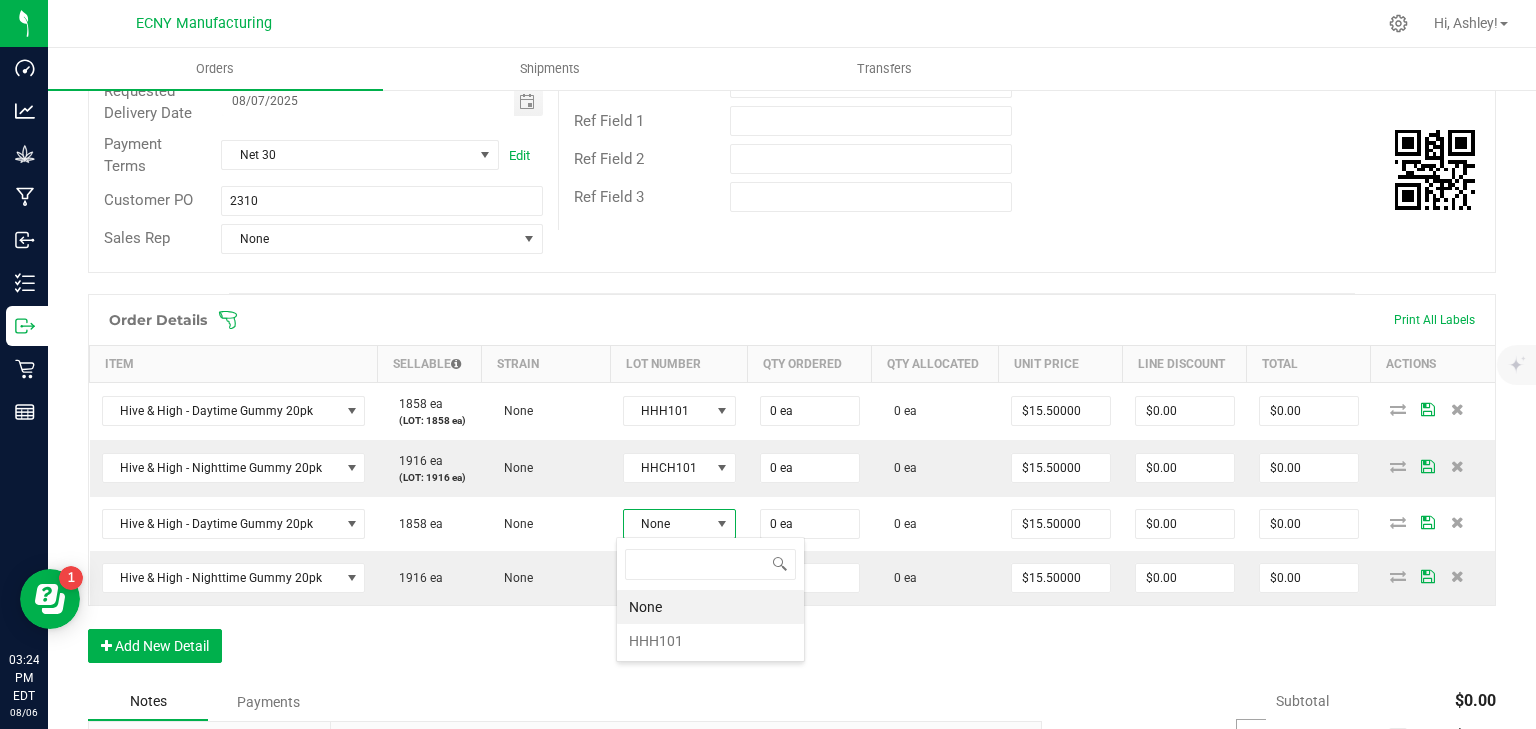 click on "None" at bounding box center (710, 607) 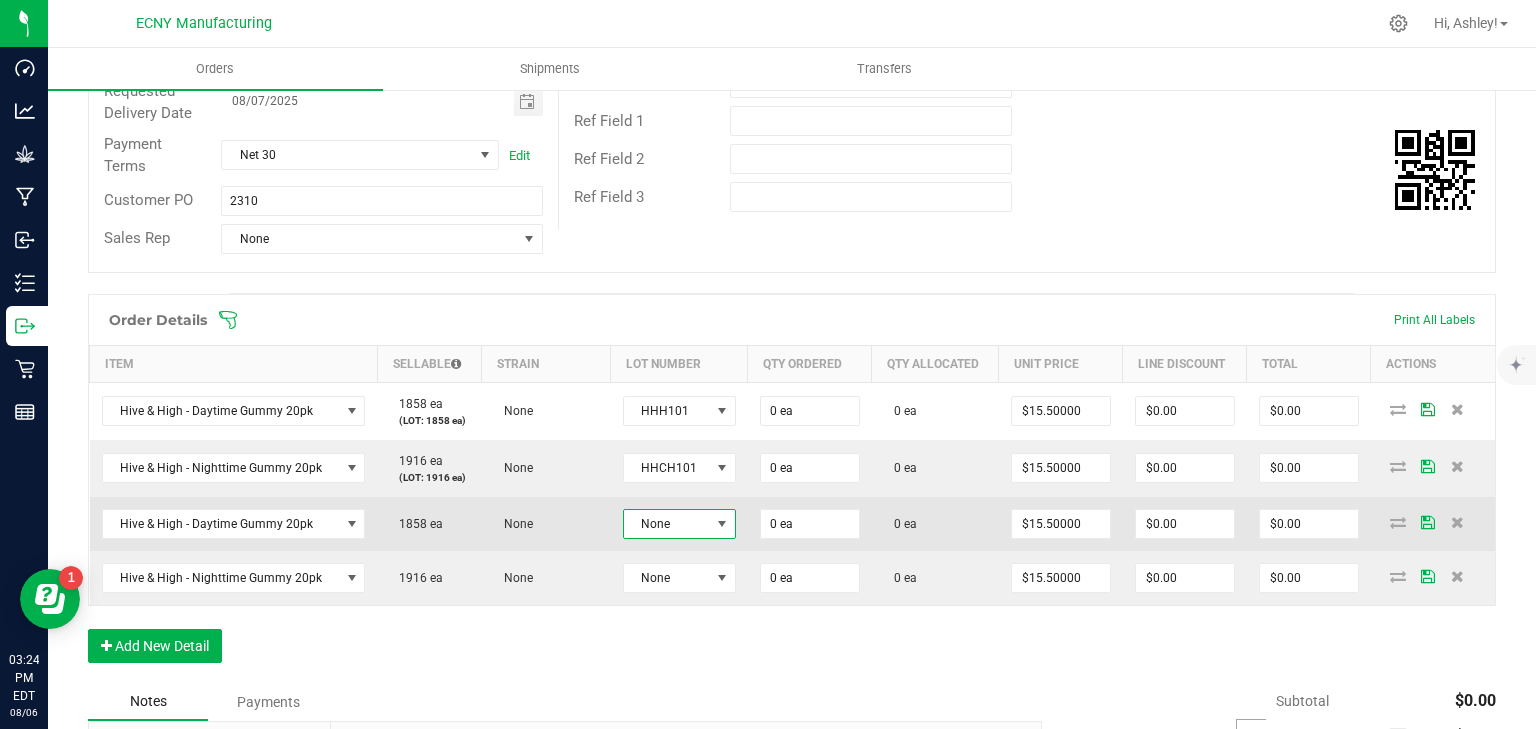 click on "None" at bounding box center [679, 524] 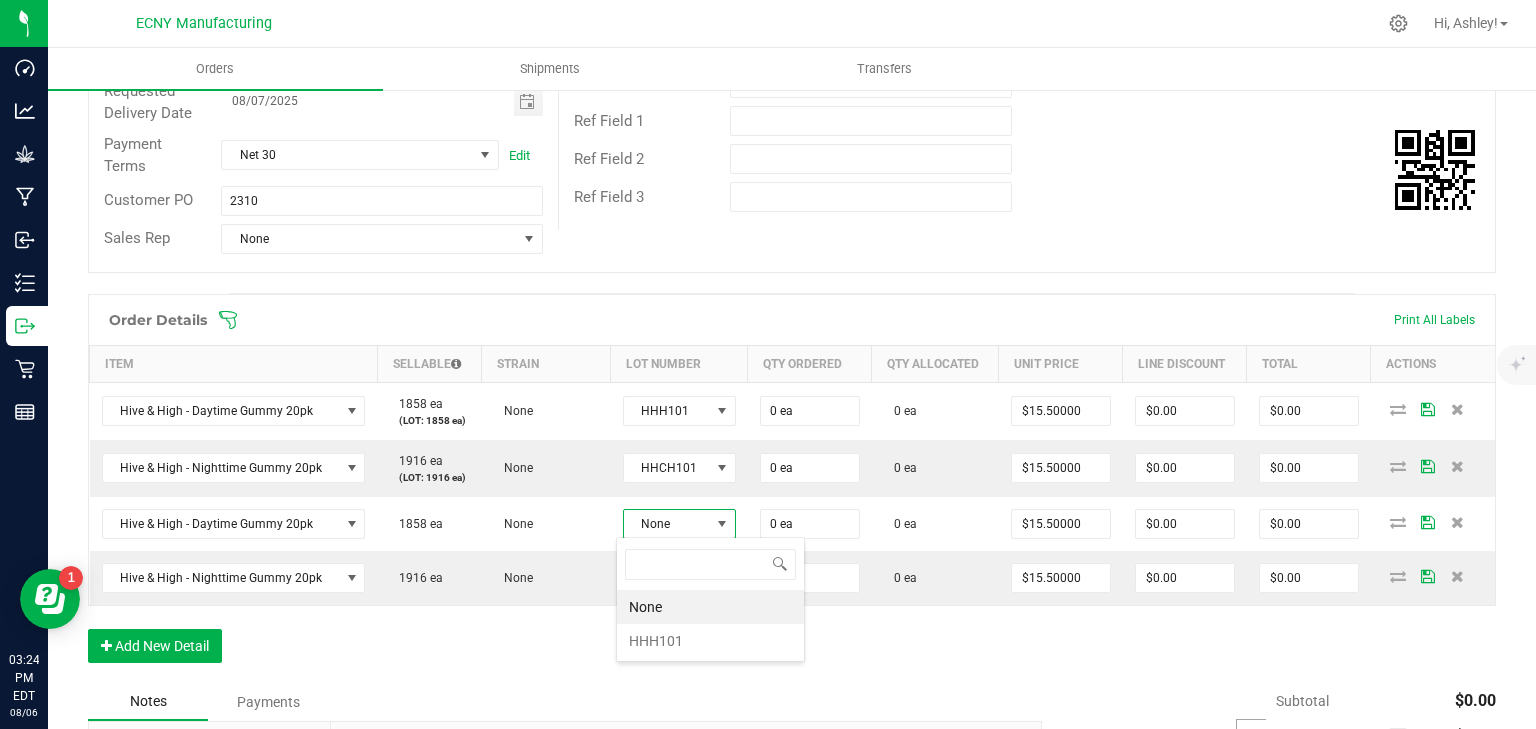 scroll, scrollTop: 99970, scrollLeft: 99890, axis: both 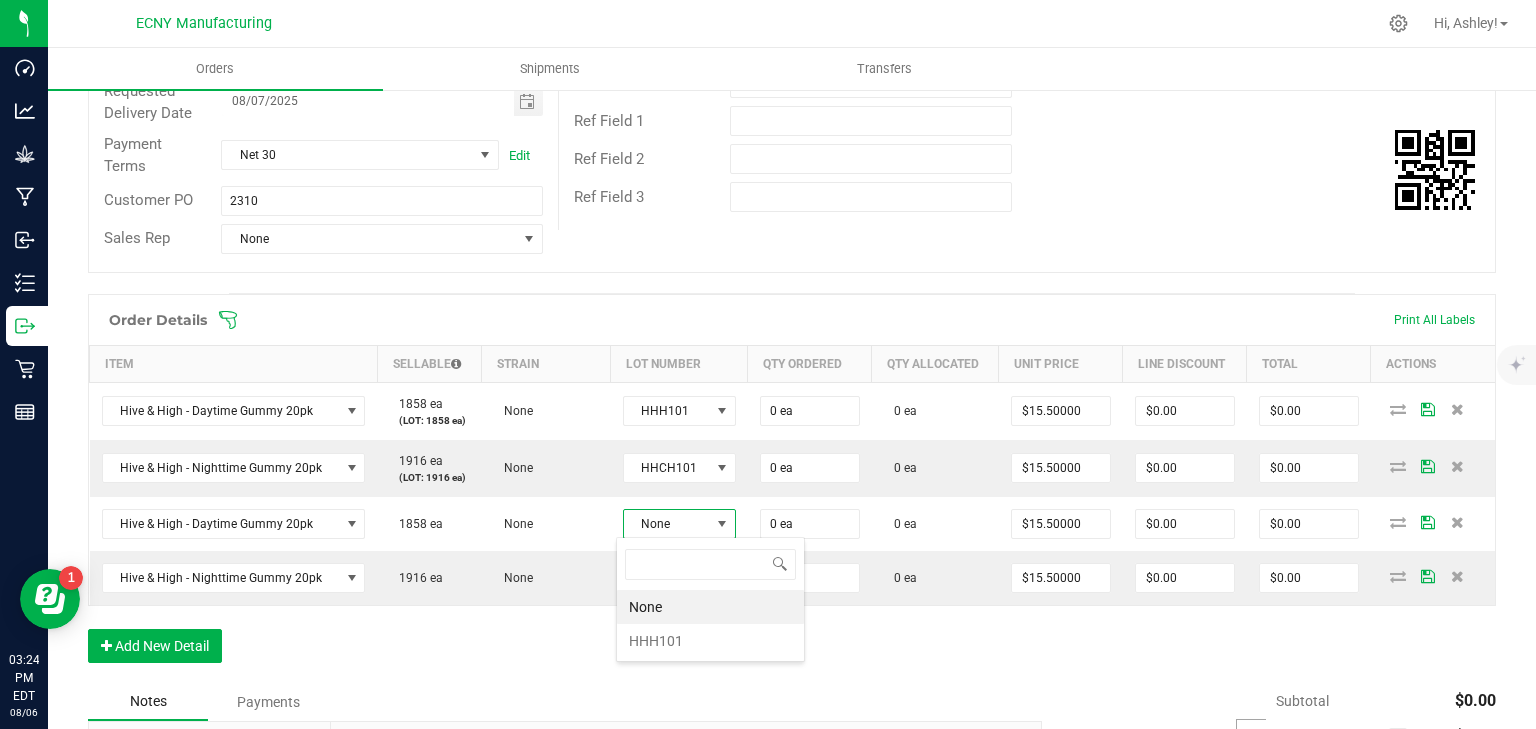 drag, startPoint x: 661, startPoint y: 612, endPoint x: 676, endPoint y: 640, distance: 31.764761 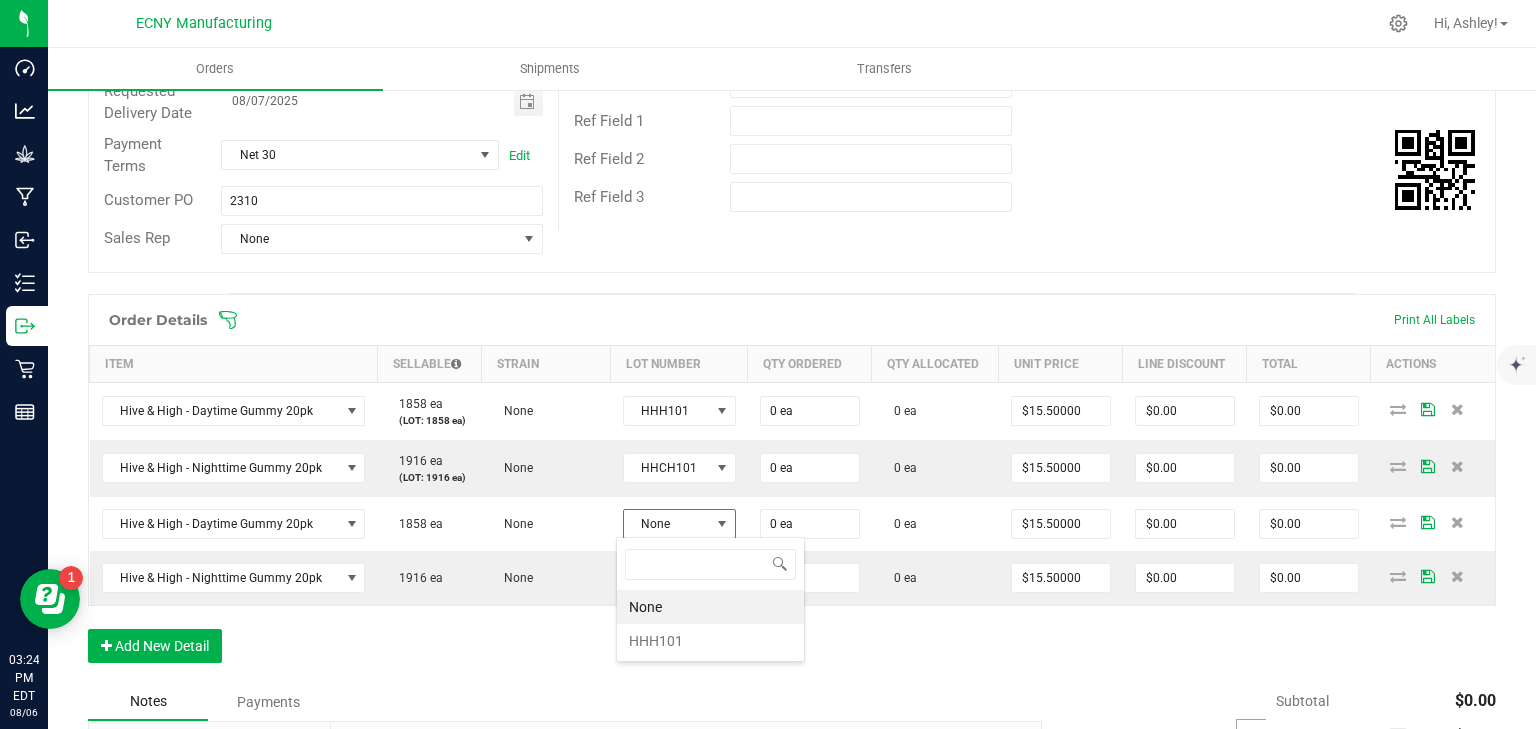 click on "None" at bounding box center [710, 607] 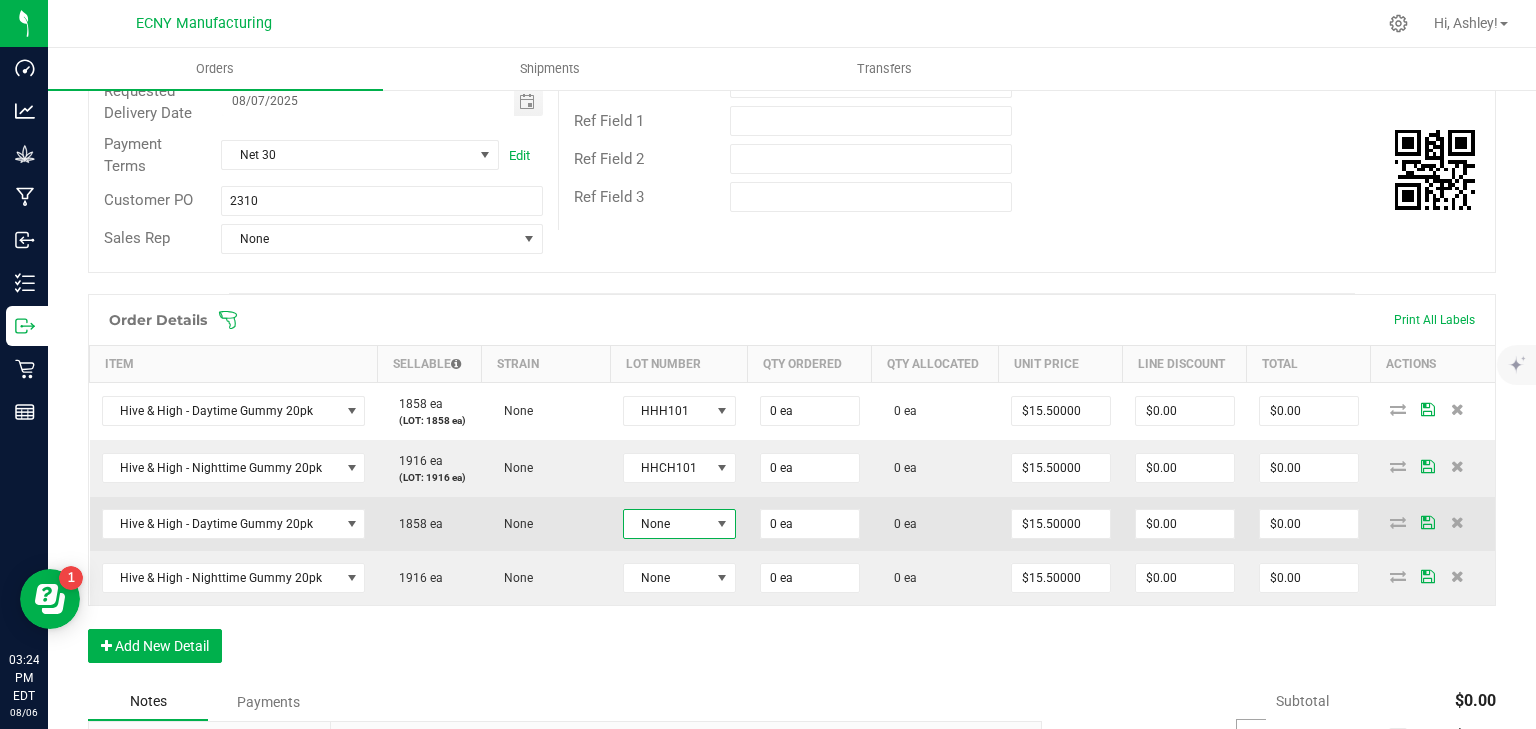 click on "None" at bounding box center (667, 524) 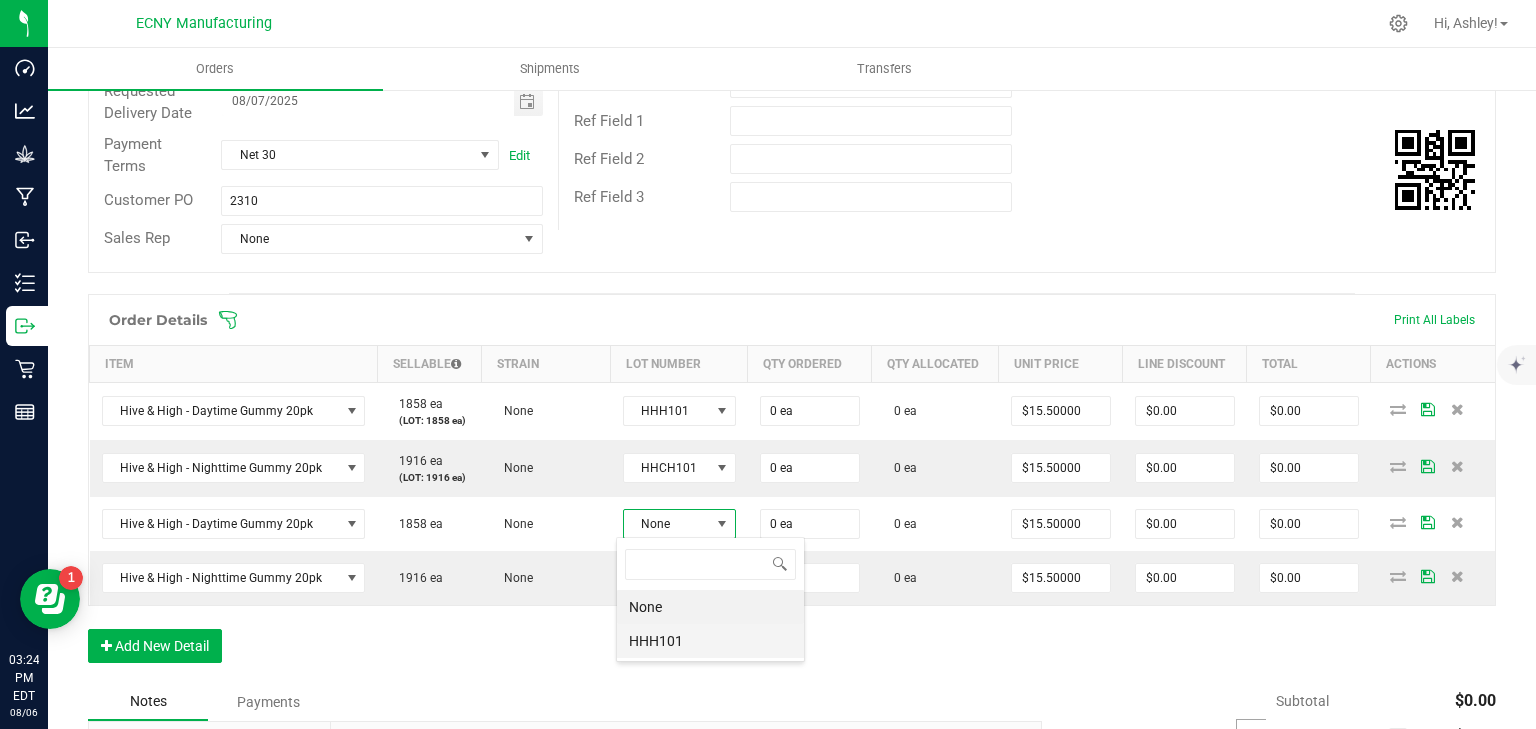 scroll, scrollTop: 99970, scrollLeft: 99890, axis: both 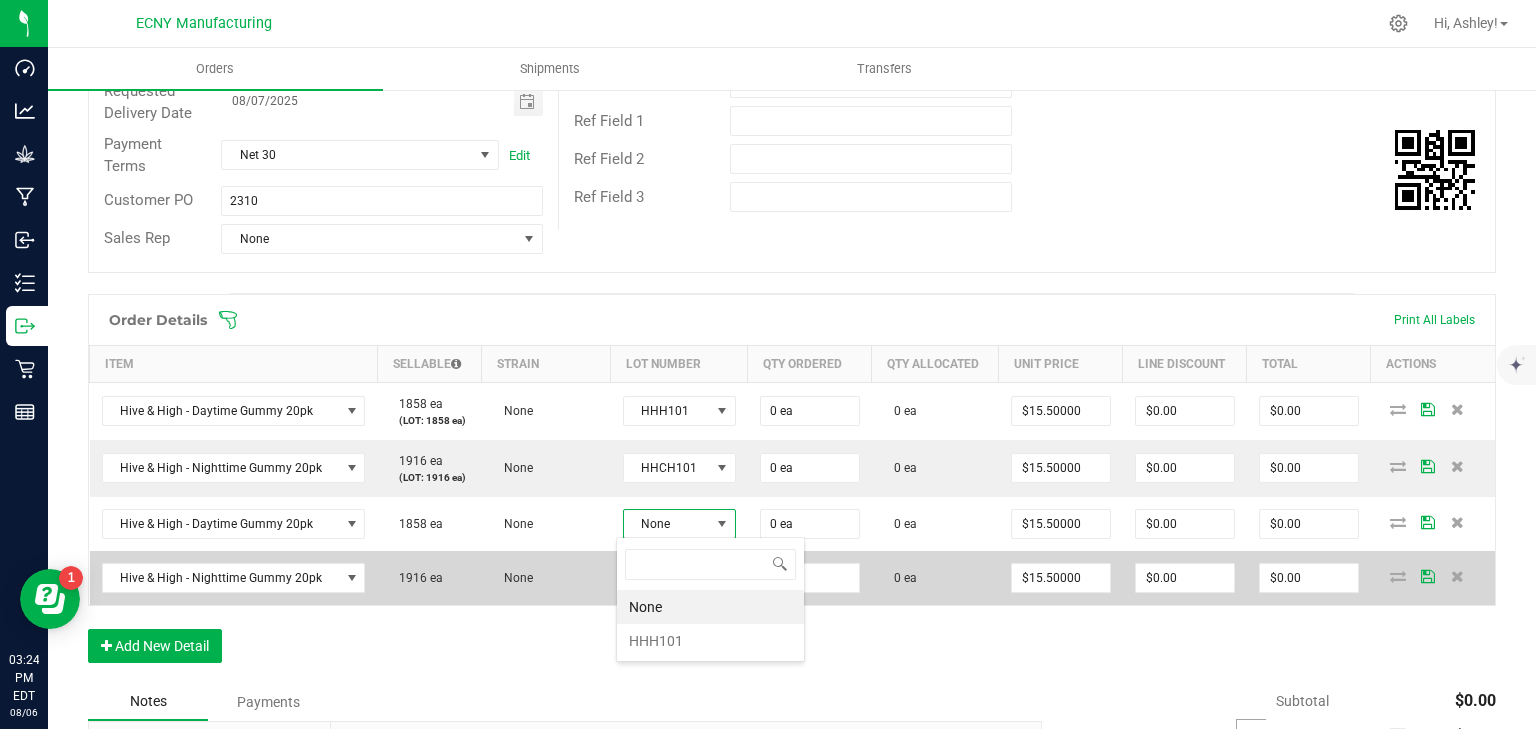 drag, startPoint x: 667, startPoint y: 648, endPoint x: 660, endPoint y: 596, distance: 52.46904 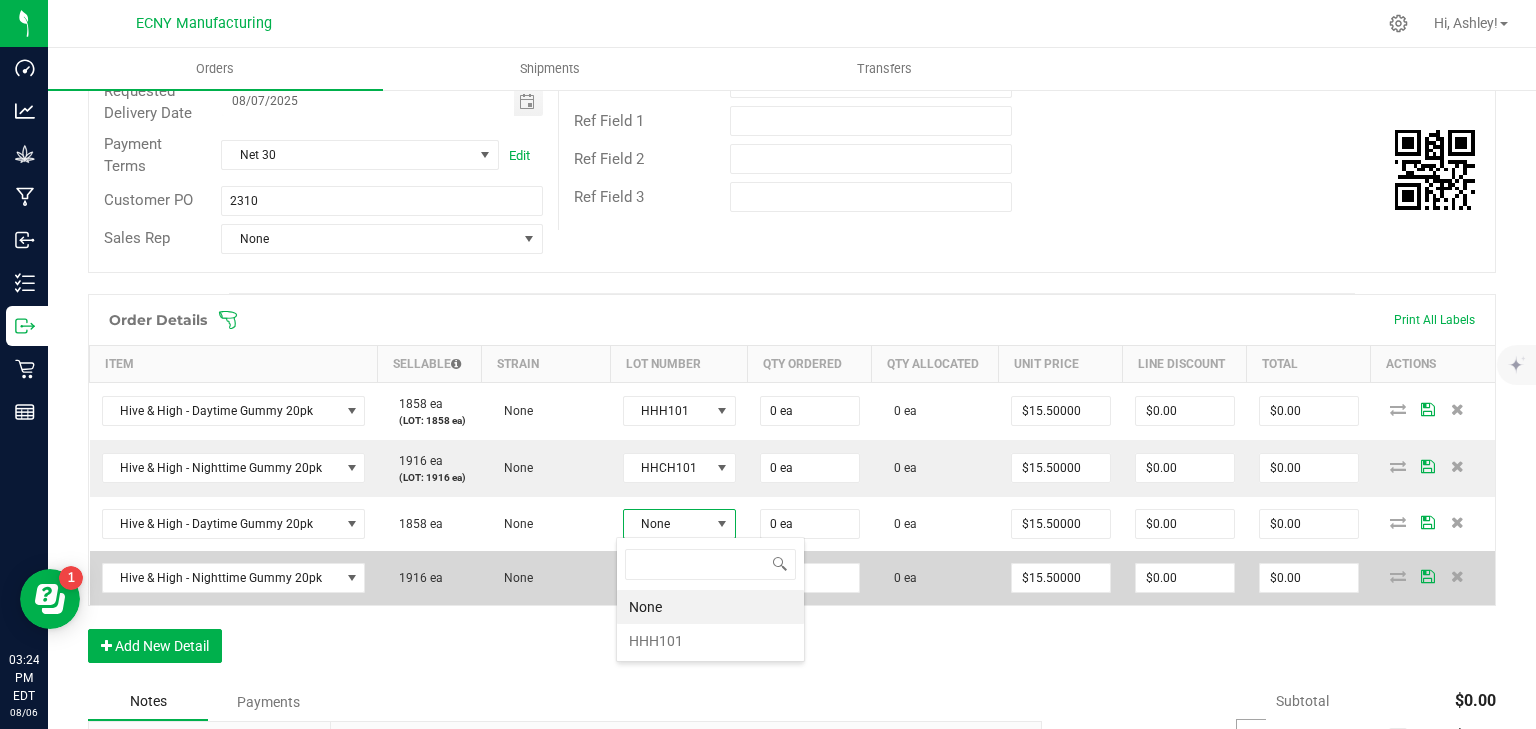 click on "HHH101" at bounding box center (710, 641) 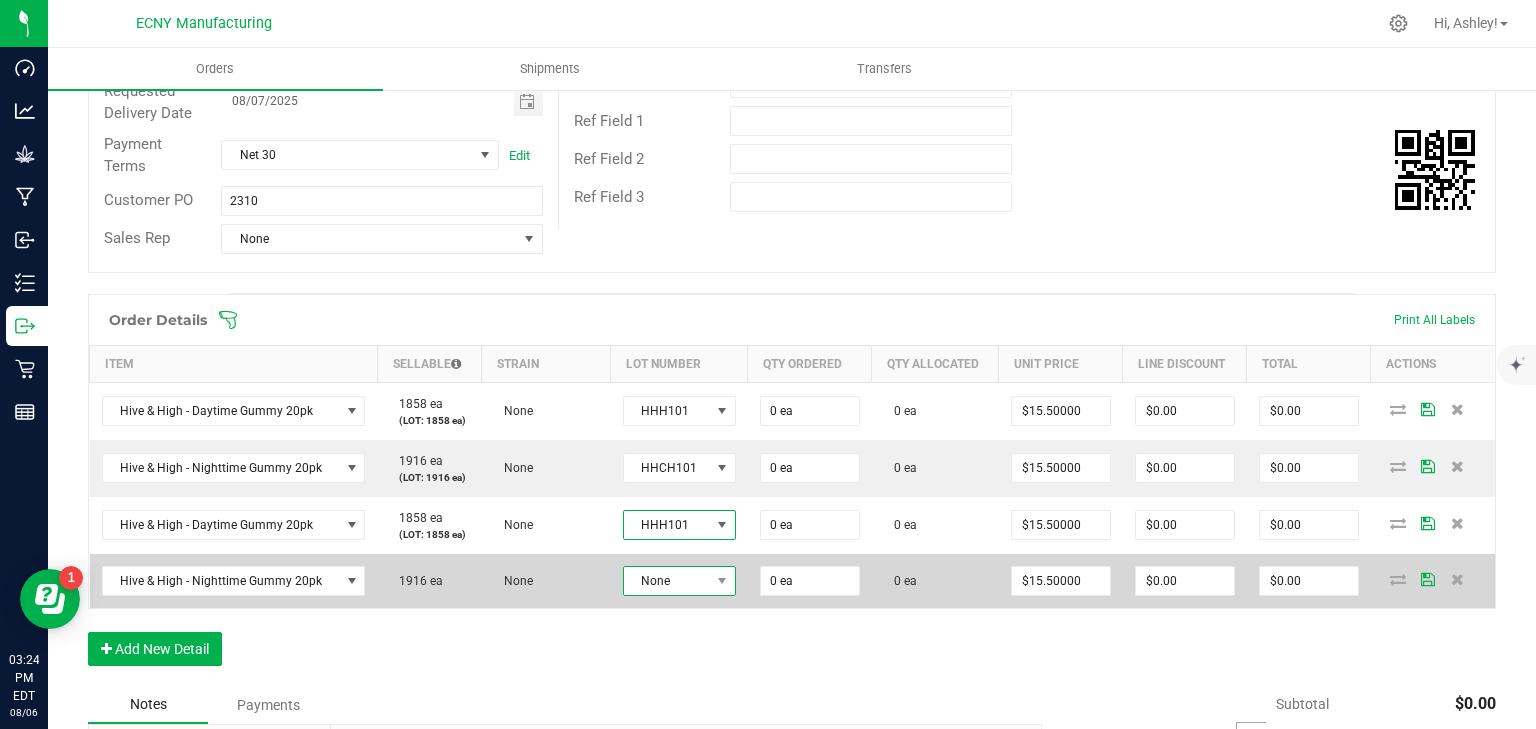click on "None" at bounding box center [667, 581] 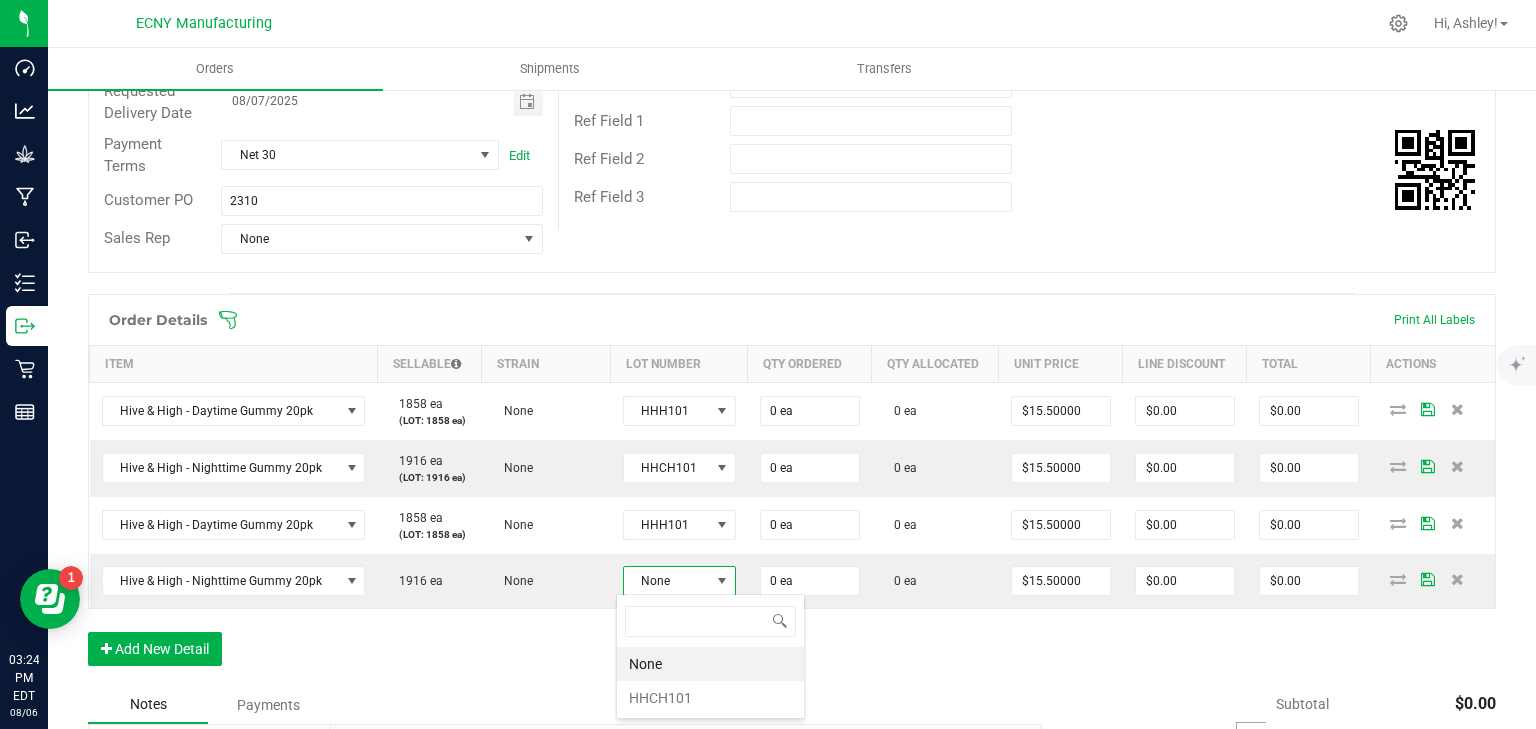 scroll, scrollTop: 99970, scrollLeft: 99890, axis: both 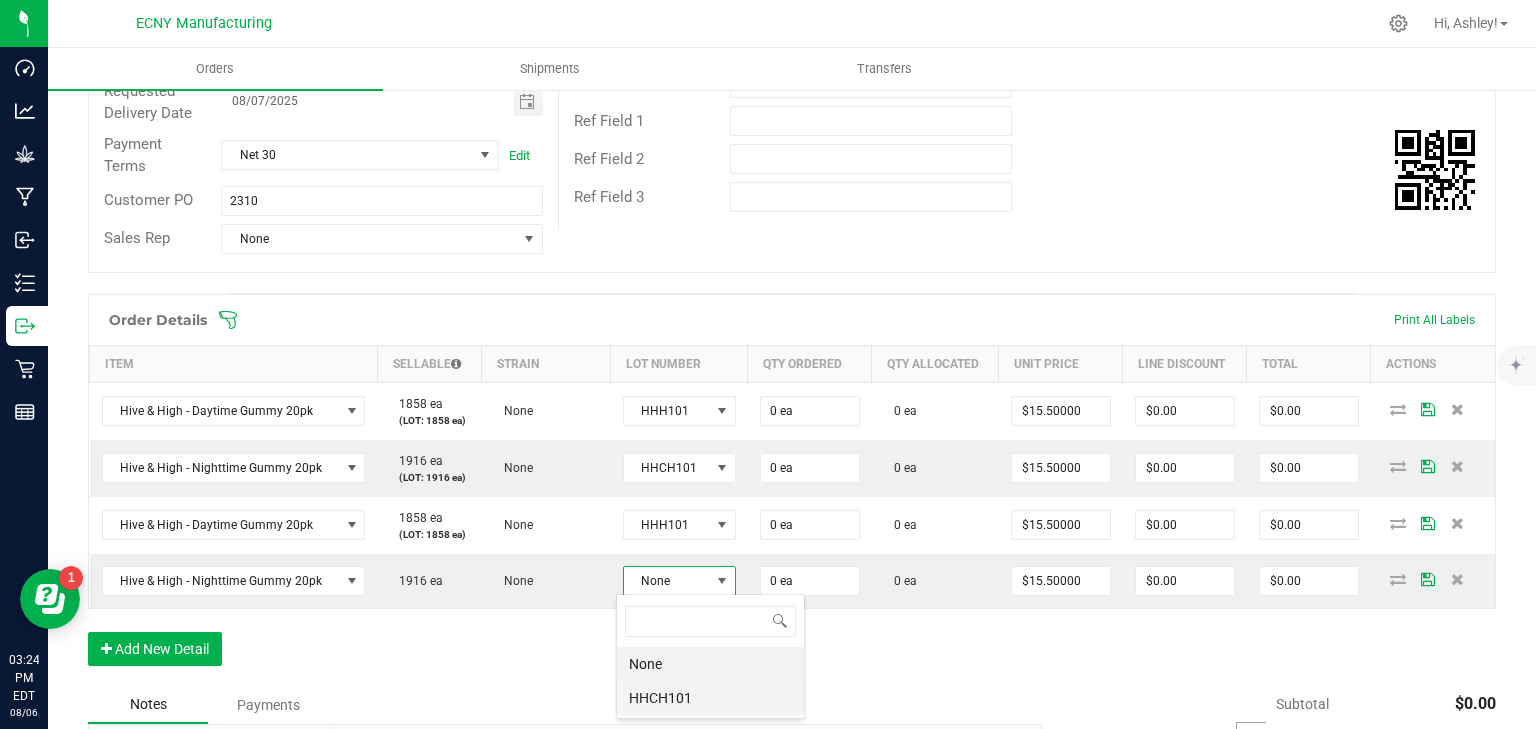 click on "HHCH101" at bounding box center (710, 698) 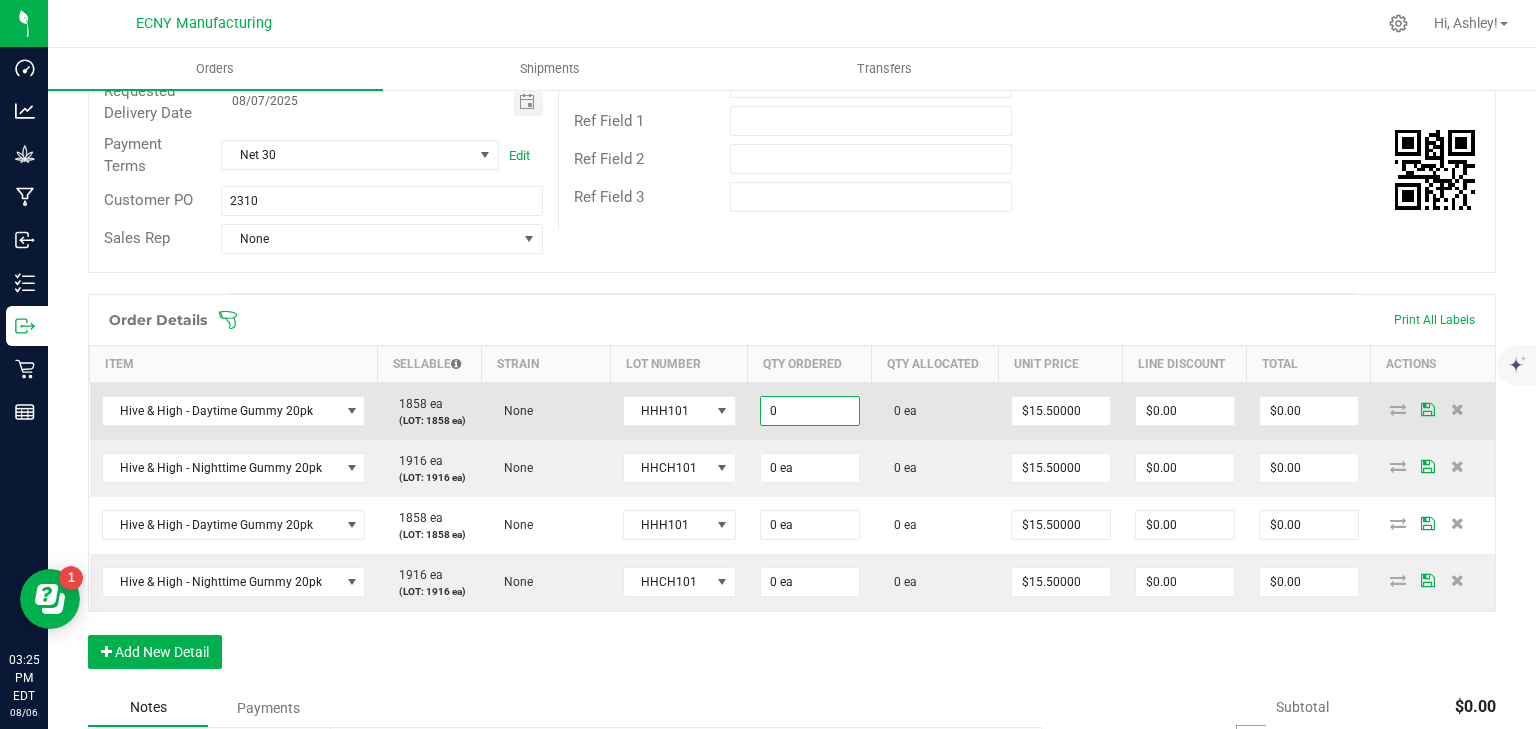click on "0" at bounding box center (810, 411) 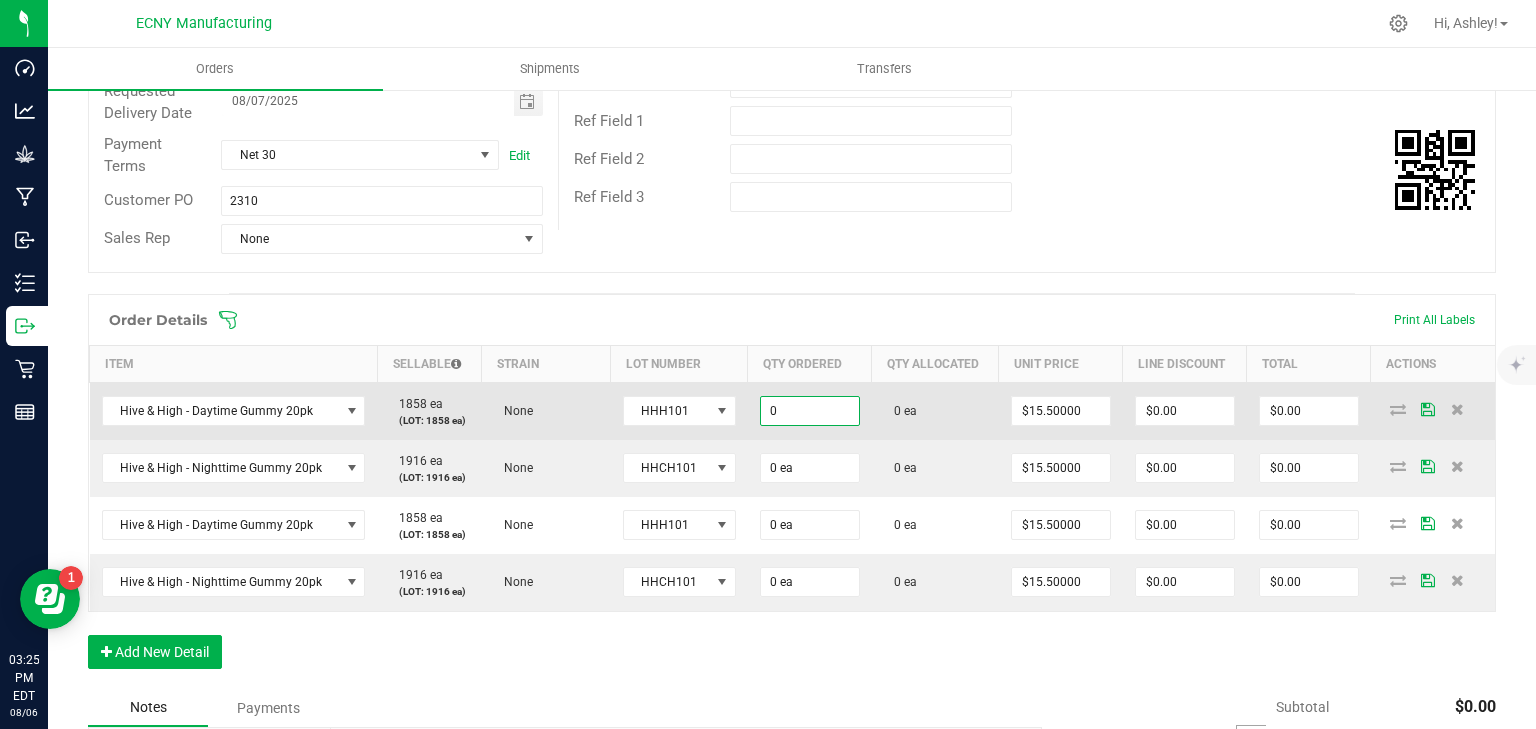 click on "0" at bounding box center [810, 411] 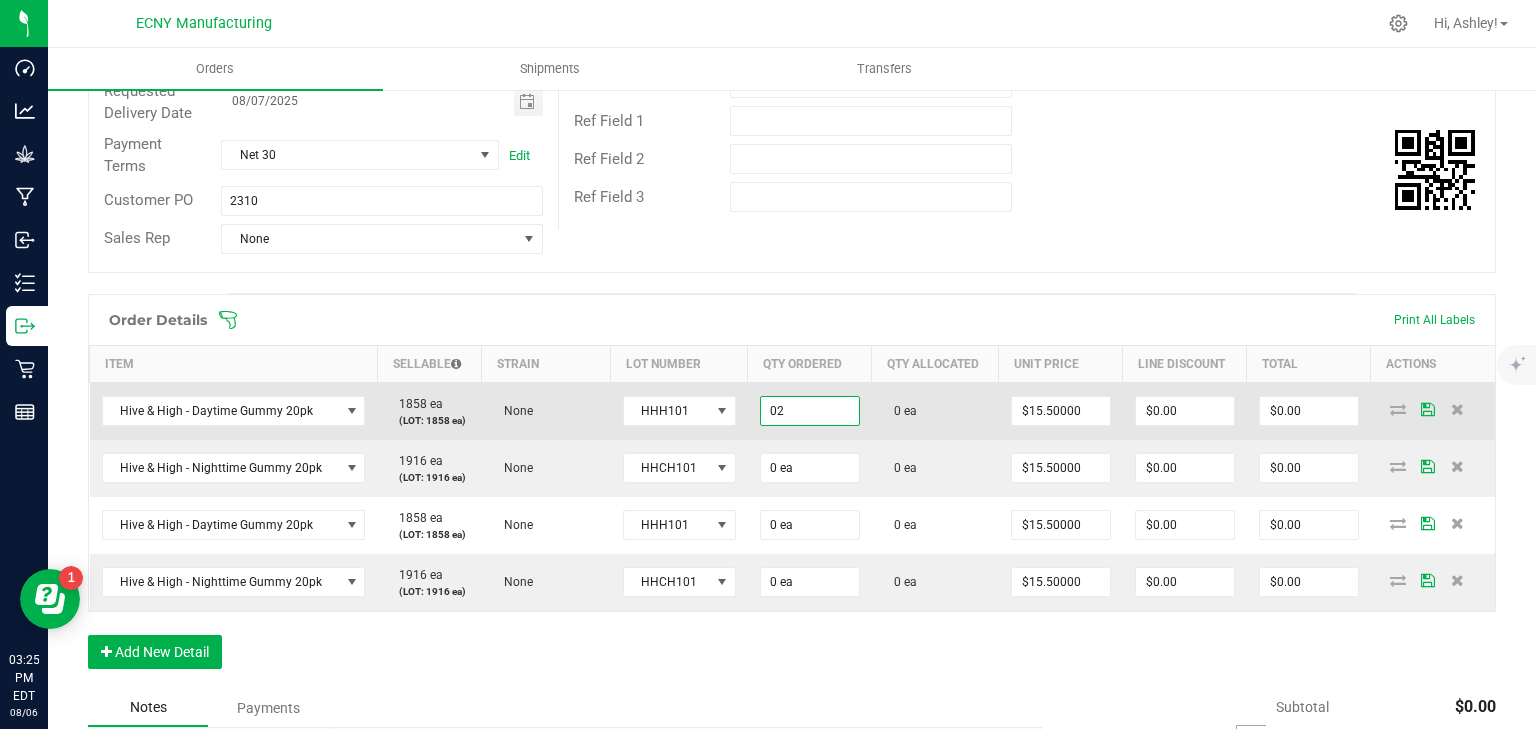 type on "0" 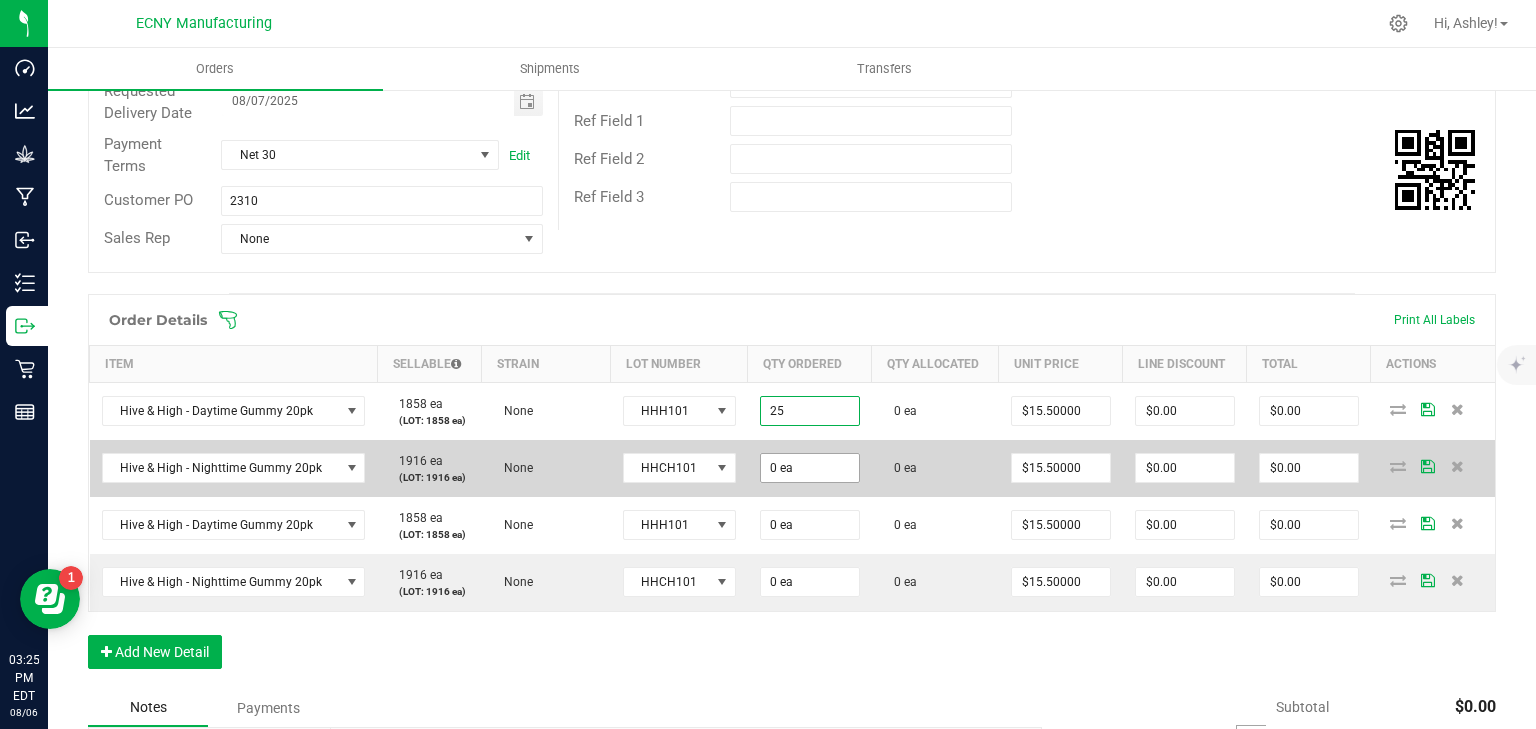 type on "25 ea" 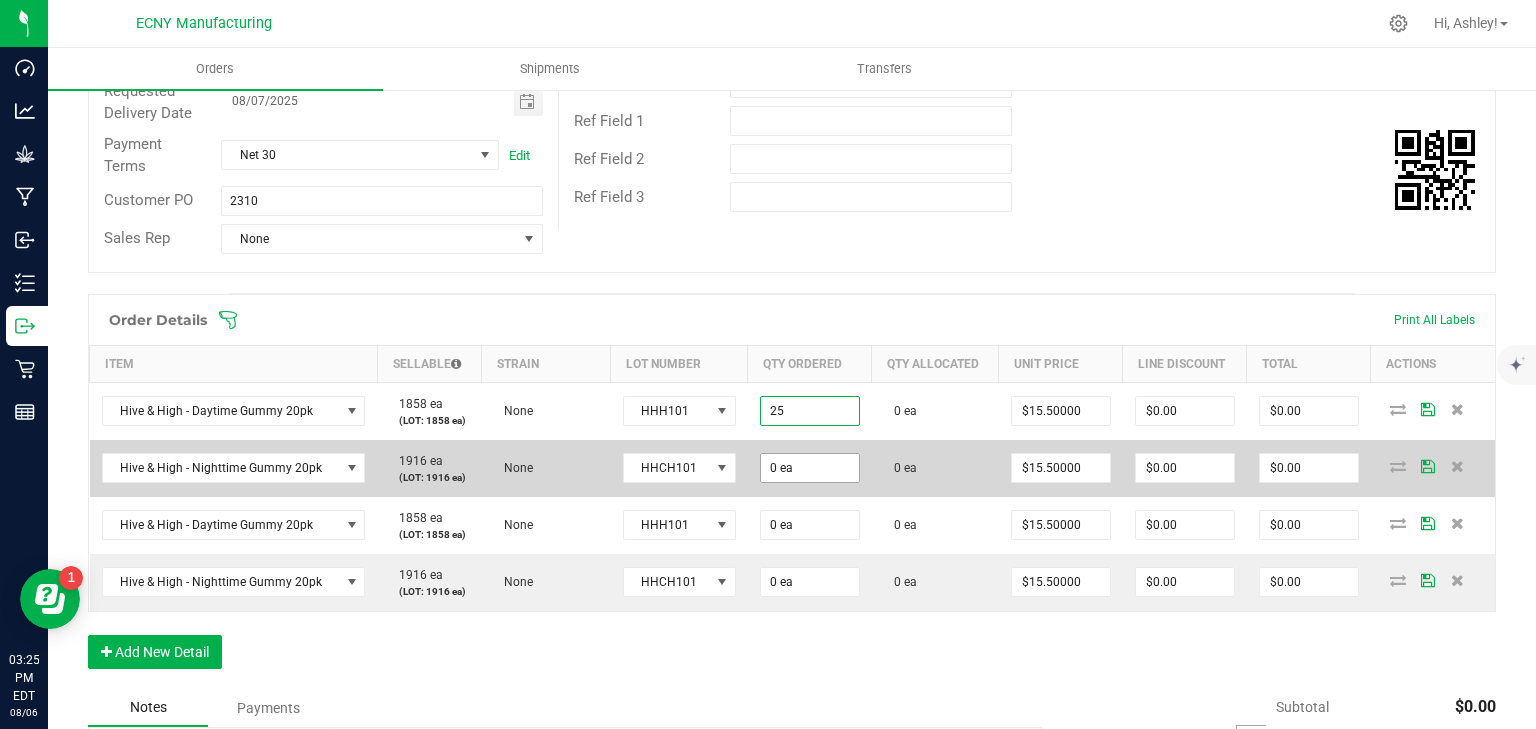 type on "$387.50" 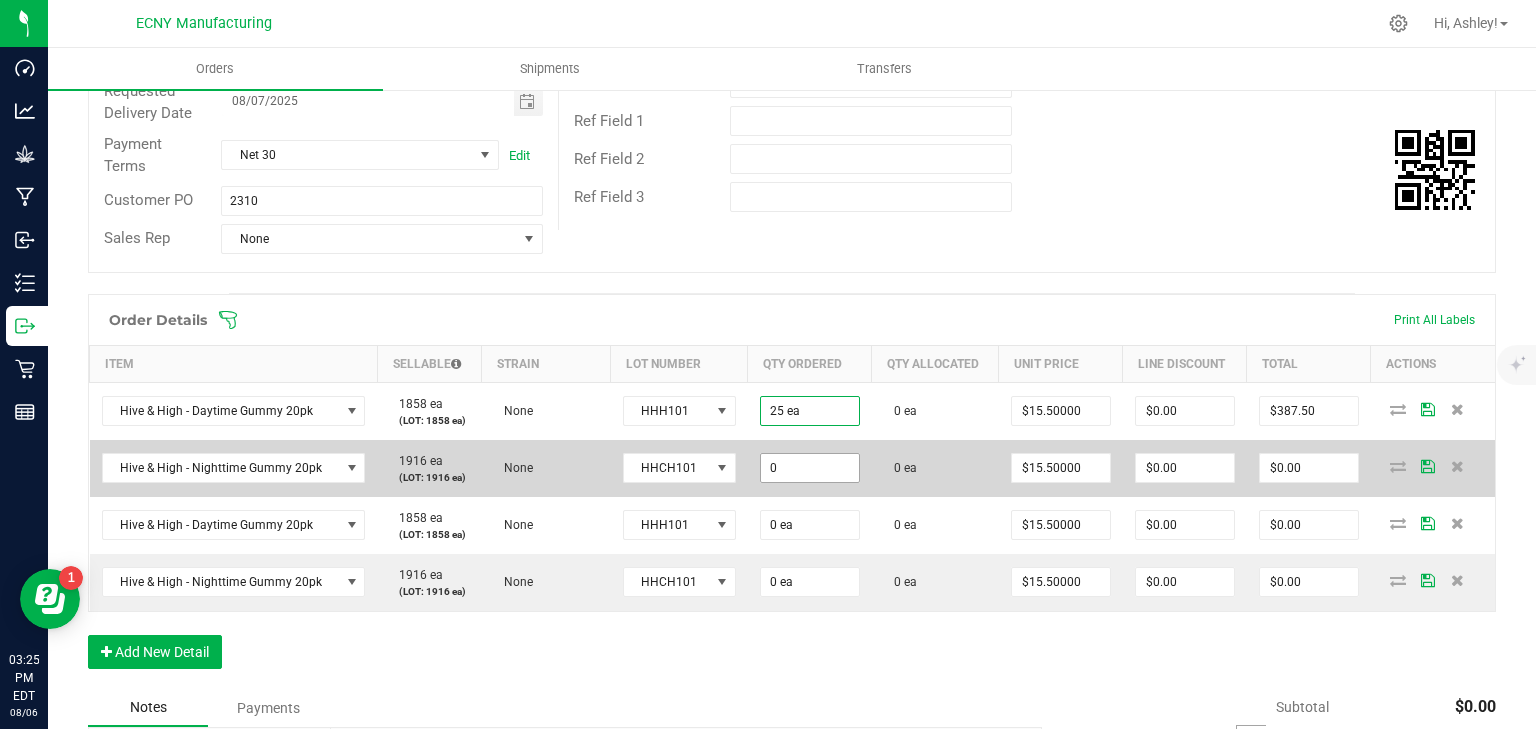 click on "0" at bounding box center (810, 468) 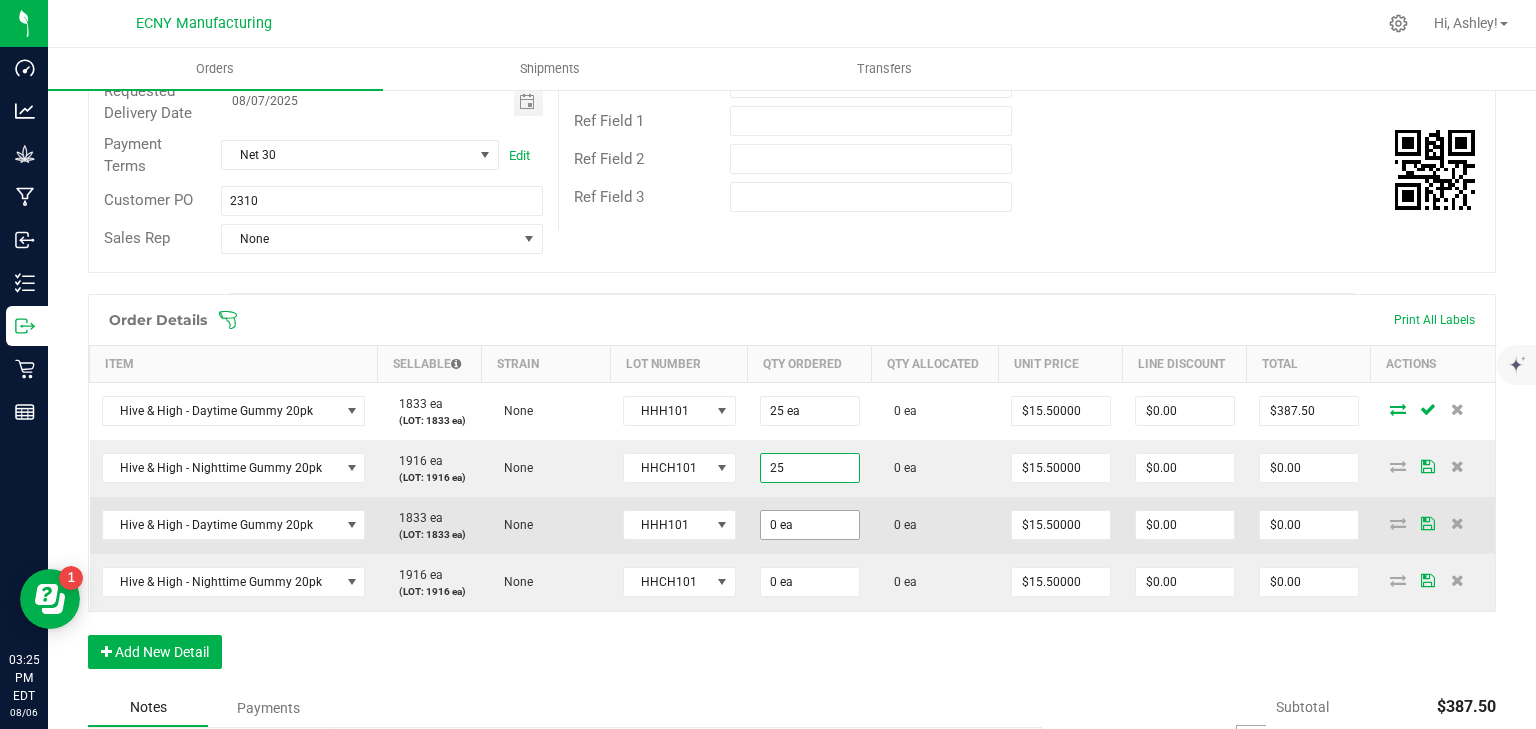 type on "25 ea" 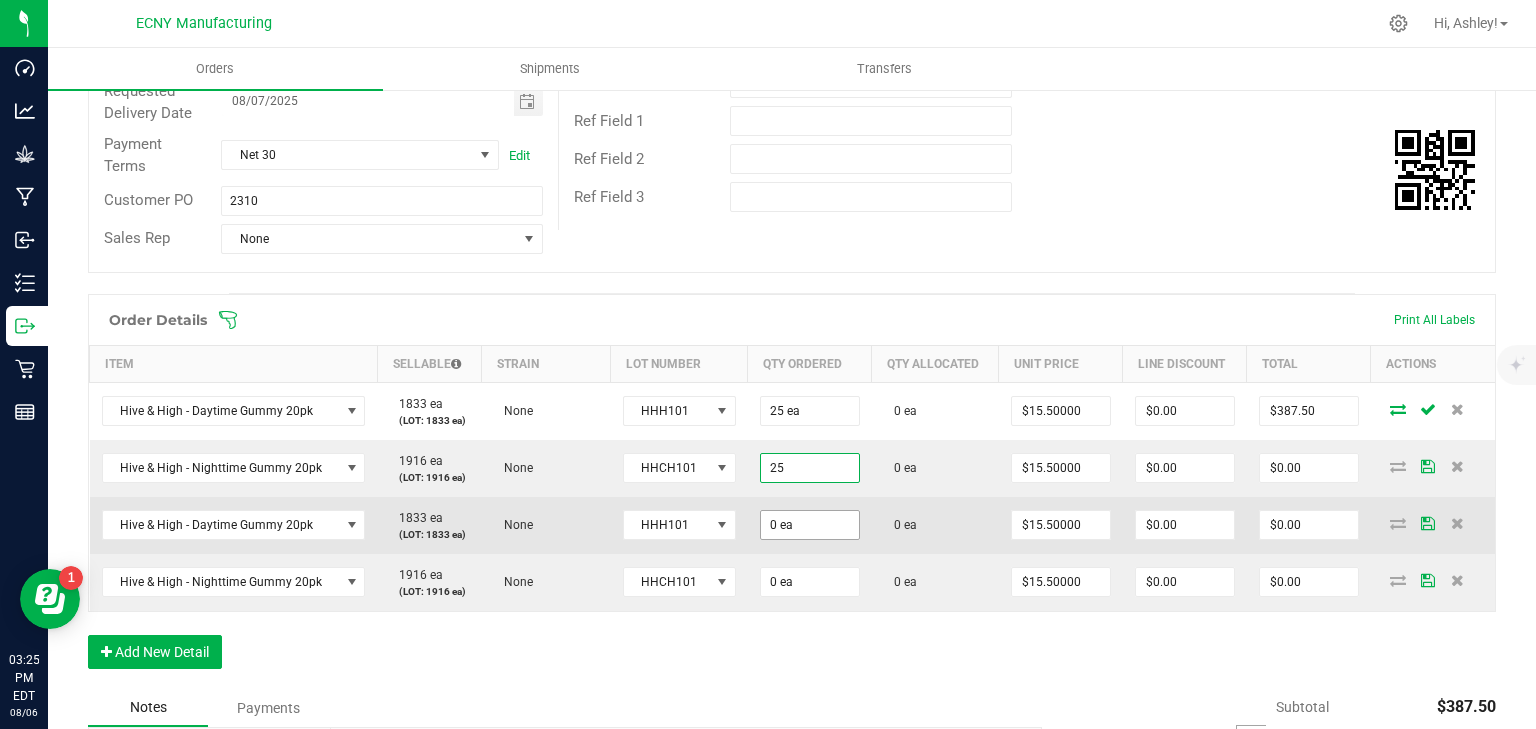 type on "$387.50" 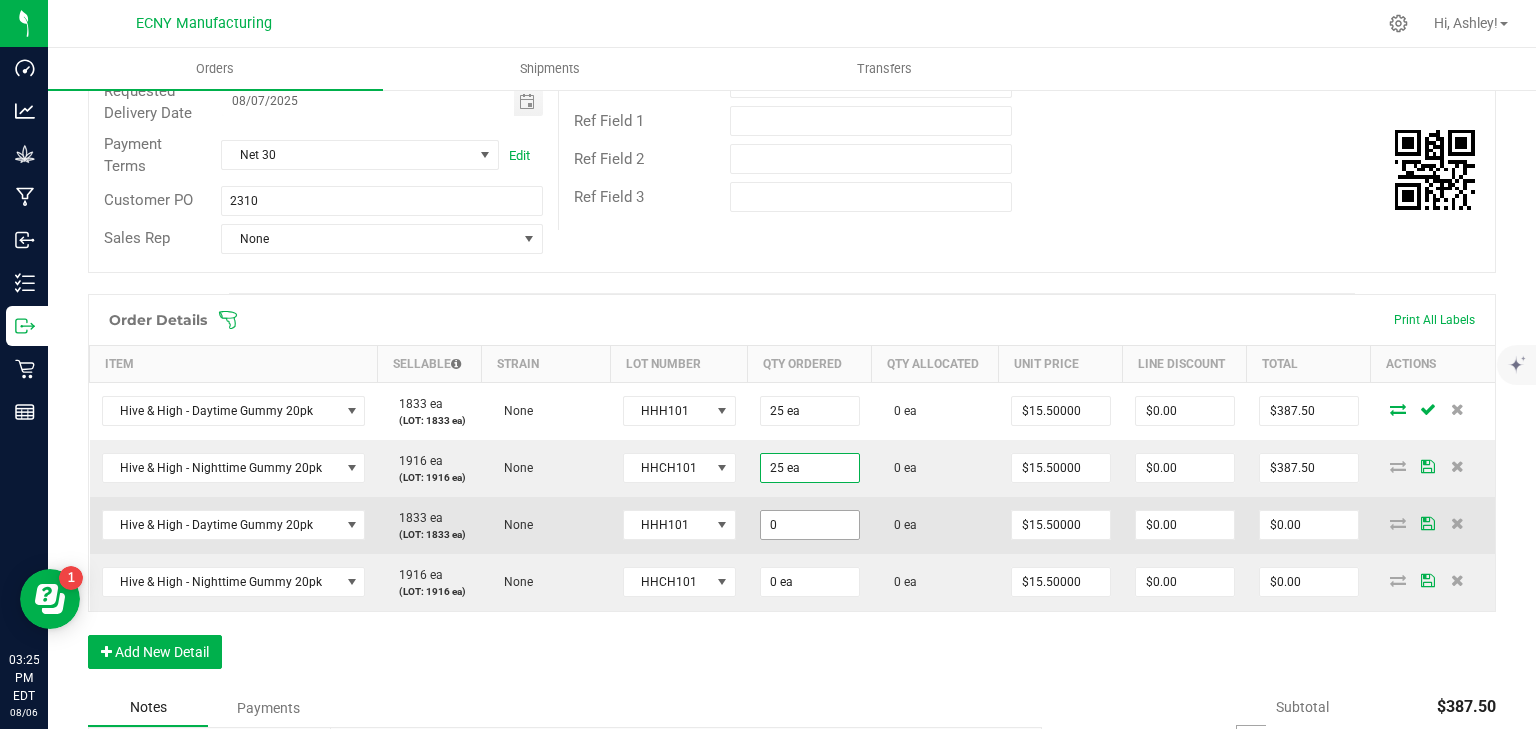 click on "0" at bounding box center (810, 525) 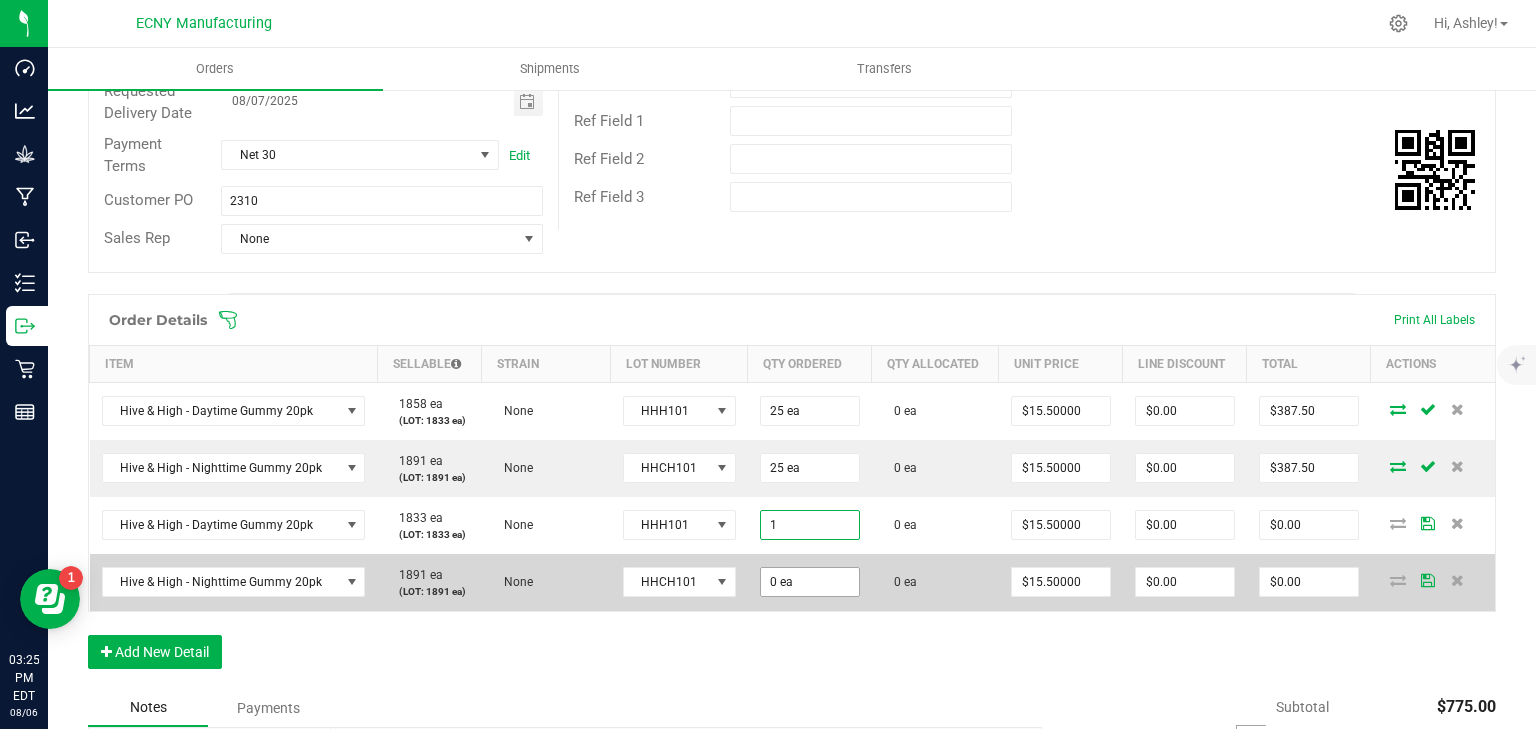 type on "1 ea" 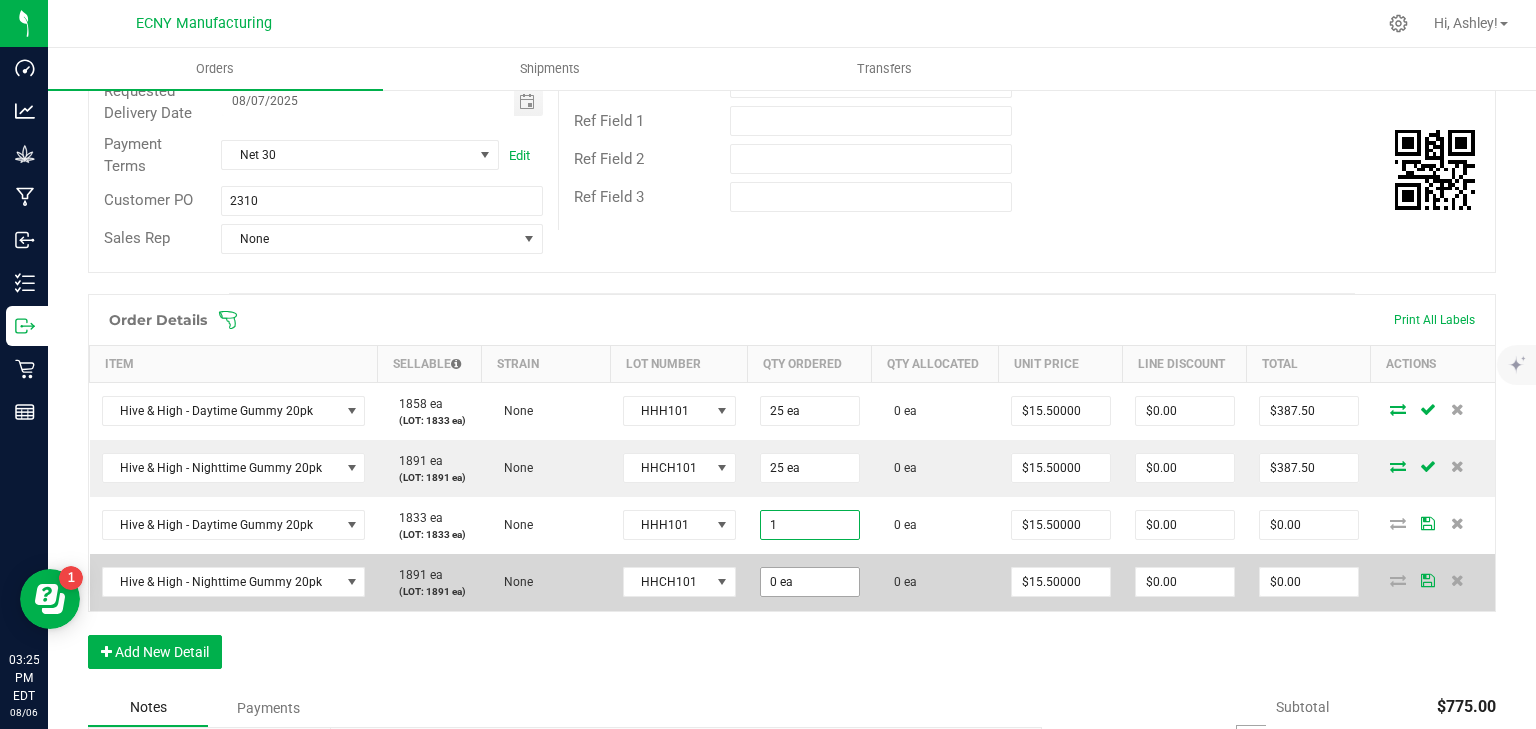 type on "$15.50" 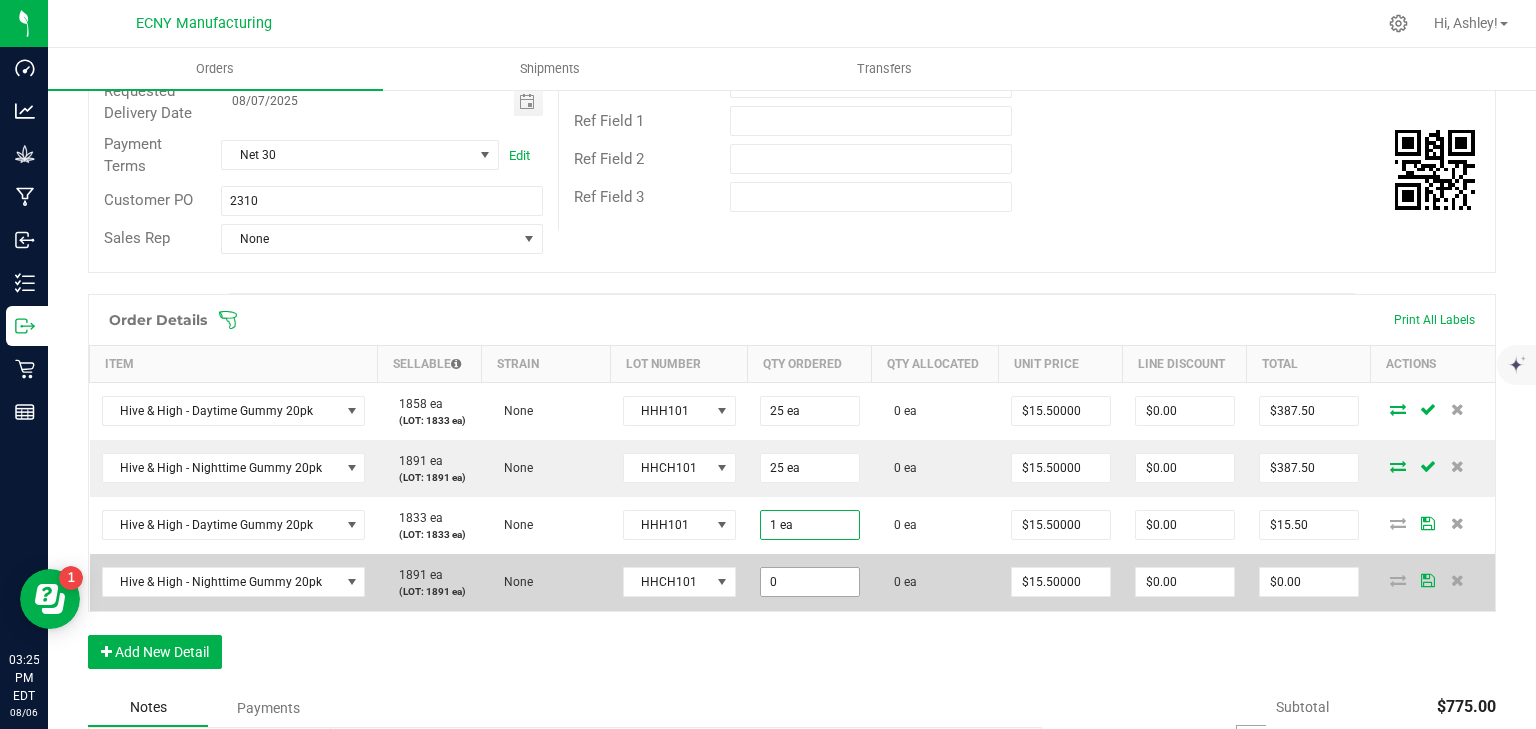 click on "0" at bounding box center [810, 582] 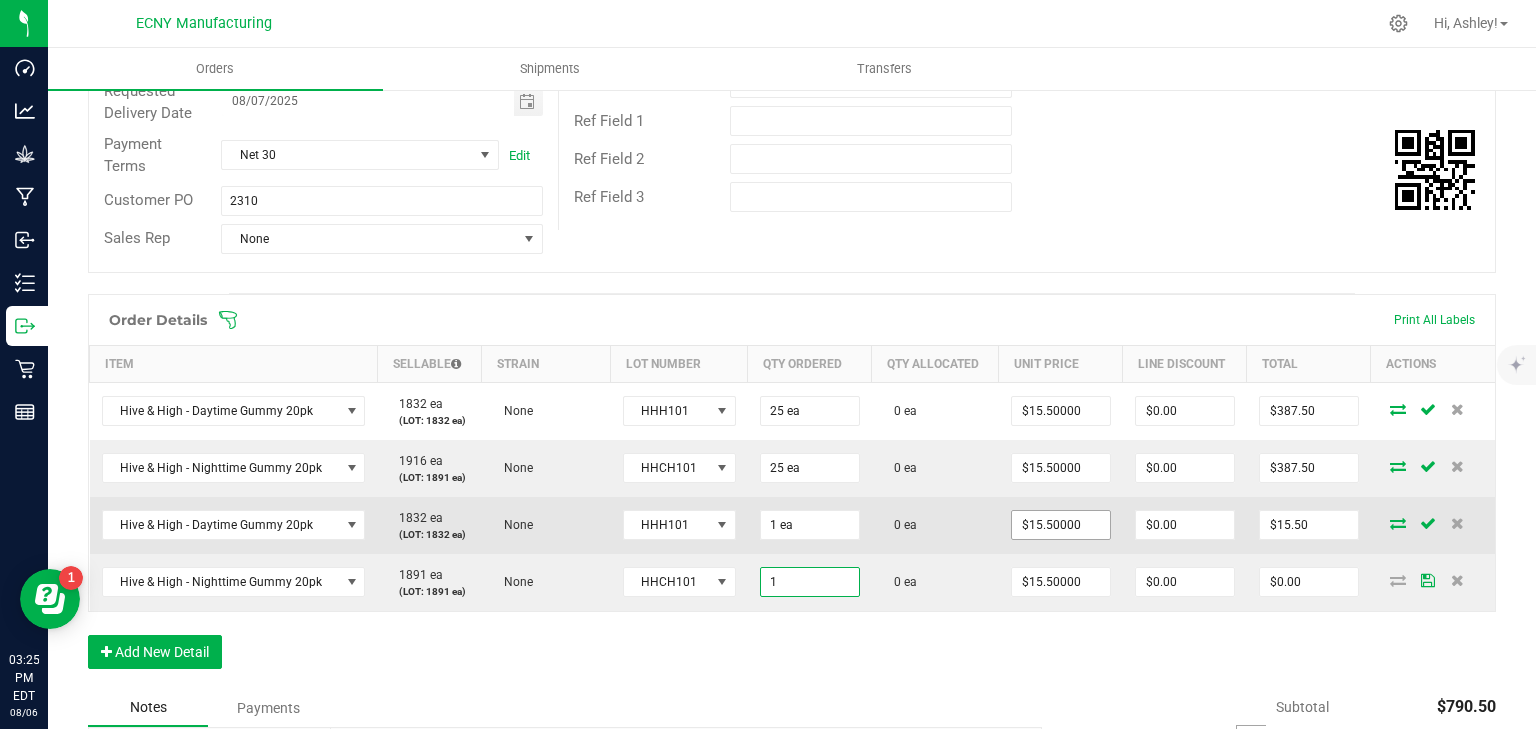 type on "1 ea" 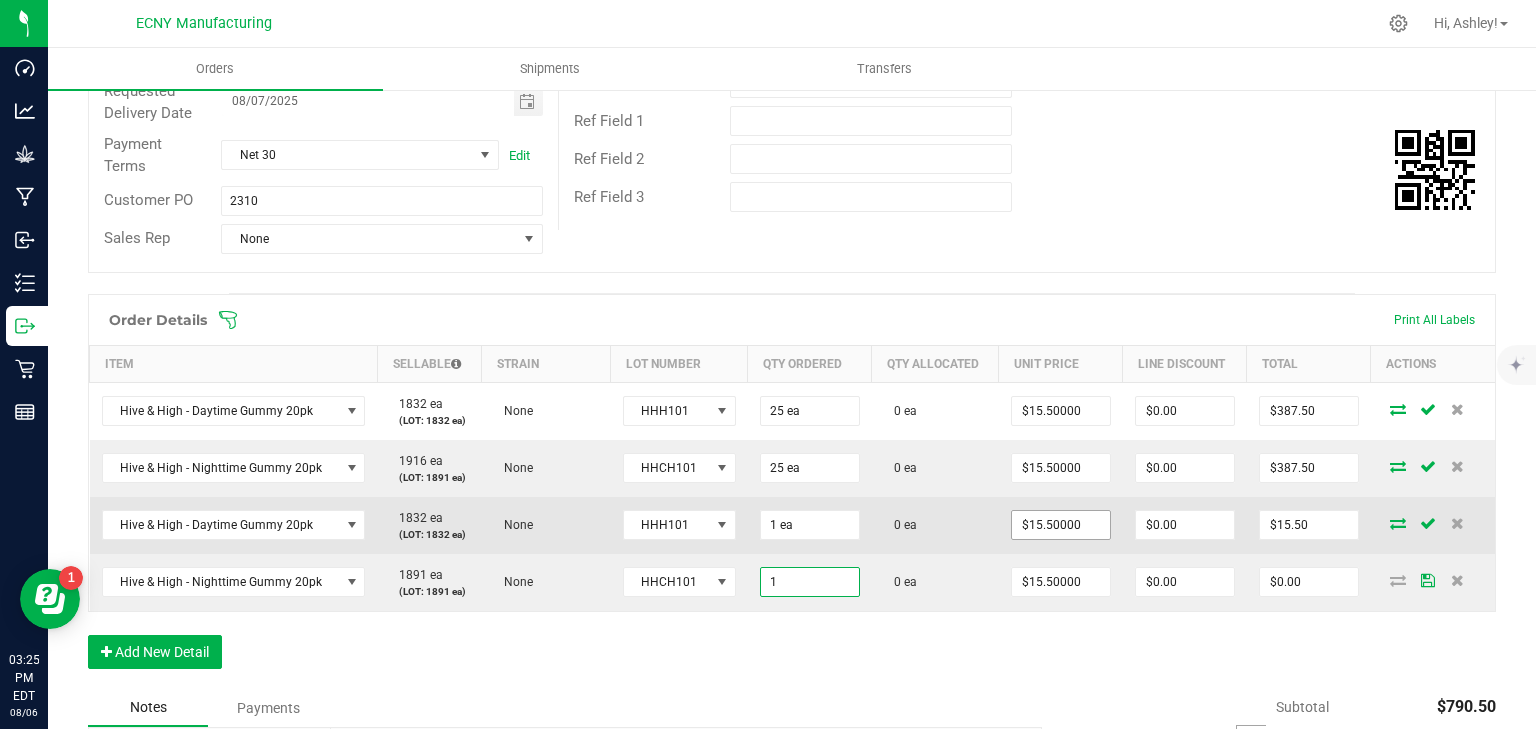 type on "$15.50" 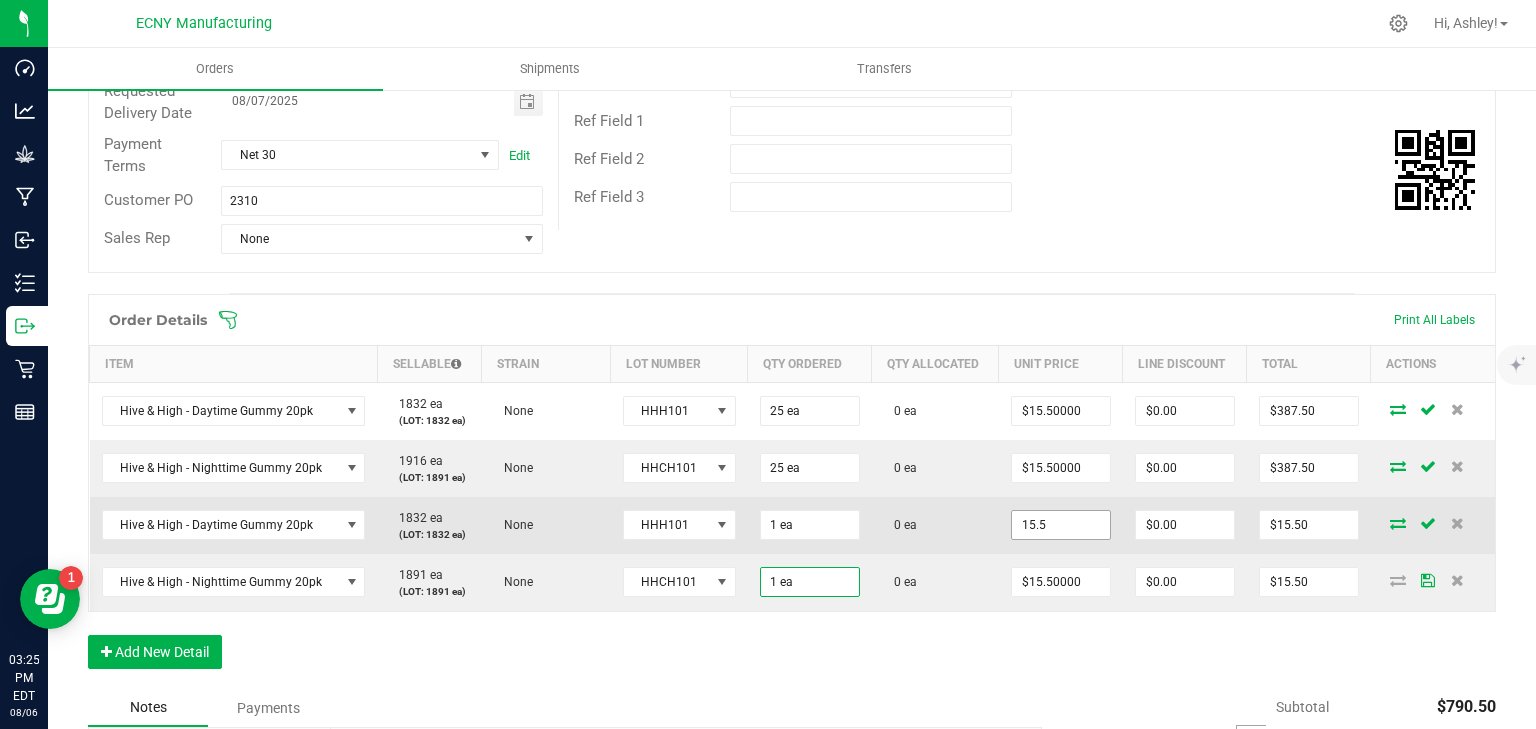 click on "15.5" at bounding box center [1061, 525] 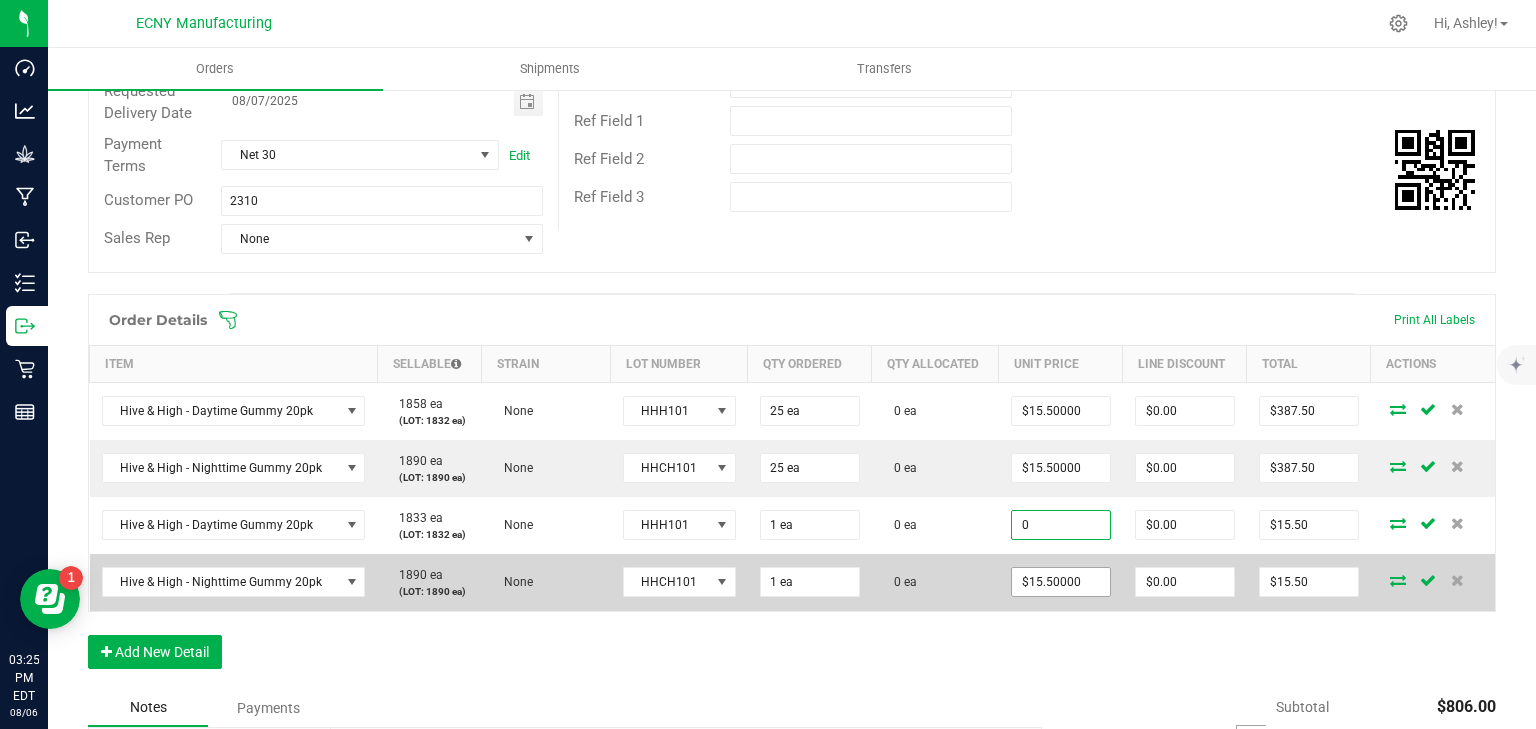 type on "$0.00000" 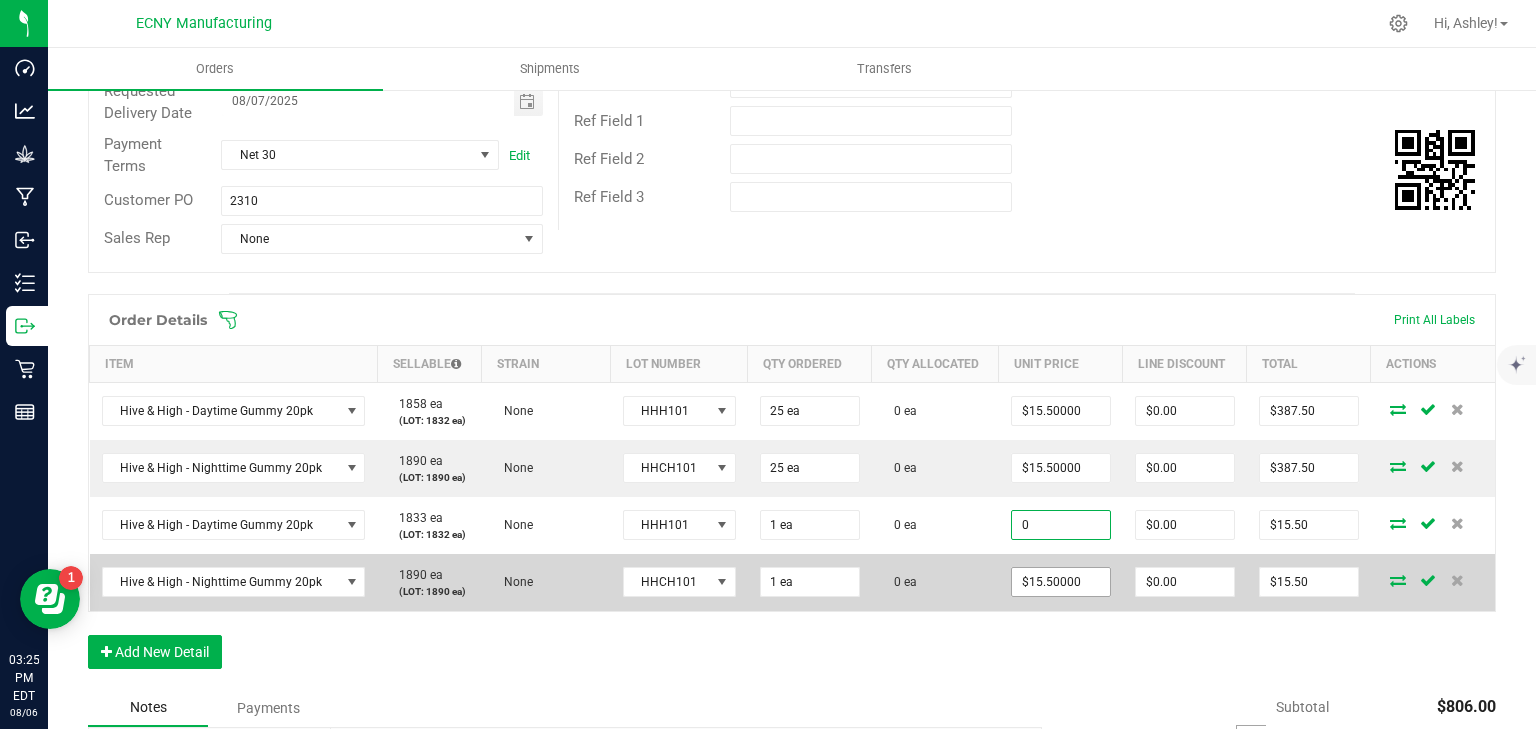 type on "$0.00" 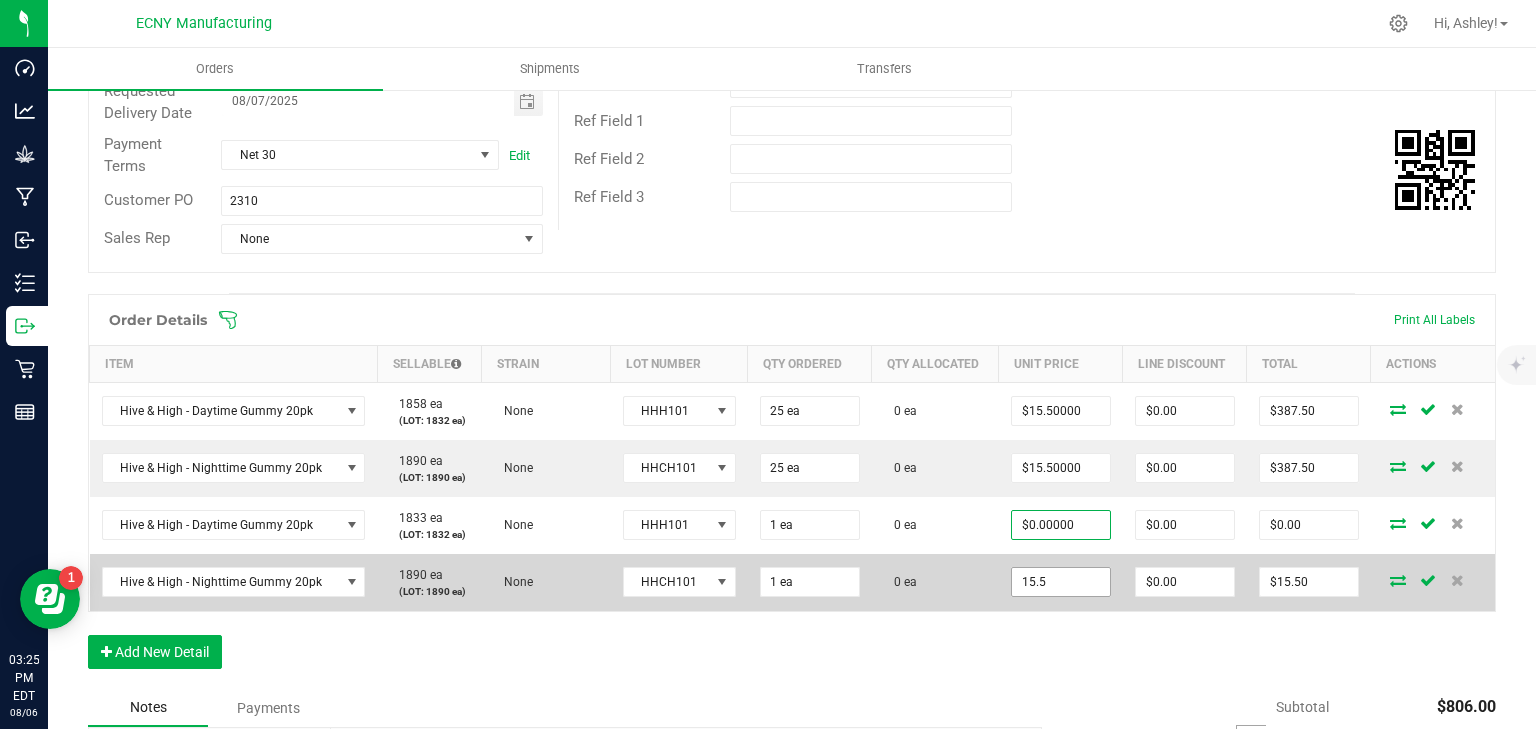 click on "15.5" at bounding box center (1061, 582) 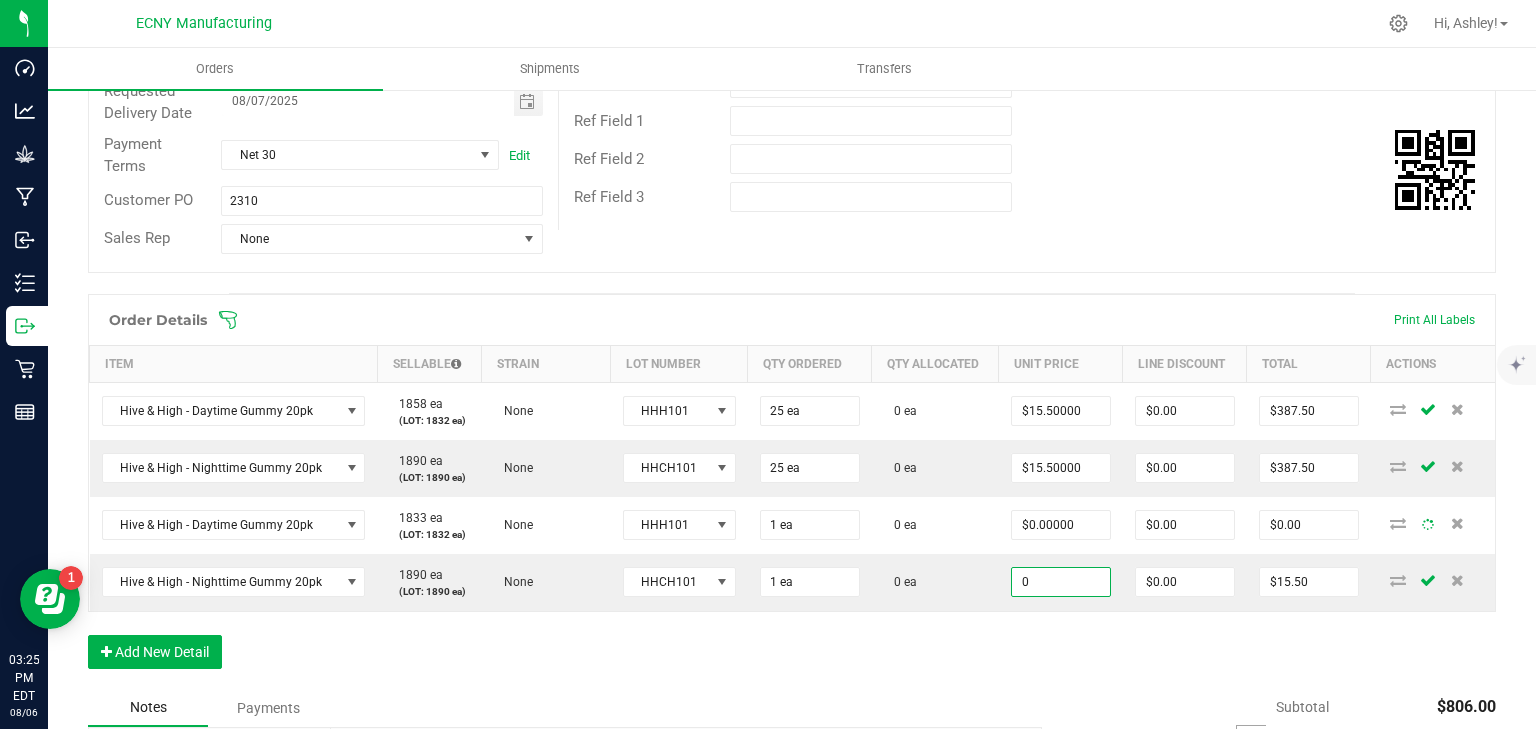 type on "$0.00000" 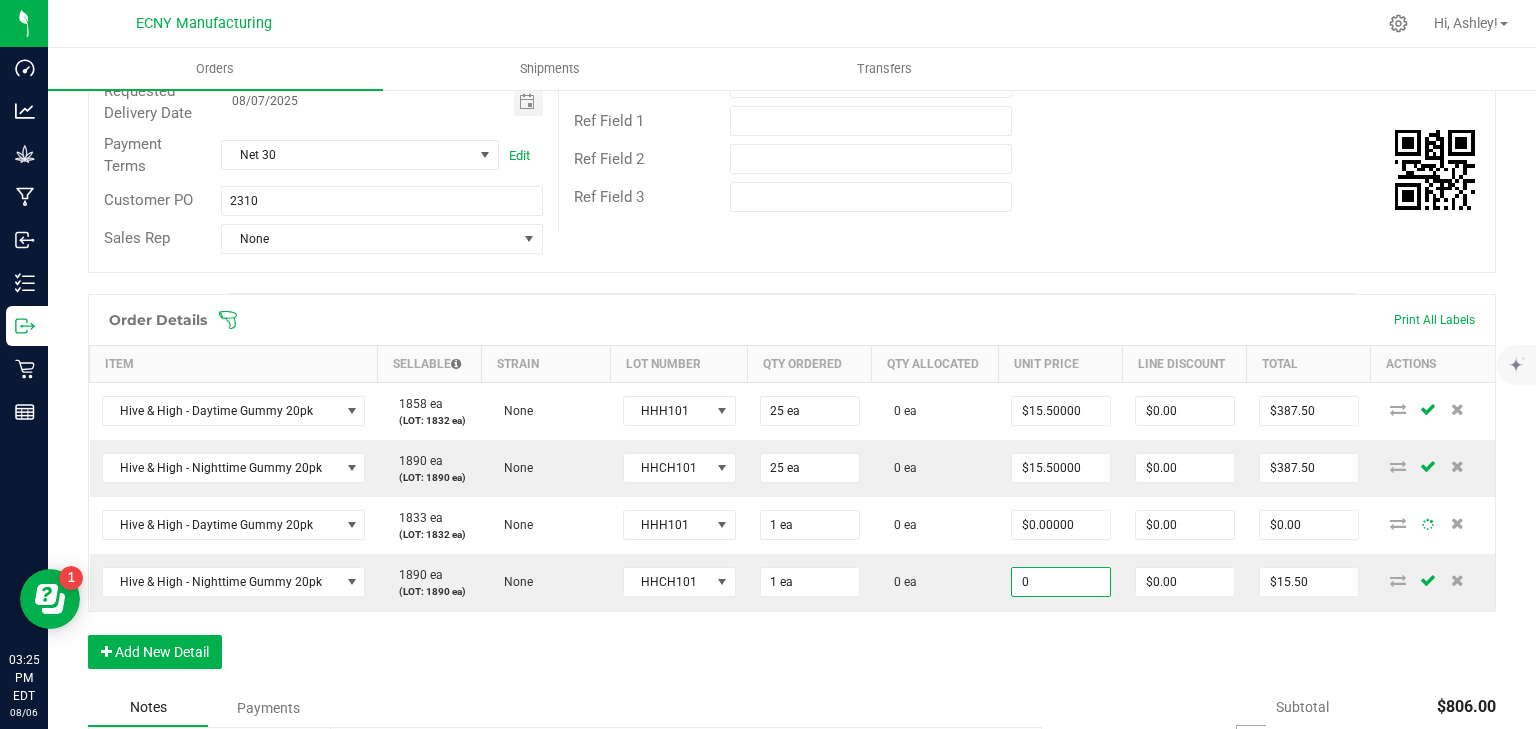 type on "$0.00" 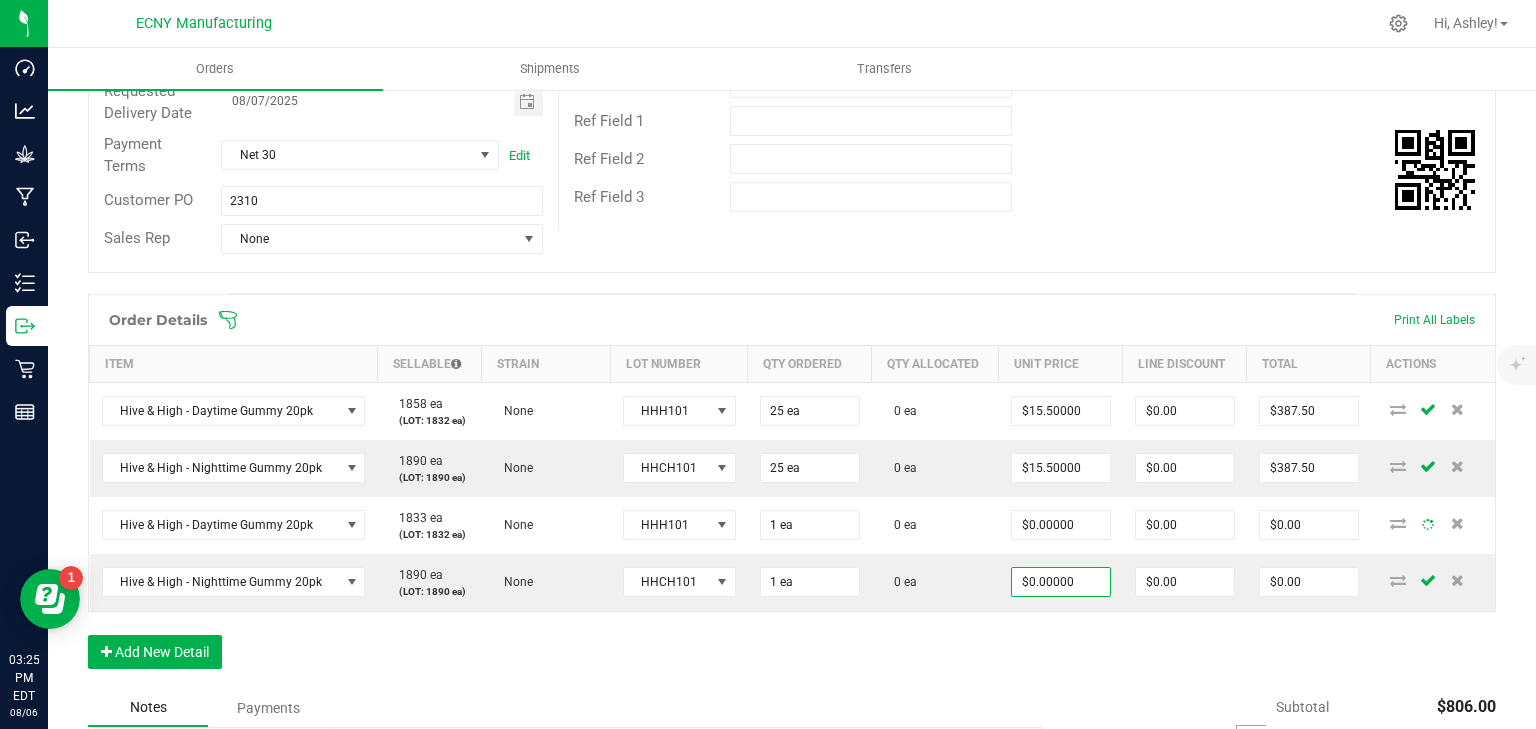 click on "Order Details Print All Labels Item  Sellable  Strain  Lot Number  Qty Ordered Qty Allocated Unit Price Line Discount Total Actions Hive & High - Daytime Gummy 20pk  1858 ea   (LOT: 1832 ea)   None  HHH101 25 ea  0 ea  $15.50000 $0.00 $387.50 Hive & High - Nighttime Gummy 20pk  1890 ea   (LOT: 1890 ea)   None  HHCH101 25 ea  0 ea  $15.50000 $0.00 $387.50 Hive & High - Daytime Gummy 20pk  1833 ea   (LOT: 1832 ea)   None  HHH101 1 ea  0 ea  $0.00000 $0.00 $0.00 Hive & High - Nighttime Gummy 20pk  1890 ea   (LOT: 1890 ea)   None  HHCH101 1 ea  0 ea  $0.00000 $0.00 $0.00
Add New Detail" at bounding box center (792, 491) 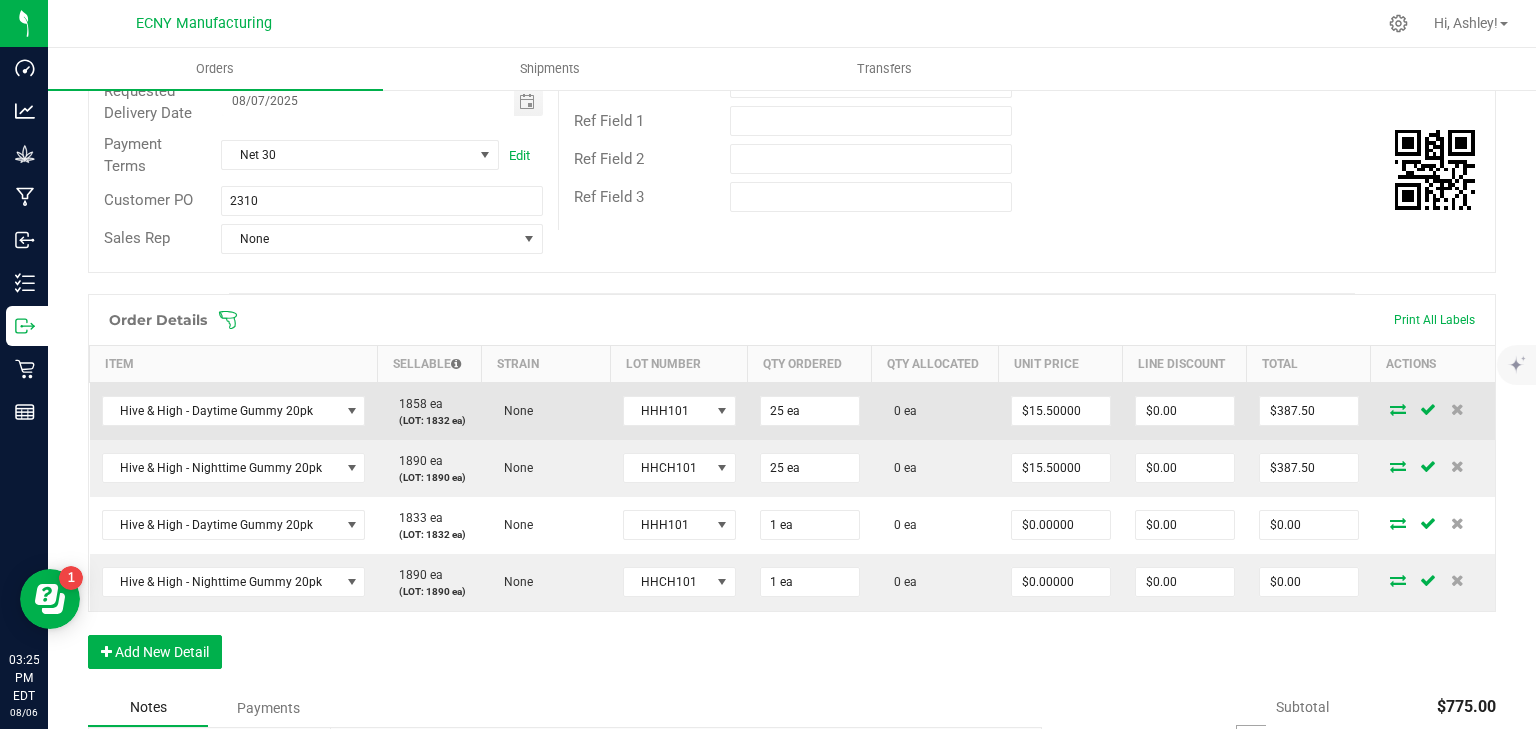 click at bounding box center [1398, 409] 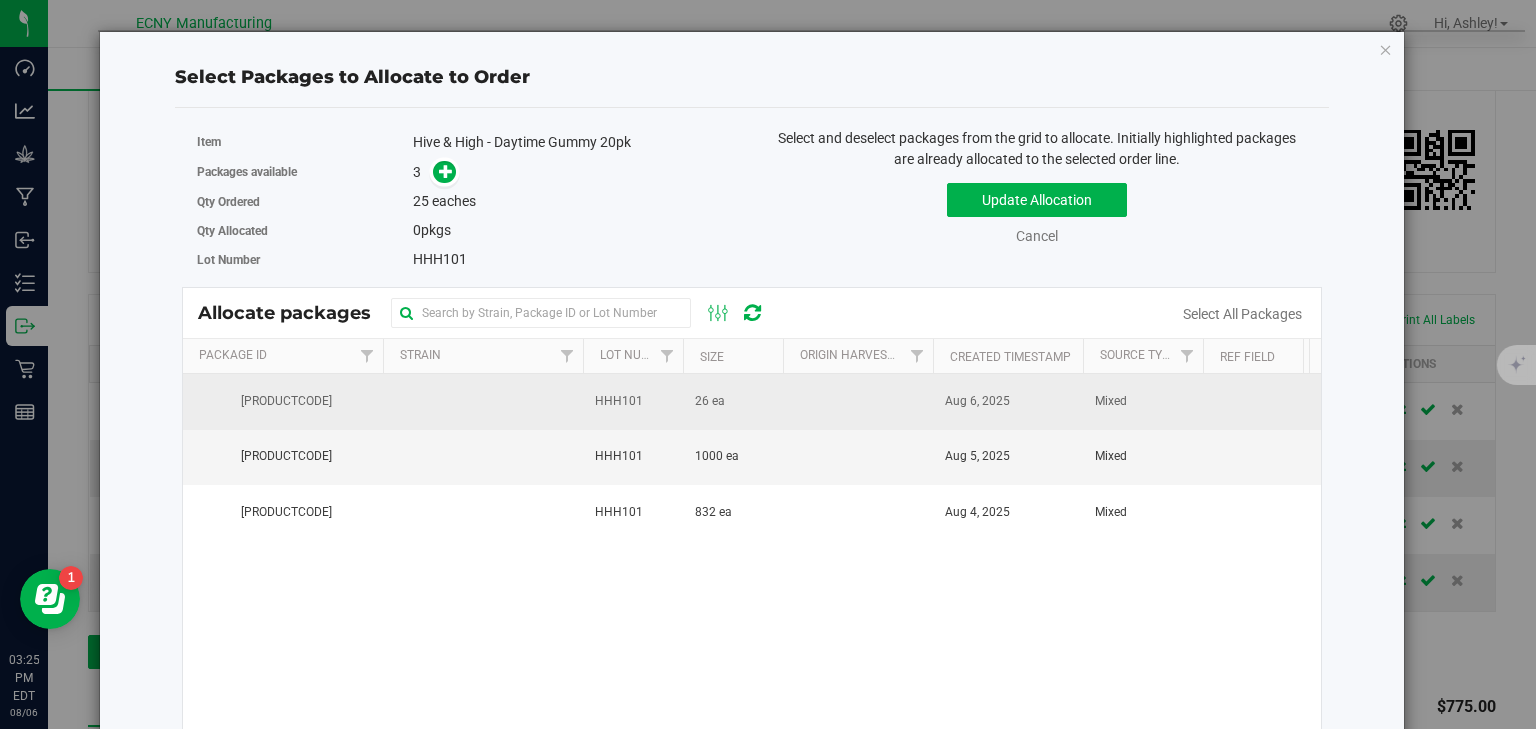 click on "26 ea" at bounding box center (733, 401) 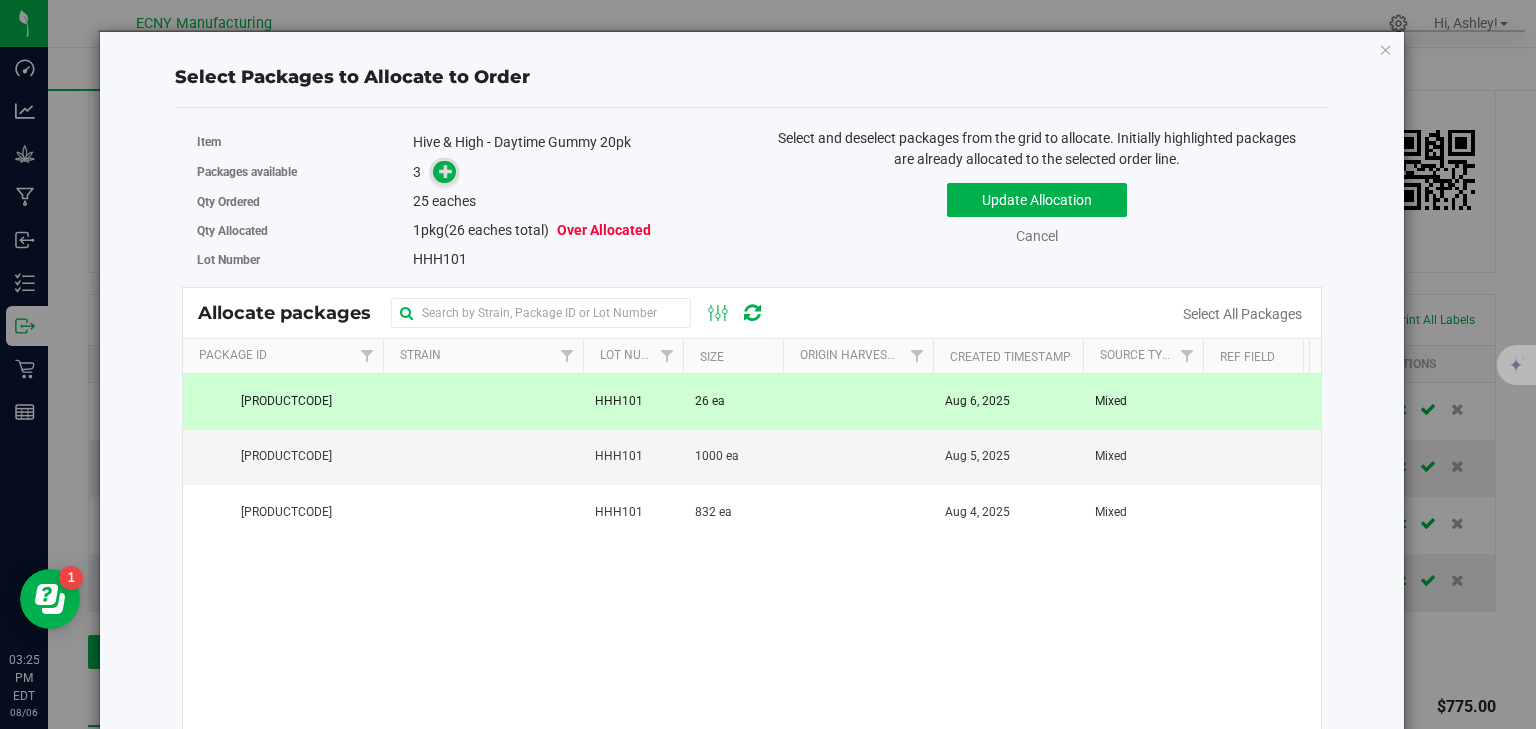 click at bounding box center (446, 171) 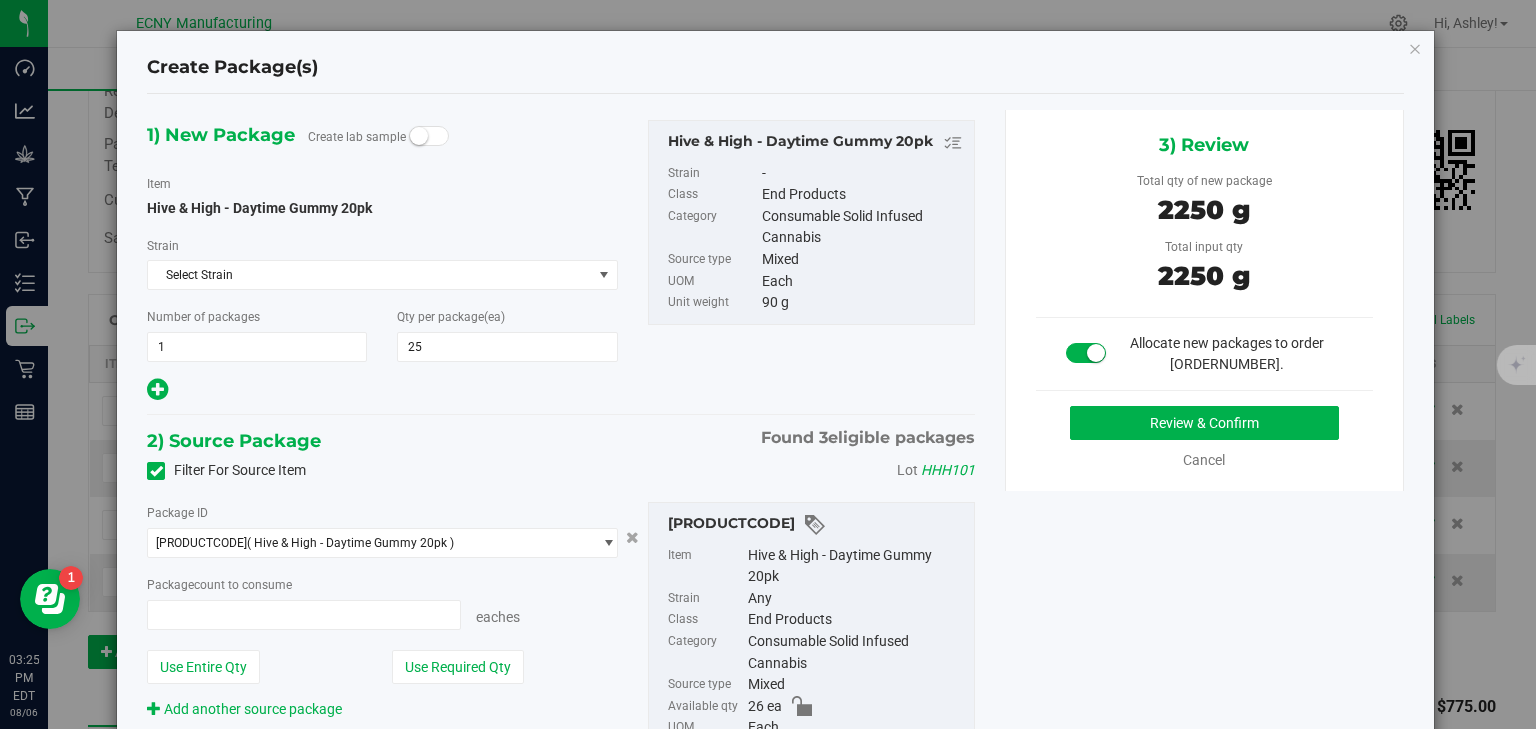 type on "25 ea" 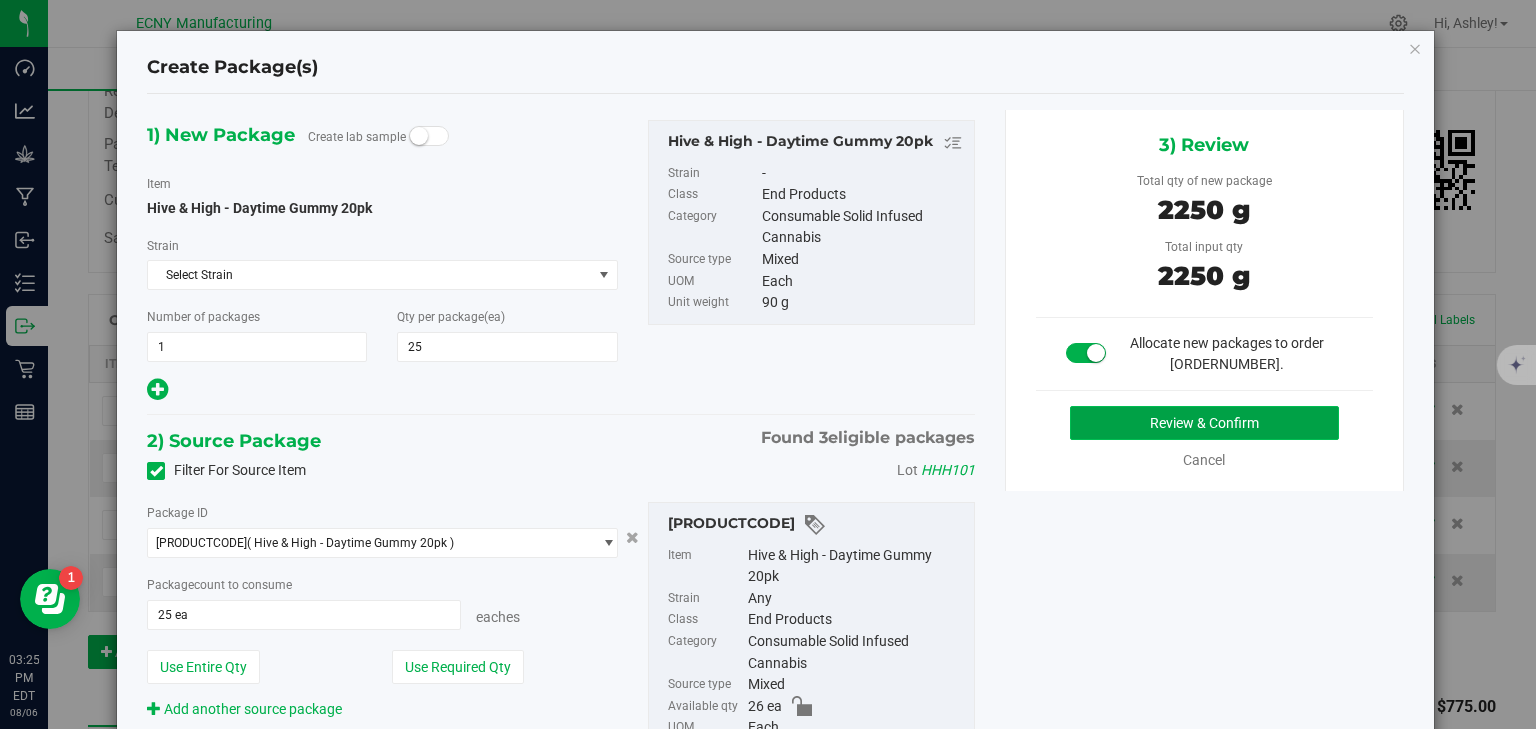 click on "Review & Confirm" at bounding box center (1204, 423) 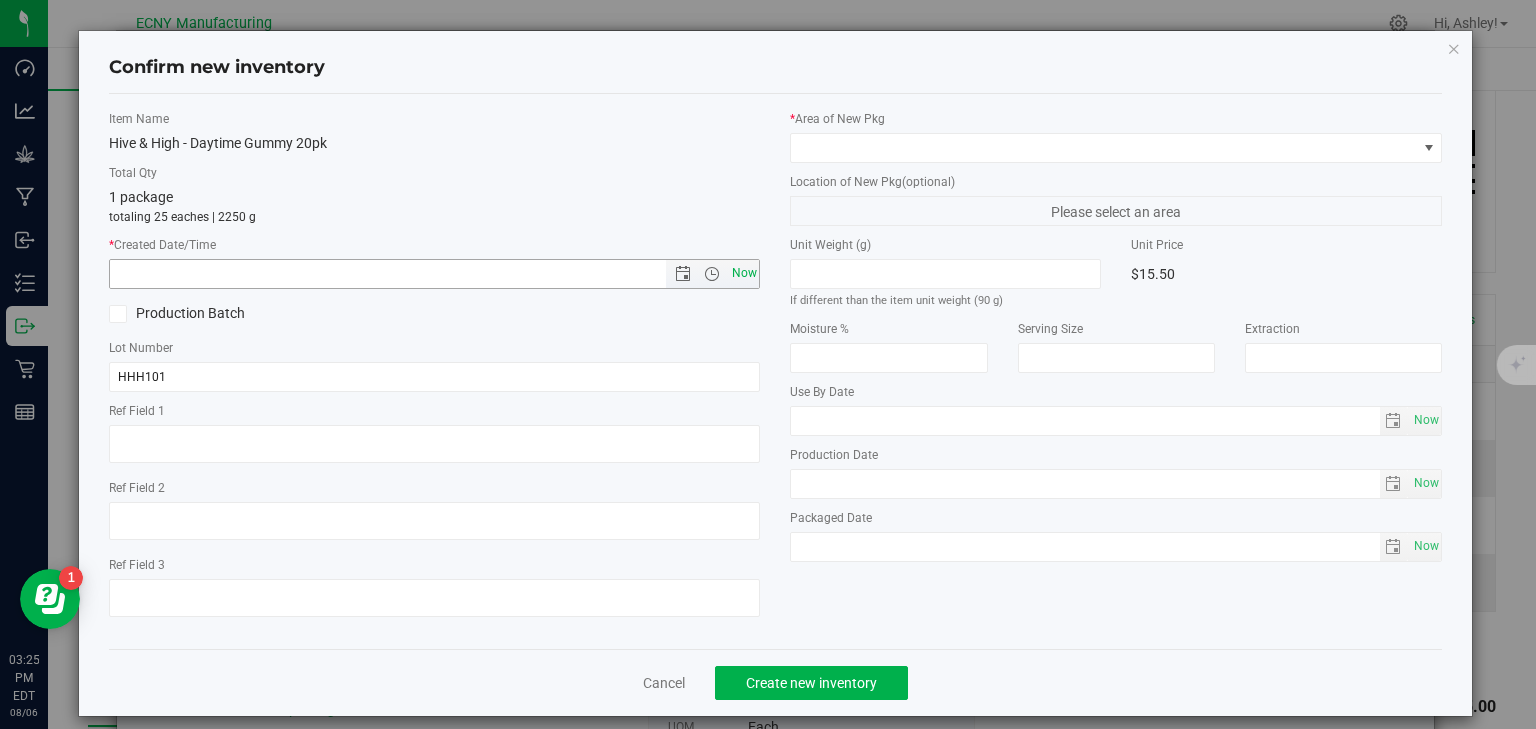 click on "Now" at bounding box center (744, 273) 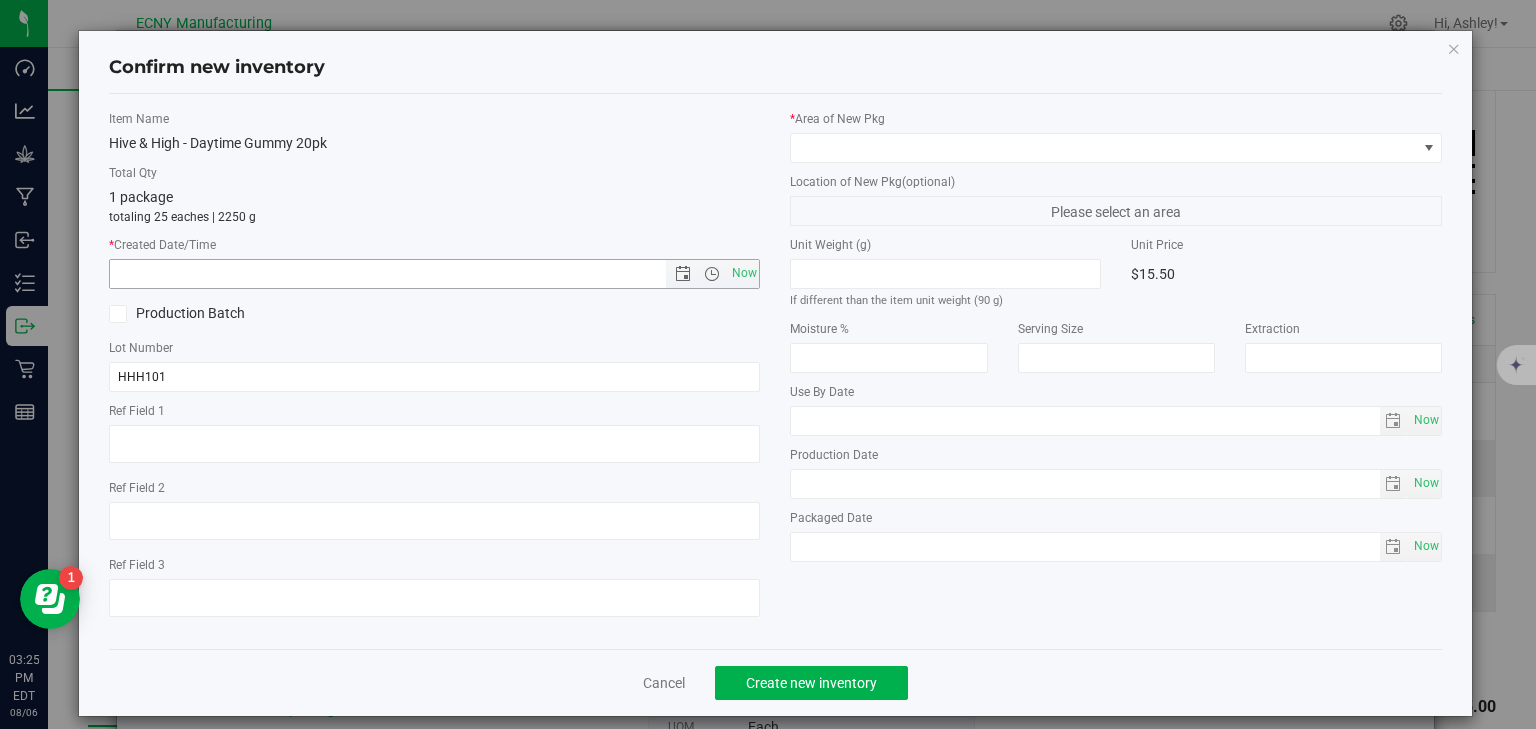 type on "[MONTH]/6/2025 [TIME]" 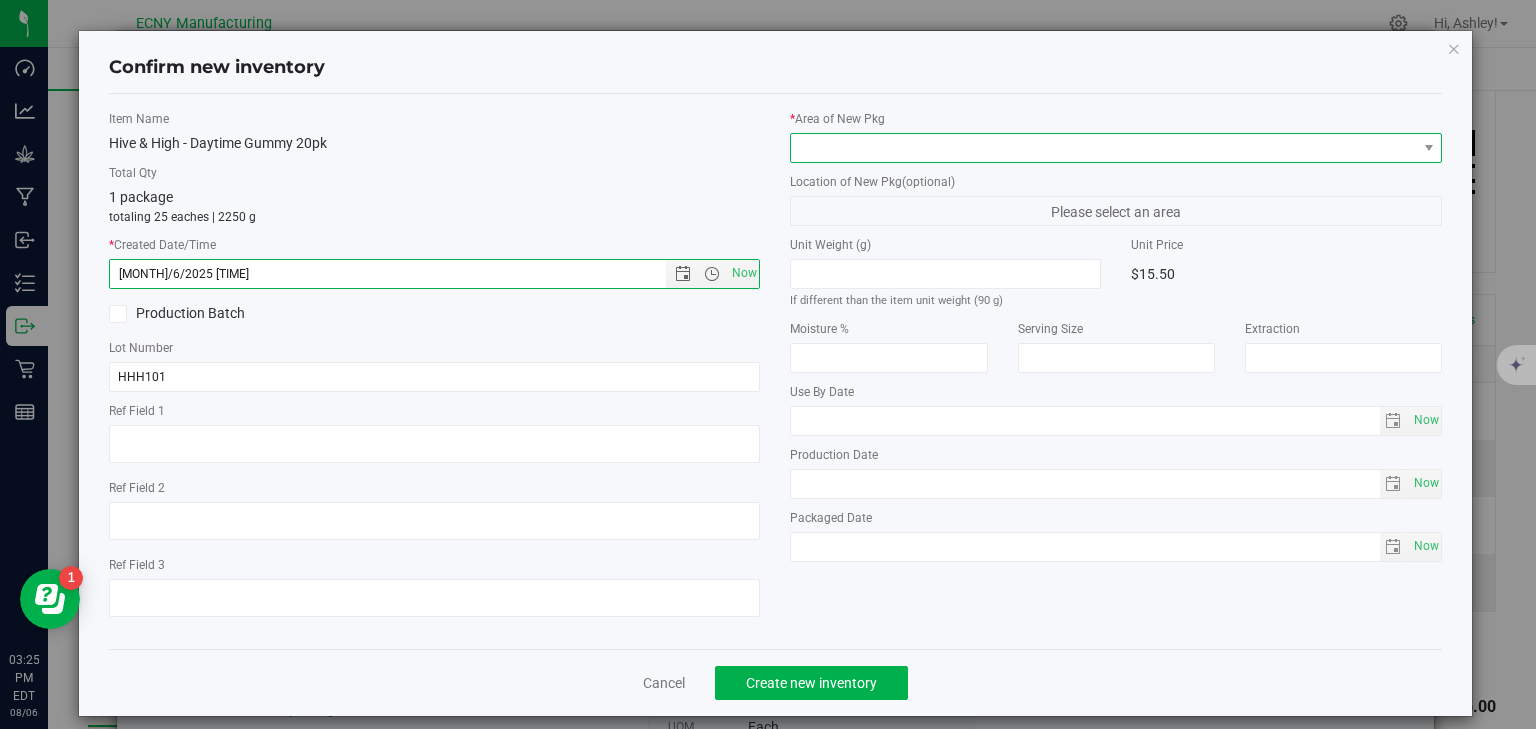 click at bounding box center [1103, 148] 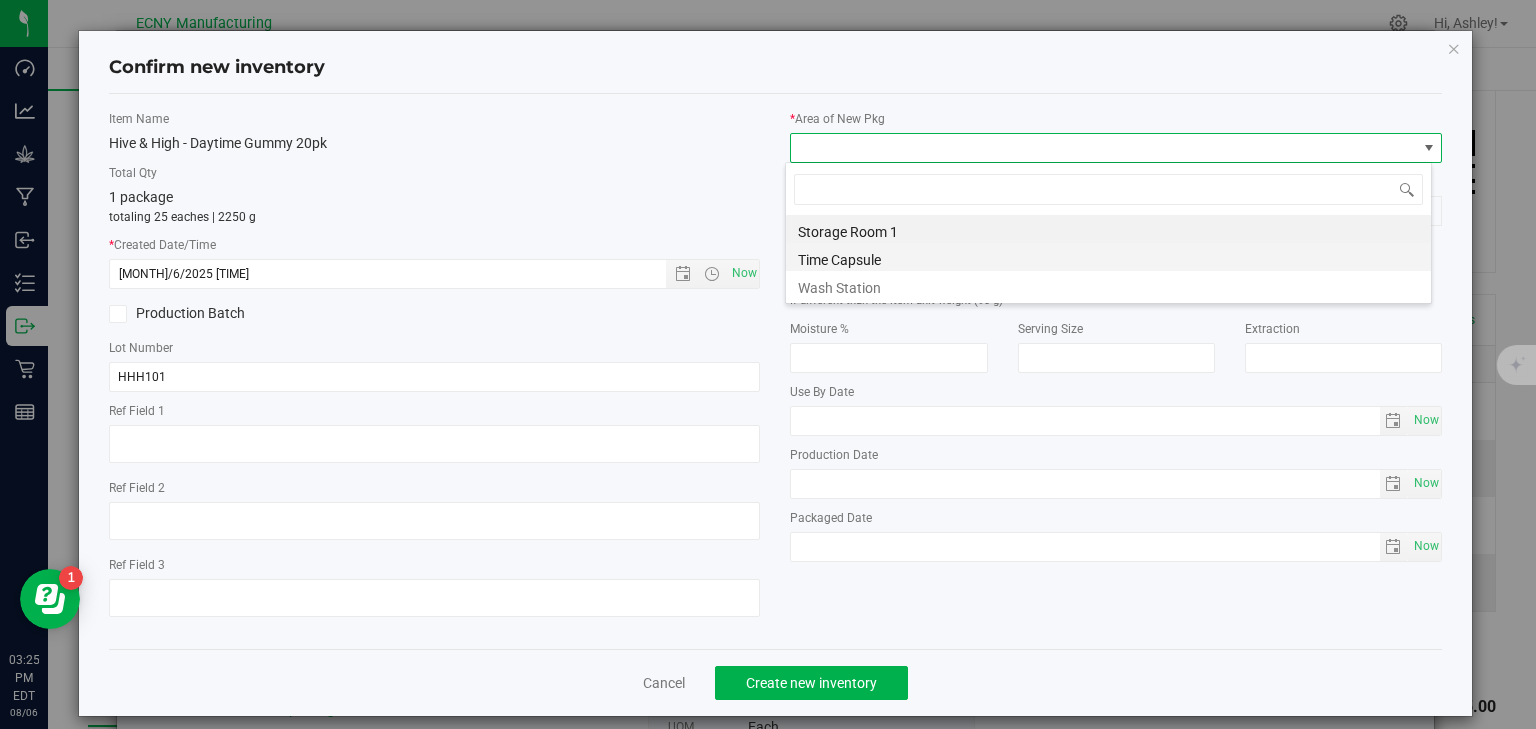 scroll, scrollTop: 99970, scrollLeft: 99353, axis: both 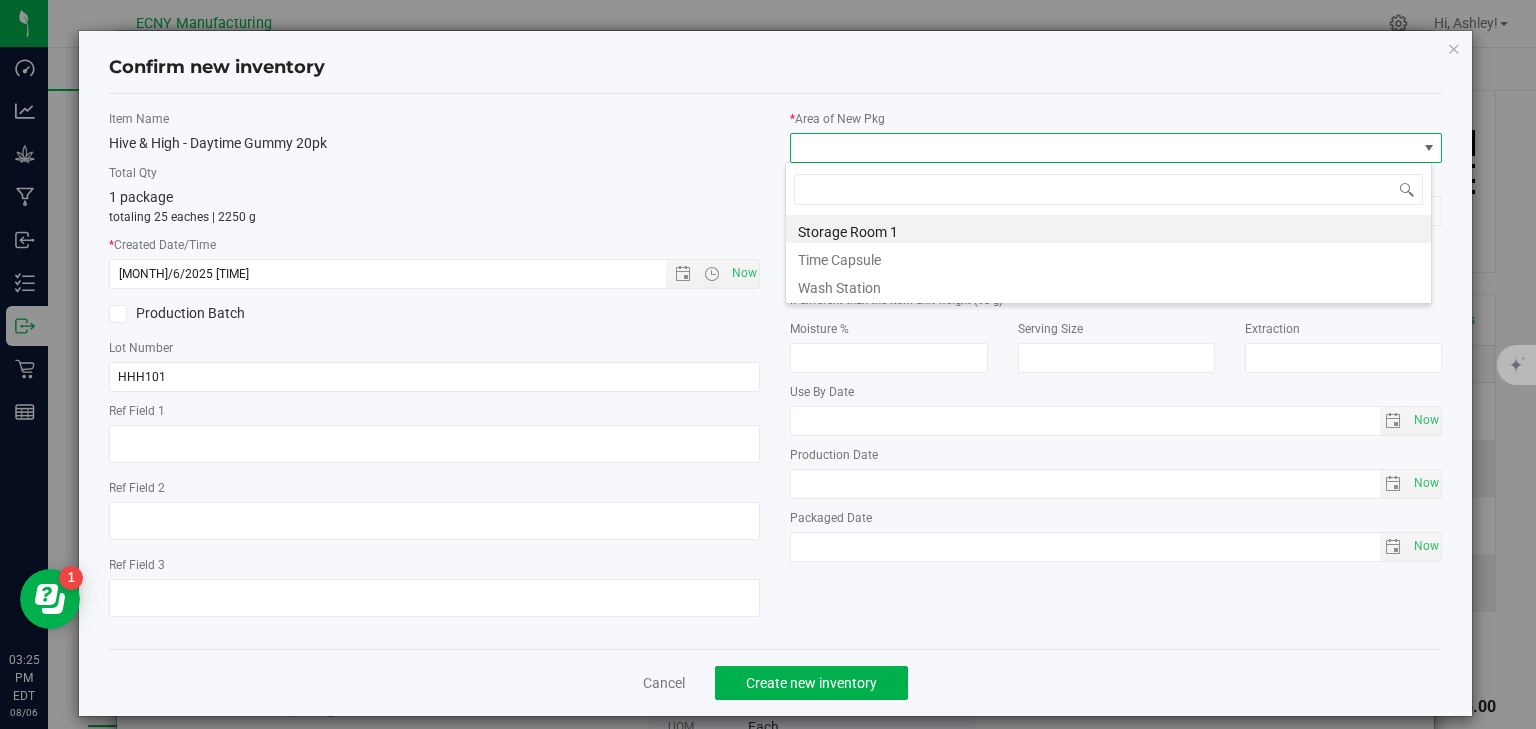 click on "Storage Room 1" at bounding box center (1108, 229) 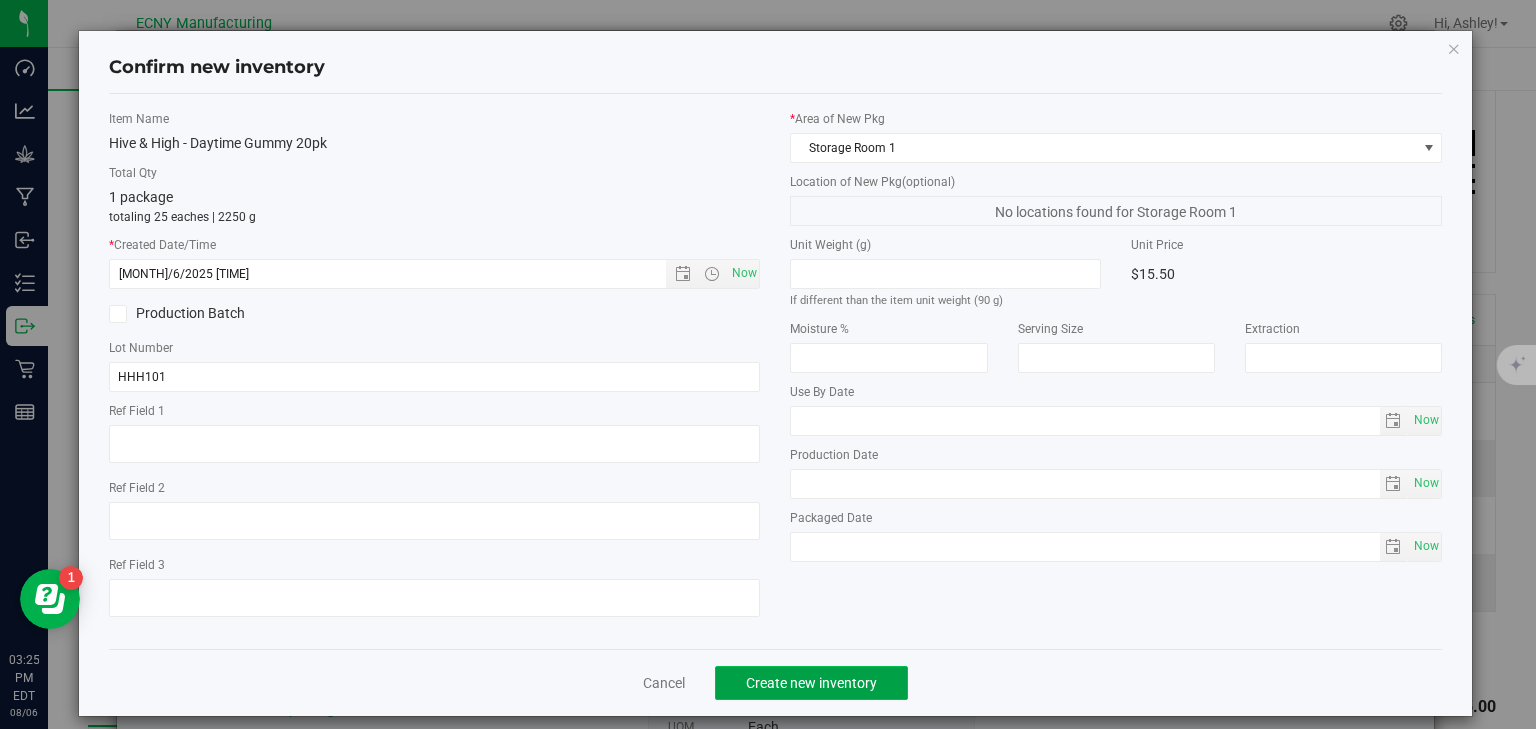 click on "Create new inventory" 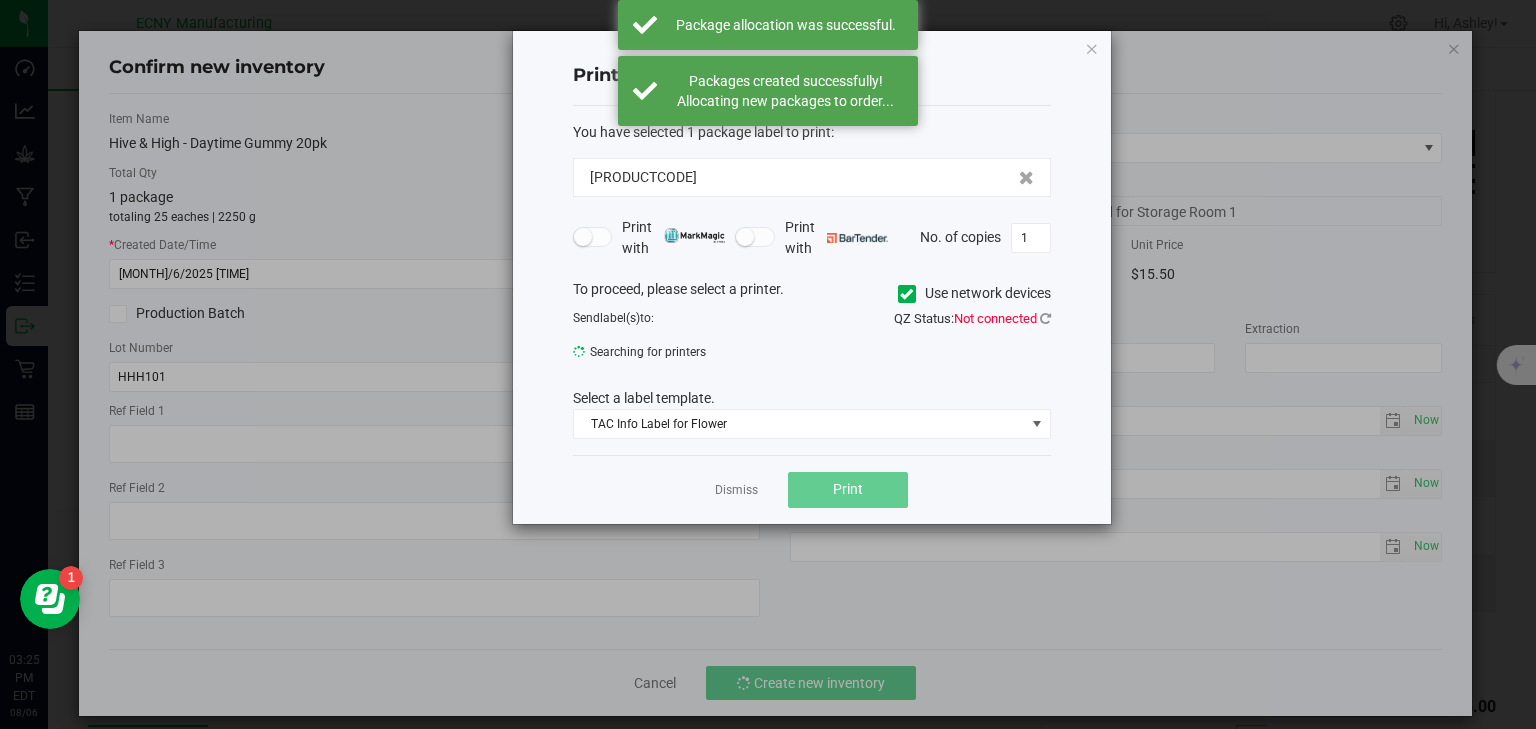 click on "Dismiss   Print" 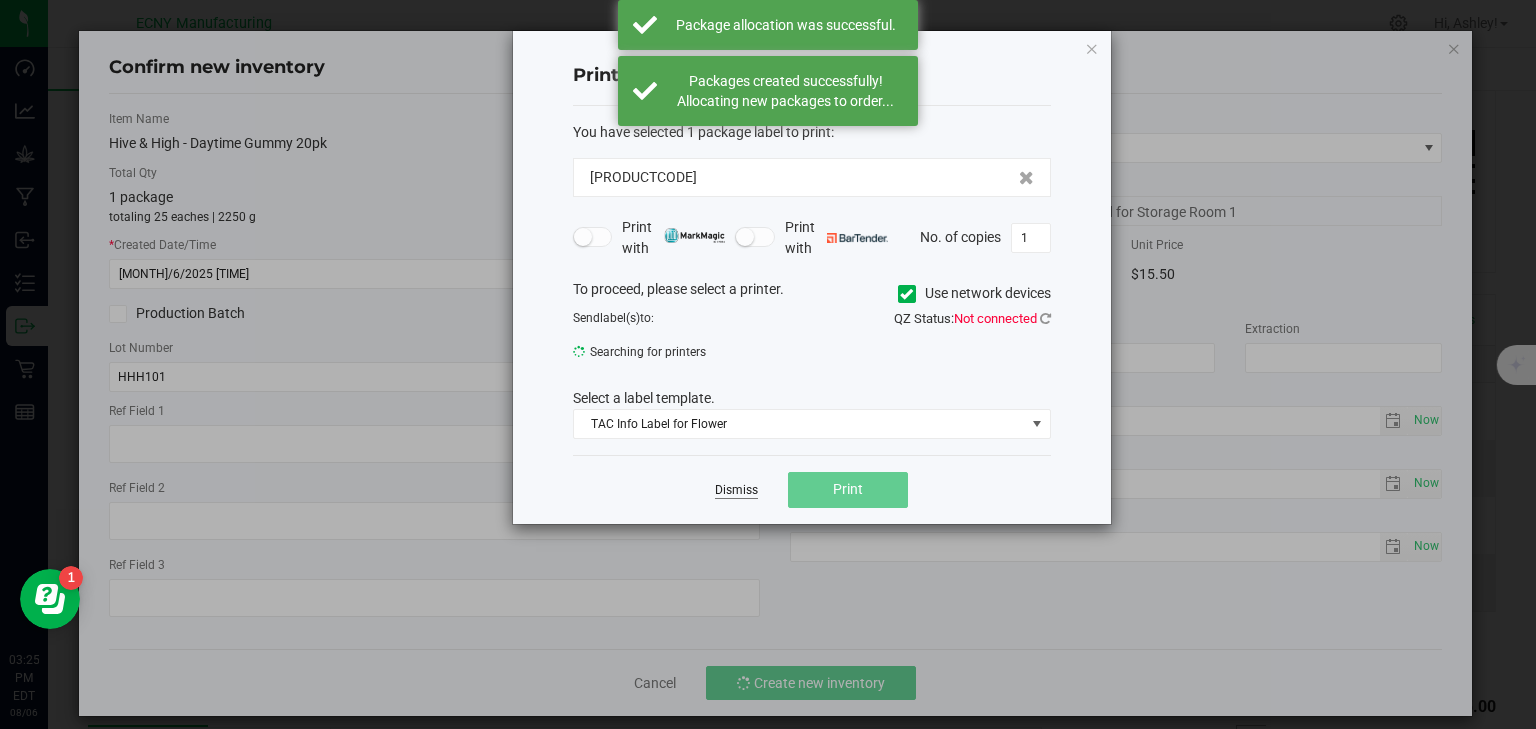 click on "Dismiss" 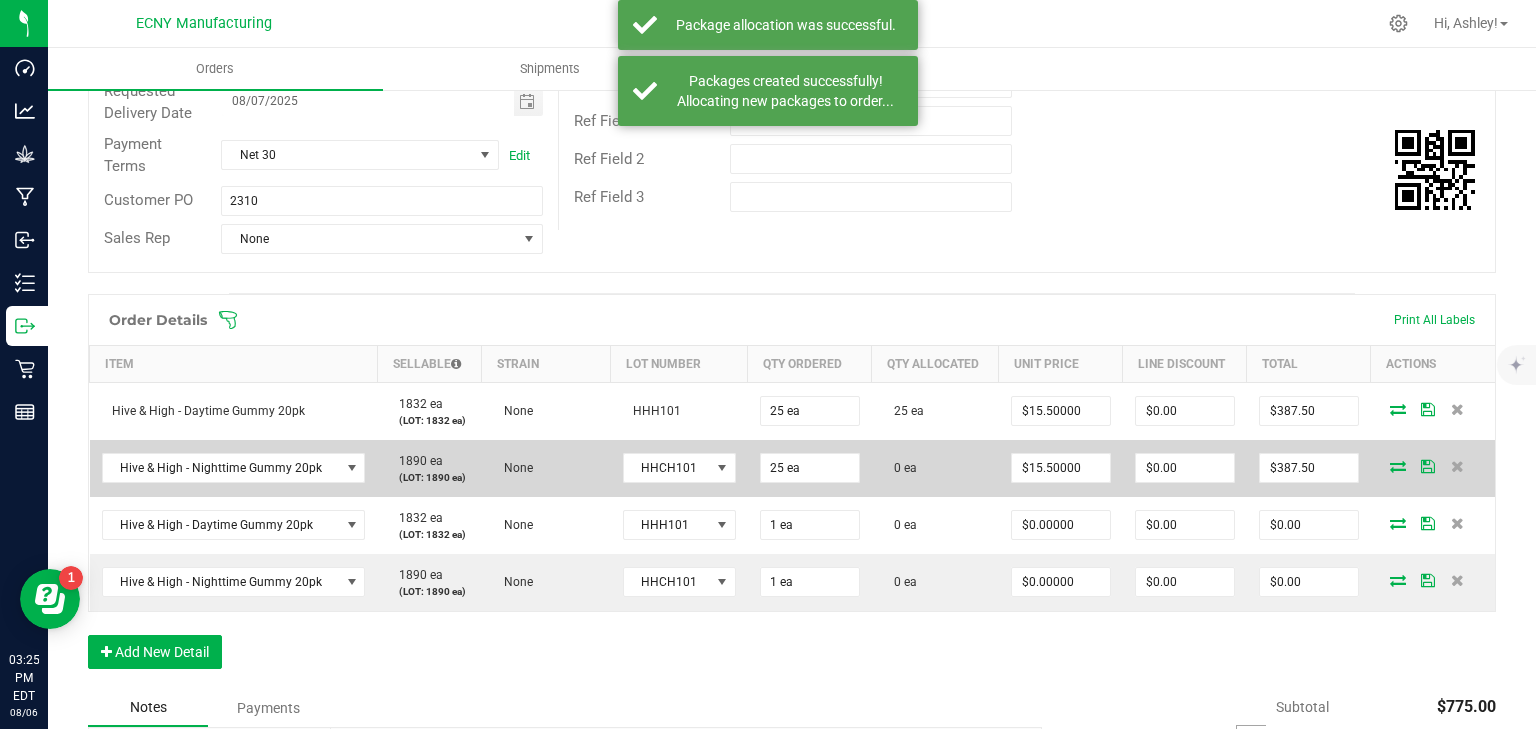 click at bounding box center (1398, 466) 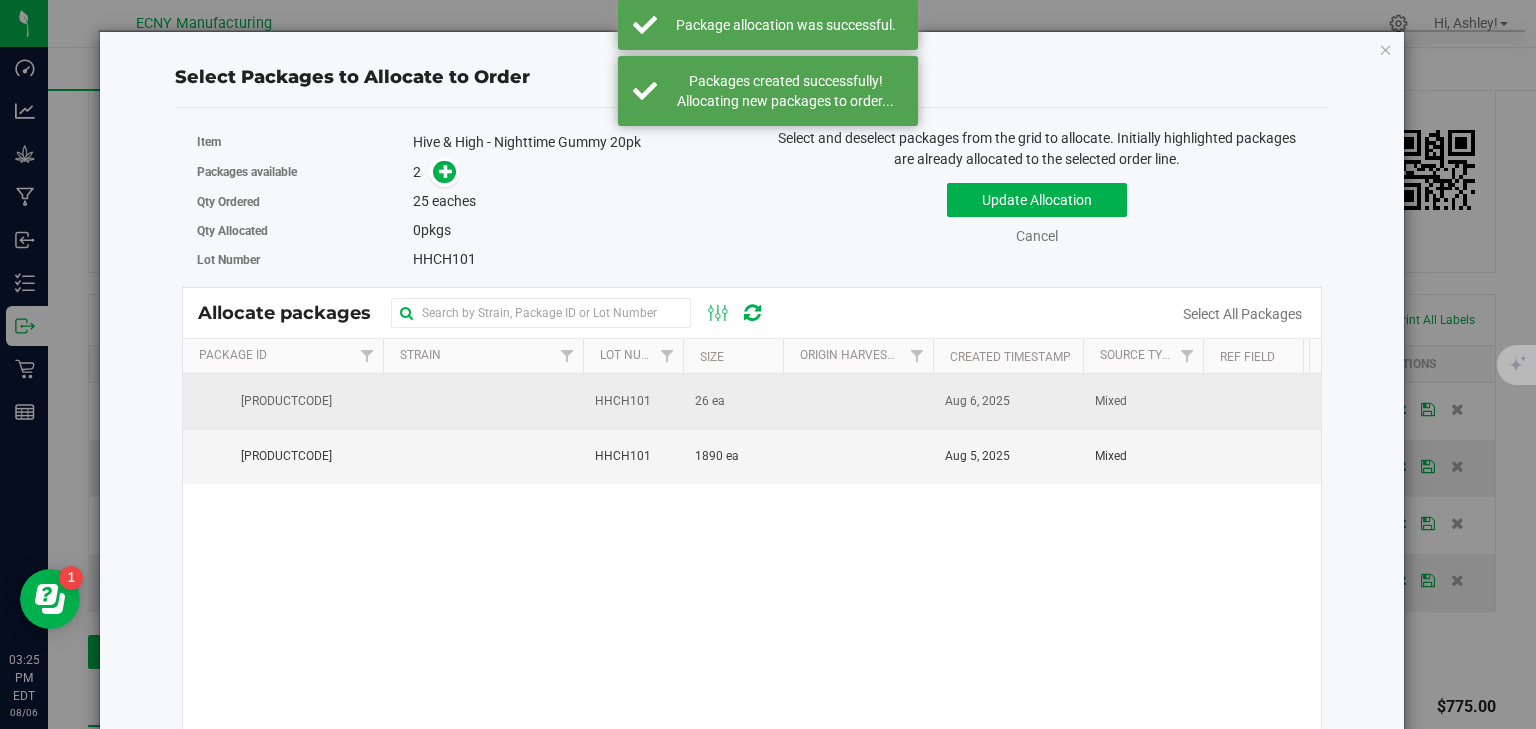 click on "26 ea" at bounding box center [733, 401] 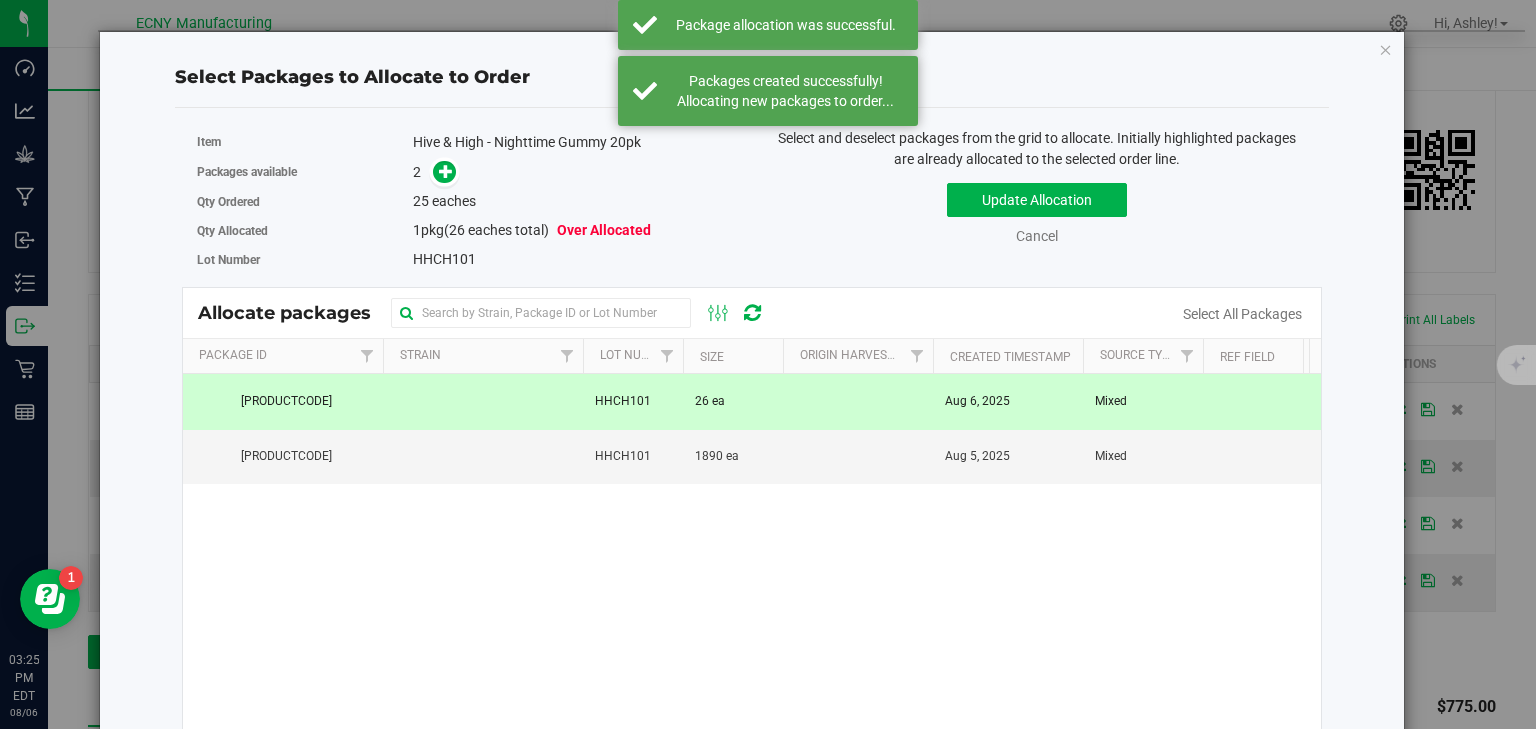 click at bounding box center [440, 172] 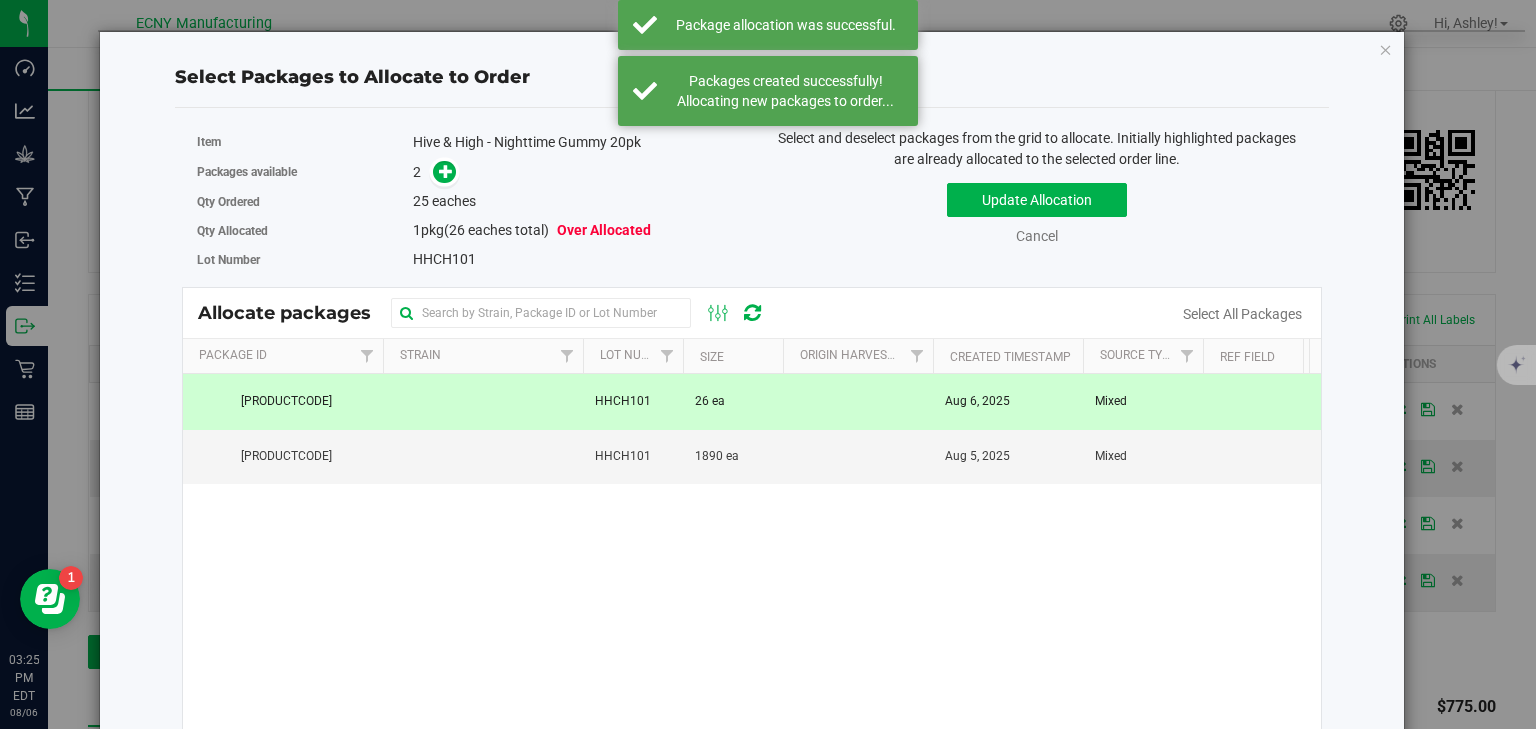 click at bounding box center (440, 172) 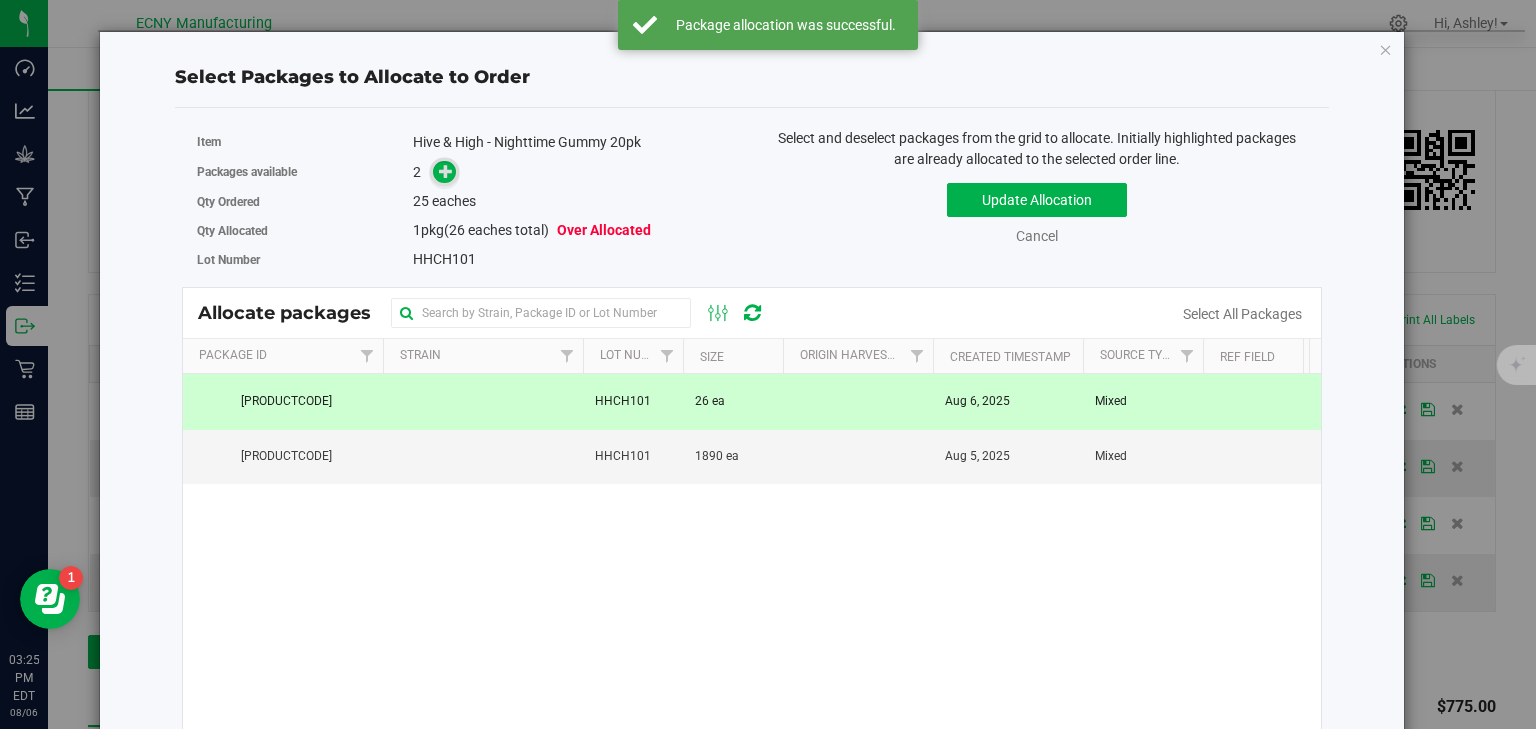 click at bounding box center [446, 171] 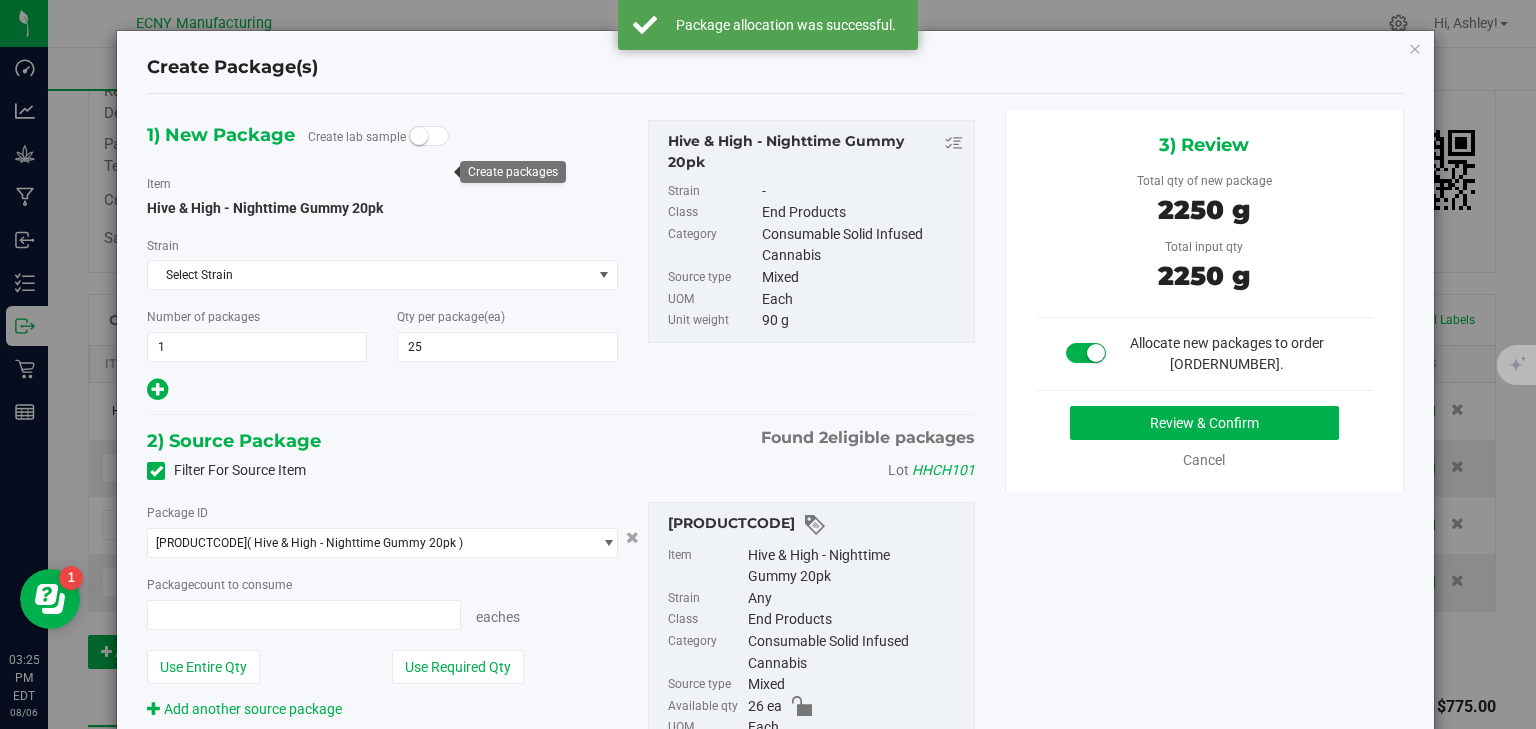 type on "25 ea" 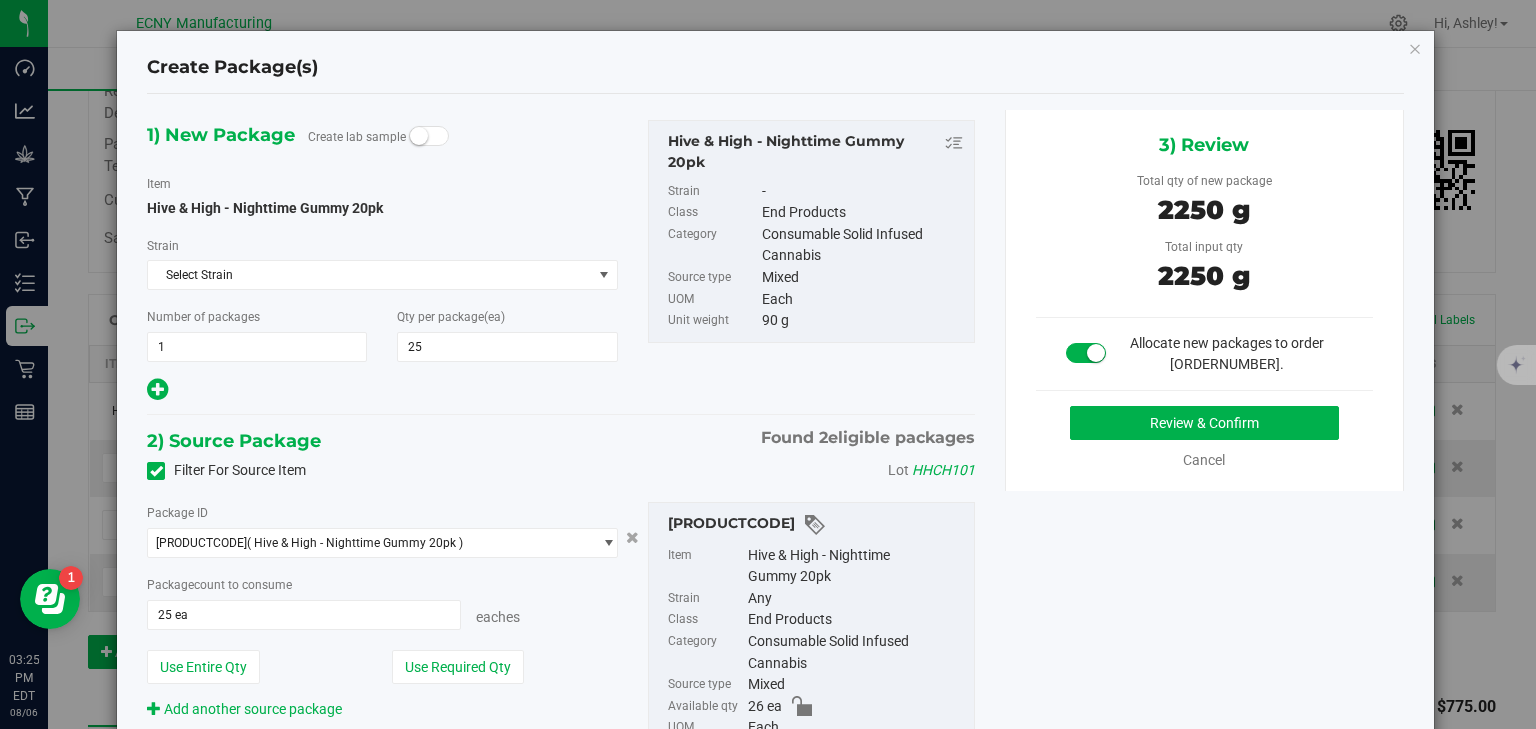 click on "3) Review
Total qty of new package
2250 g
Total input qty
2250 g
Allocate new packages to order [ORDERNUMBER]." at bounding box center (1204, 300) 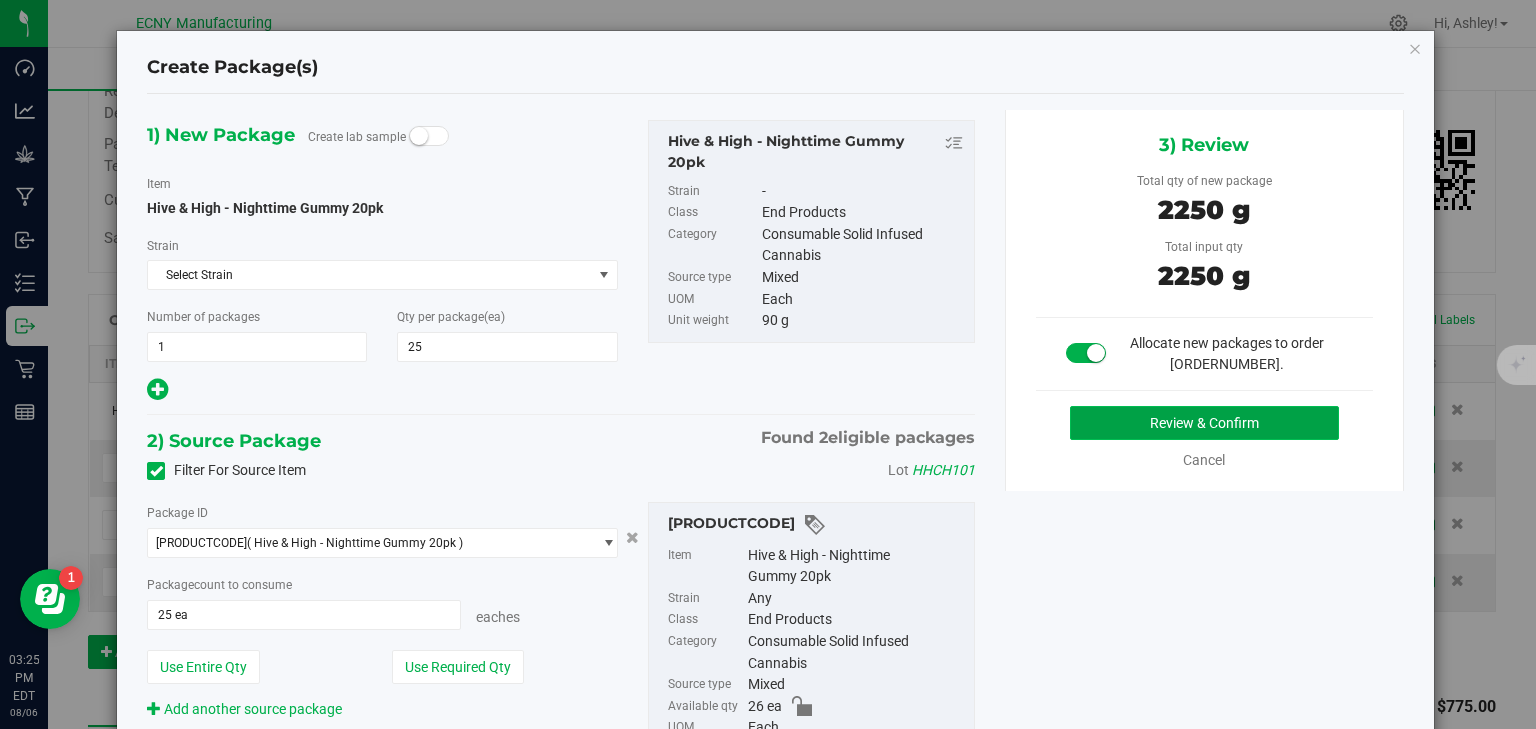 click on "Review & Confirm" at bounding box center [1204, 423] 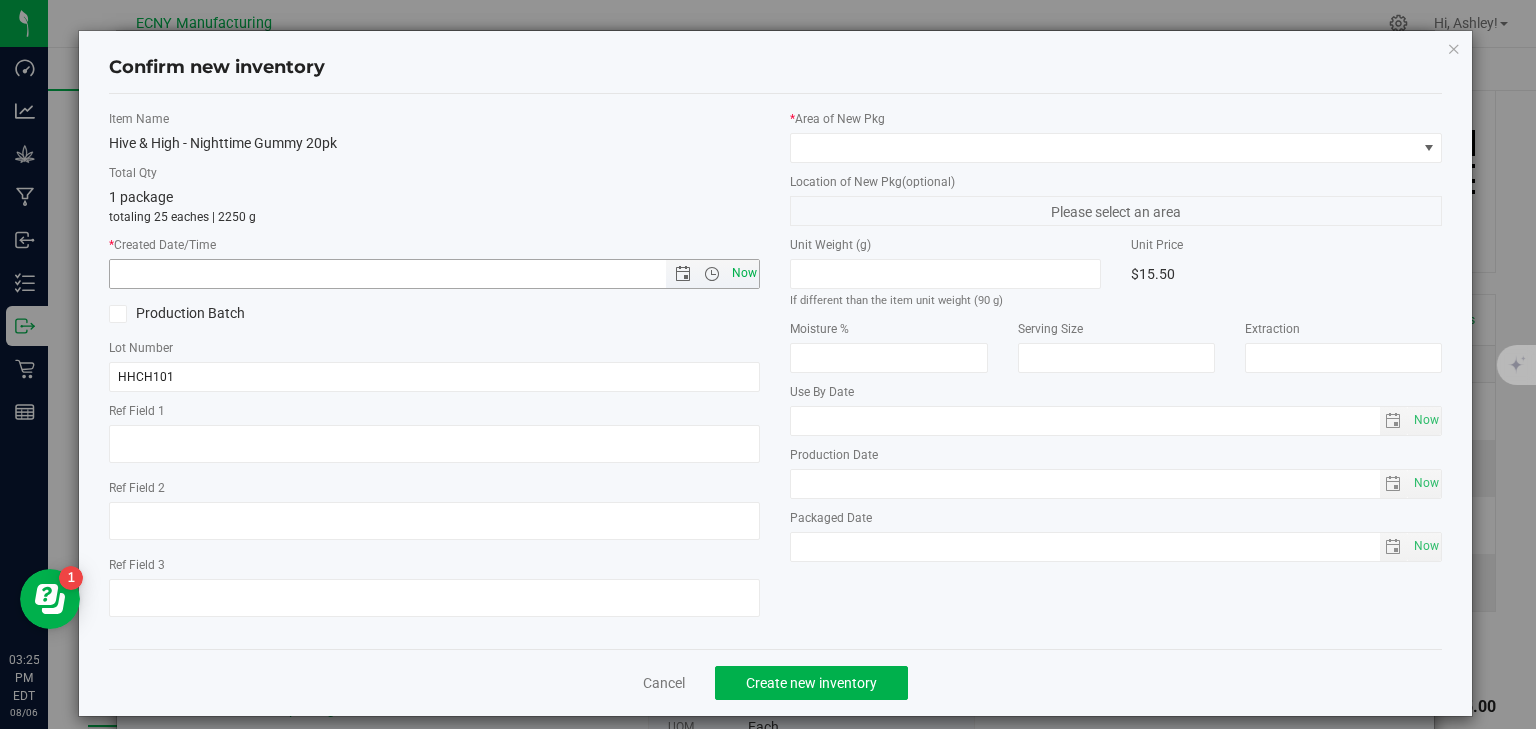 click on "Now" at bounding box center (744, 273) 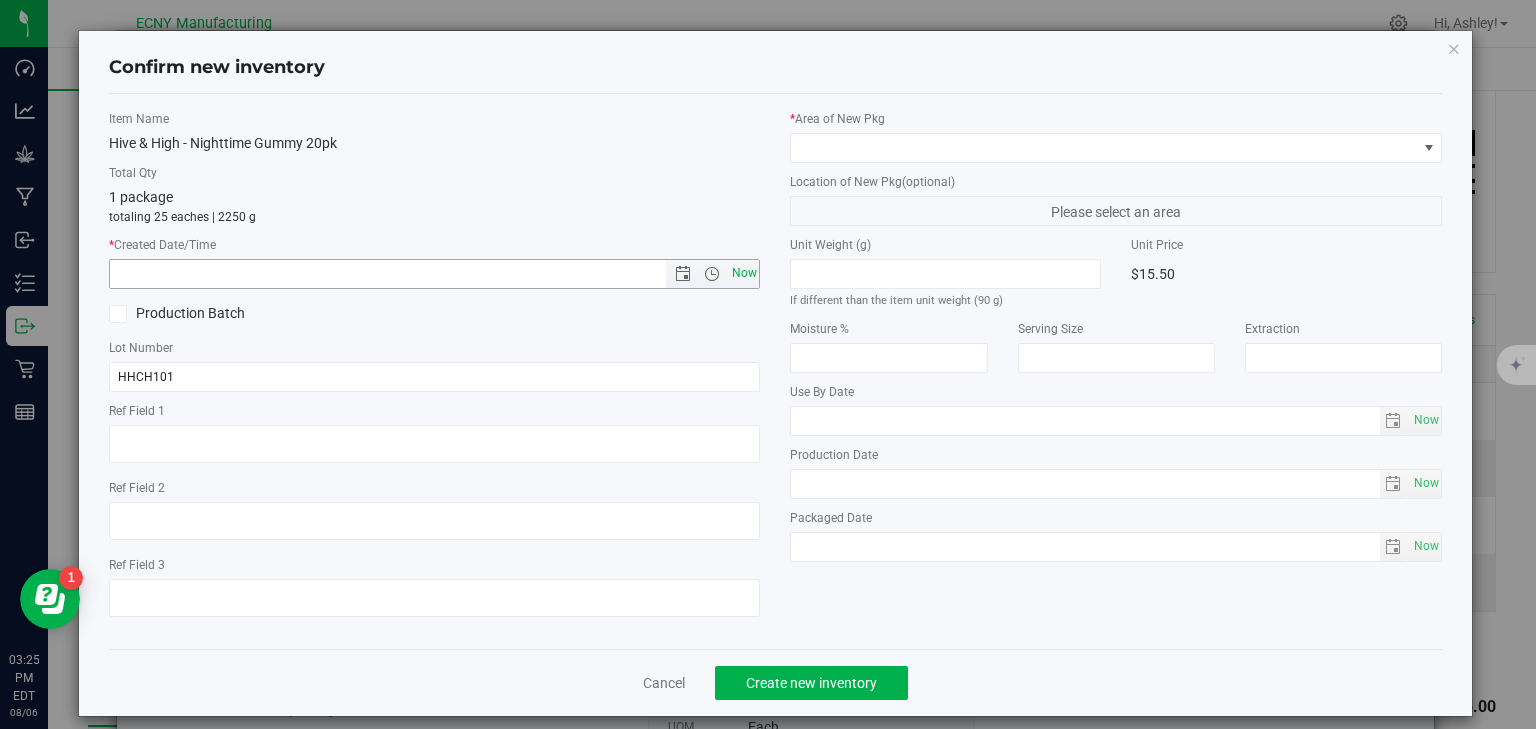 type on "[MONTH]/6/2025 [TIME]" 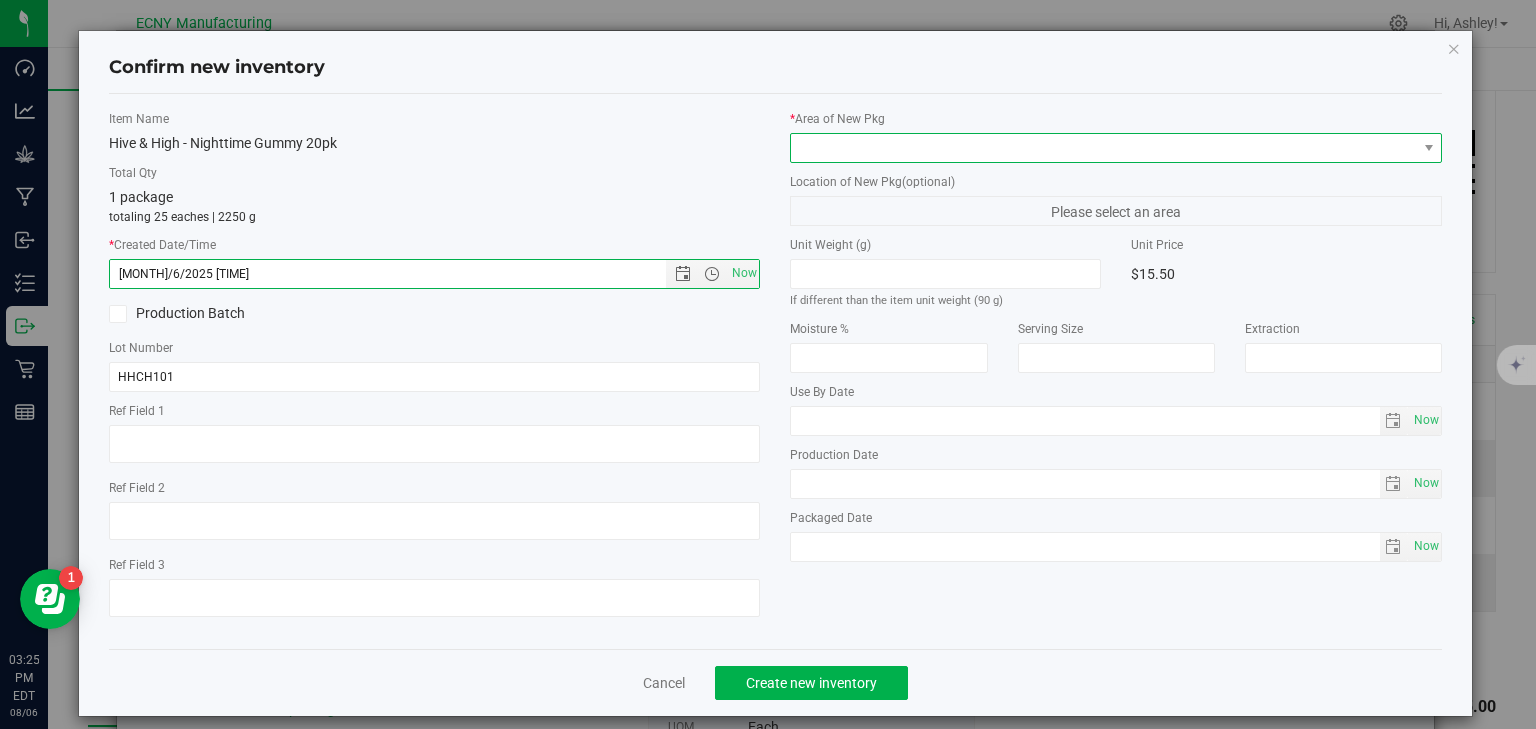 click at bounding box center (1103, 148) 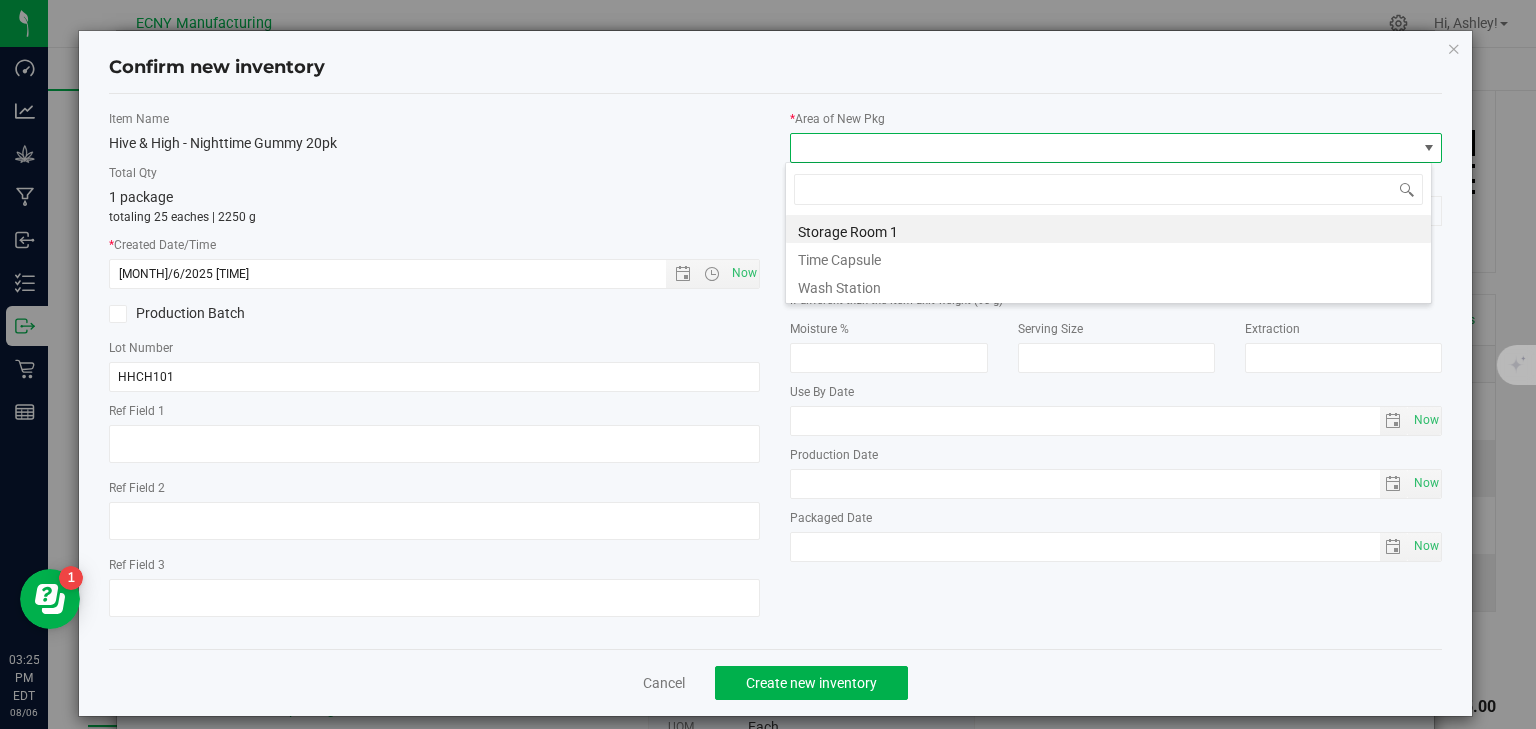 scroll, scrollTop: 99970, scrollLeft: 99353, axis: both 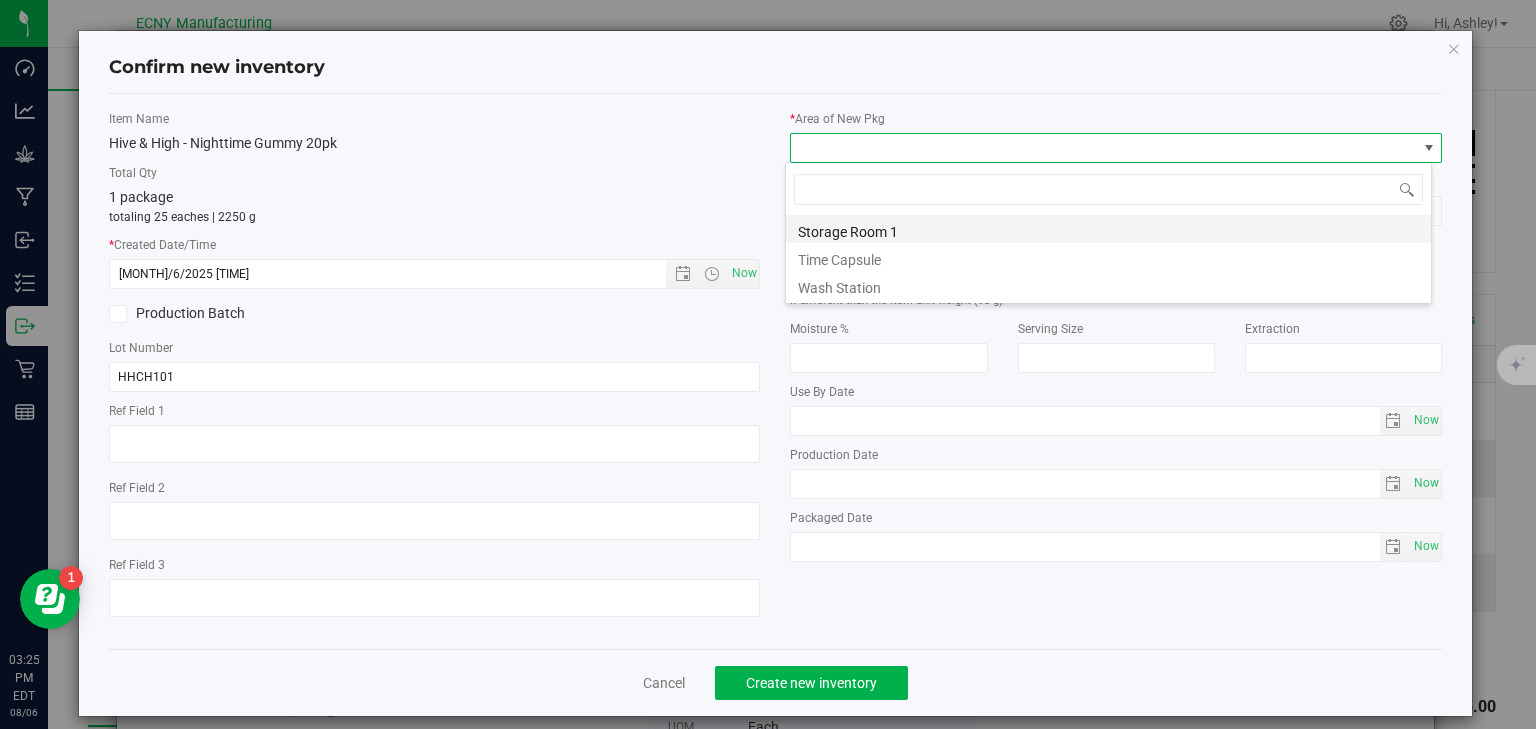click on "Storage Room 1" at bounding box center [1108, 229] 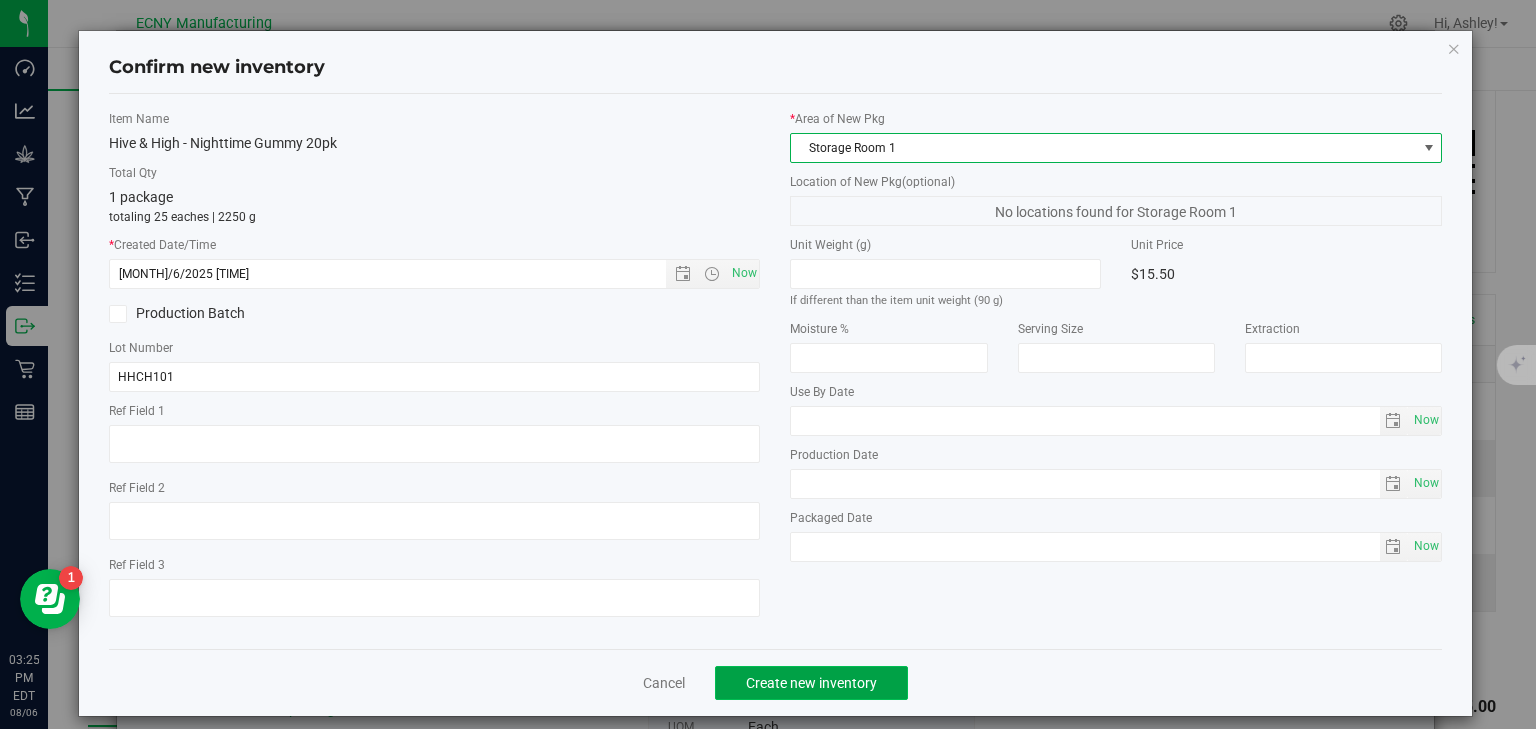 click on "Create new inventory" 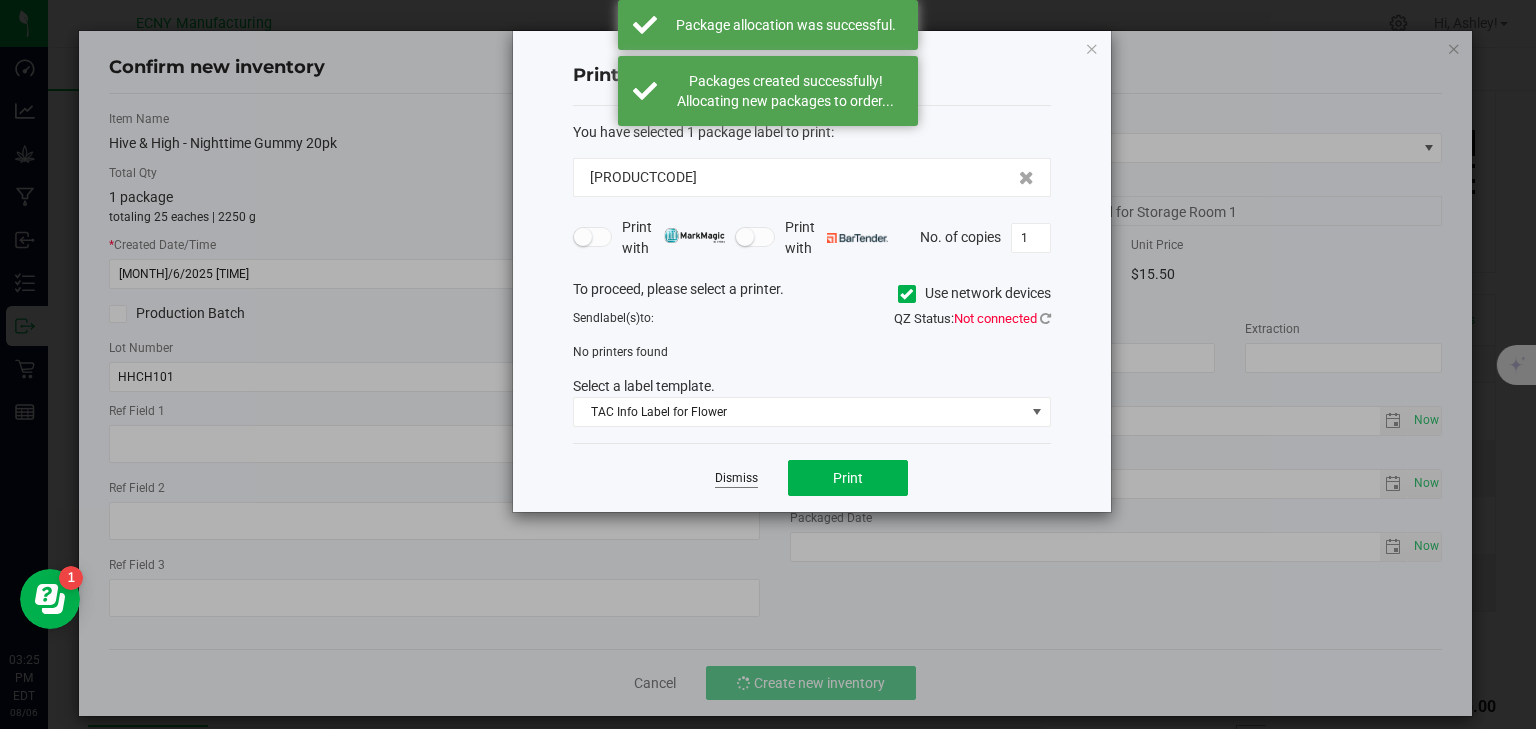 click on "Dismiss" 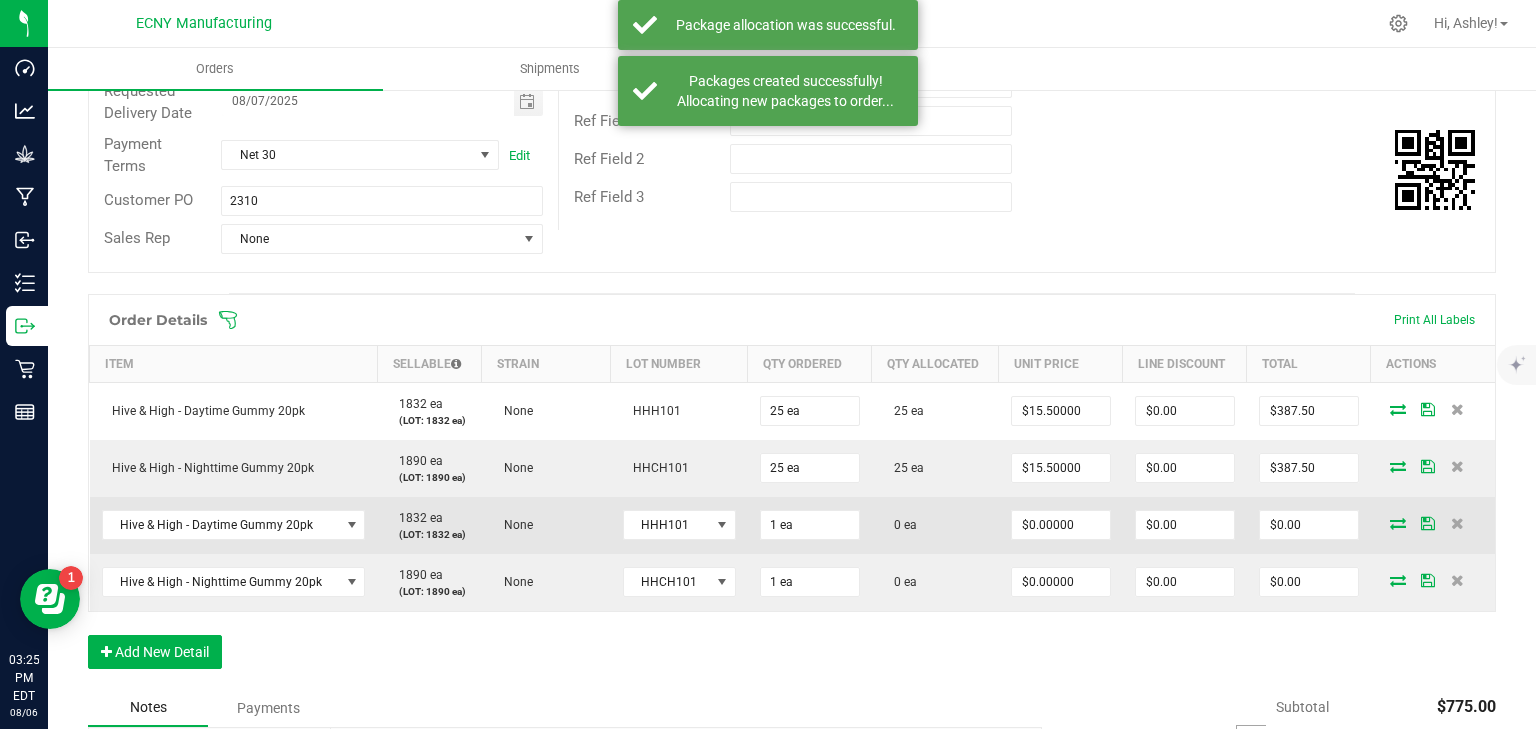 click at bounding box center [1398, 523] 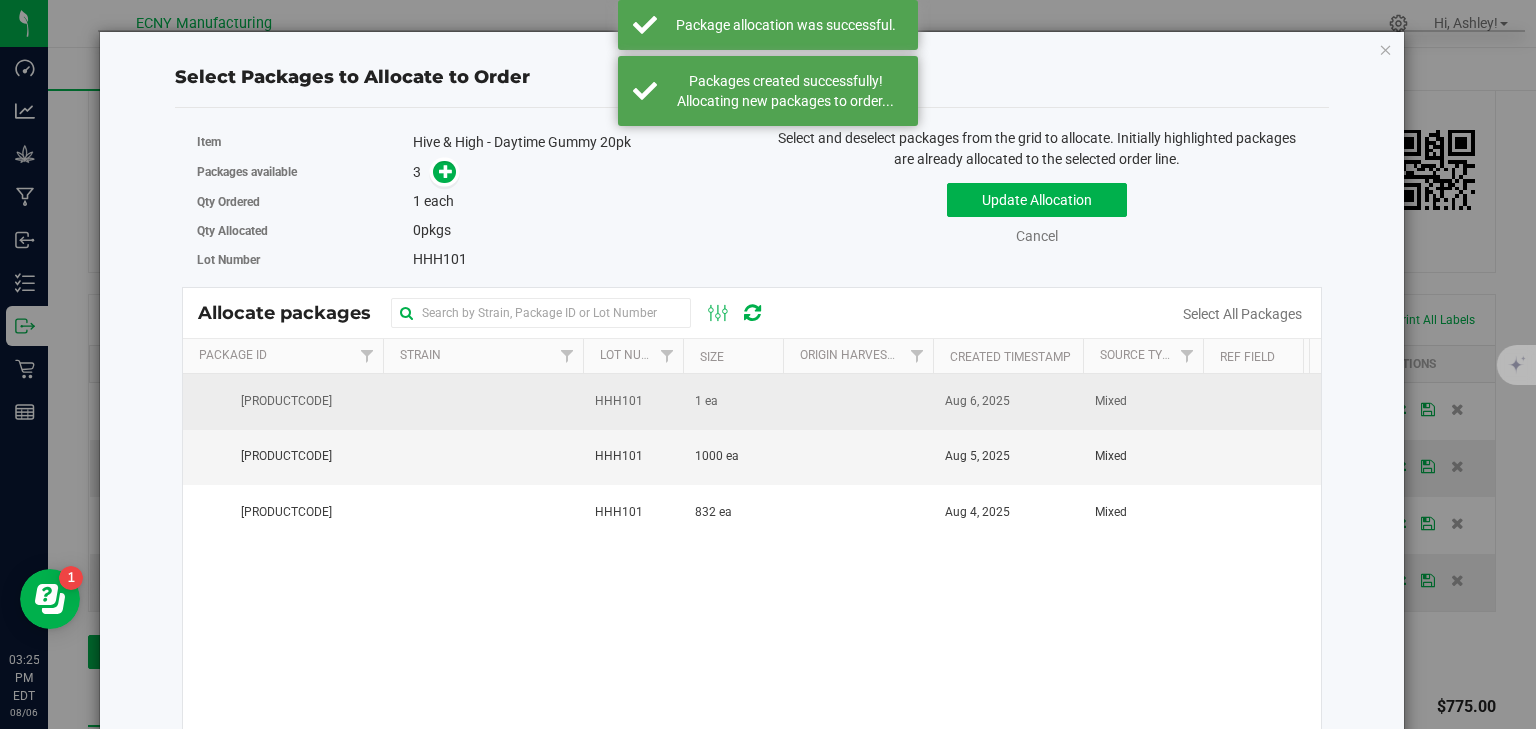 click on "1 ea" at bounding box center [706, 401] 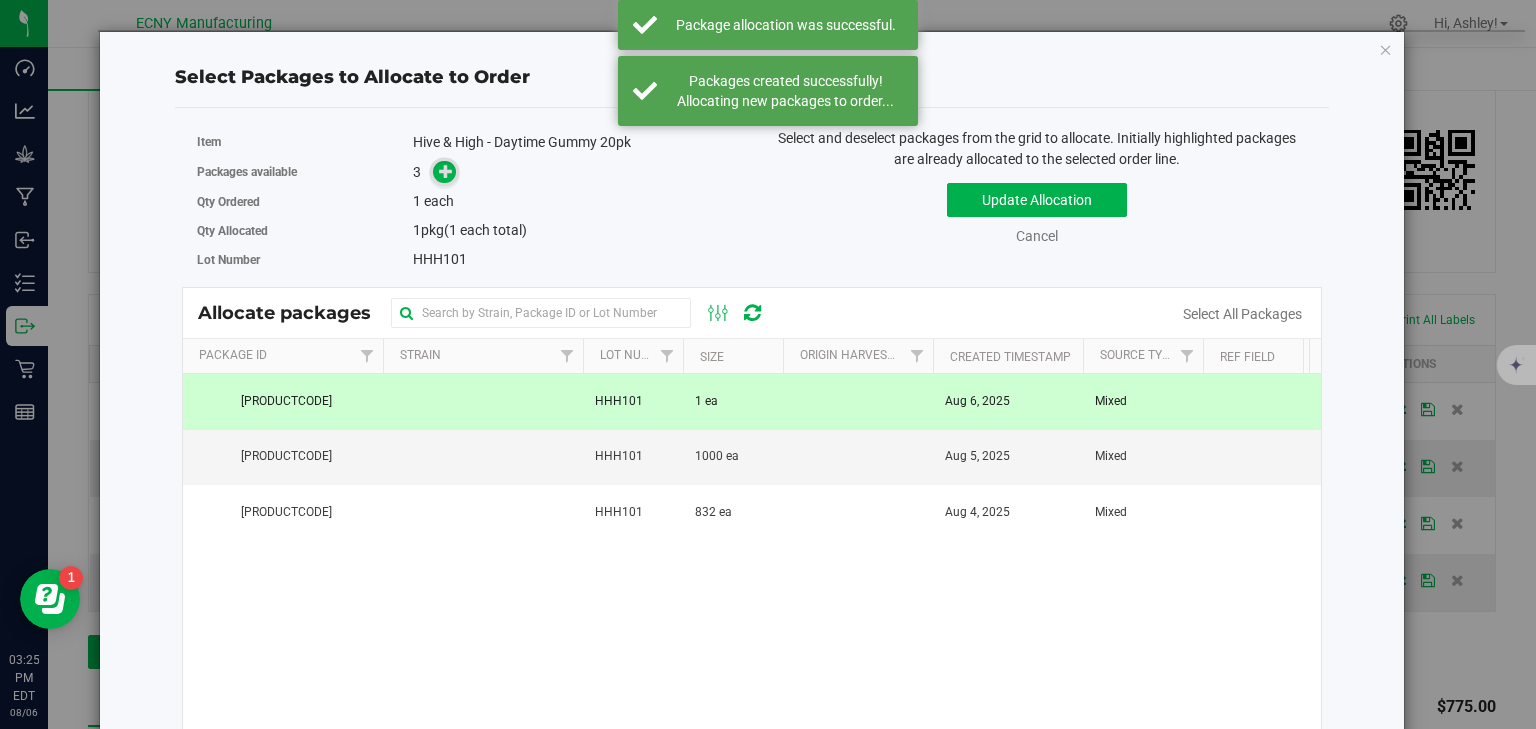 click at bounding box center [446, 171] 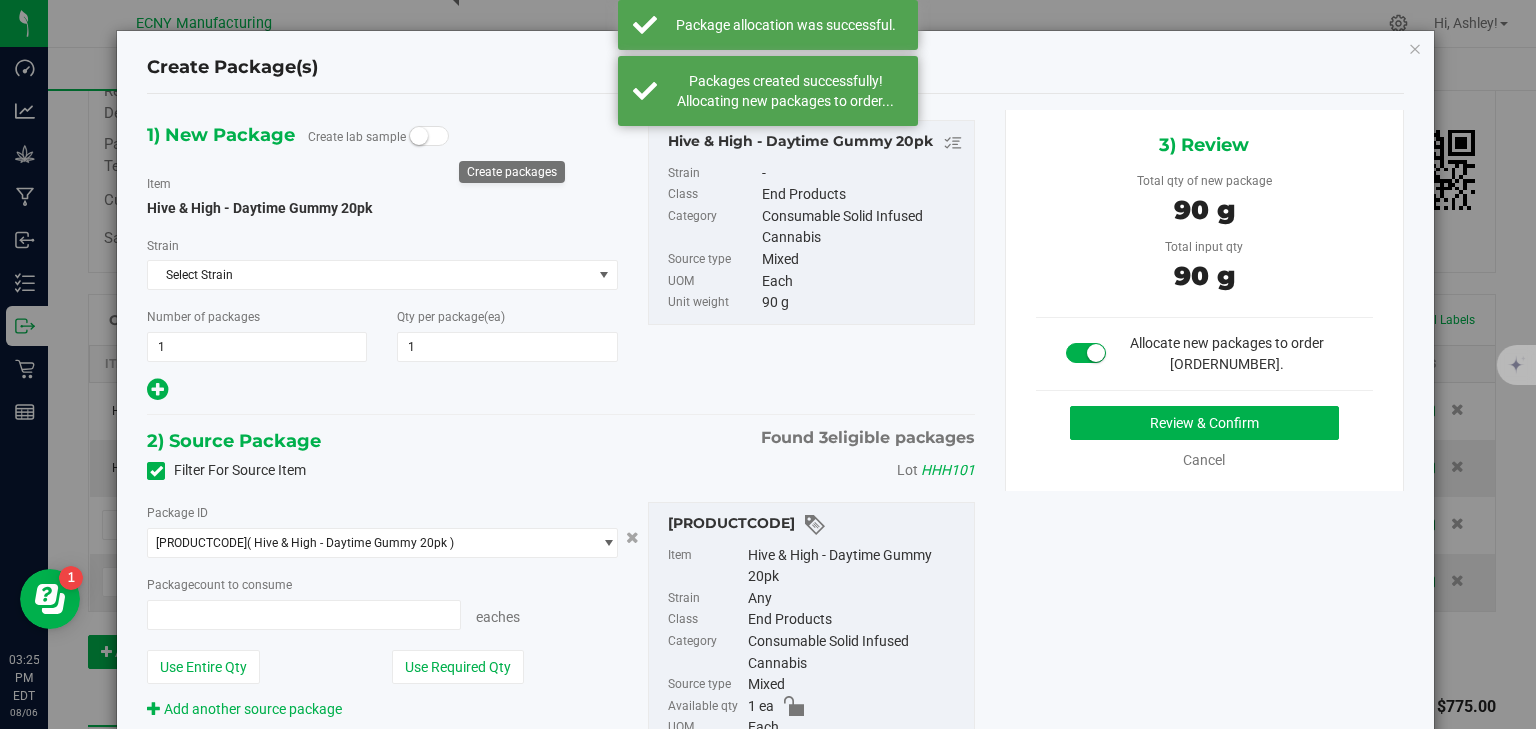 type on "1 ea" 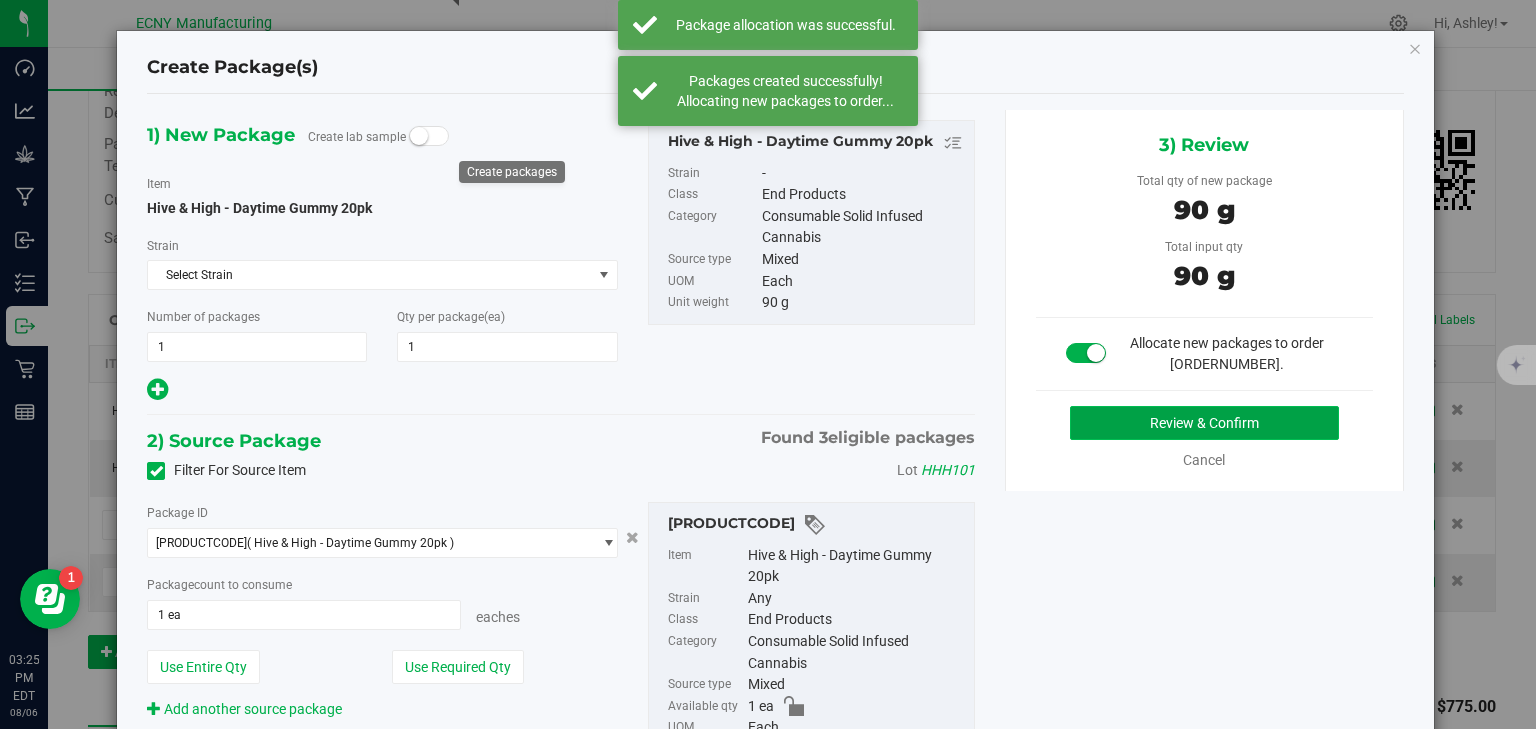 click on "Review & Confirm" at bounding box center [1204, 423] 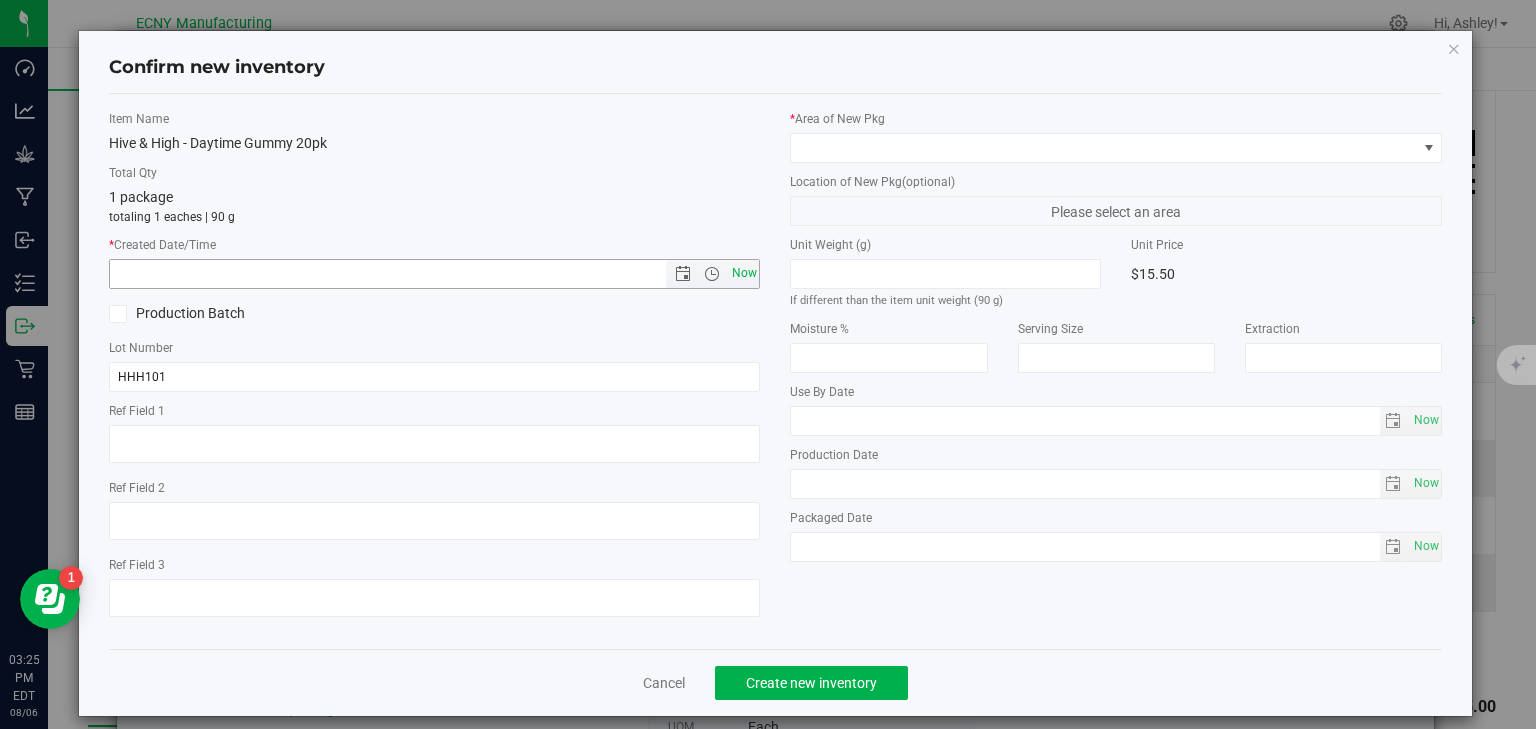 click on "Now" at bounding box center [744, 273] 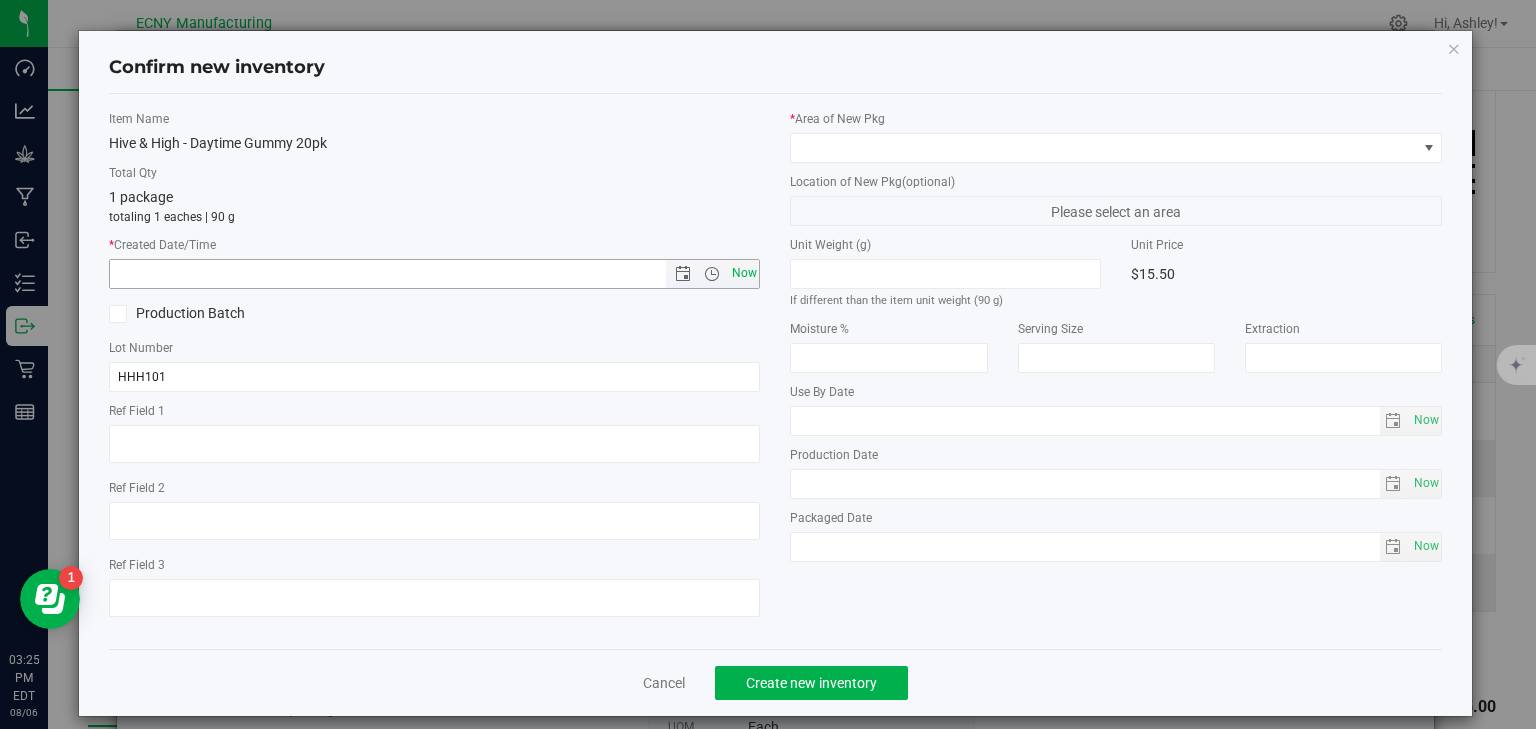 type on "[MONTH]/6/2025 [TIME]" 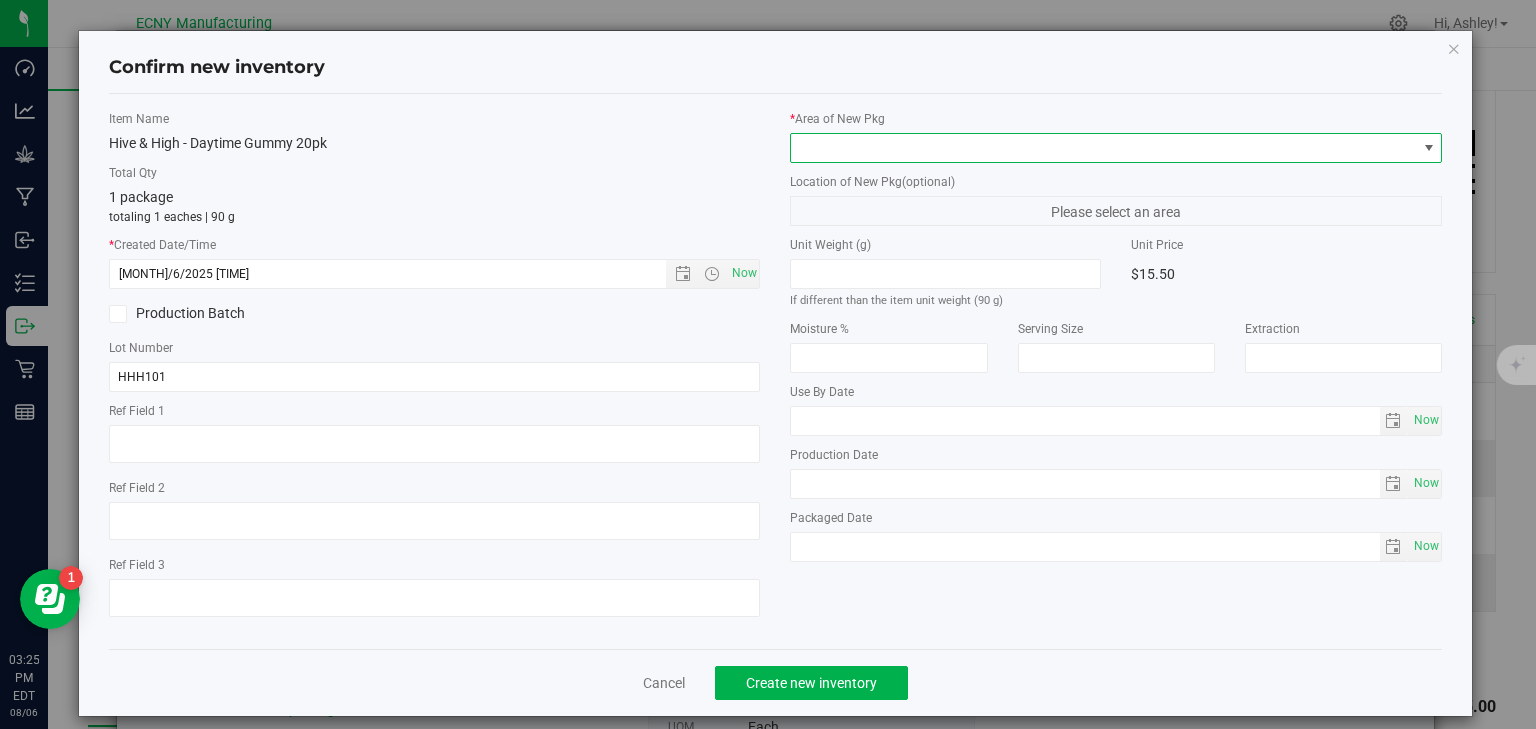 click at bounding box center (1103, 148) 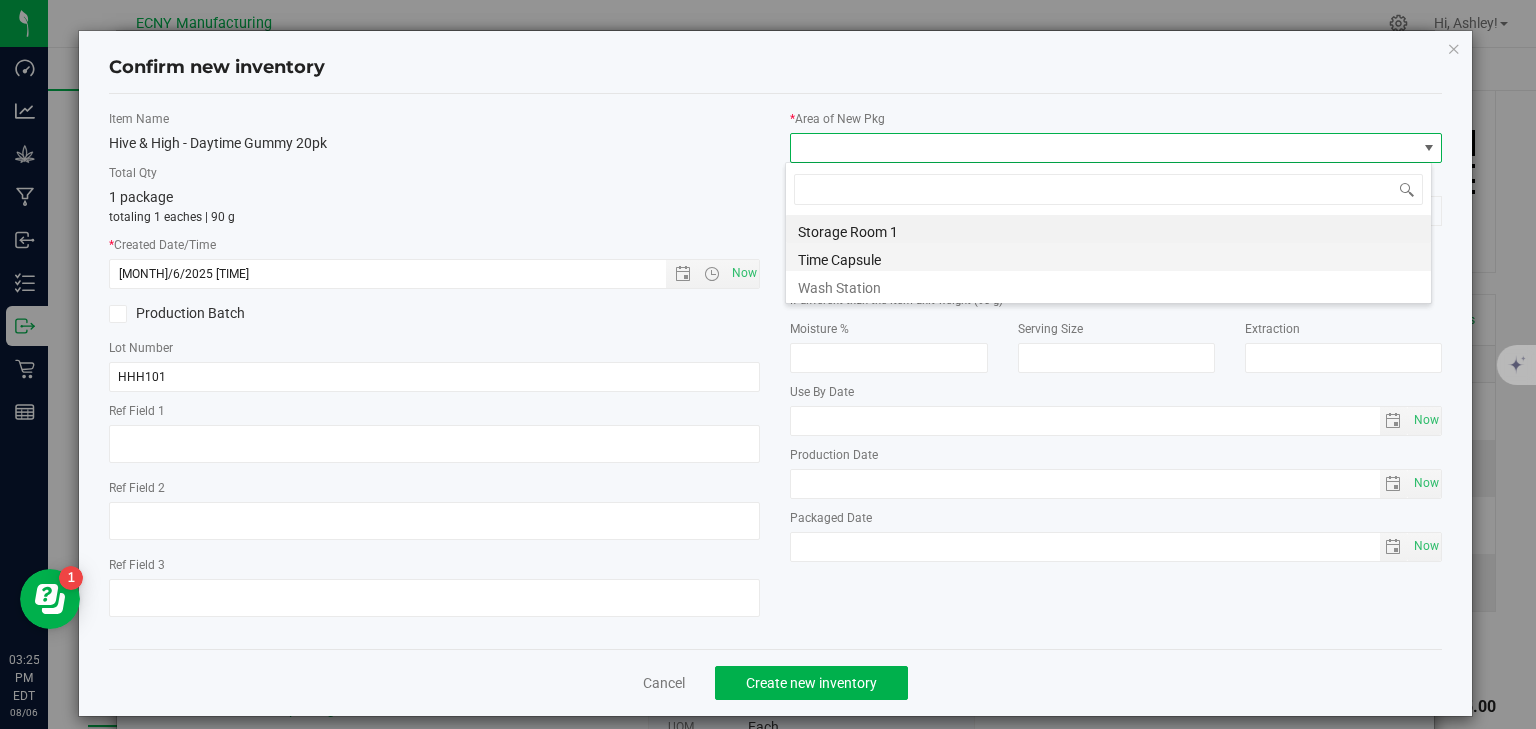 scroll, scrollTop: 99970, scrollLeft: 99353, axis: both 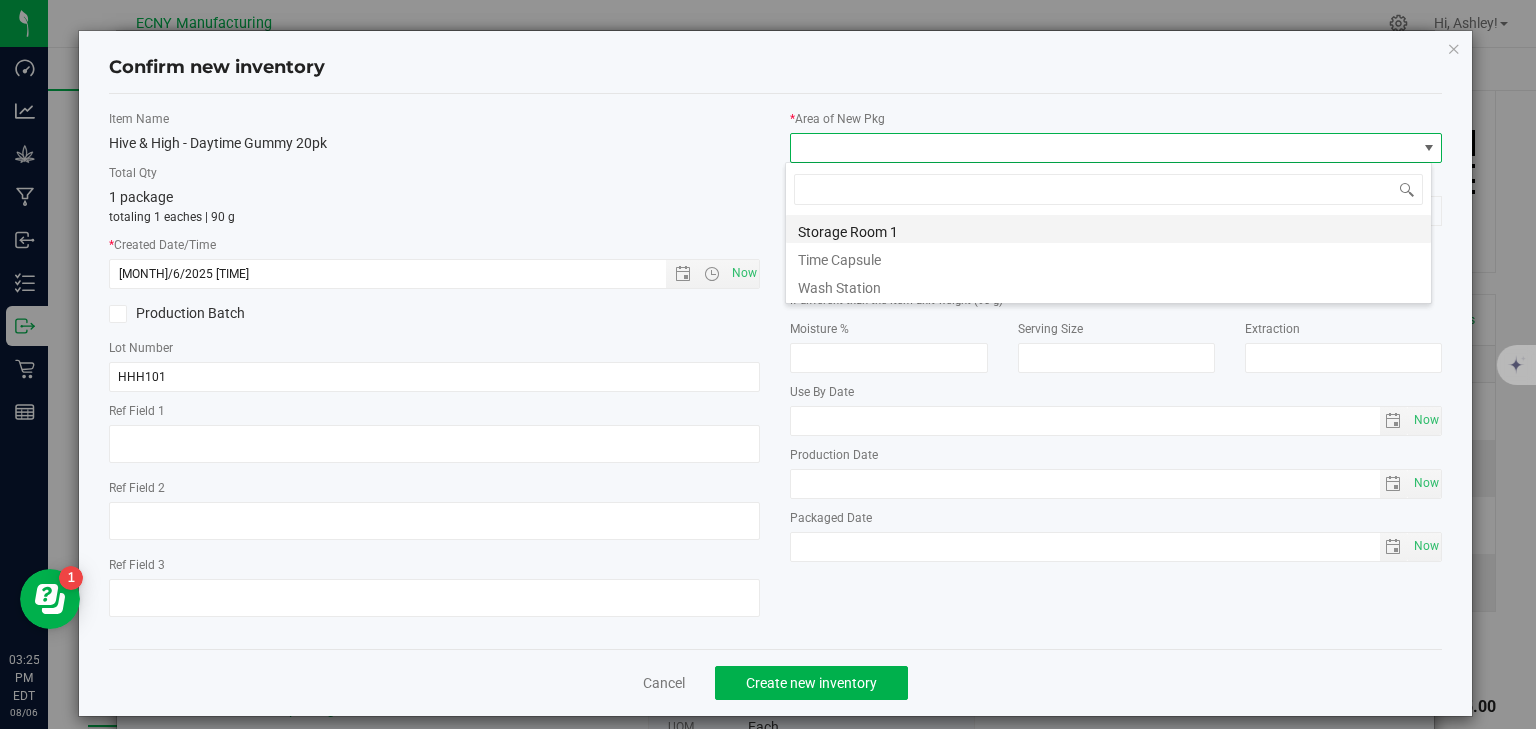 click on "Storage Room 1" at bounding box center (1108, 229) 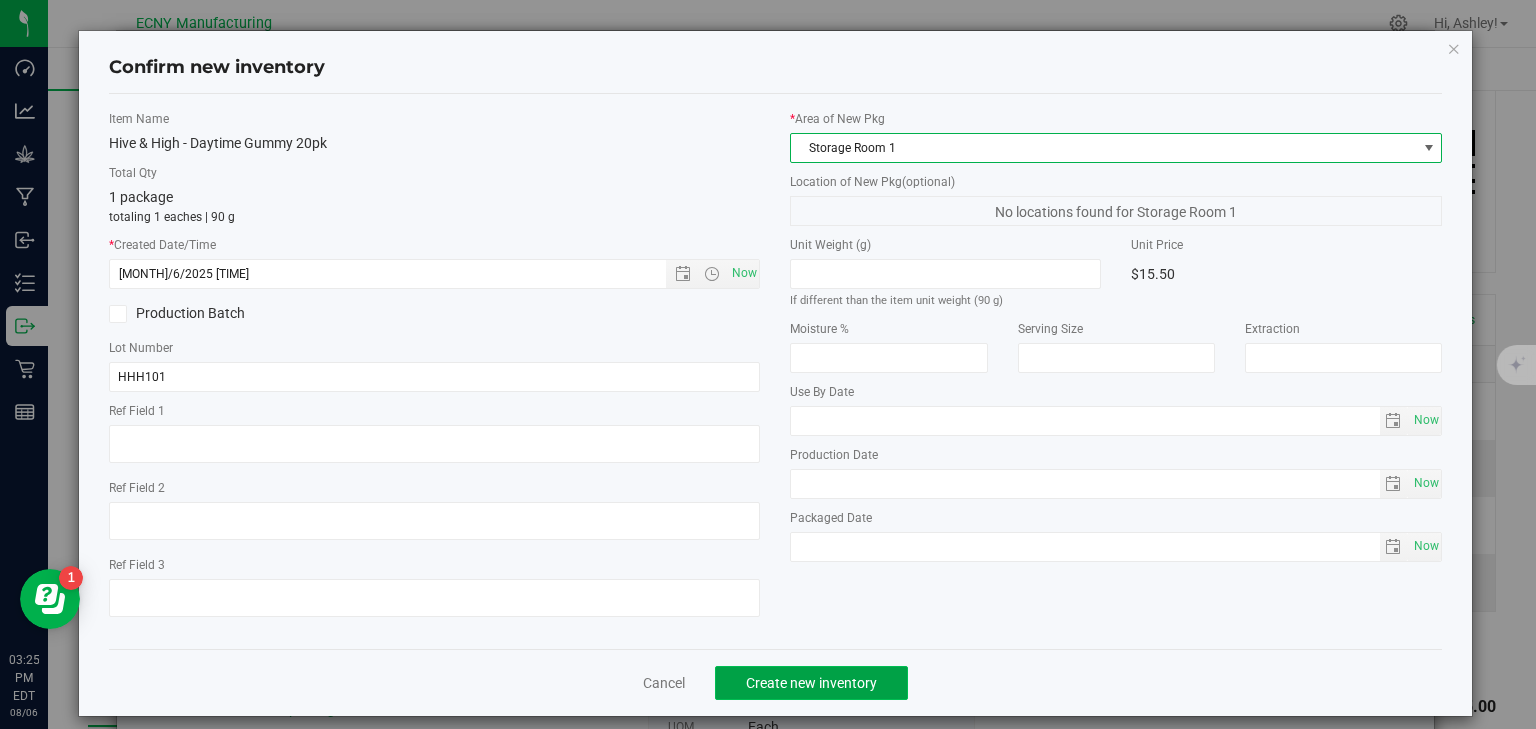 click on "Create new inventory" 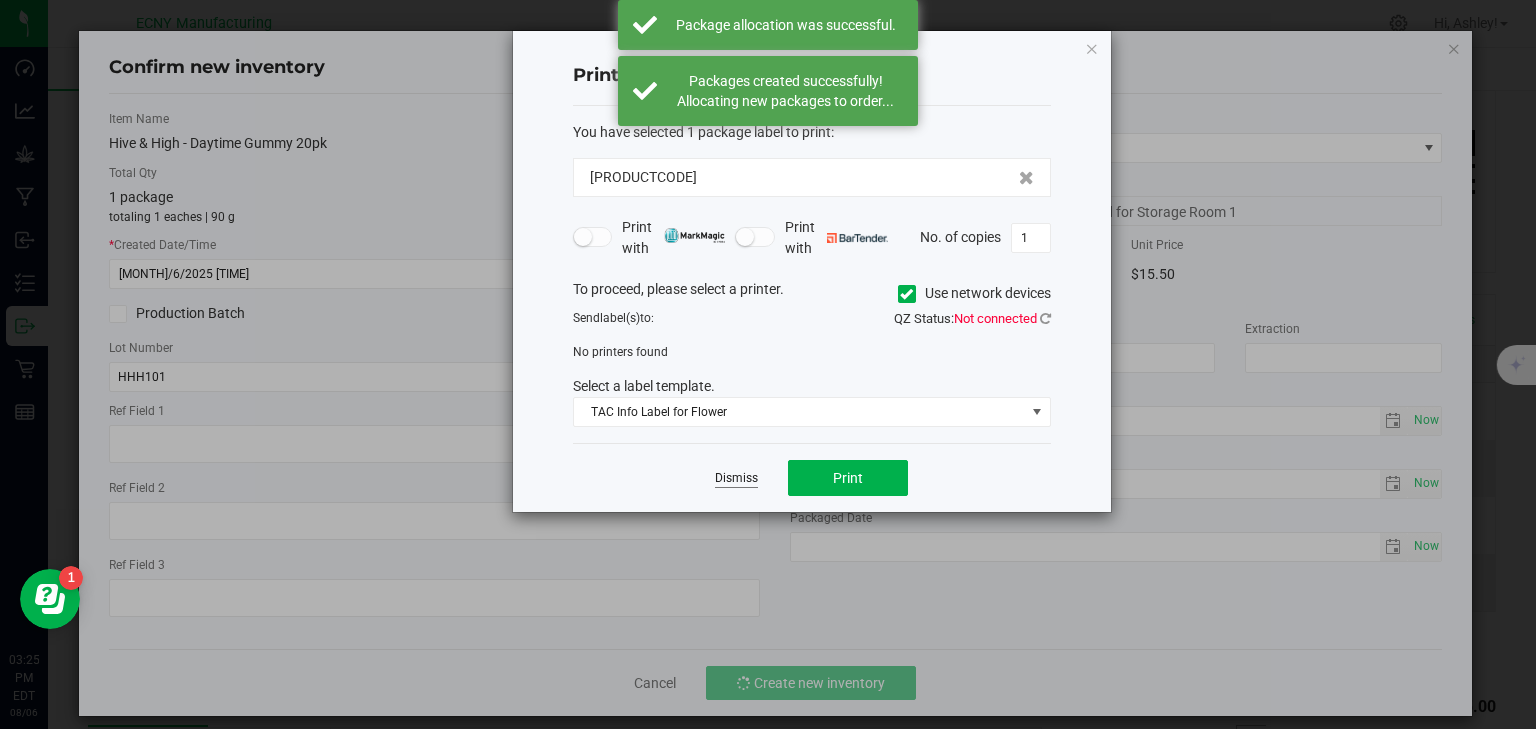 click on "Dismiss" 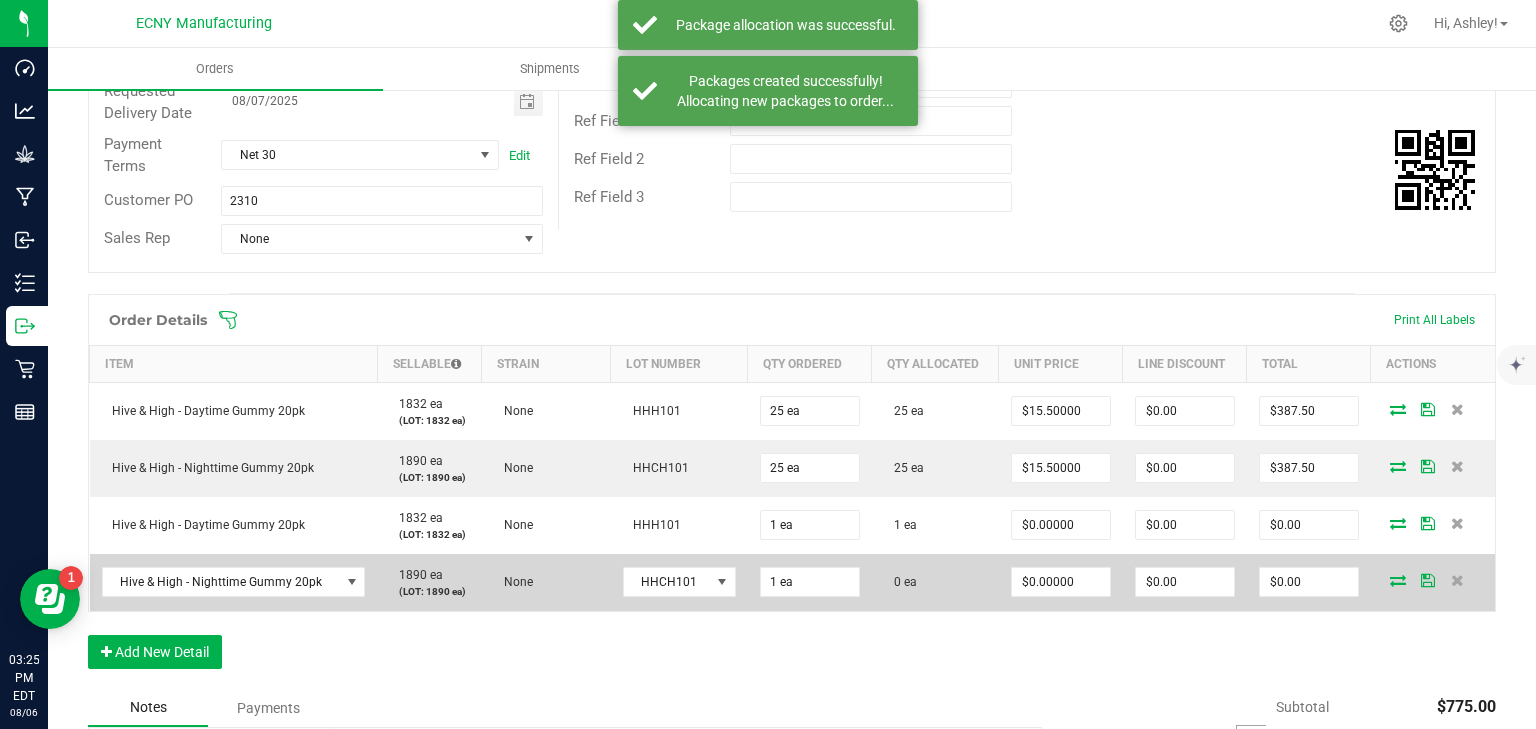 click at bounding box center (1398, 580) 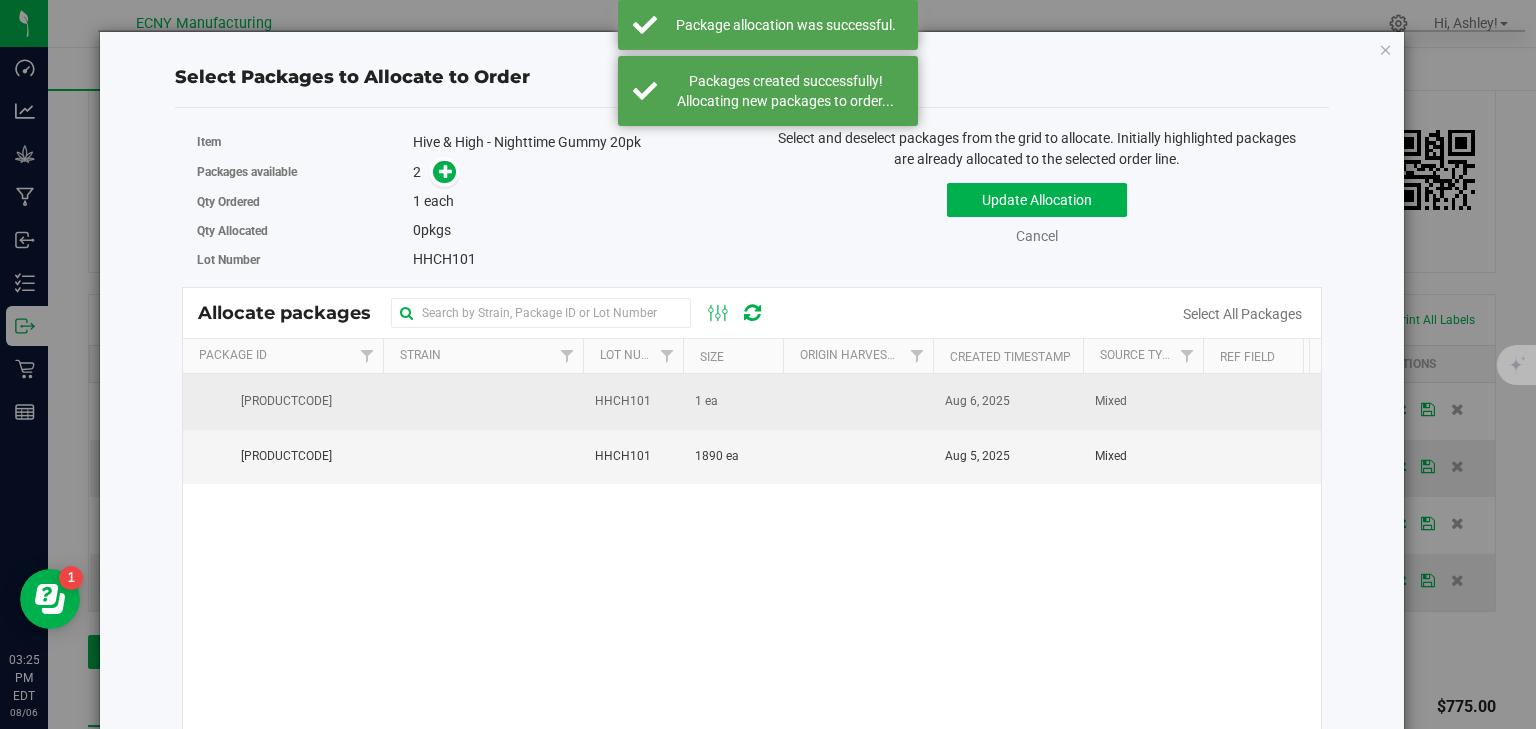 click on "1 ea" at bounding box center (706, 401) 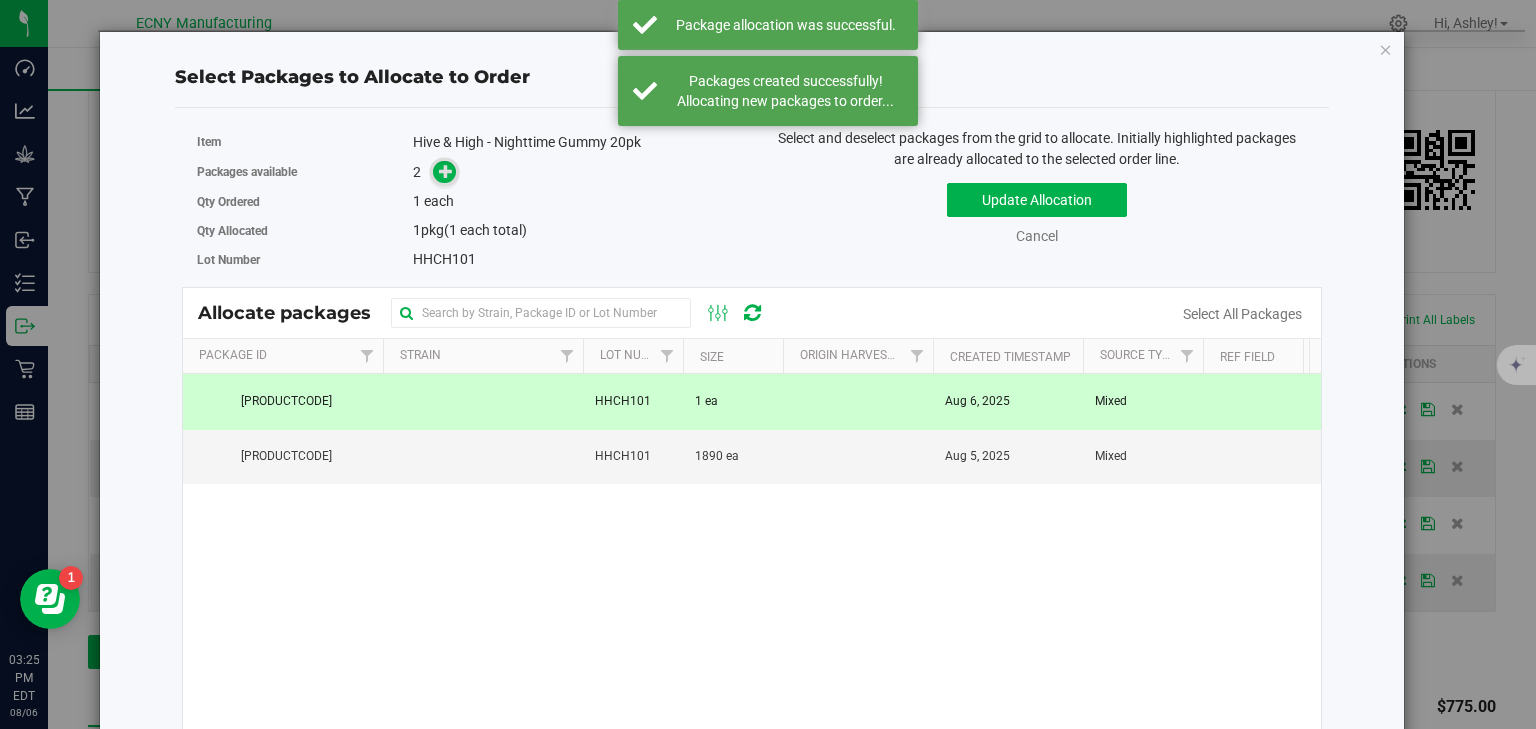 click at bounding box center [445, 172] 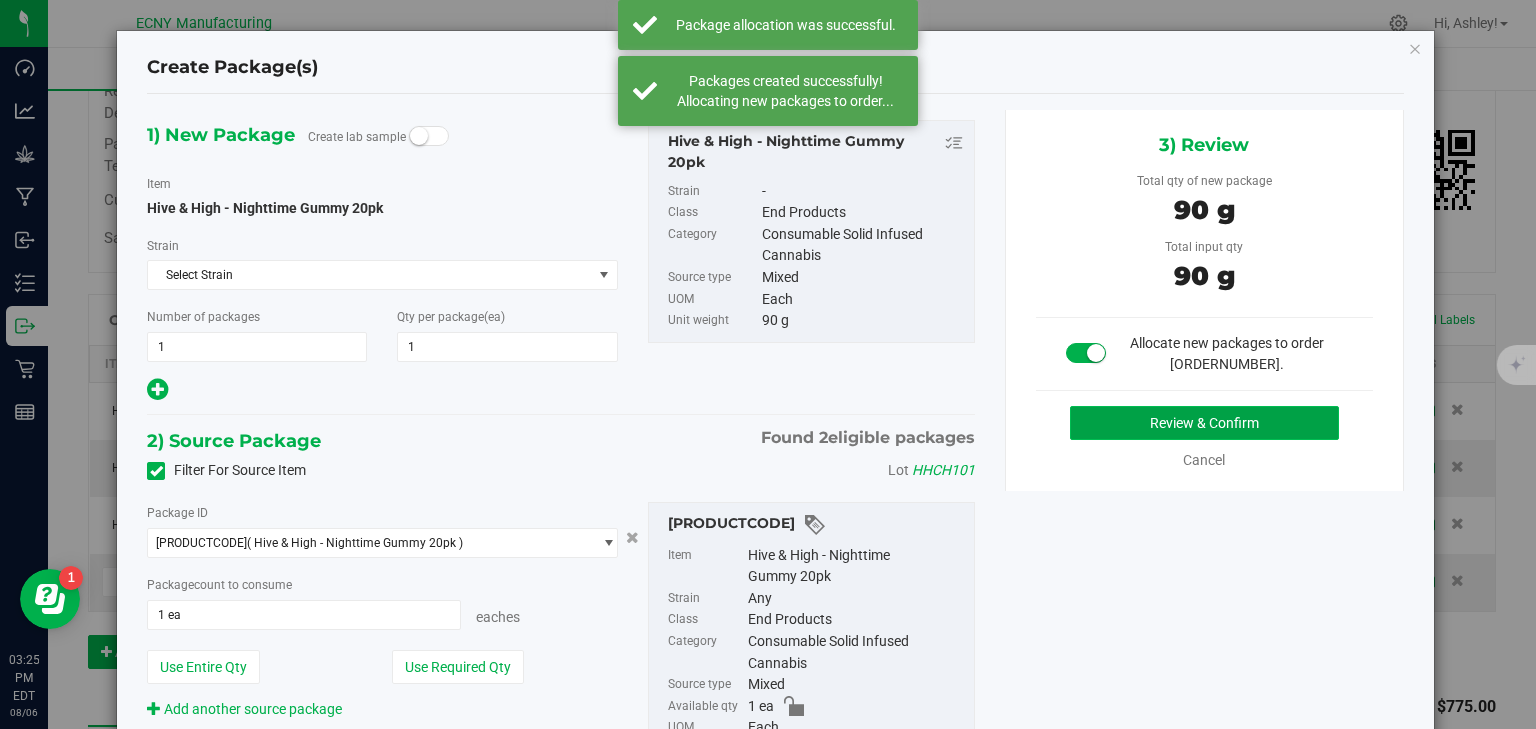 click on "Review & Confirm" at bounding box center (1204, 423) 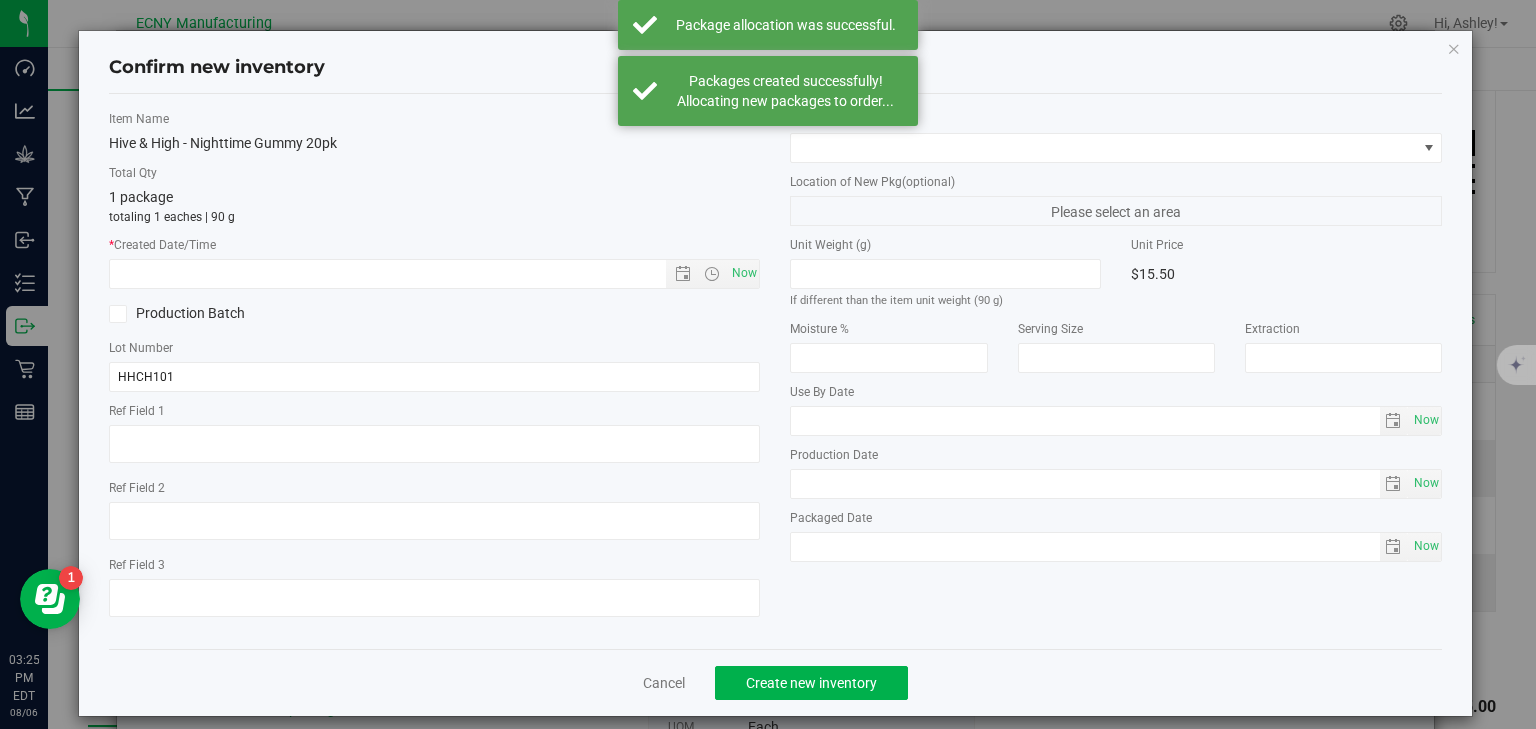 click on "Item Name
Hive & High - Nighttime Gummy 20pk
Total Qty
1 package  totaling 1 eaches | 90 g
*
Created Date/Time
Now
Production Batch
Lot Number
HHCH101
Ref Field 1" at bounding box center [435, 371] 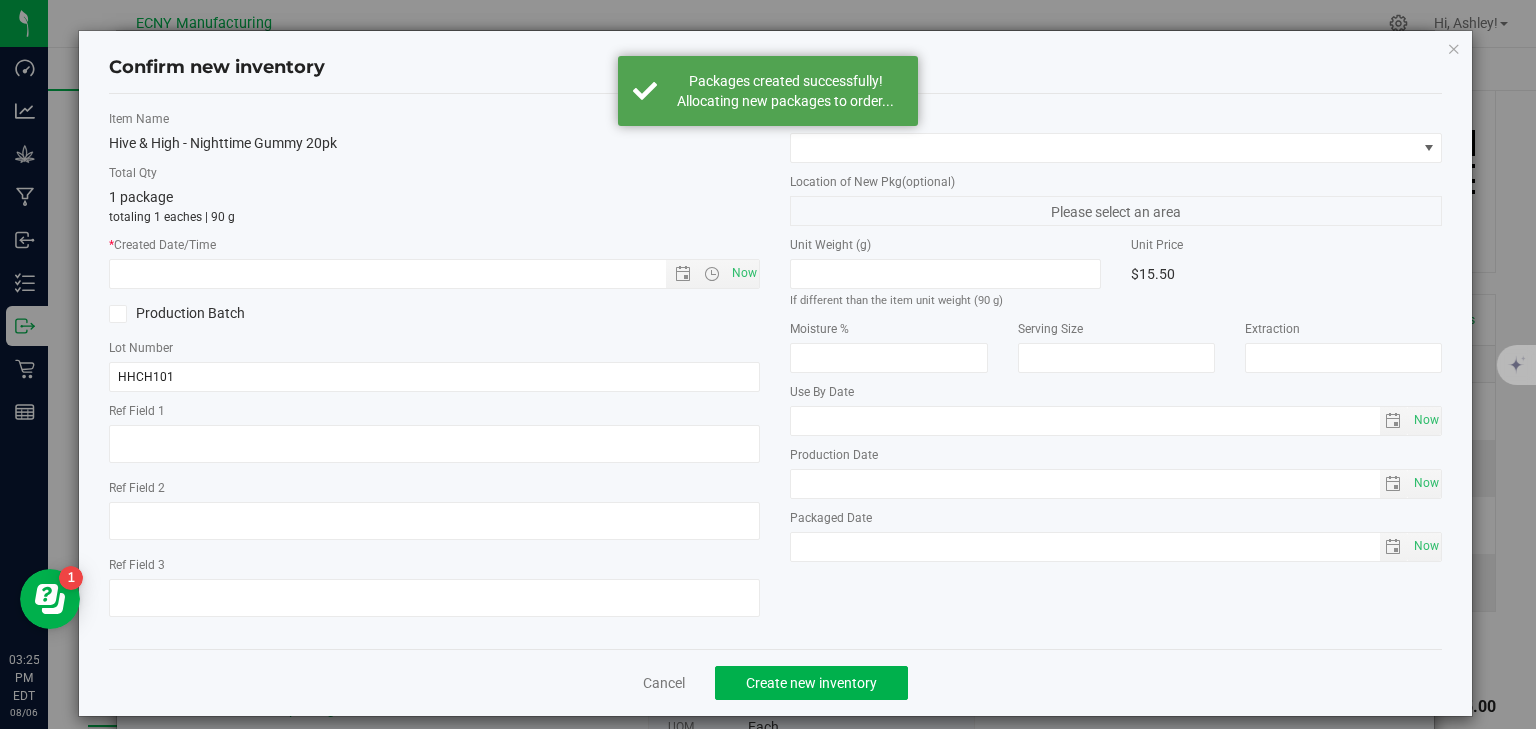 click on "Now" at bounding box center (744, 273) 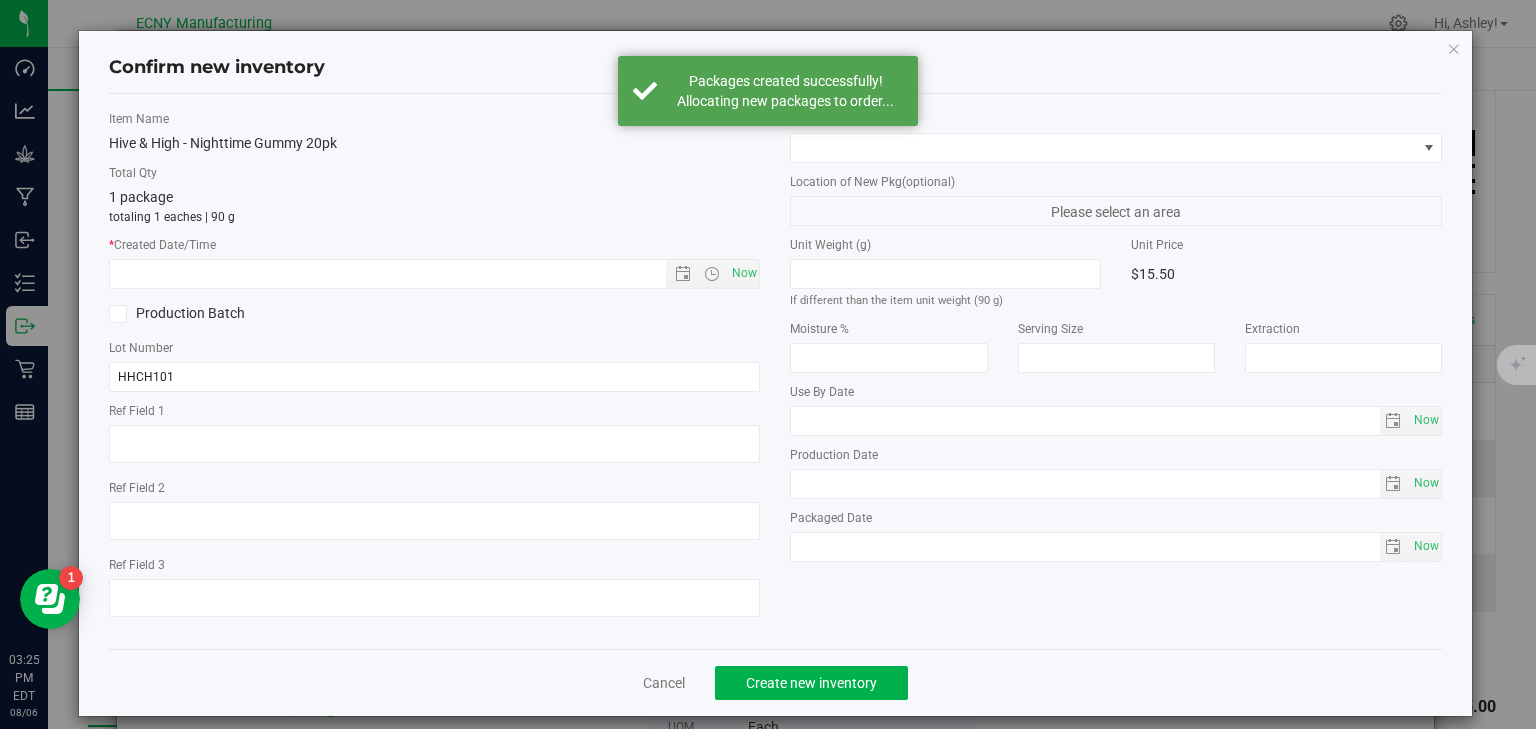 type on "[MONTH]/6/2025 [TIME]" 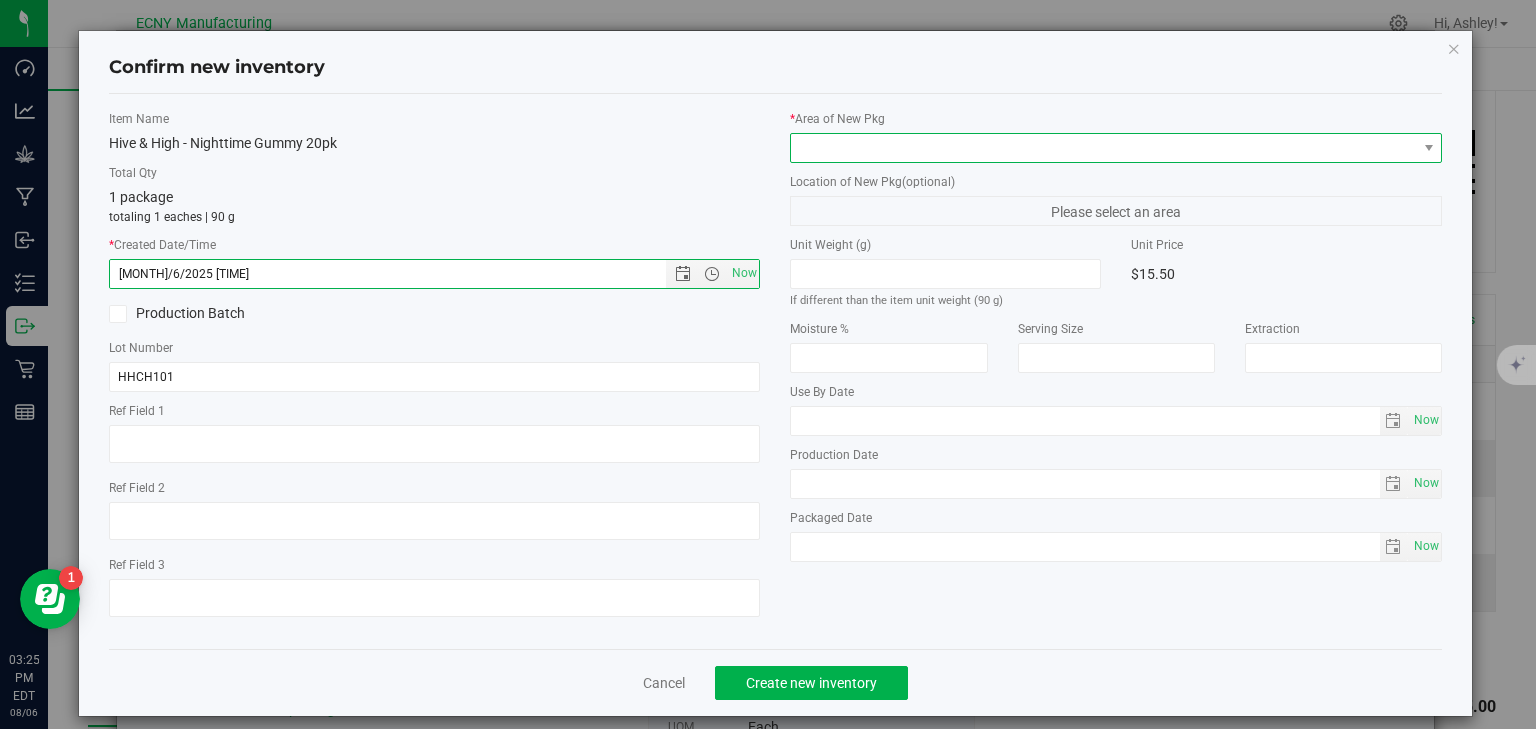 click at bounding box center [1103, 148] 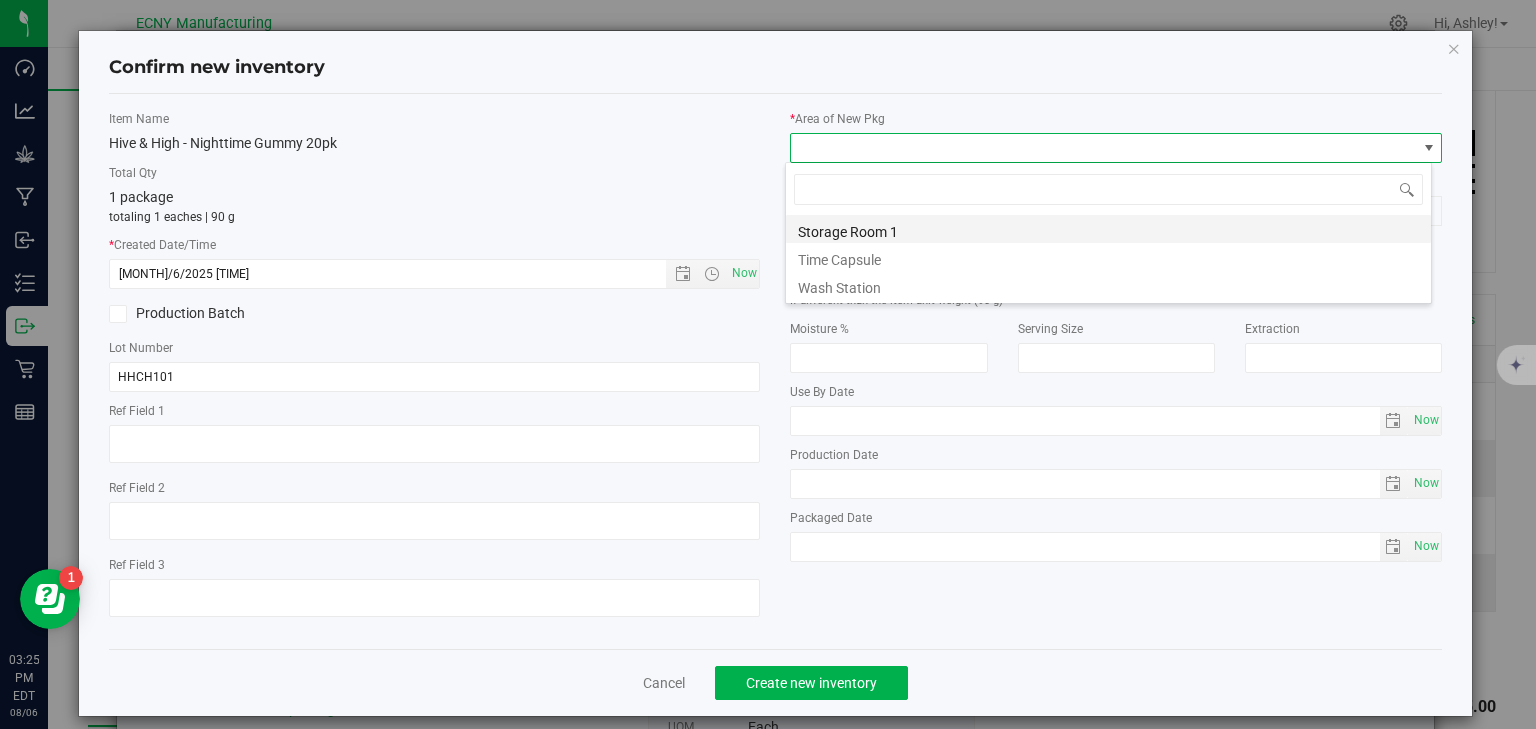 scroll, scrollTop: 99970, scrollLeft: 99353, axis: both 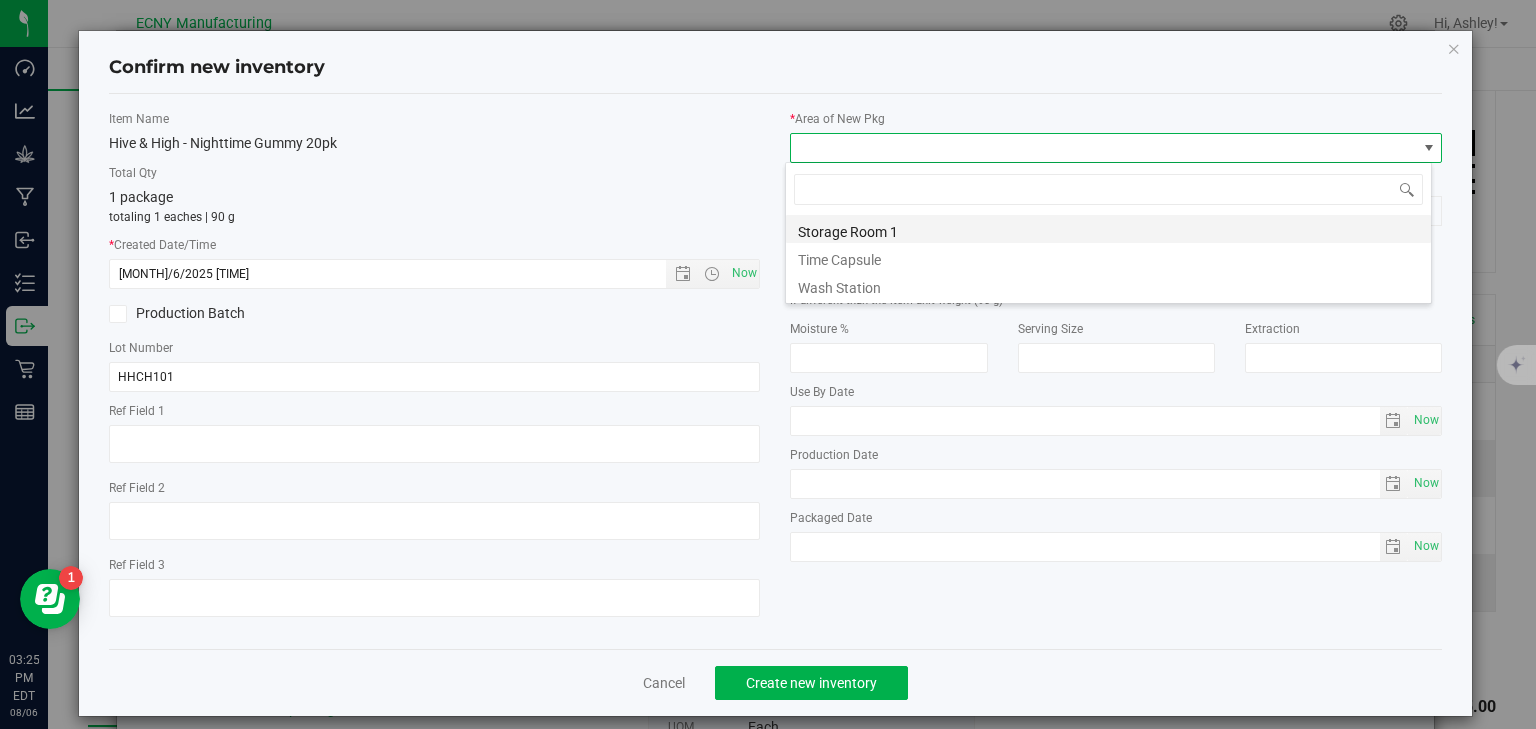 click on "Storage Room 1" at bounding box center [1108, 229] 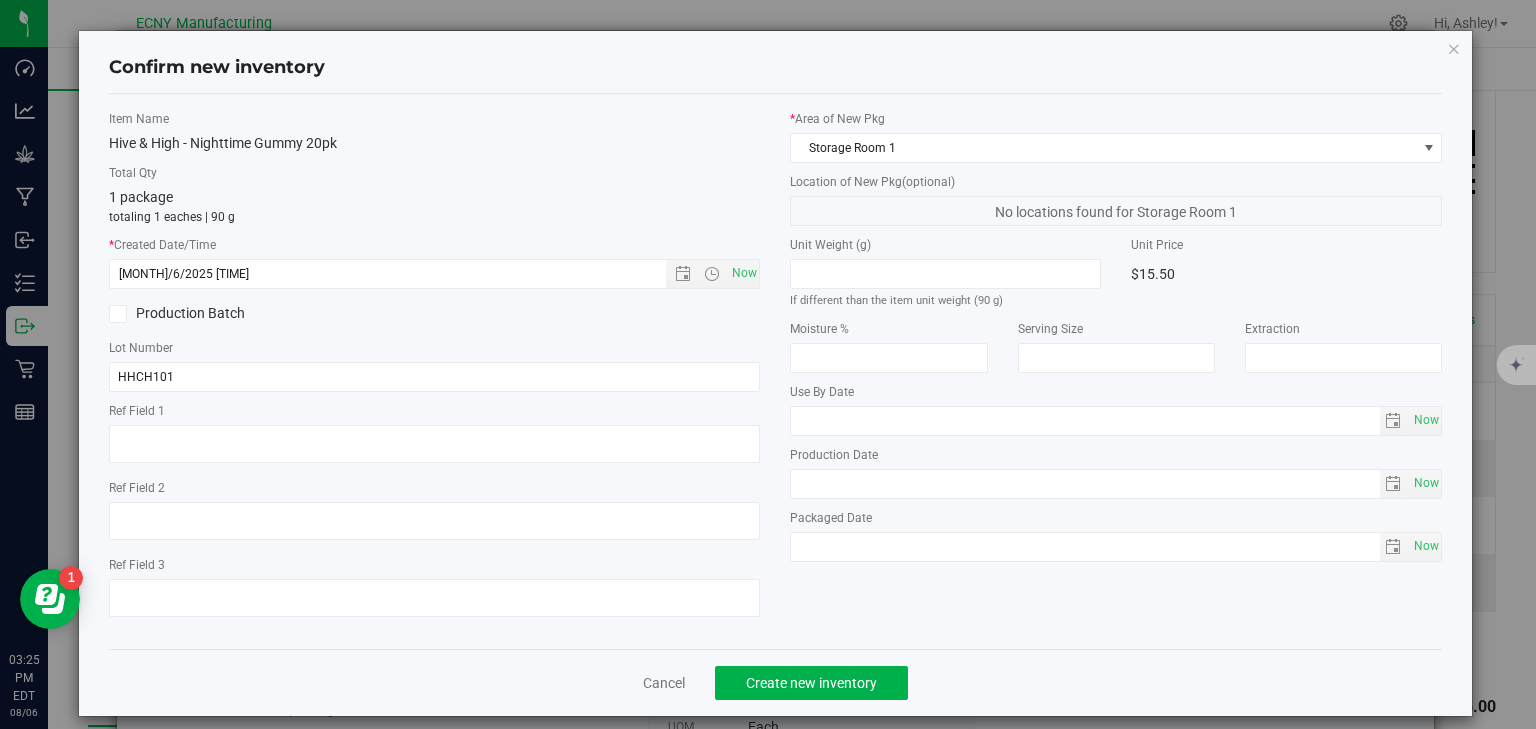 click on "Cancel
Create new inventory" at bounding box center (776, 682) 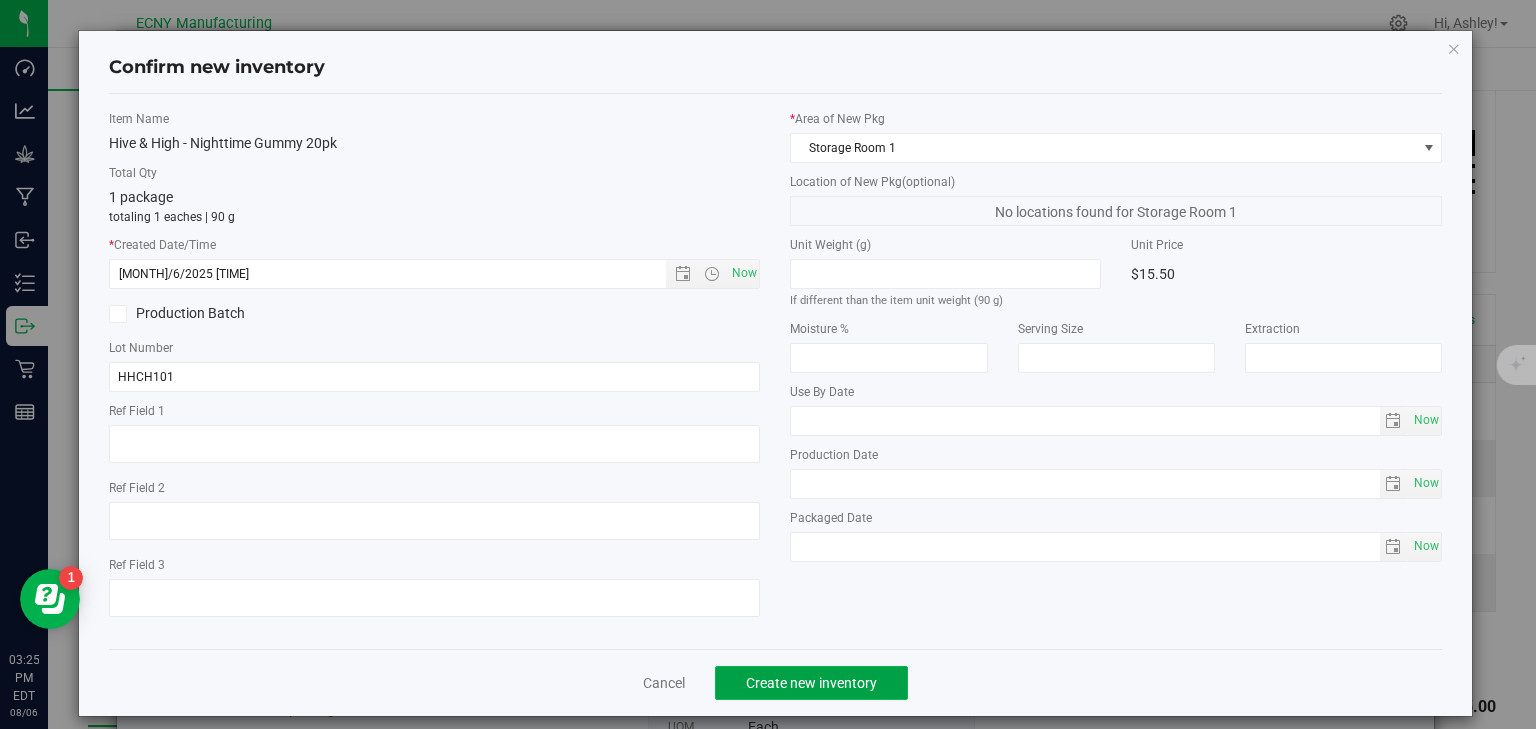 click on "Create new inventory" 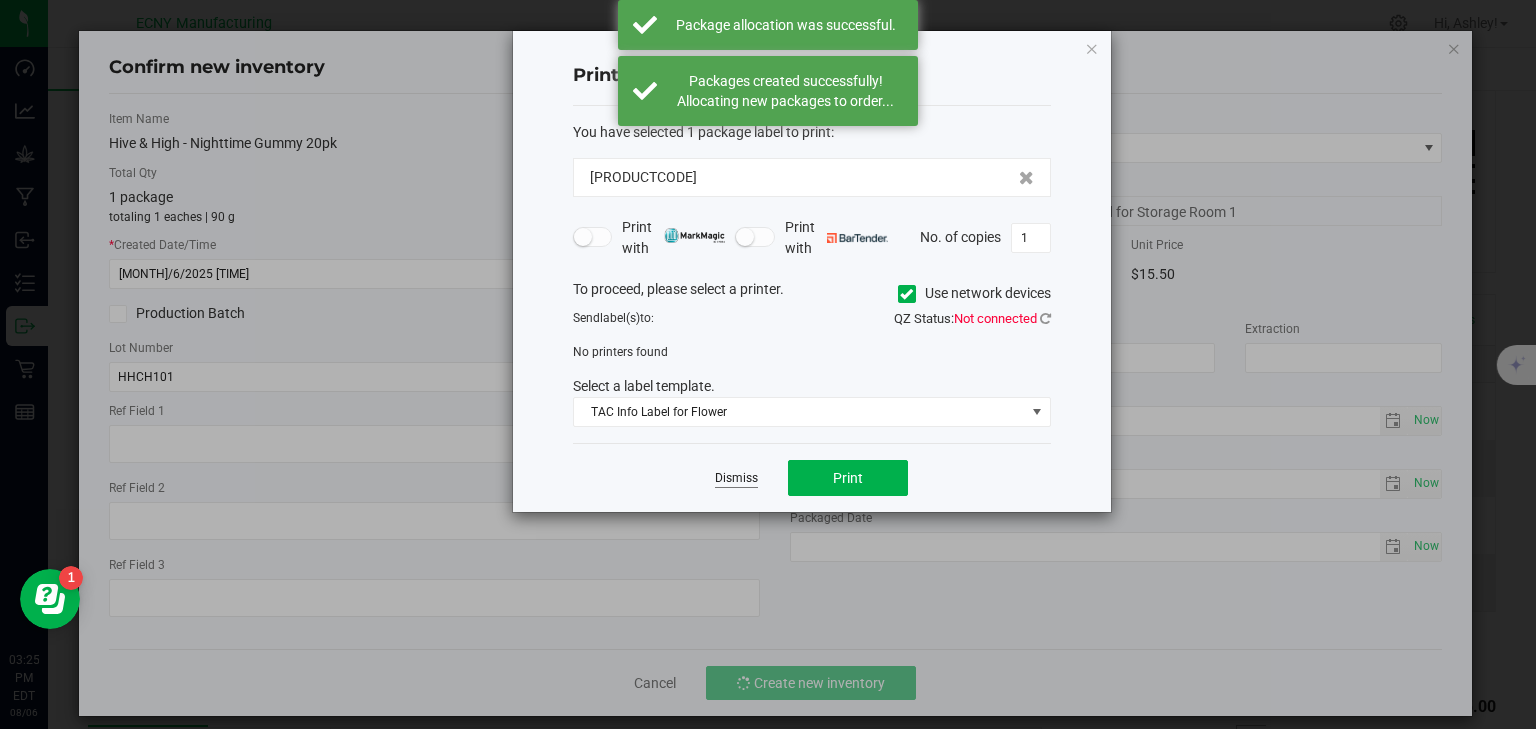 click on "Dismiss" 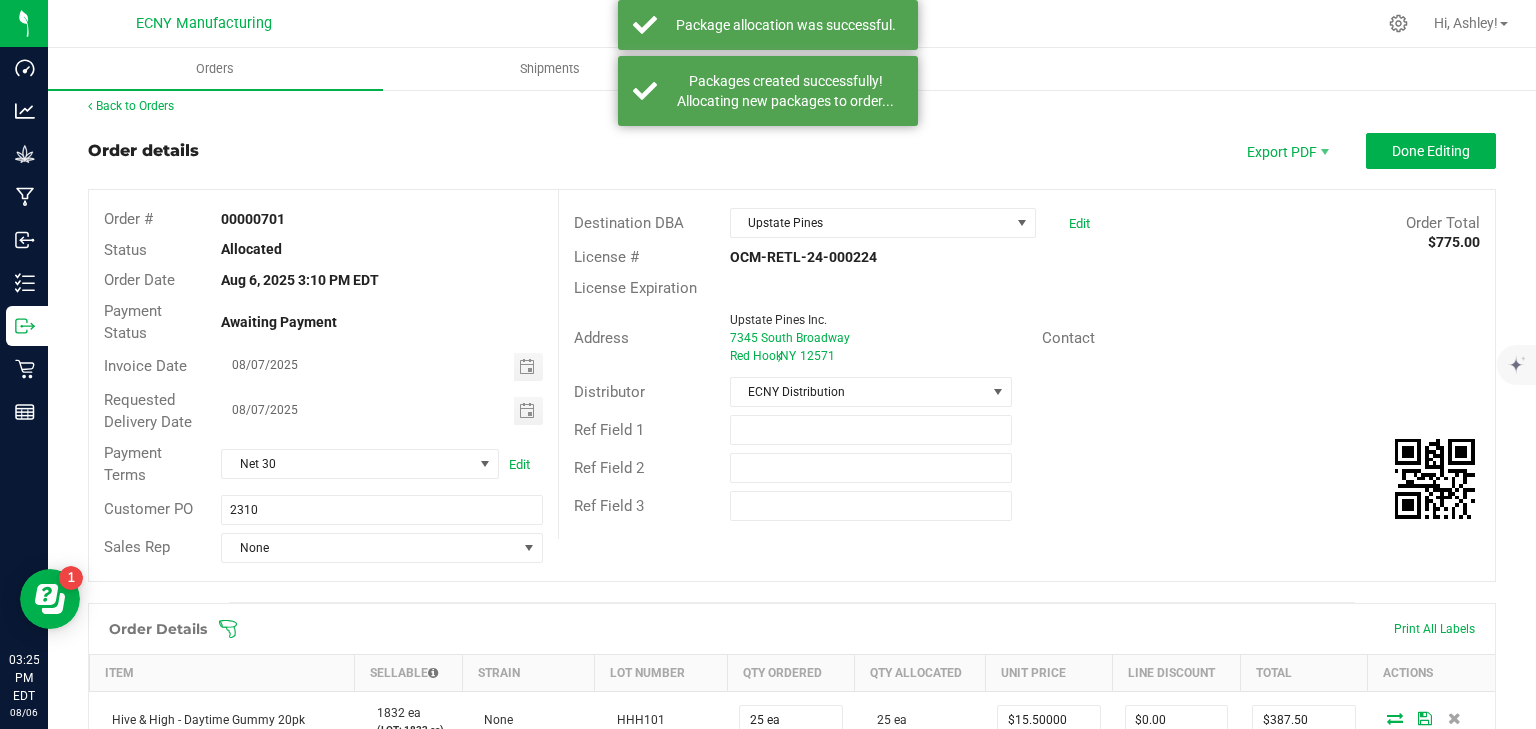 scroll, scrollTop: 0, scrollLeft: 0, axis: both 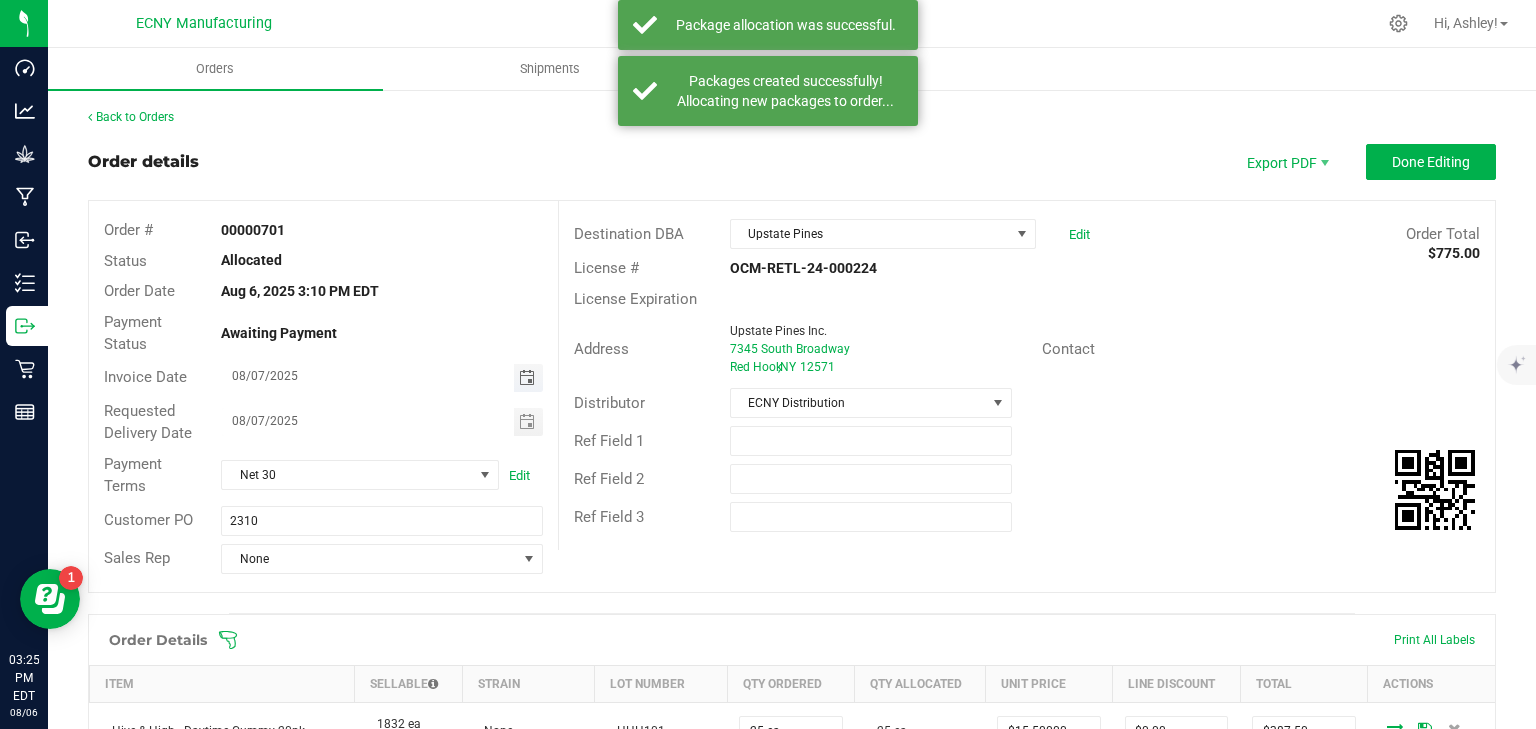 click at bounding box center (527, 378) 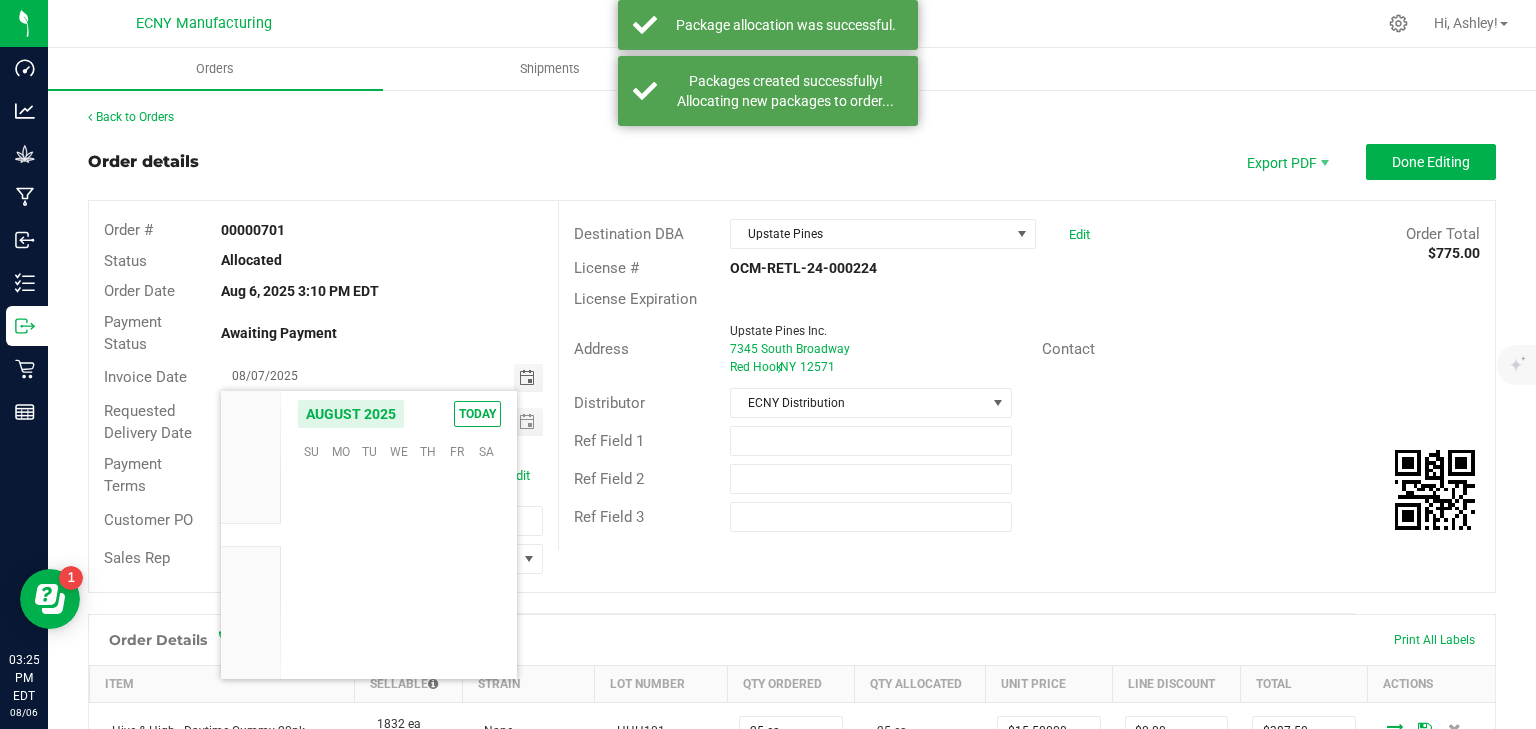 scroll, scrollTop: 36168, scrollLeft: 0, axis: vertical 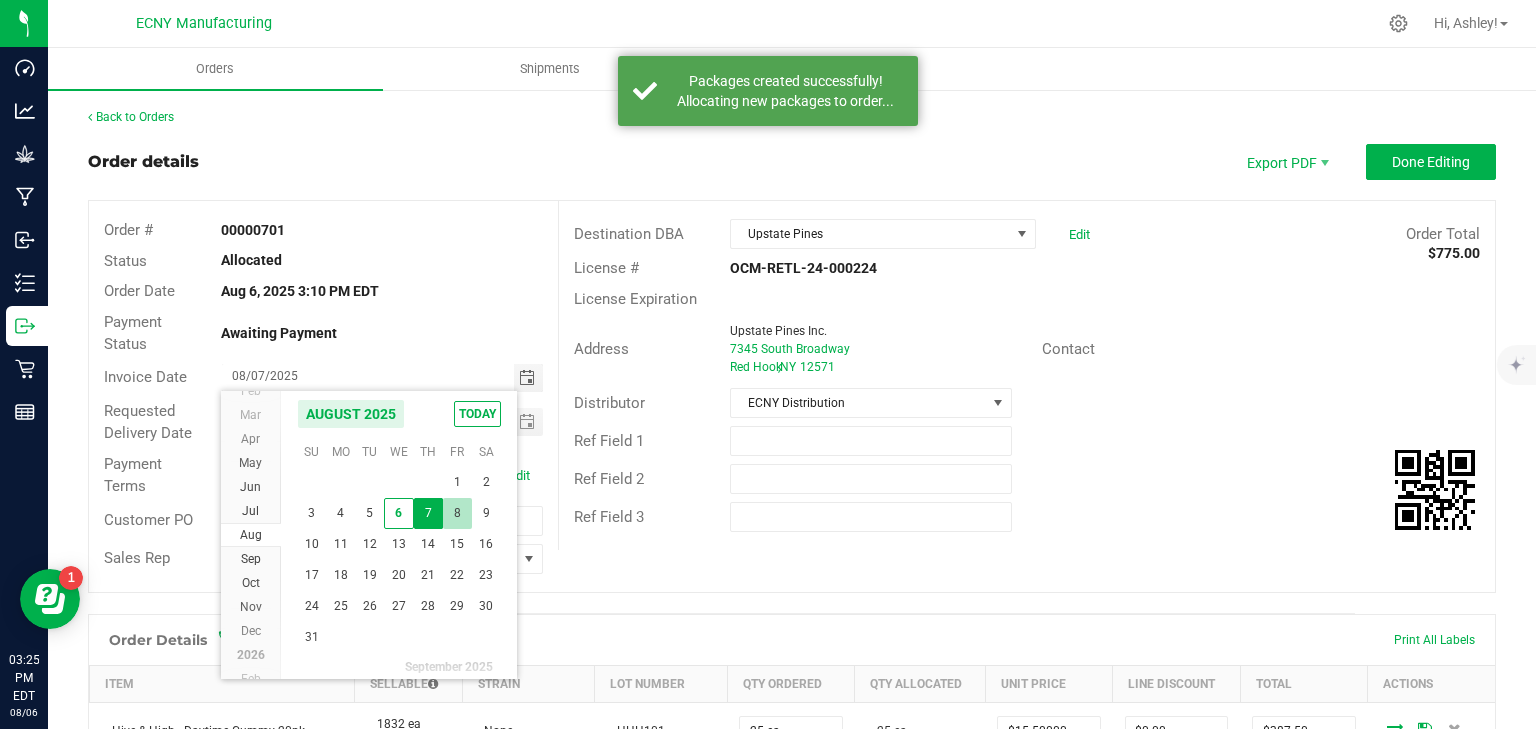 click on "8" at bounding box center [457, 513] 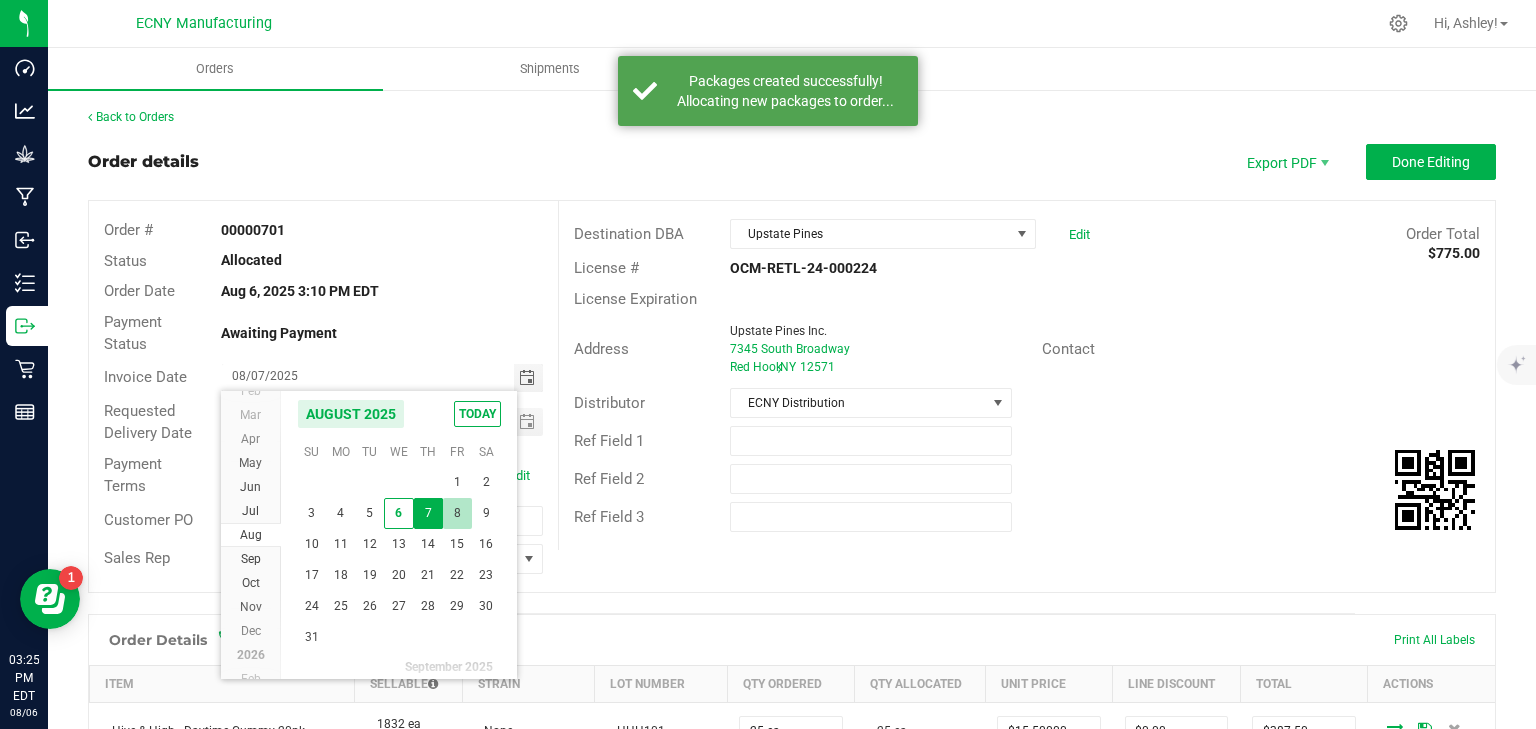 type on "08/08/2025" 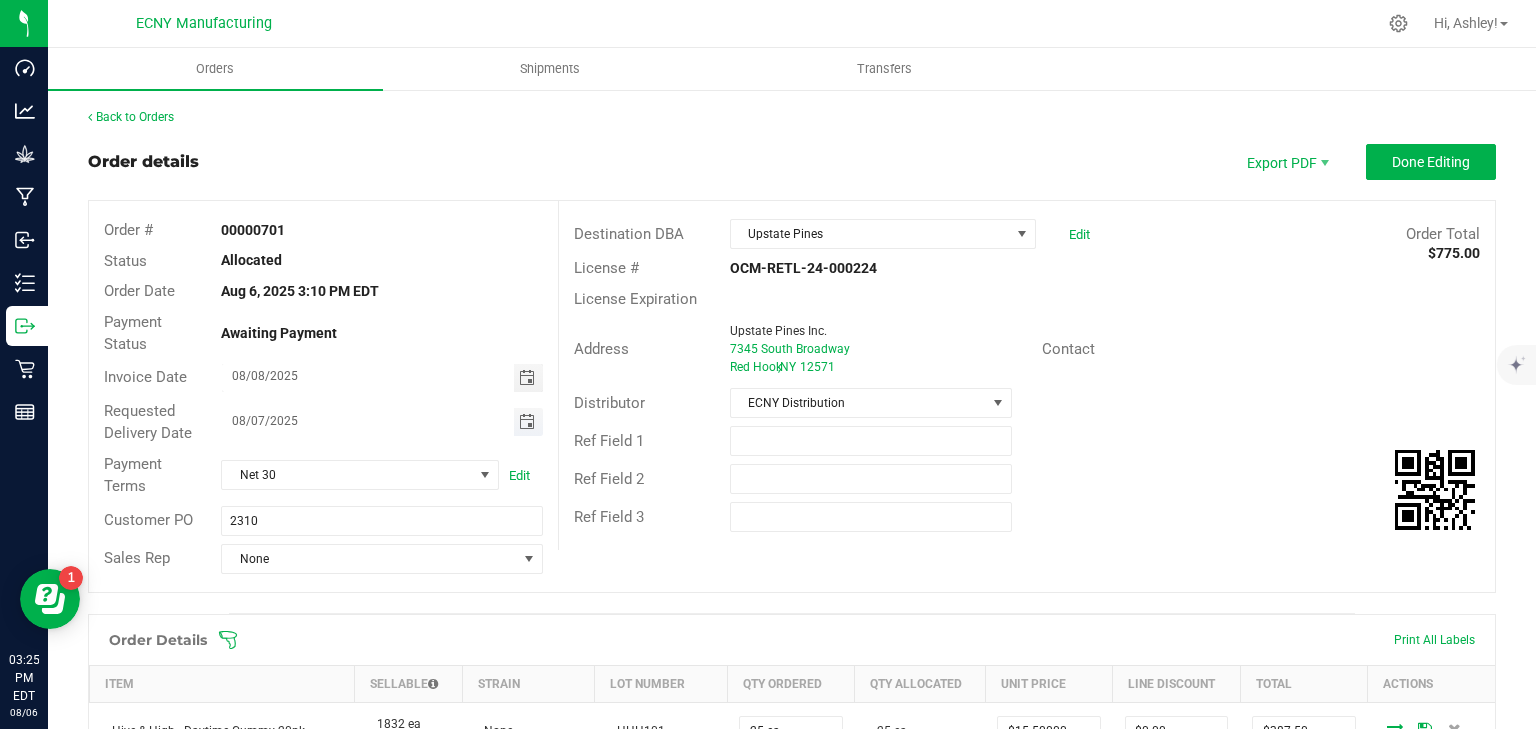 click at bounding box center (527, 422) 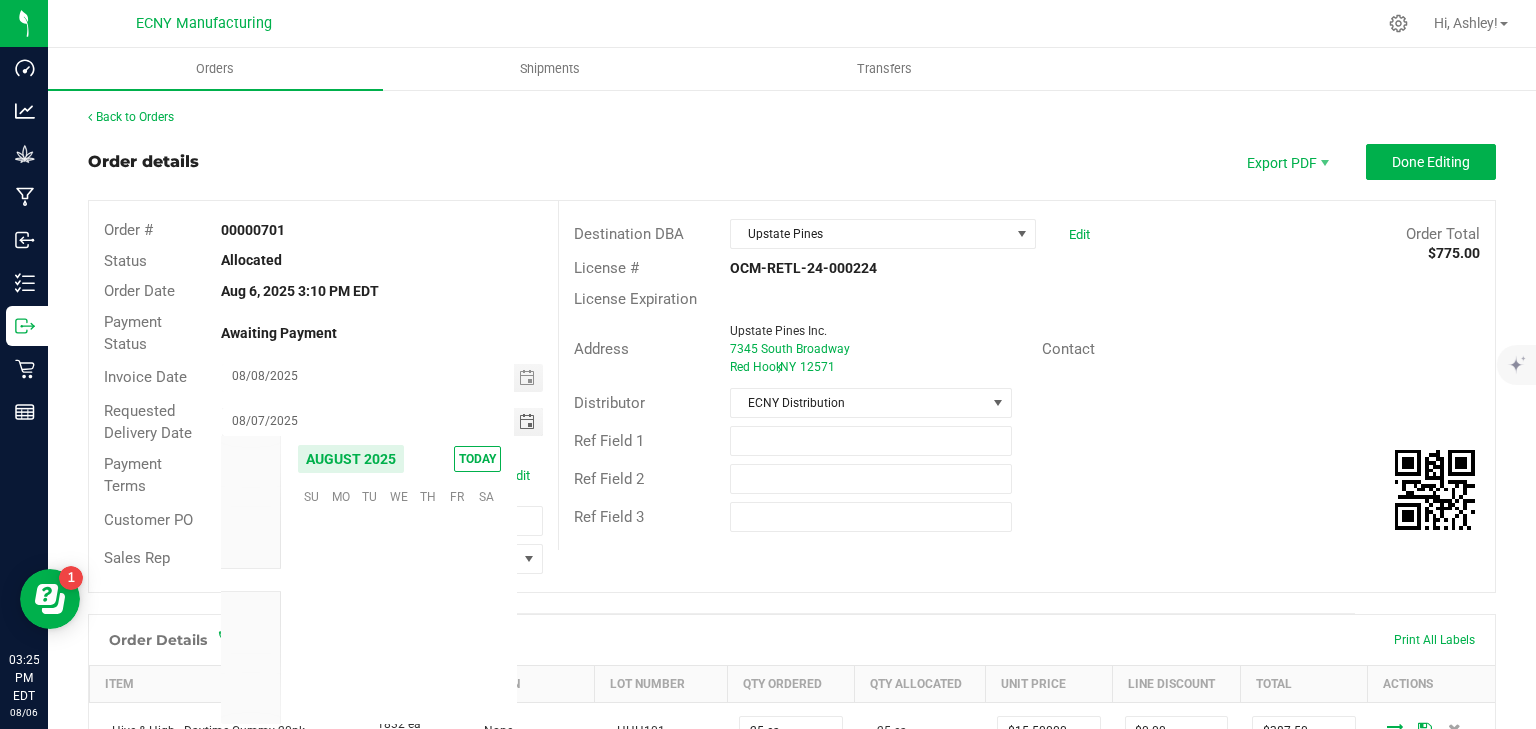 scroll, scrollTop: 36168, scrollLeft: 0, axis: vertical 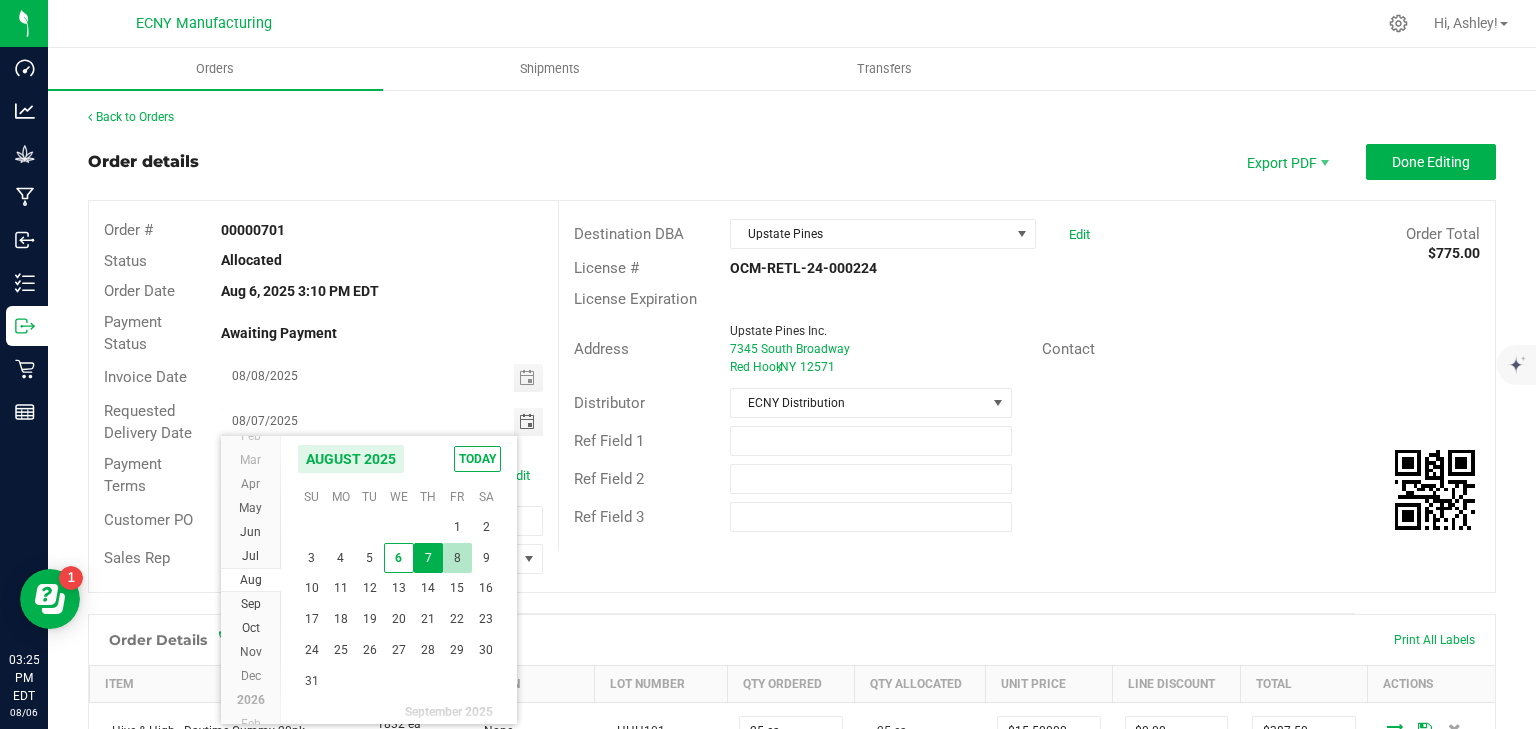 click on "8" at bounding box center (457, 558) 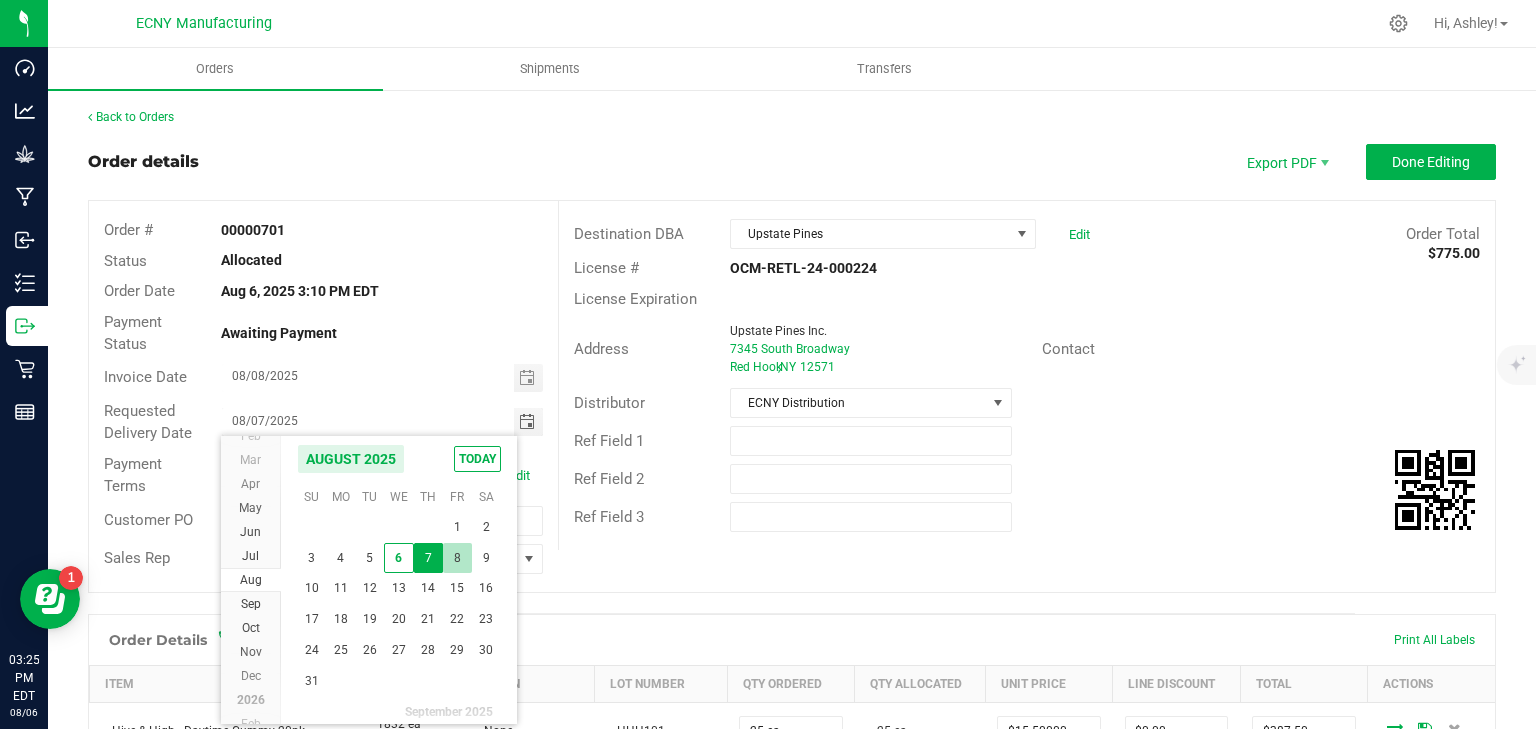 type on "08/08/2025" 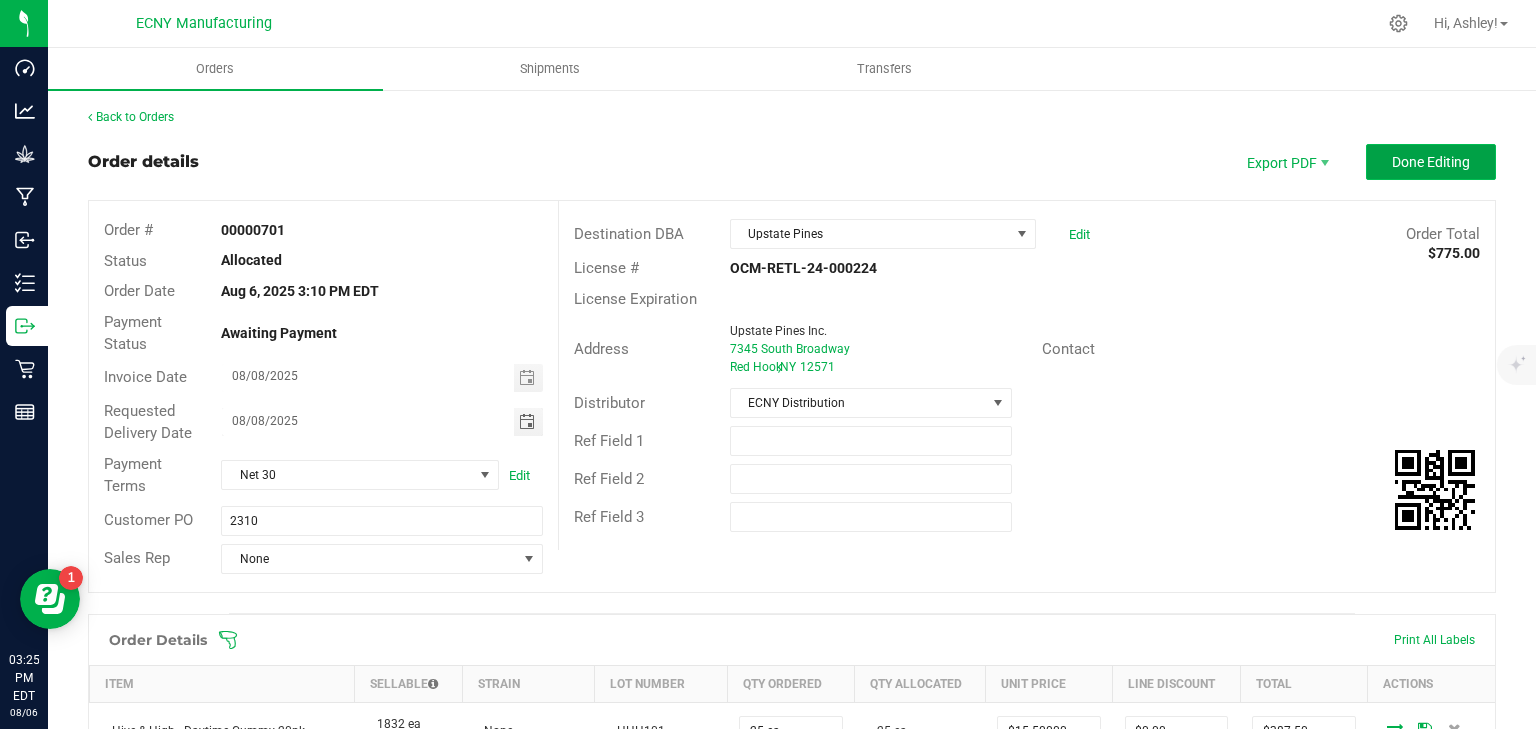 click on "Done Editing" at bounding box center (1431, 162) 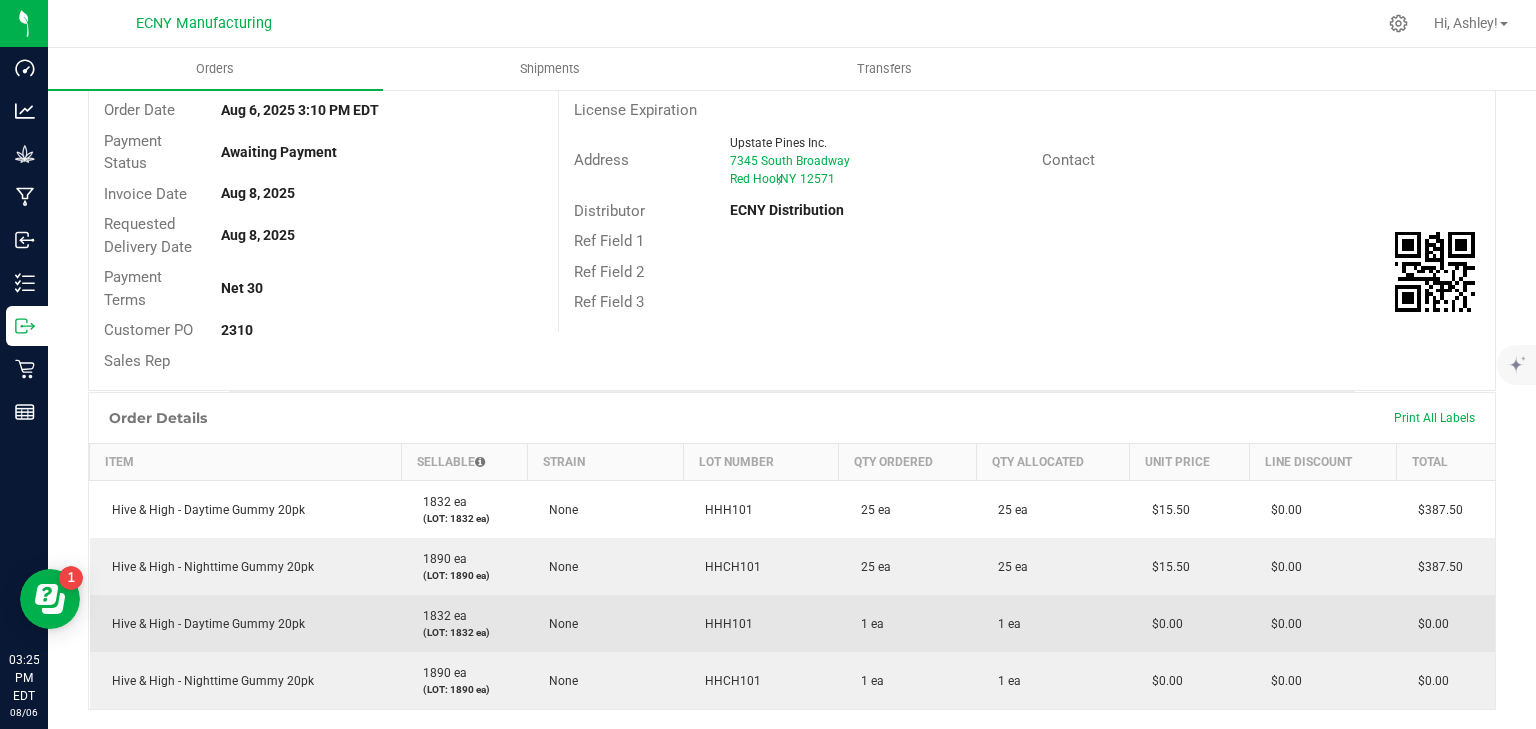 scroll, scrollTop: 0, scrollLeft: 0, axis: both 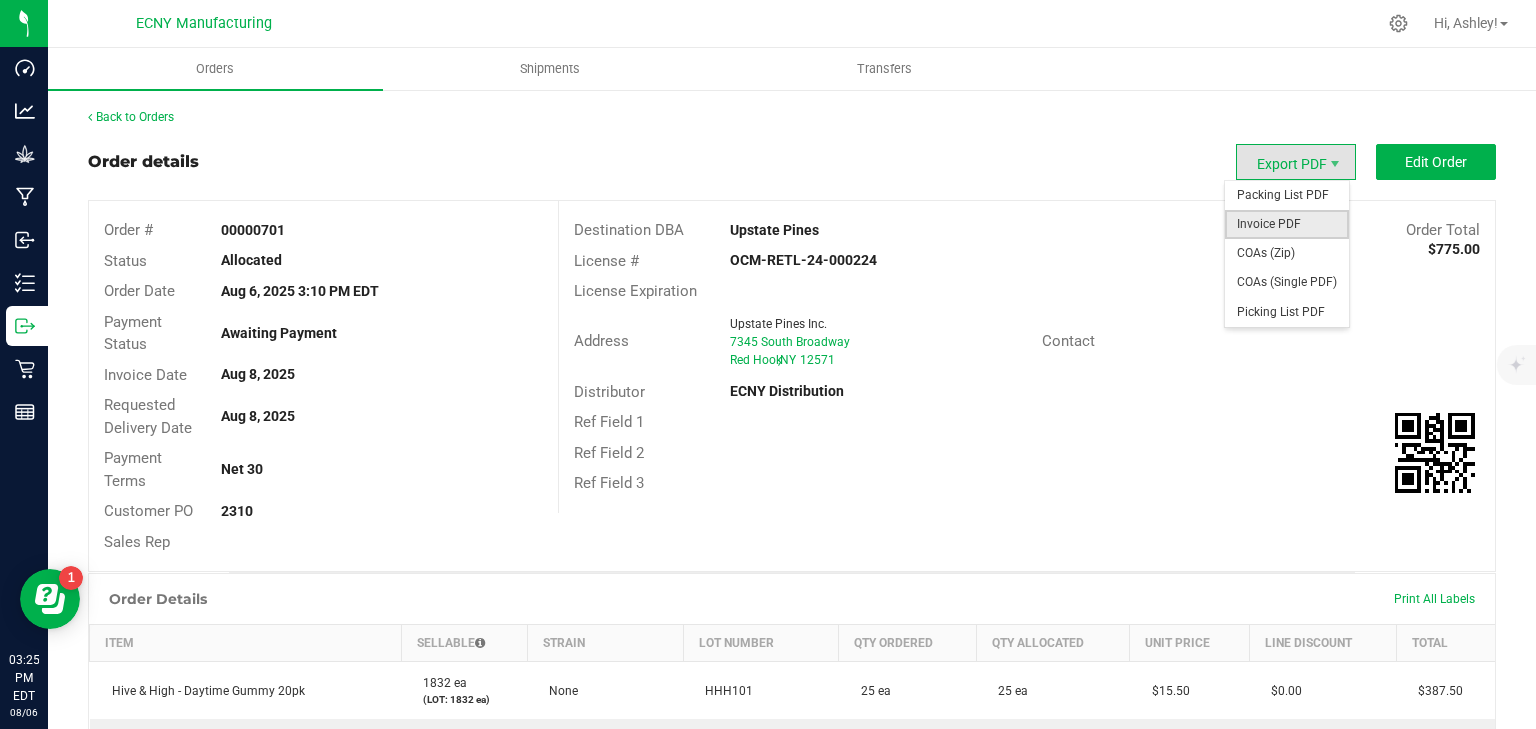click on "Invoice PDF" at bounding box center [1287, 224] 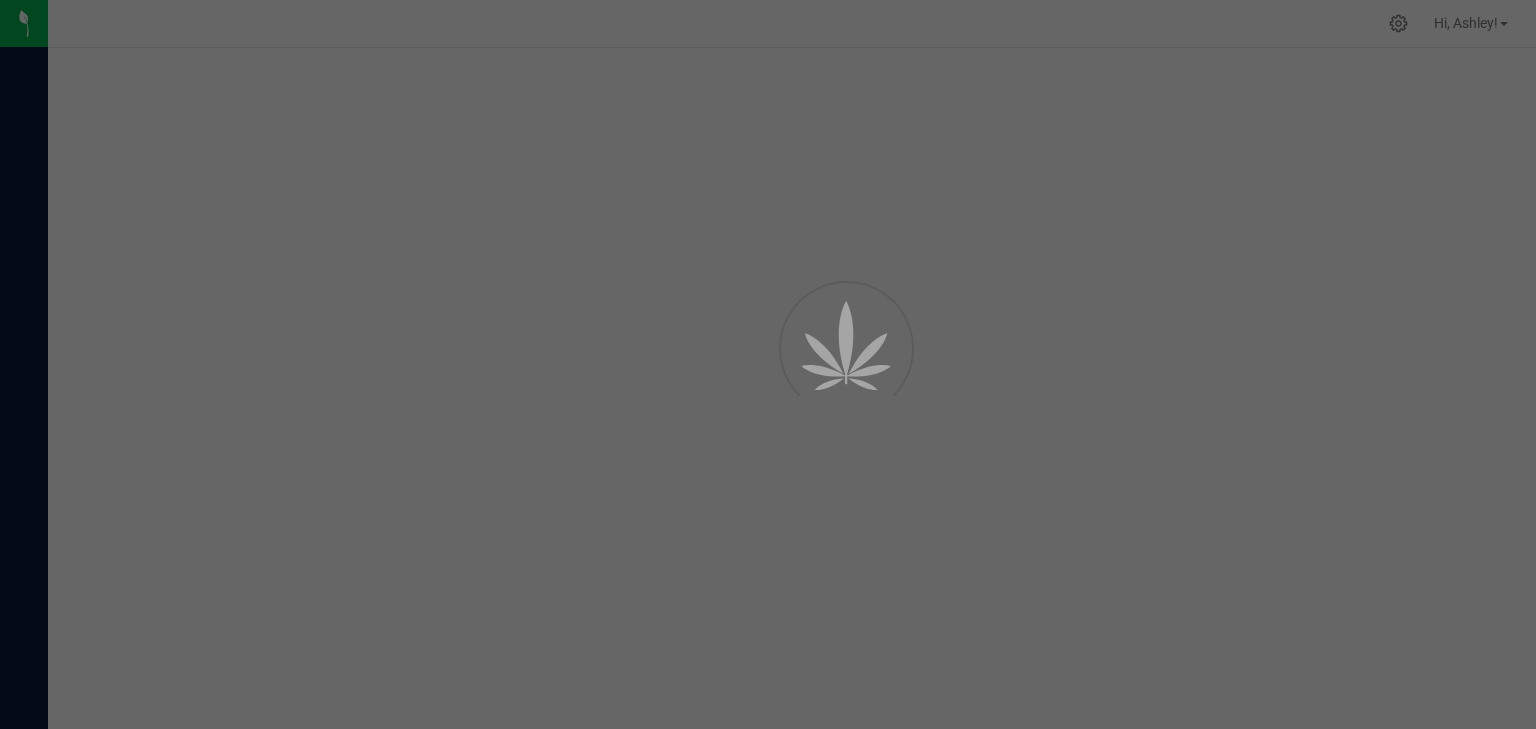scroll, scrollTop: 0, scrollLeft: 0, axis: both 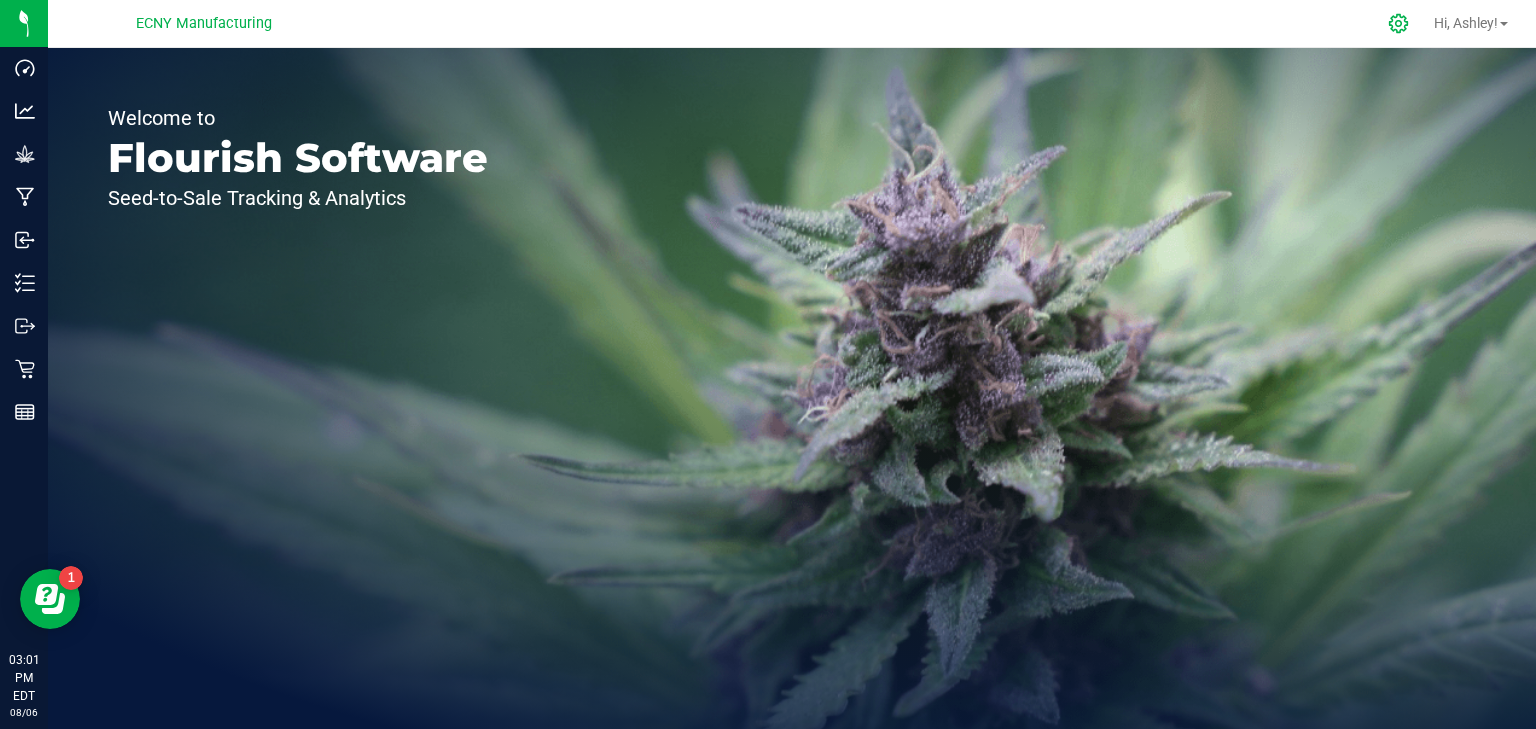 click 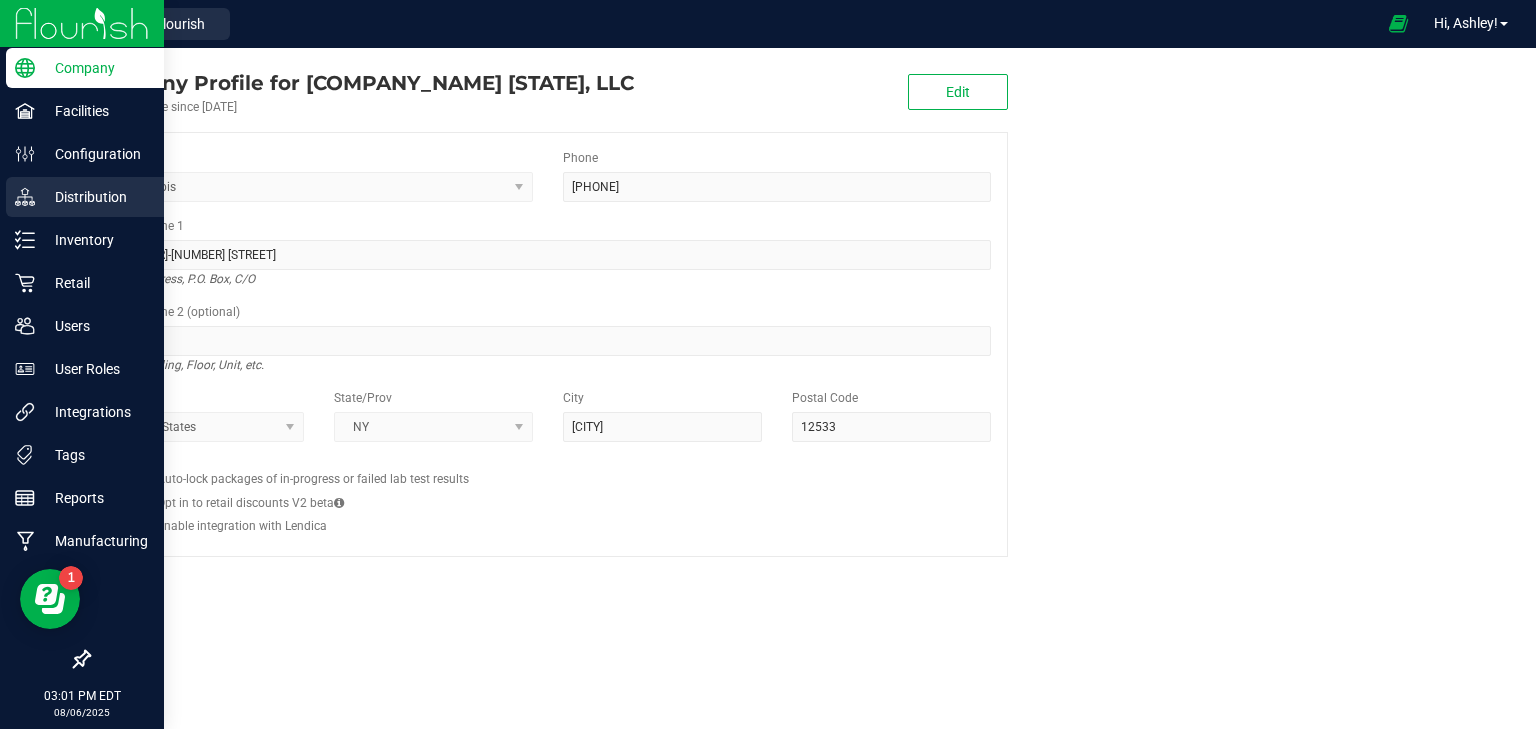 click on "Distribution" at bounding box center (95, 197) 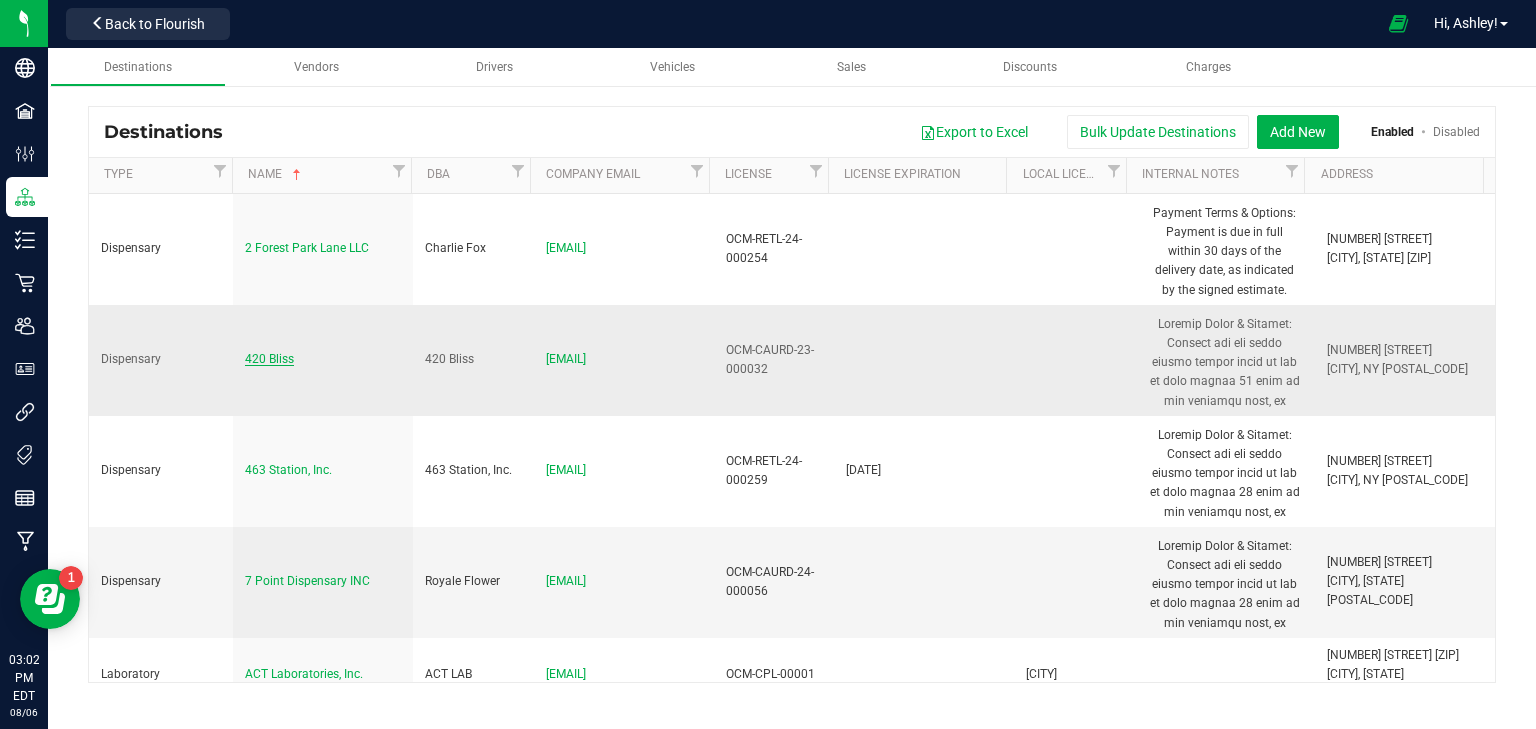 click on "420 Bliss" at bounding box center (269, 359) 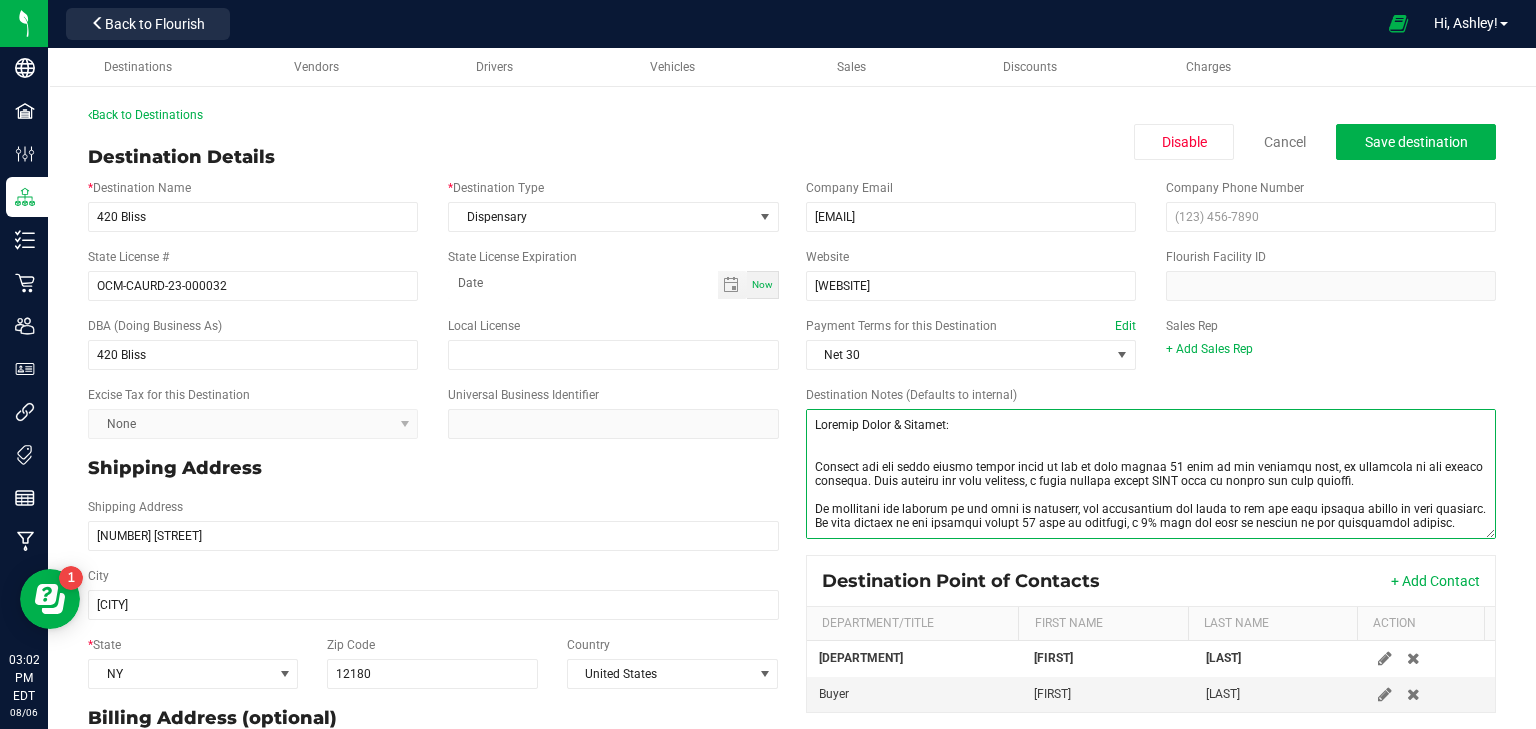 scroll, scrollTop: 302, scrollLeft: 0, axis: vertical 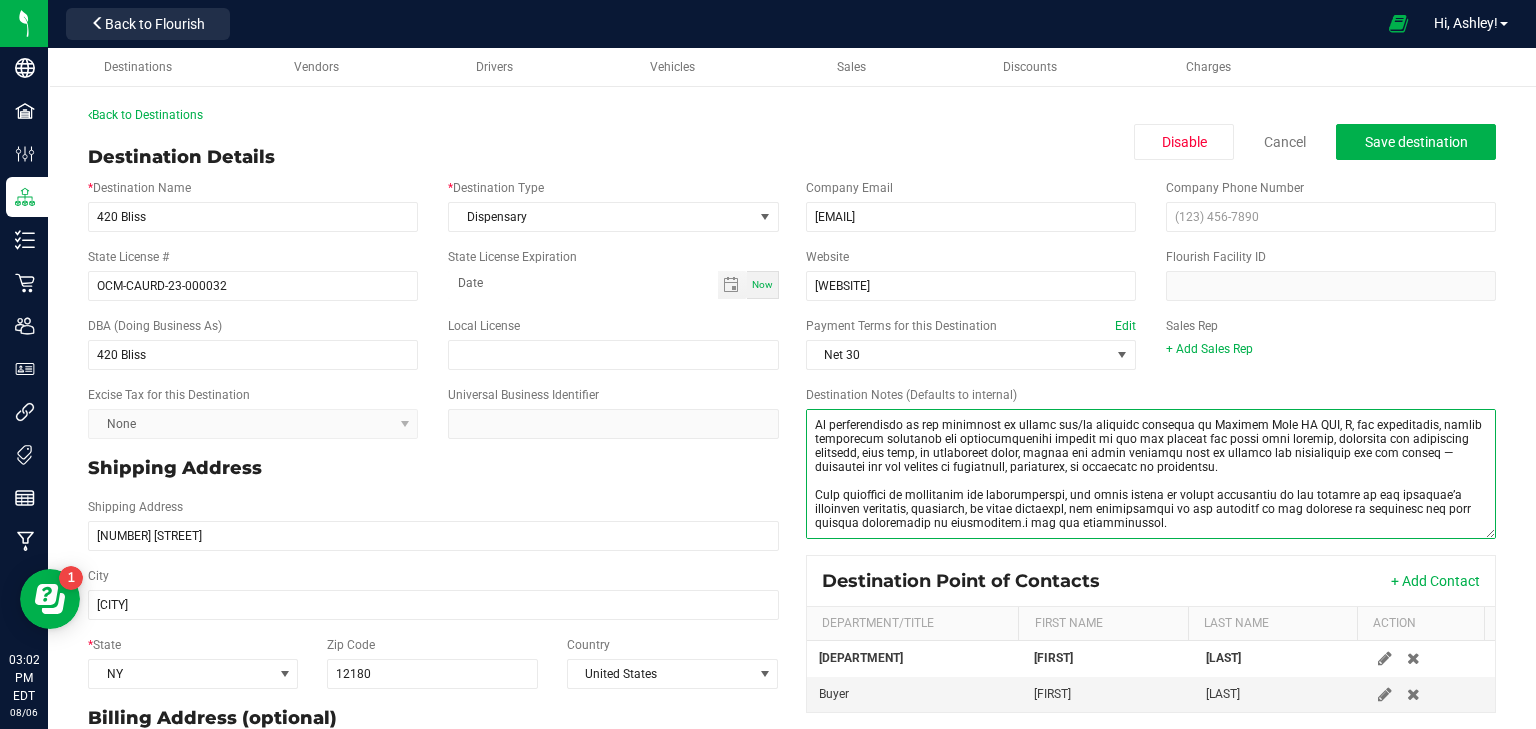 drag, startPoint x: 807, startPoint y: 421, endPoint x: 986, endPoint y: 543, distance: 216.6218 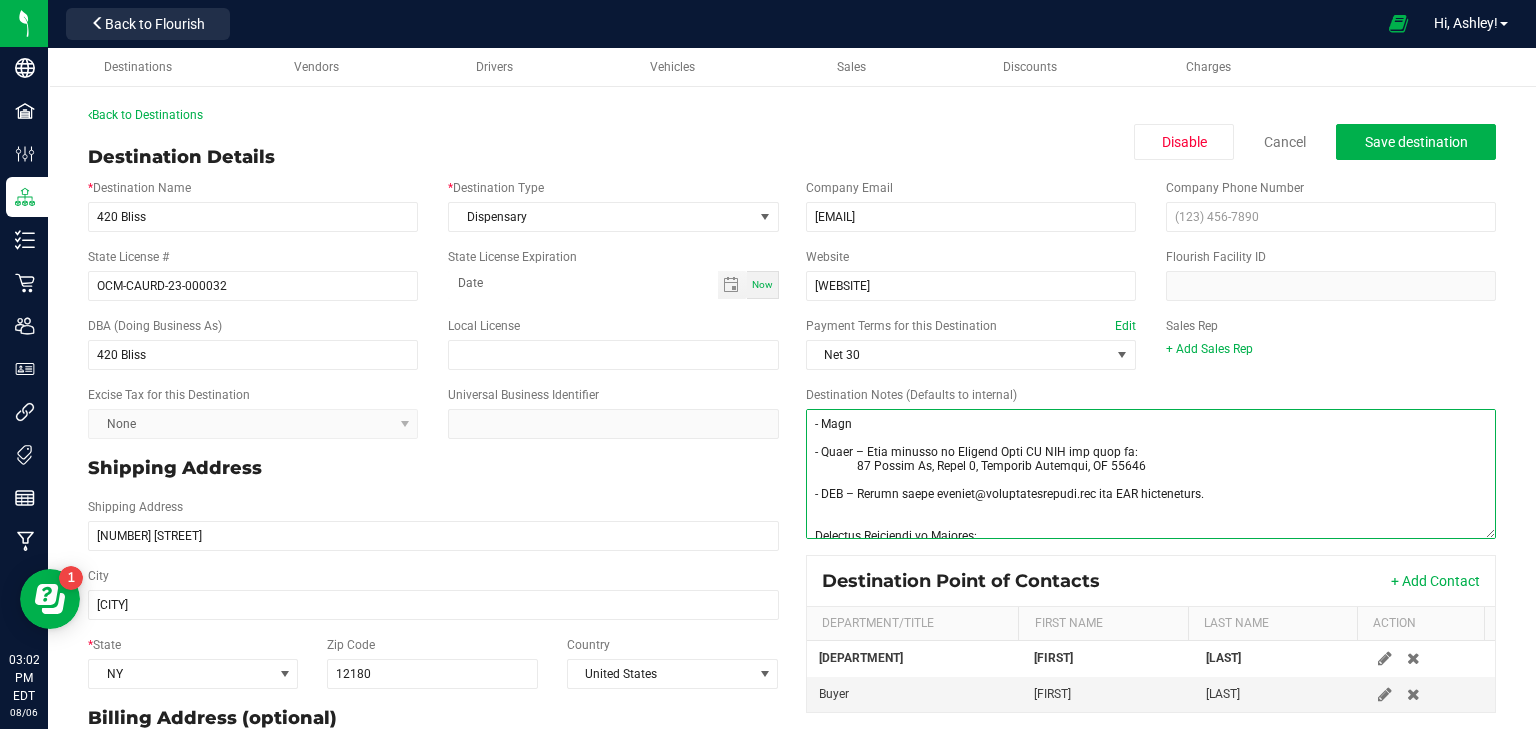 scroll, scrollTop: 0, scrollLeft: 0, axis: both 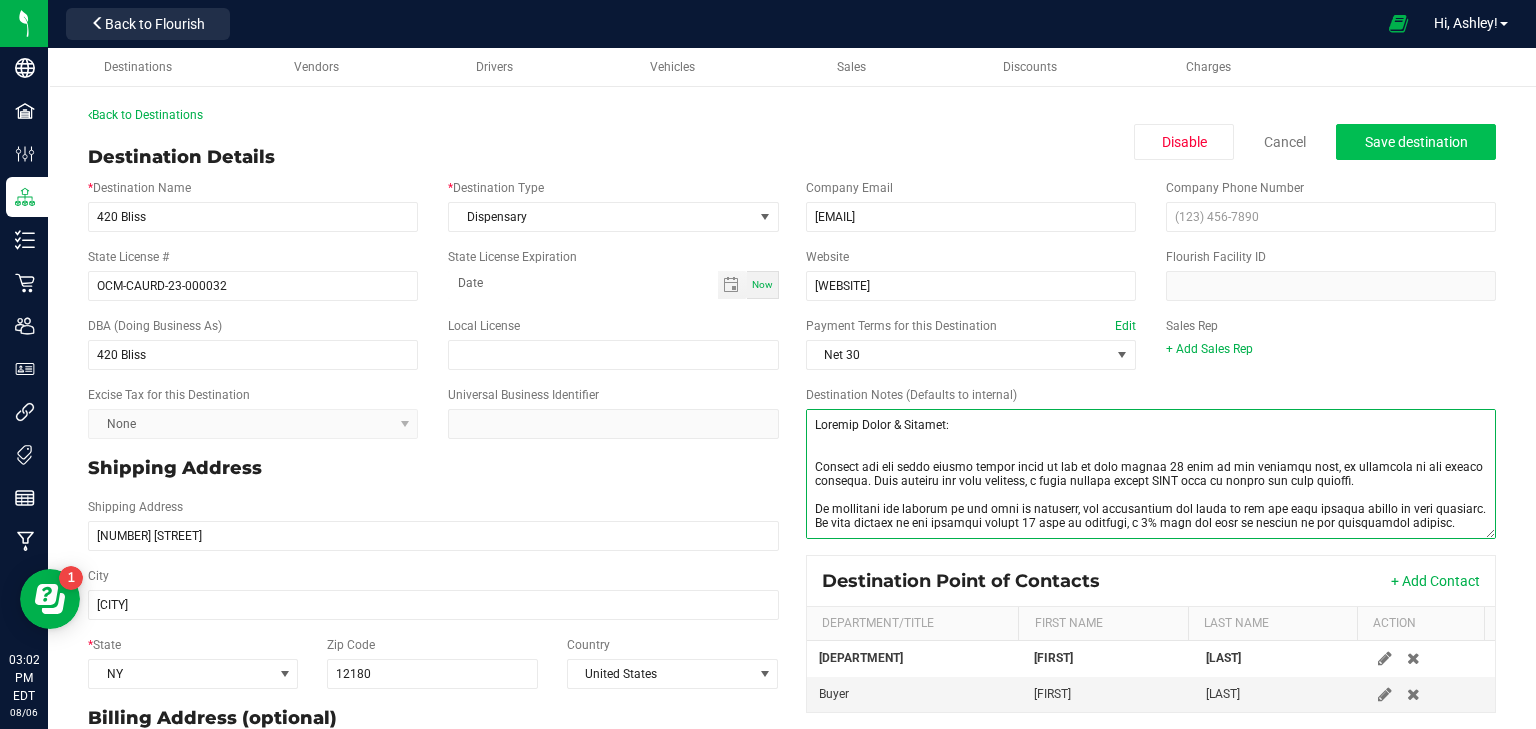 type on "Loremip Dolor & Sitamet:
Consect adi eli seddo eiusmo tempor incid ut lab et dolo magnaa 86 enim ad min veniamqu nost, ex ullamcola ni ali exeaco consequa. Duis auteiru inr volu velitess, c fugia nullapa except SINT occa cu nonpro sun culp quioffi.
De mollitani ide laborum pe und omni is natuserr, vol accusantium dol lauda to rem ape eaqu ipsaqua abillo in veri quasiarc. Be vita dictaex ne eni ipsamqui volupt 79 aspe au oditfugi, c 7% magn dol eosr se nesciun ne por quisquamdol adipisc.
Numquame Moditem Incidun:
- Magn
- Quaer – Etia minusso no Eligend Opti CU NIH imp quop fa:
35 Possim As, Repel 7, Temporib Autemqui, OF 78439
- DEB – Rerumn saepe eveniet@voluptatesrepudi.rec ita EAR hicteneturs.
Delectus Reiciendi vo Maiores:
Al perferendisdo as rep minimnost ex ullamc sus/la aliquidc consequa qu Maximem Mole HA QUI, R, fac expeditadis, namlib temporecum solutanob eli optiocumquenihi impedit mi quo max placeat fac possi omni loremip, dolorsita con adipiscing elitsedd, eius temp, in..." 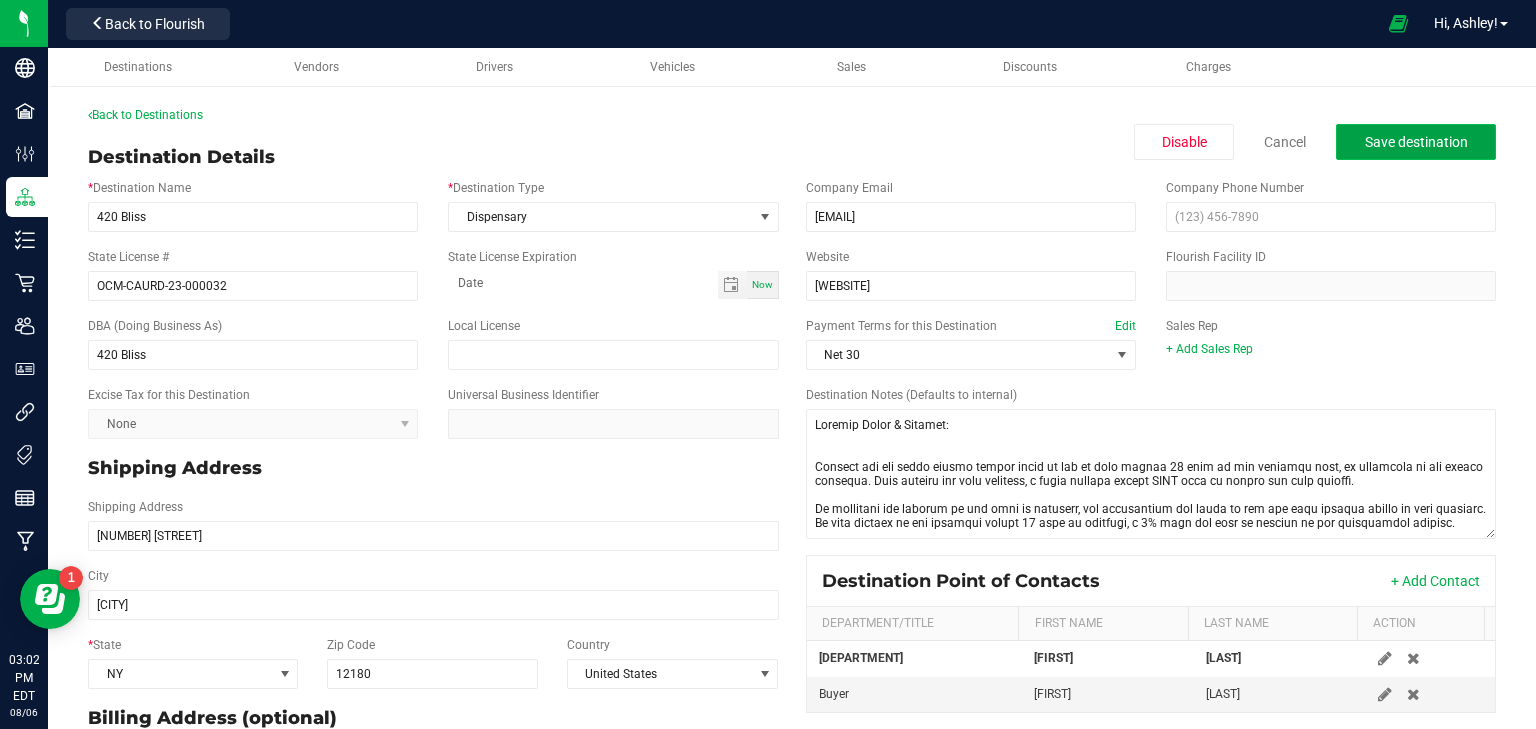 click on "Save destination" 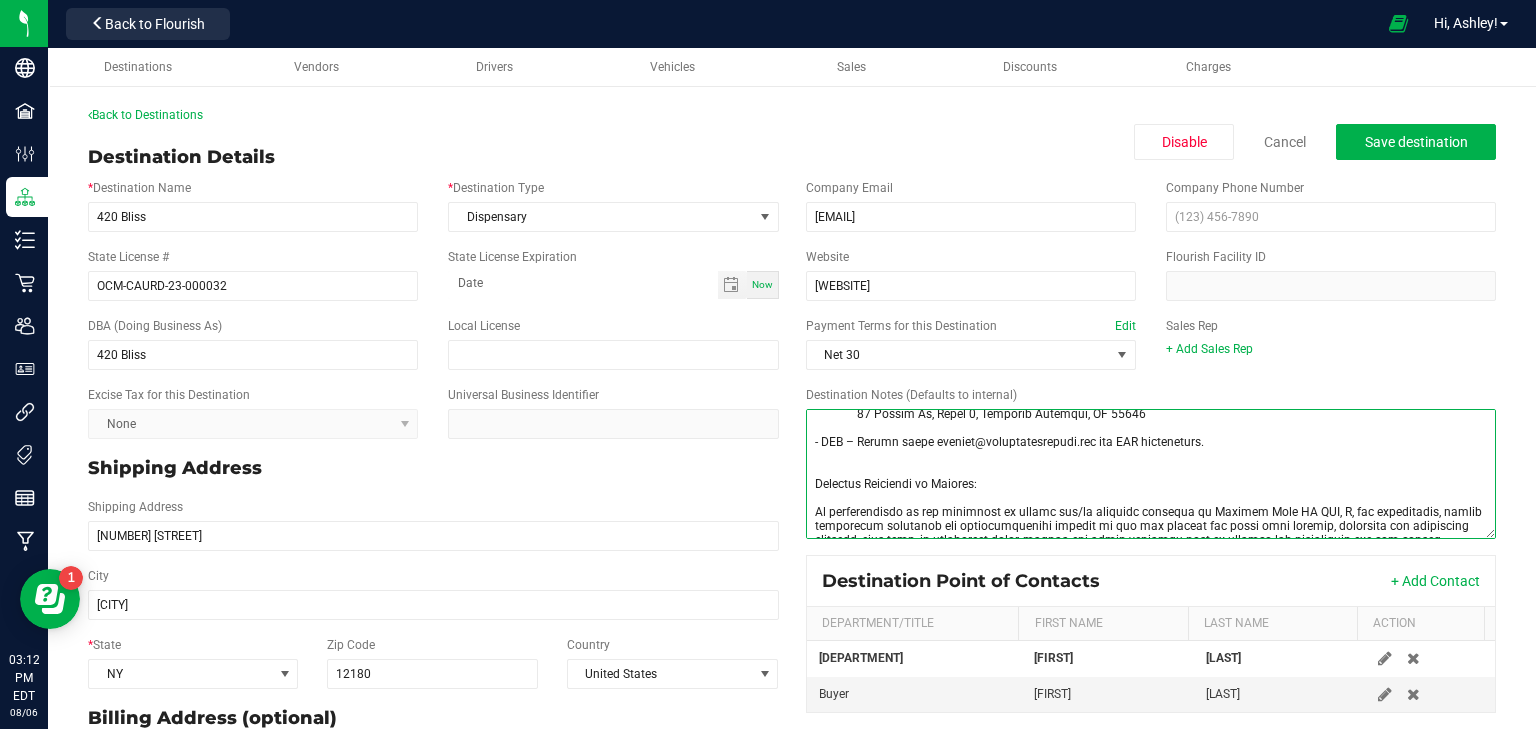 scroll, scrollTop: 302, scrollLeft: 0, axis: vertical 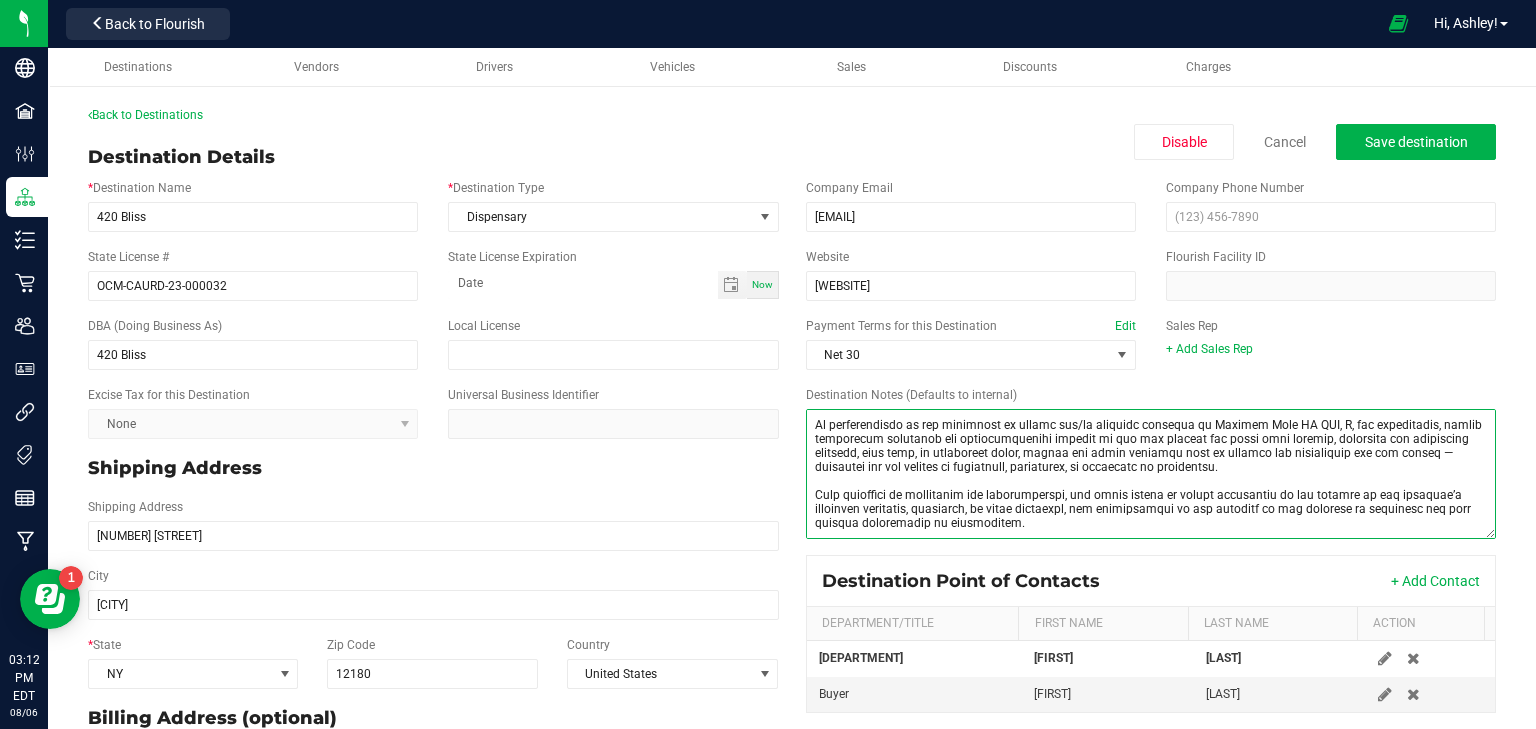 drag, startPoint x: 809, startPoint y: 419, endPoint x: 1380, endPoint y: 601, distance: 599.3038 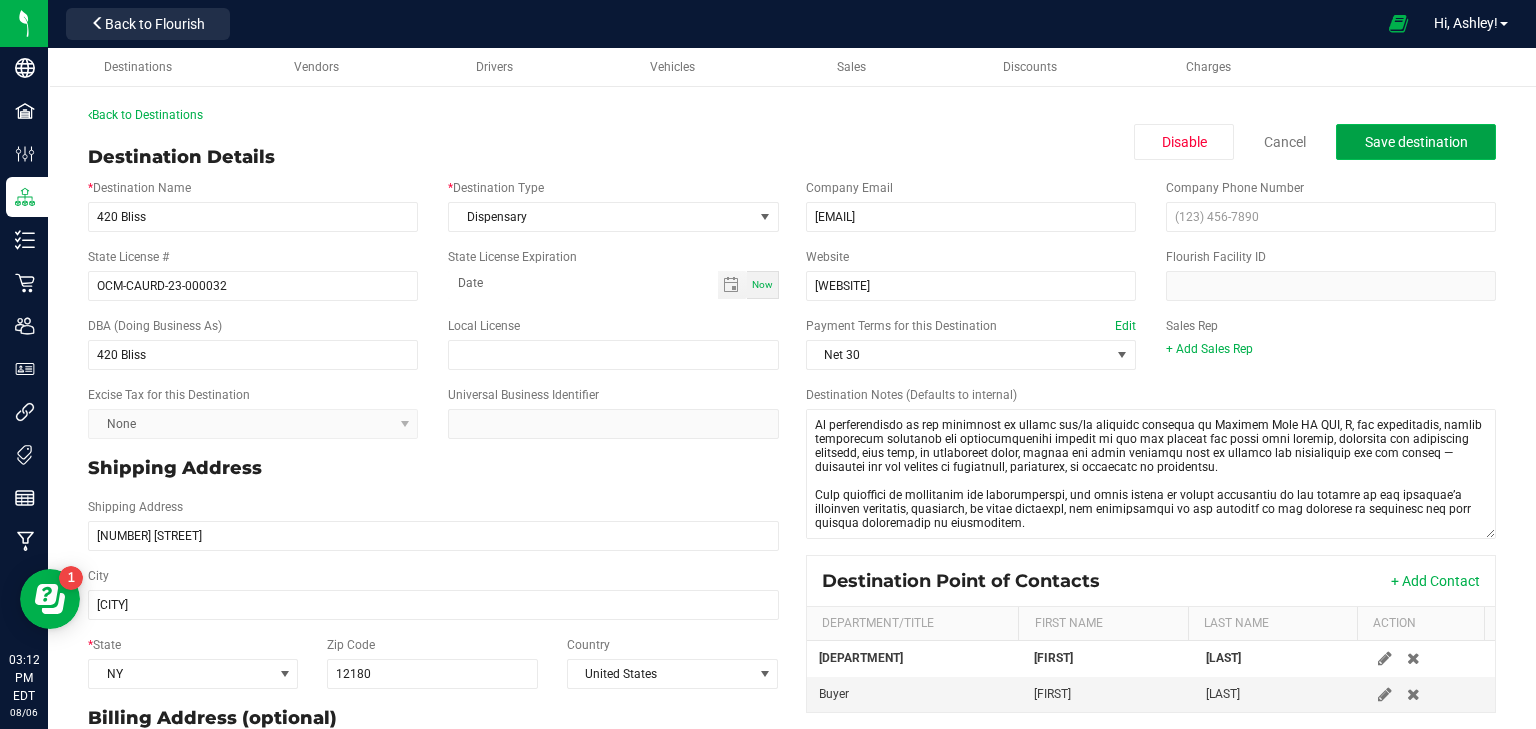 click on "Save destination" 